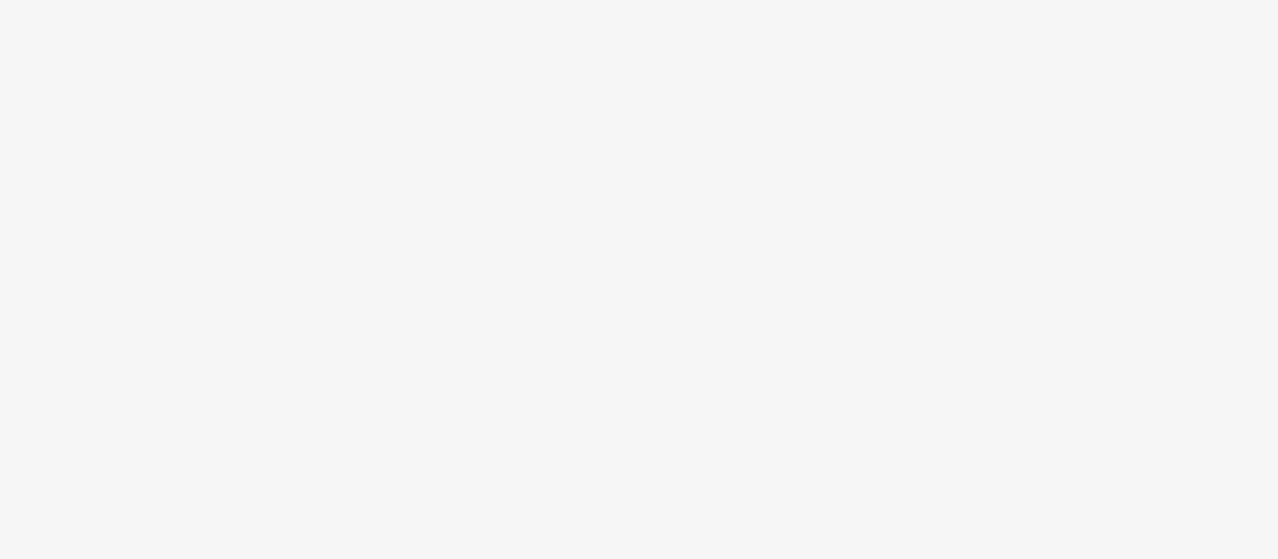 scroll, scrollTop: 0, scrollLeft: 0, axis: both 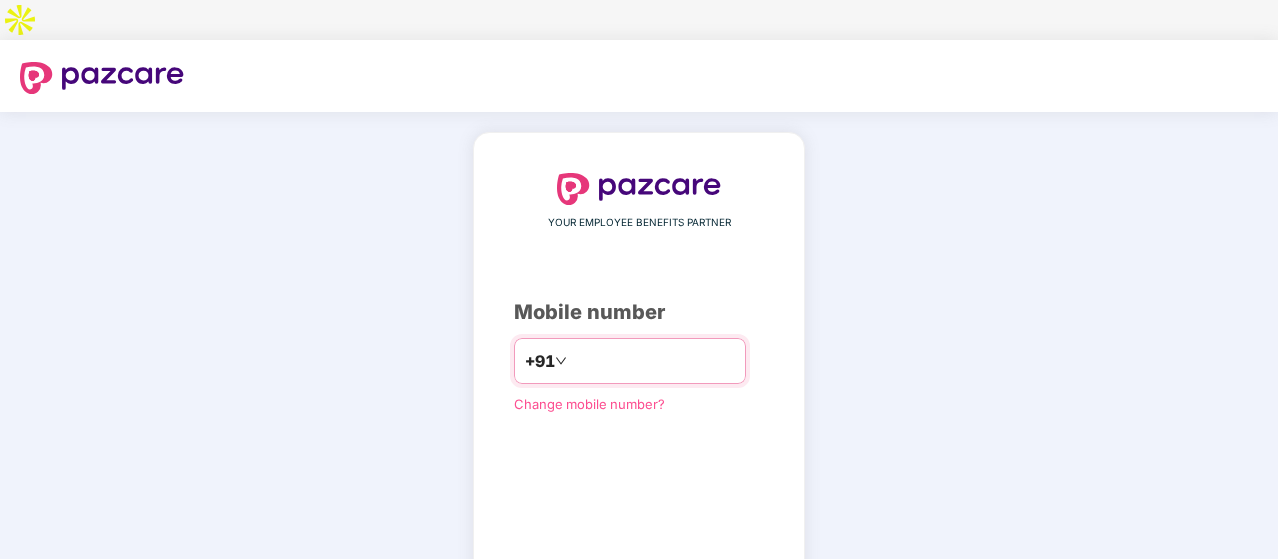 click at bounding box center (653, 361) 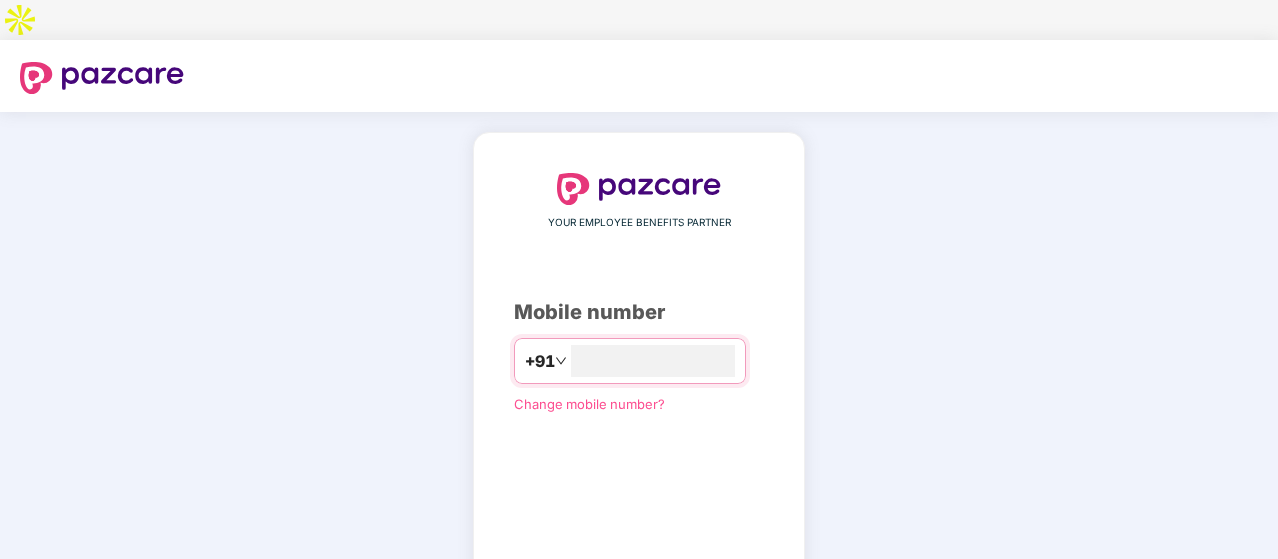 type on "**********" 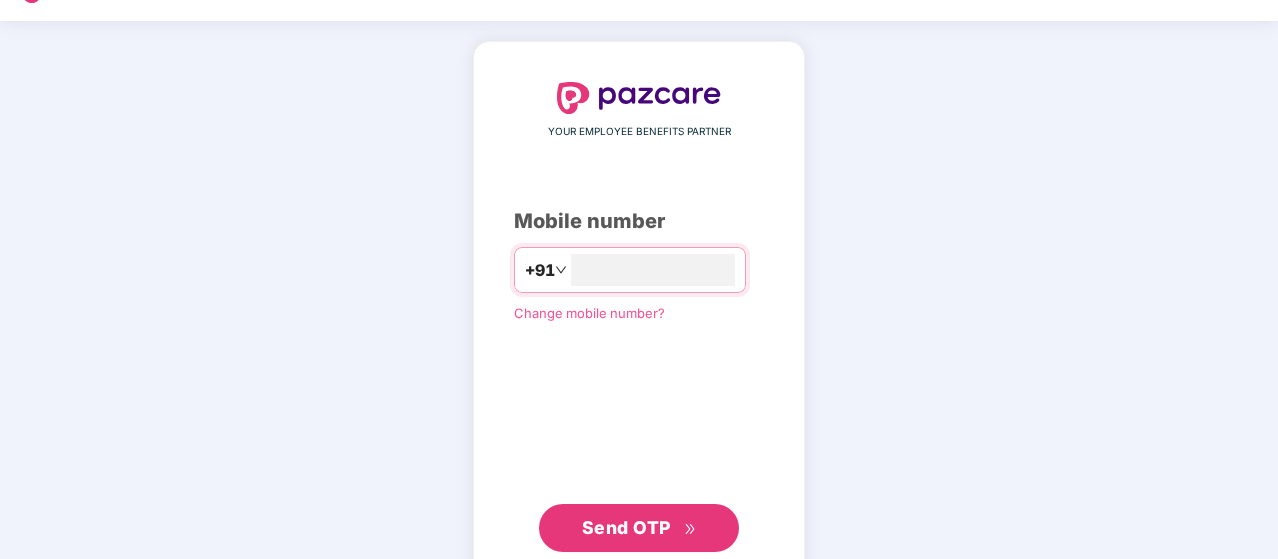 scroll, scrollTop: 102, scrollLeft: 0, axis: vertical 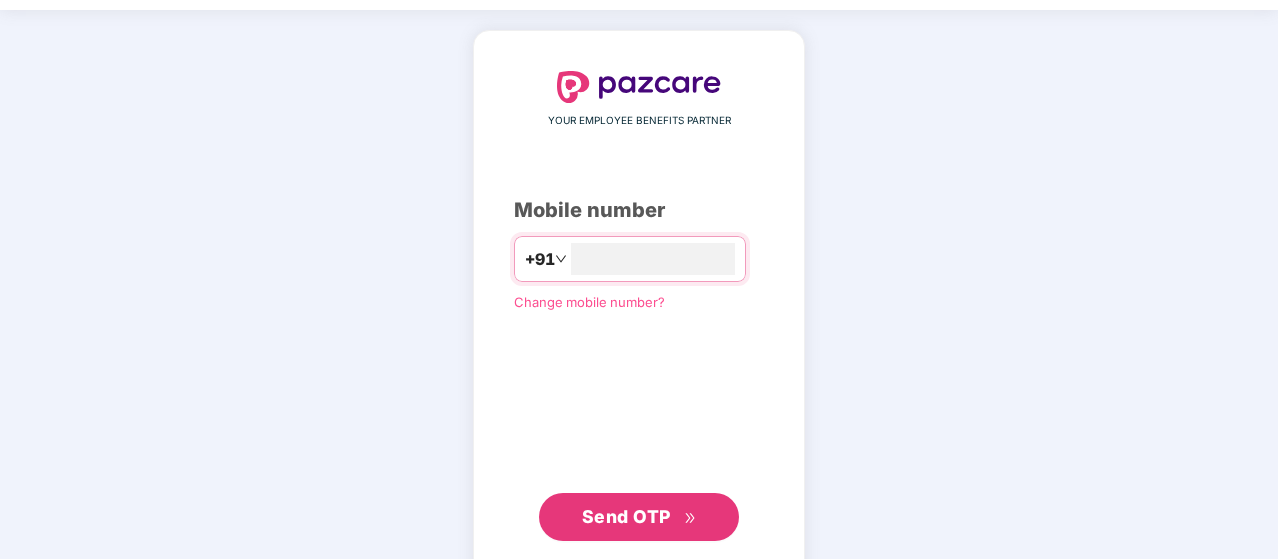 click on "Send OTP" at bounding box center [639, 517] 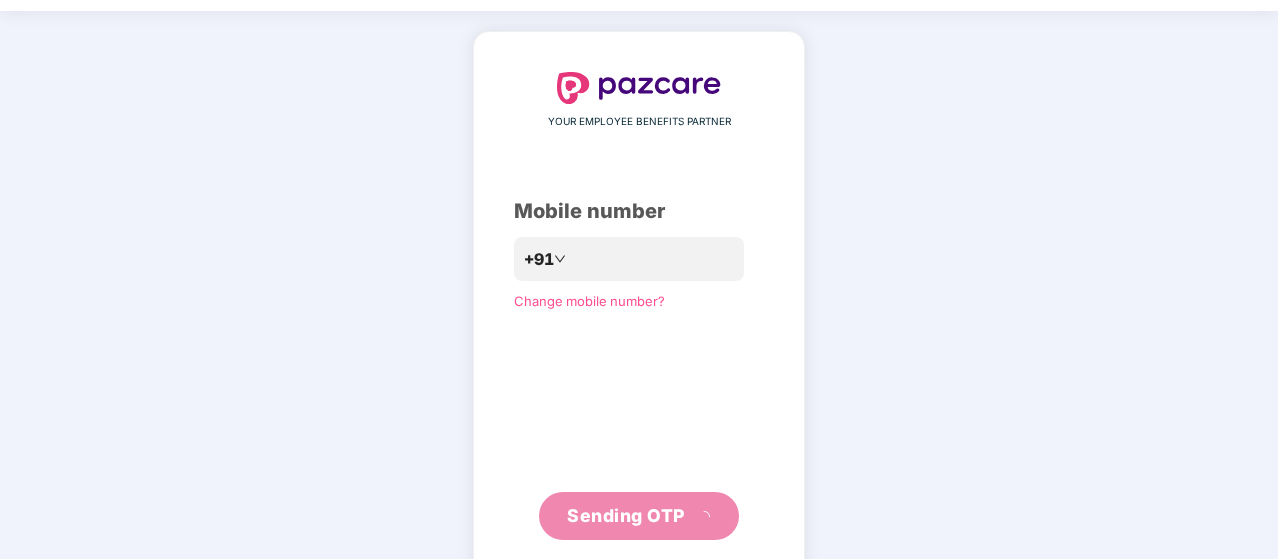 scroll, scrollTop: 92, scrollLeft: 0, axis: vertical 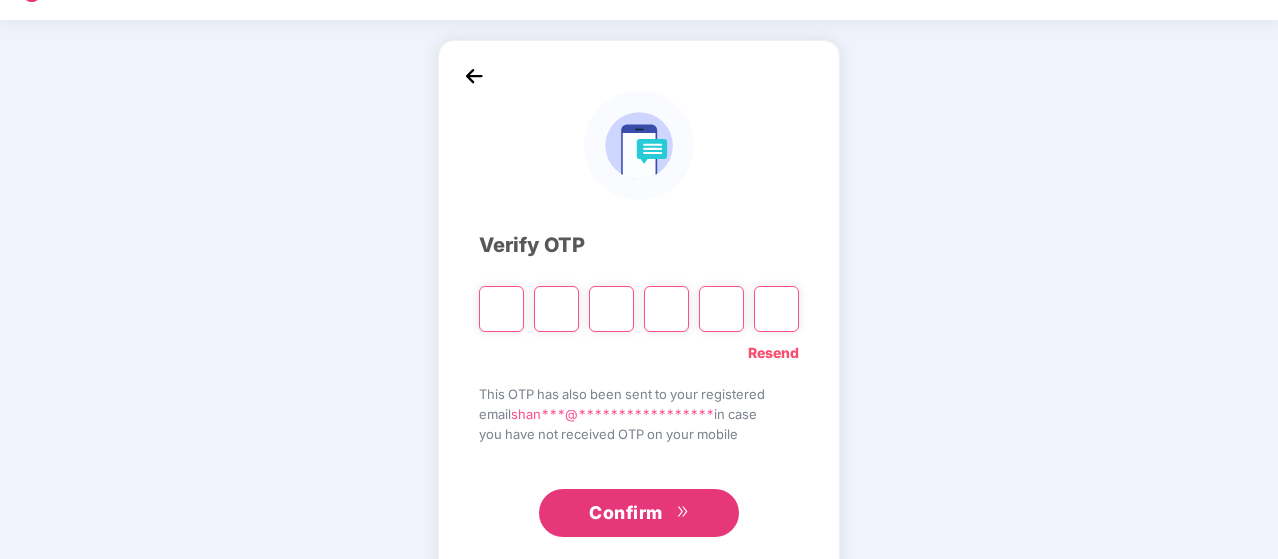 type on "*" 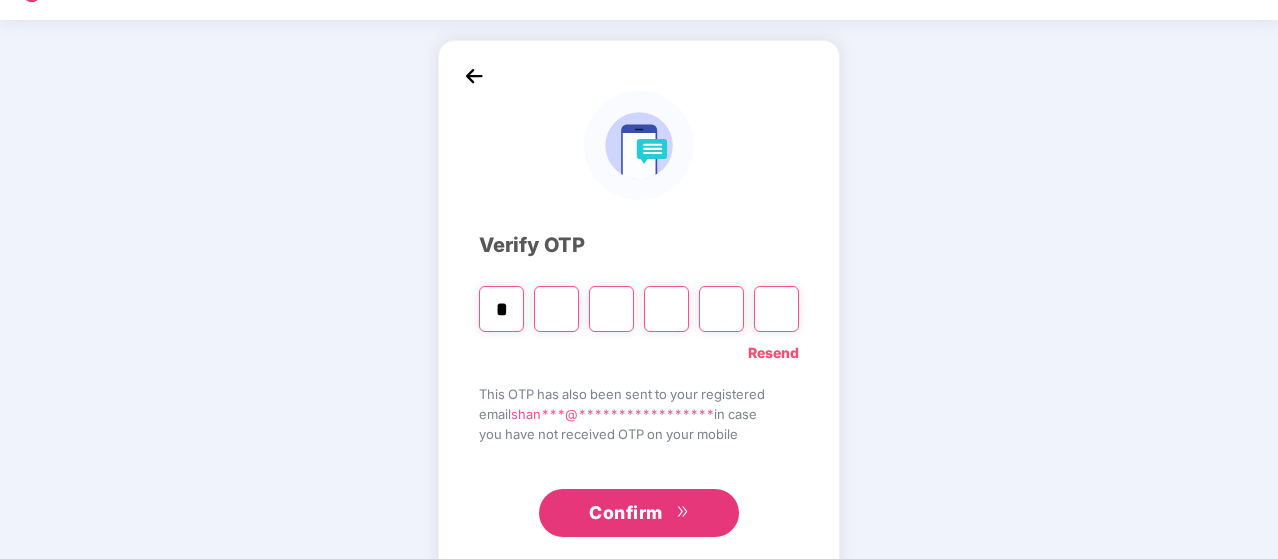 type on "*" 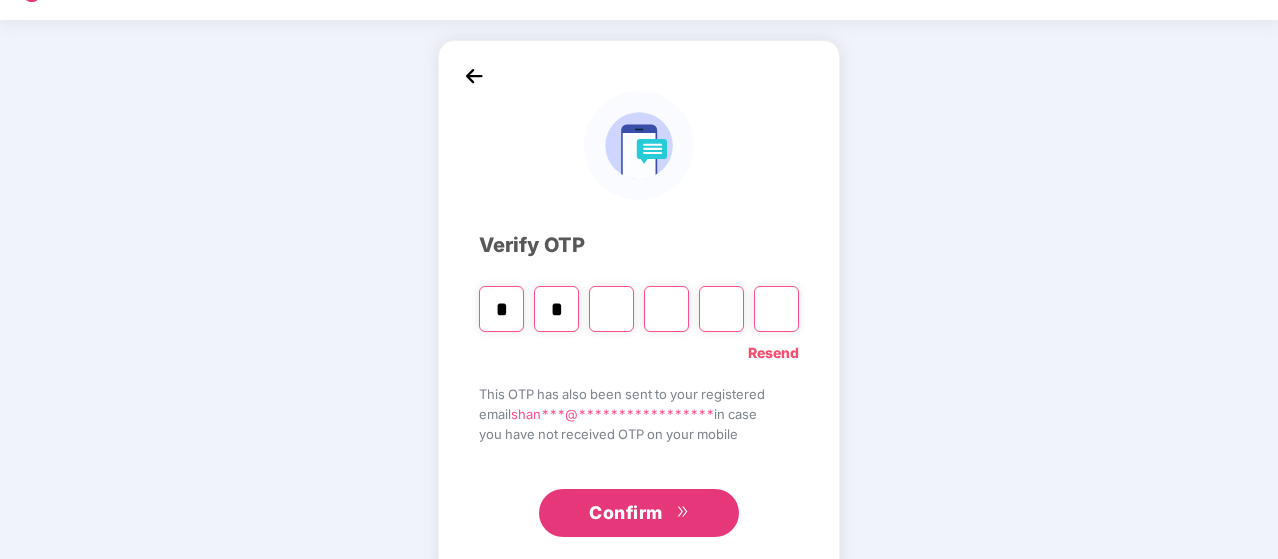 type on "*" 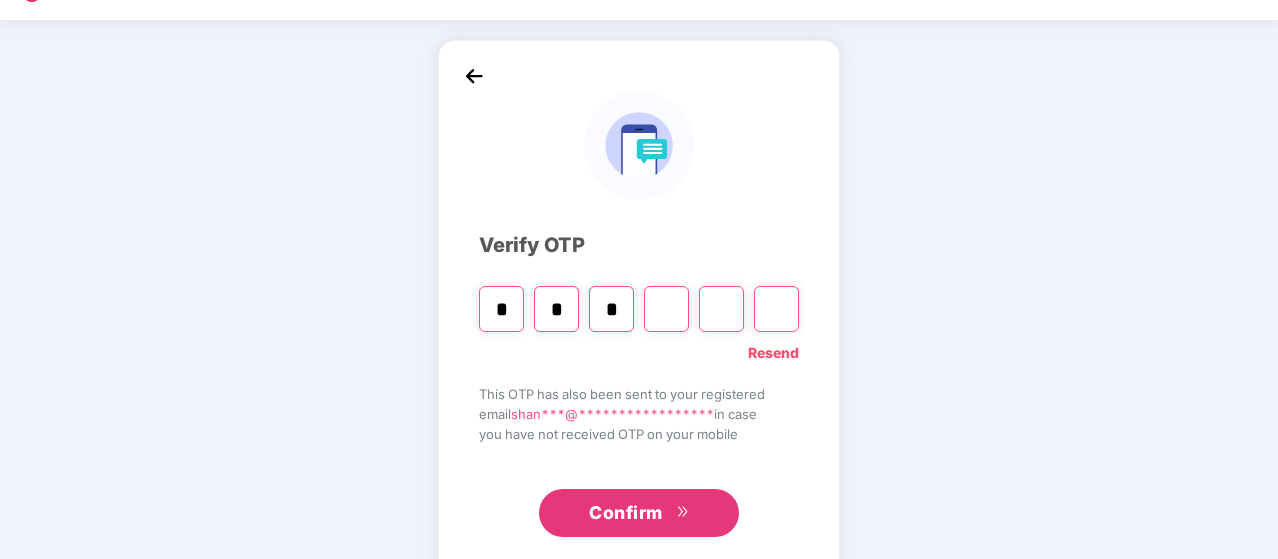 type on "*" 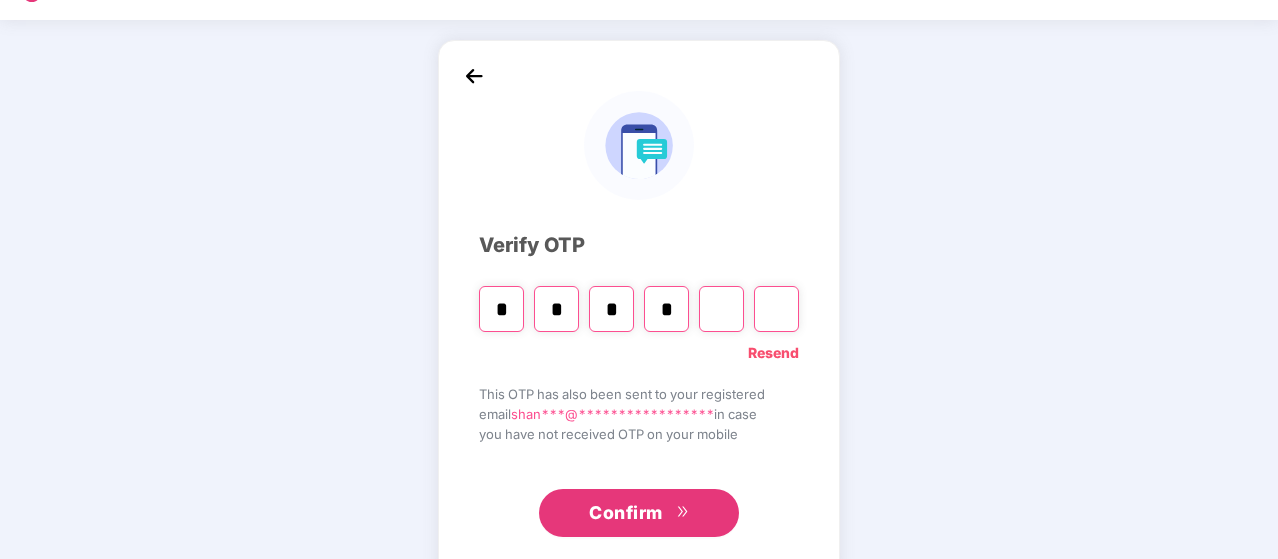 type on "*" 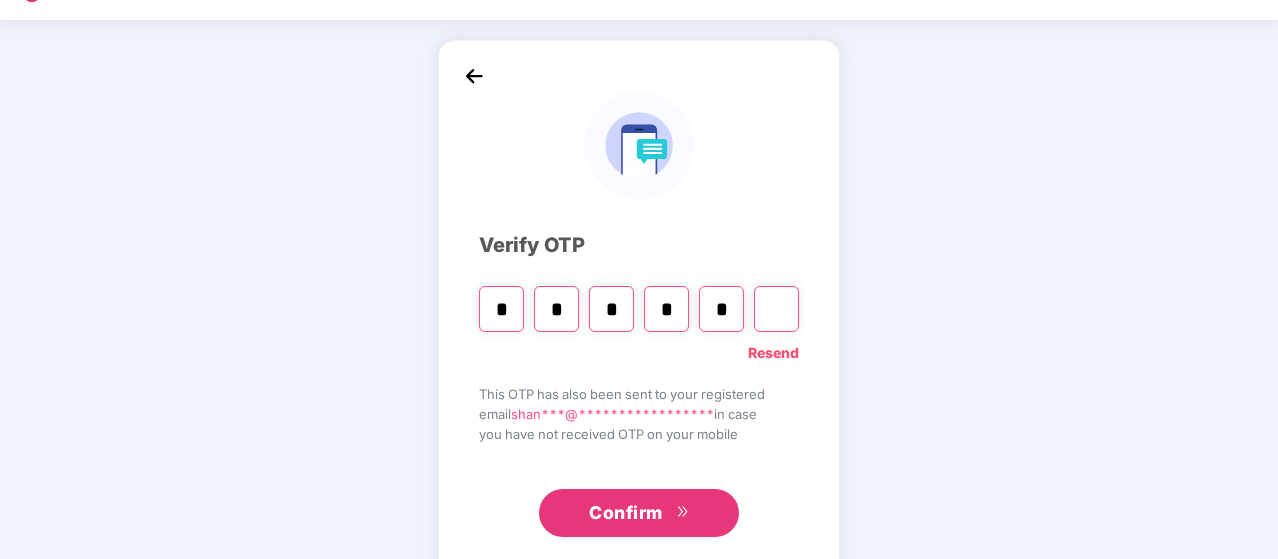 type on "*" 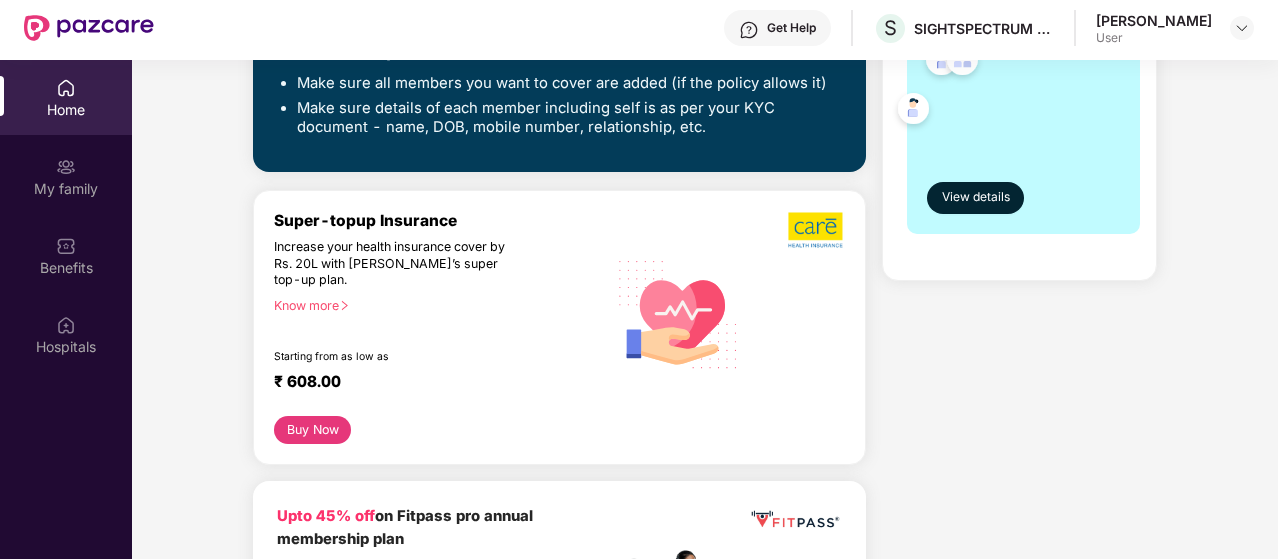 scroll, scrollTop: 533, scrollLeft: 0, axis: vertical 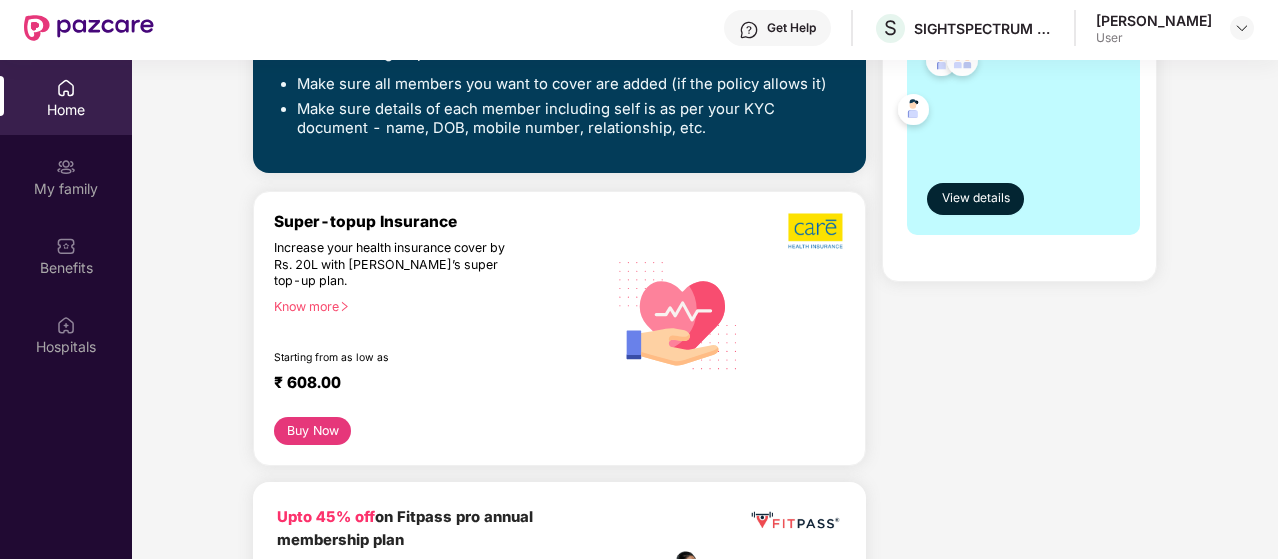 click on "Know more" at bounding box center (434, 306) 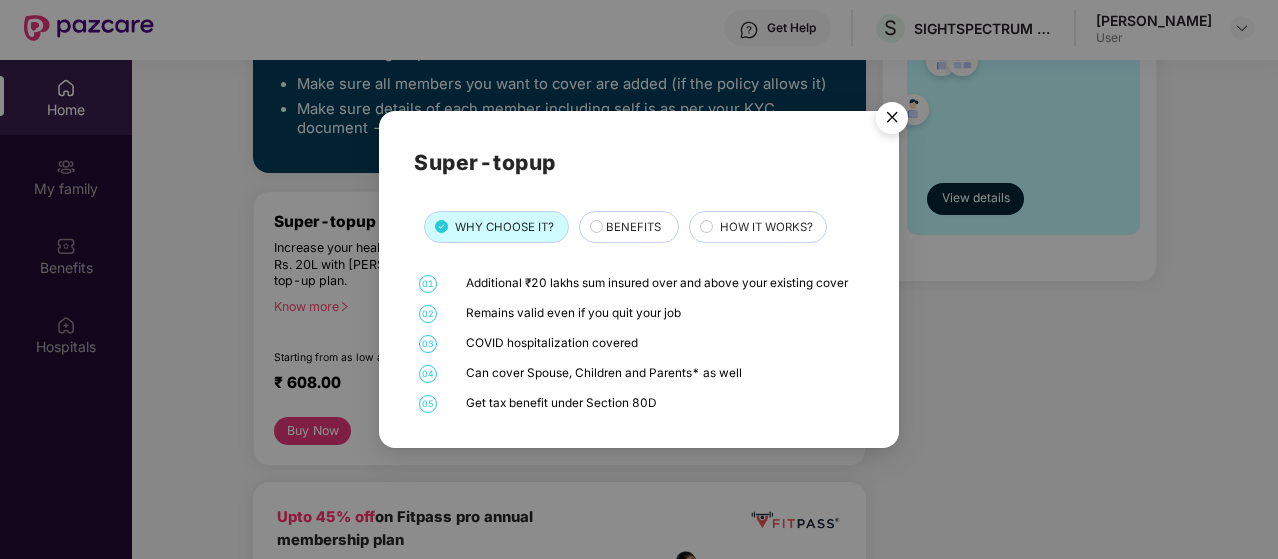 click on "BENEFITS" at bounding box center [633, 227] 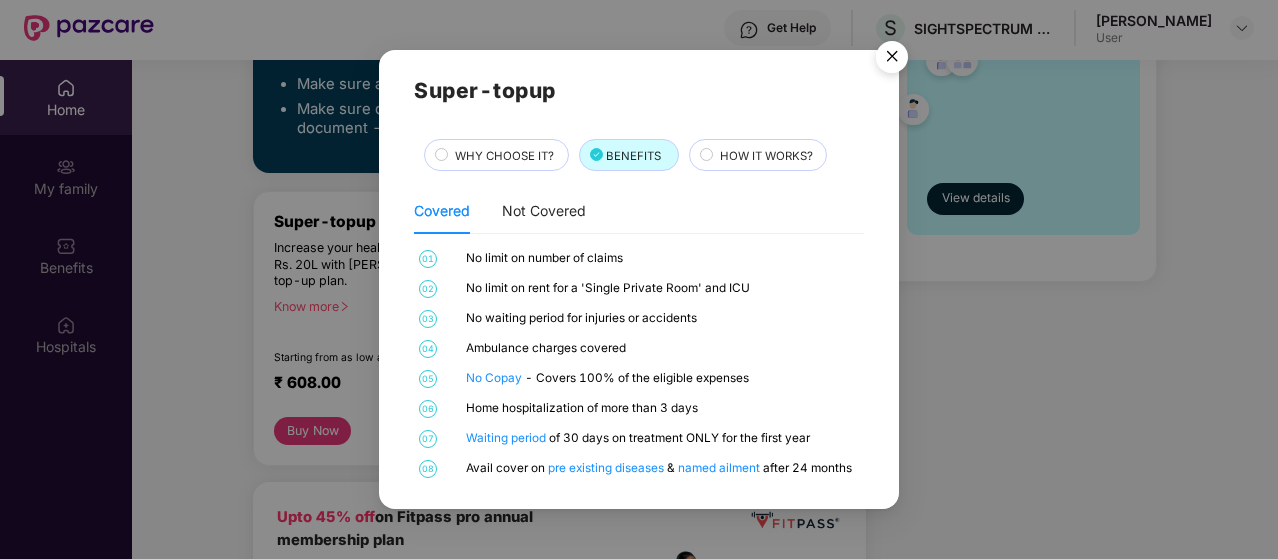 scroll, scrollTop: 14, scrollLeft: 0, axis: vertical 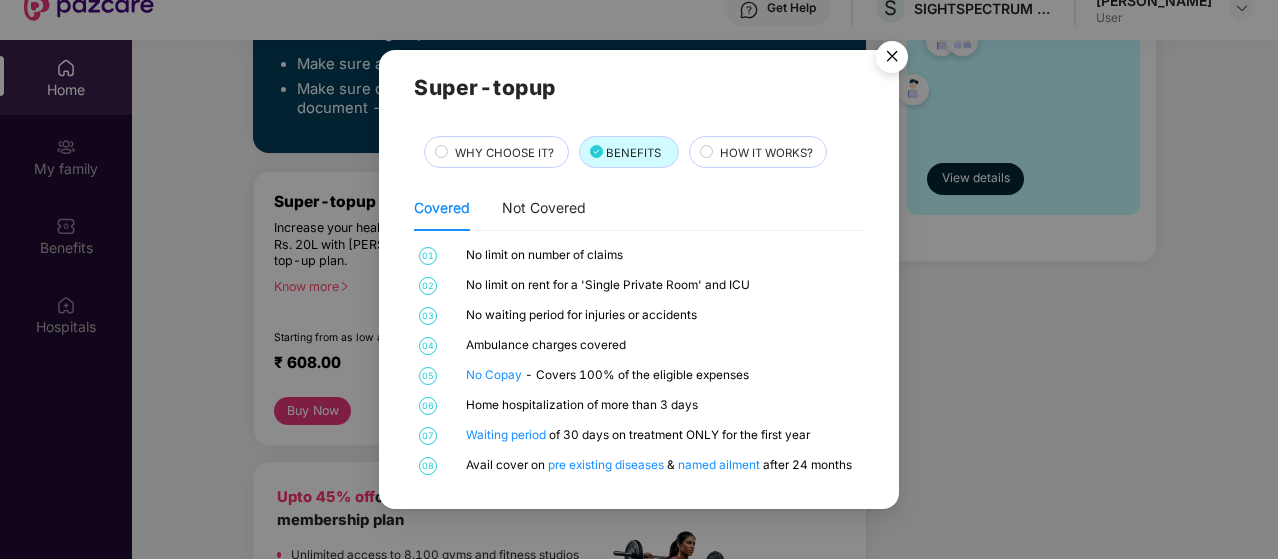 click on "WHY CHOOSE IT?" at bounding box center [501, 154] 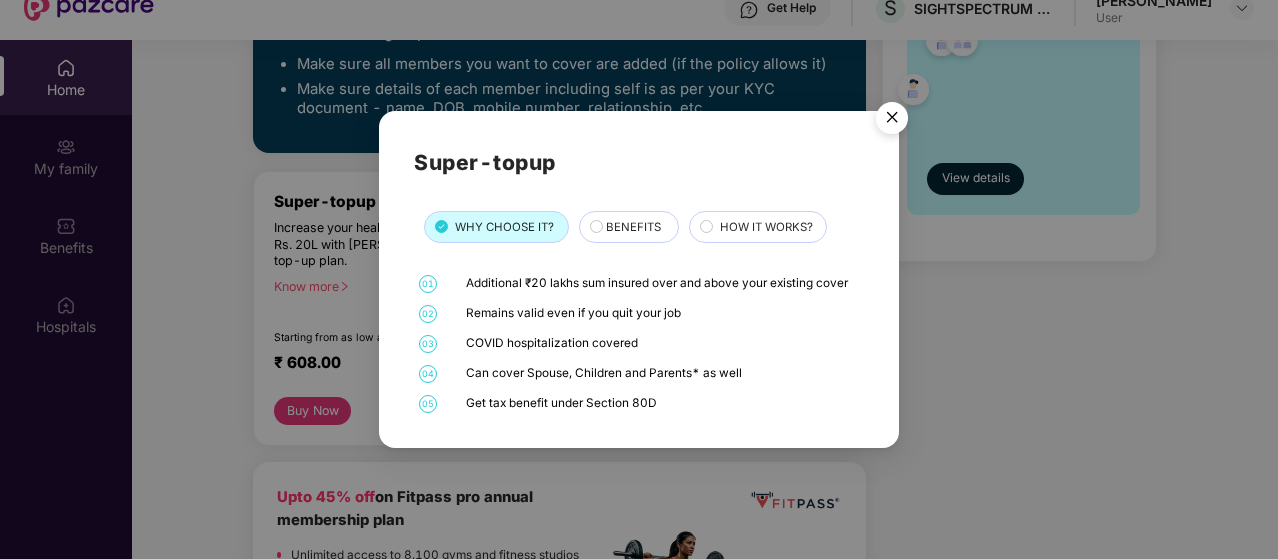 click on "BENEFITS" at bounding box center (633, 227) 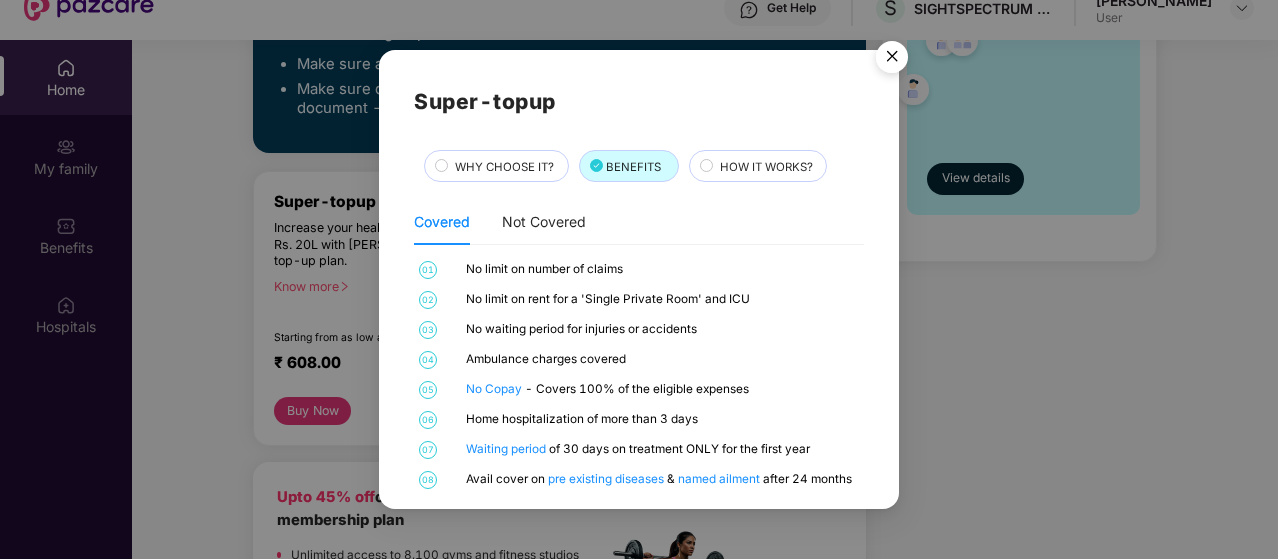 scroll, scrollTop: 14, scrollLeft: 0, axis: vertical 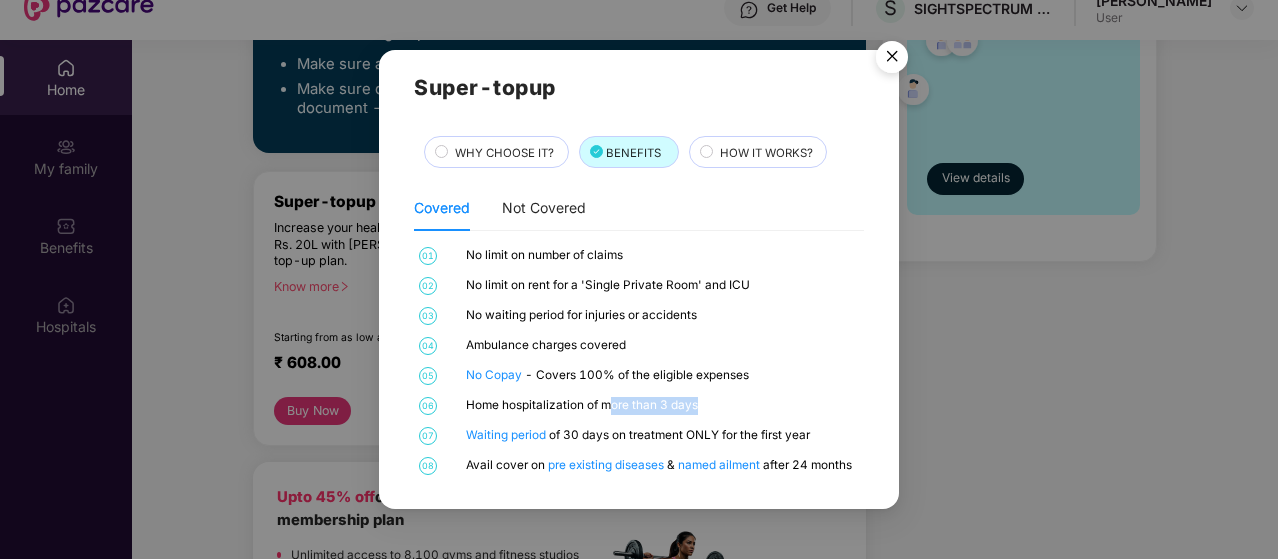 drag, startPoint x: 609, startPoint y: 417, endPoint x: 752, endPoint y: 410, distance: 143.17122 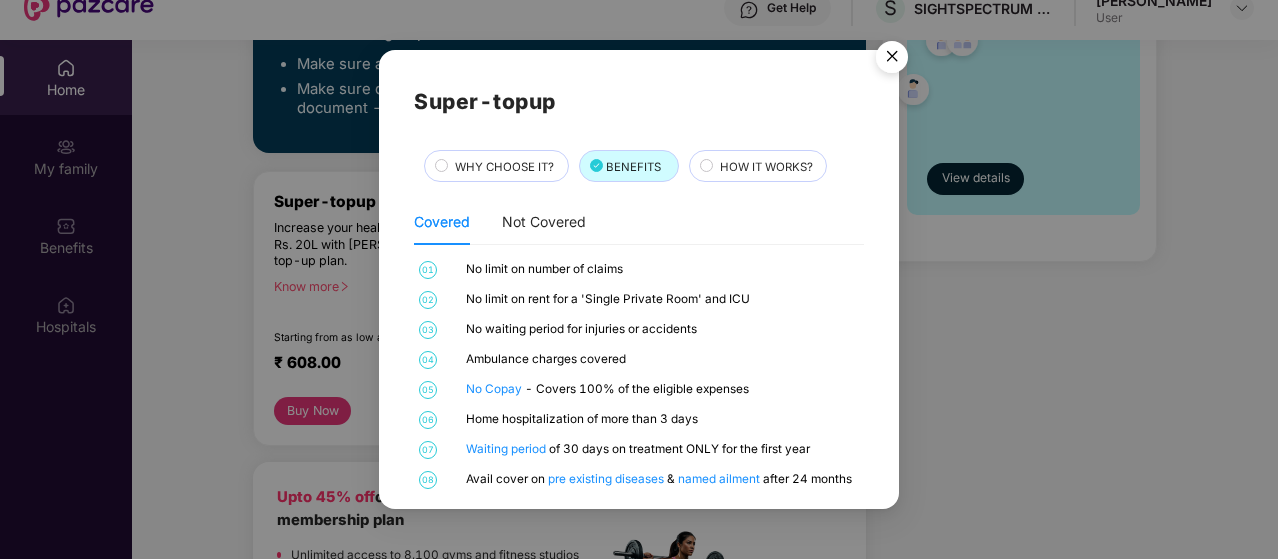 scroll, scrollTop: 14, scrollLeft: 0, axis: vertical 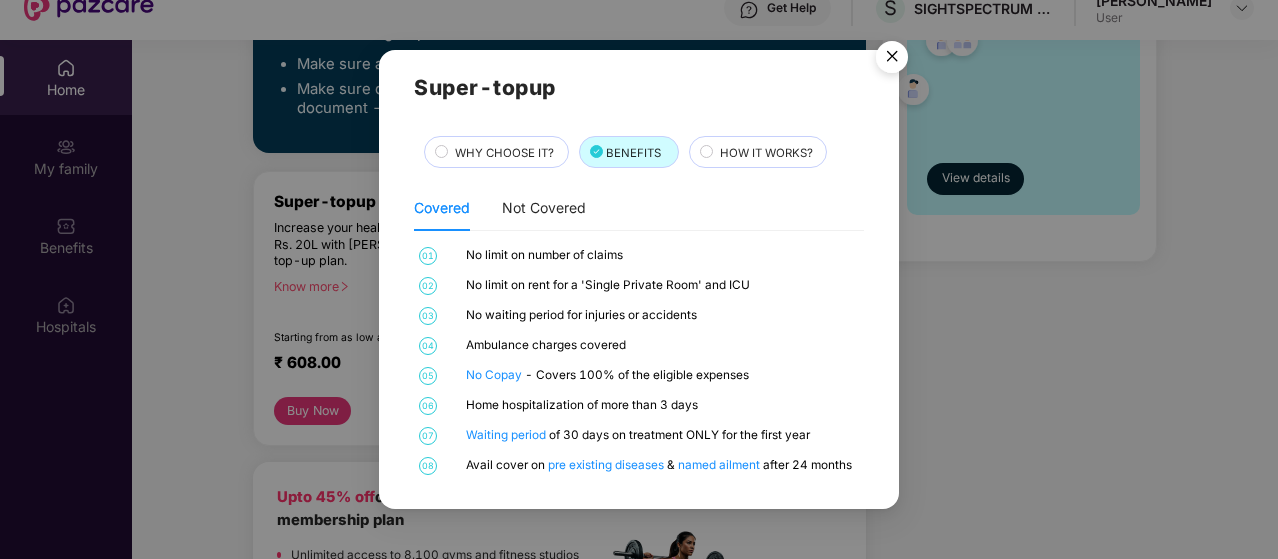 click on "HOW IT WORKS?" at bounding box center [766, 153] 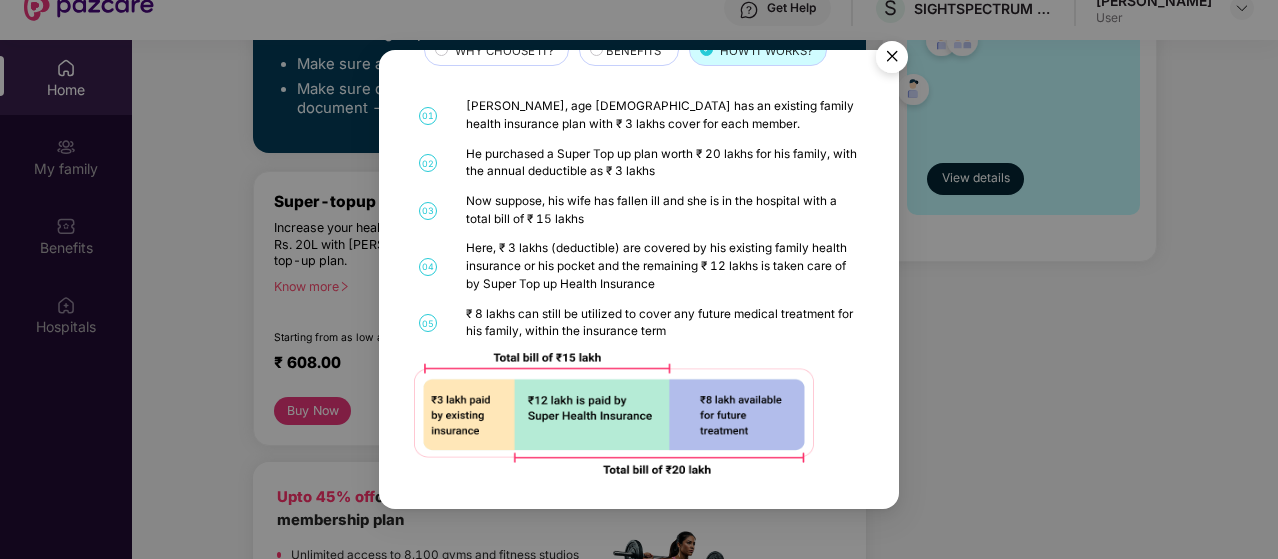 scroll, scrollTop: 0, scrollLeft: 0, axis: both 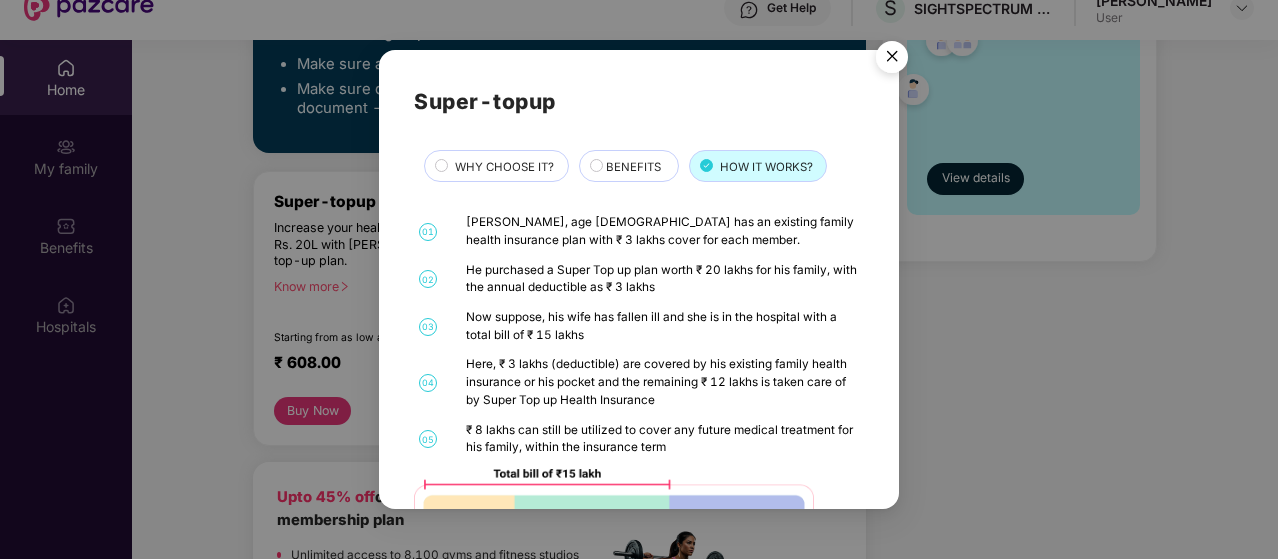 click at bounding box center [892, 60] 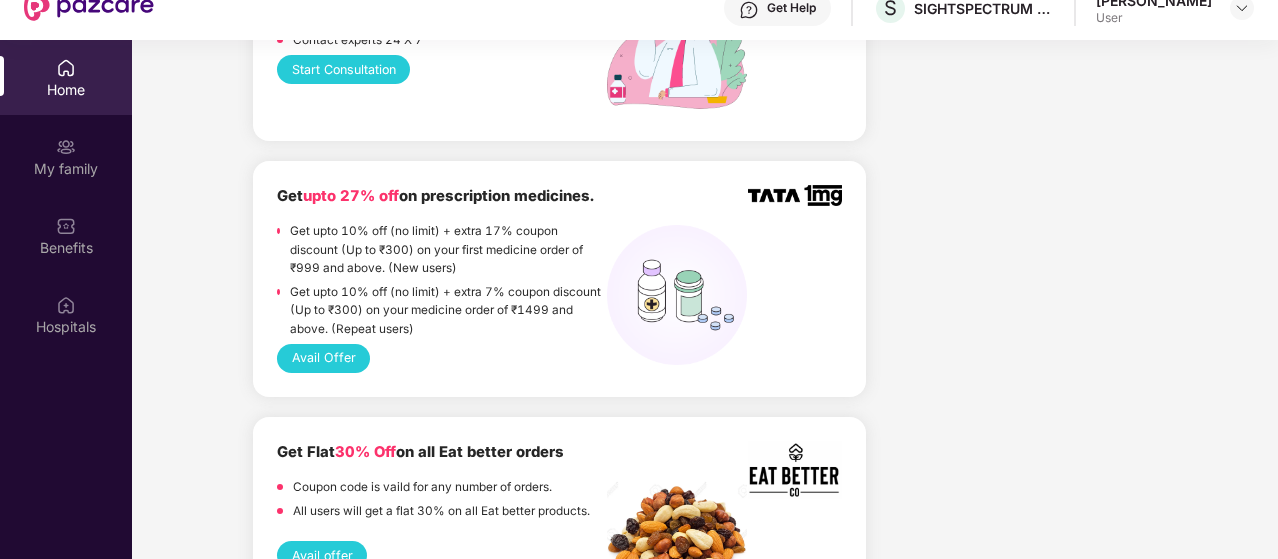 scroll, scrollTop: 1633, scrollLeft: 0, axis: vertical 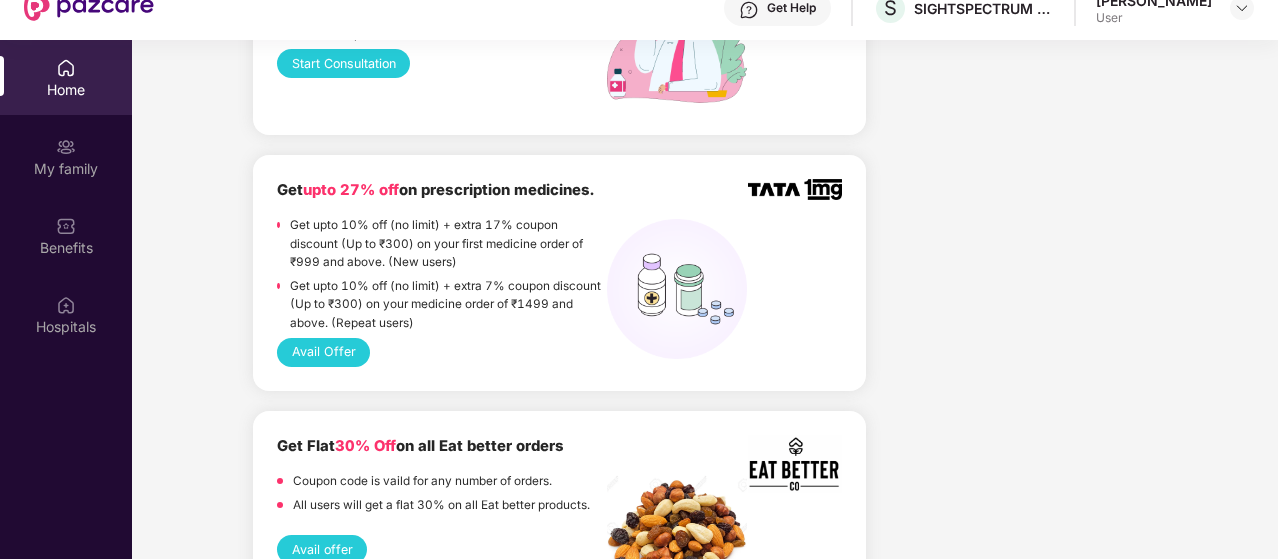 click on "Avail Offer" at bounding box center (323, 352) 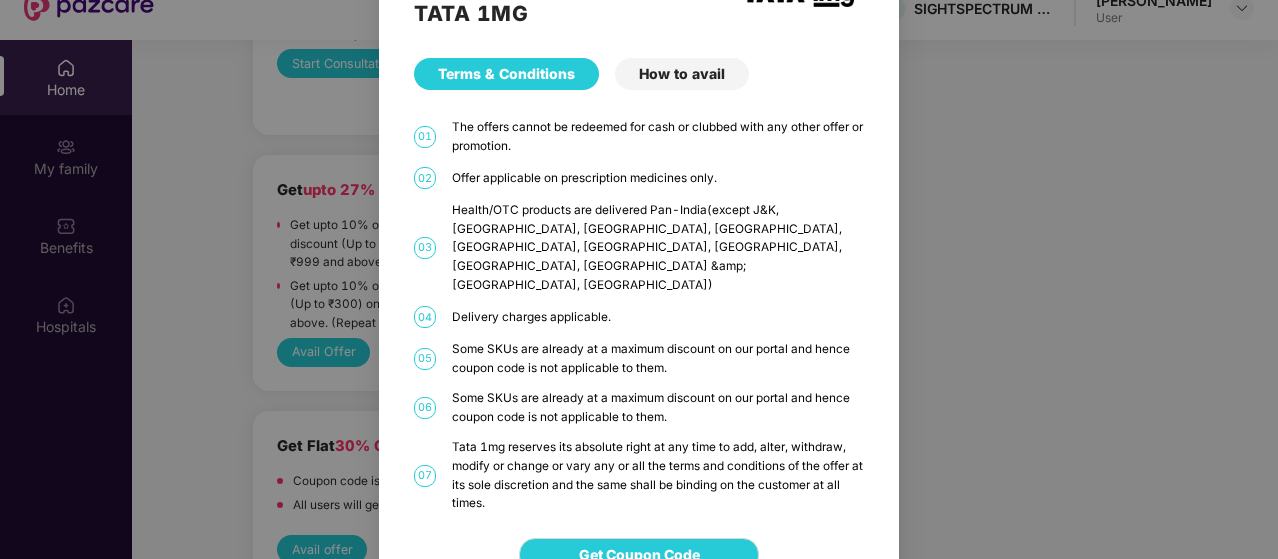scroll, scrollTop: 0, scrollLeft: 0, axis: both 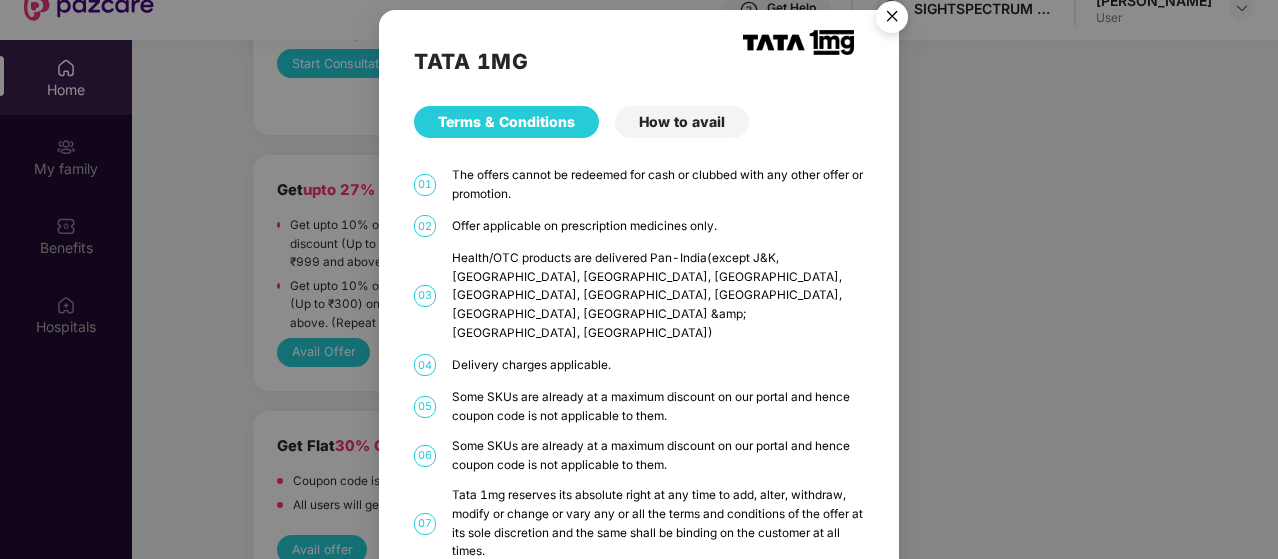 click at bounding box center [892, 20] 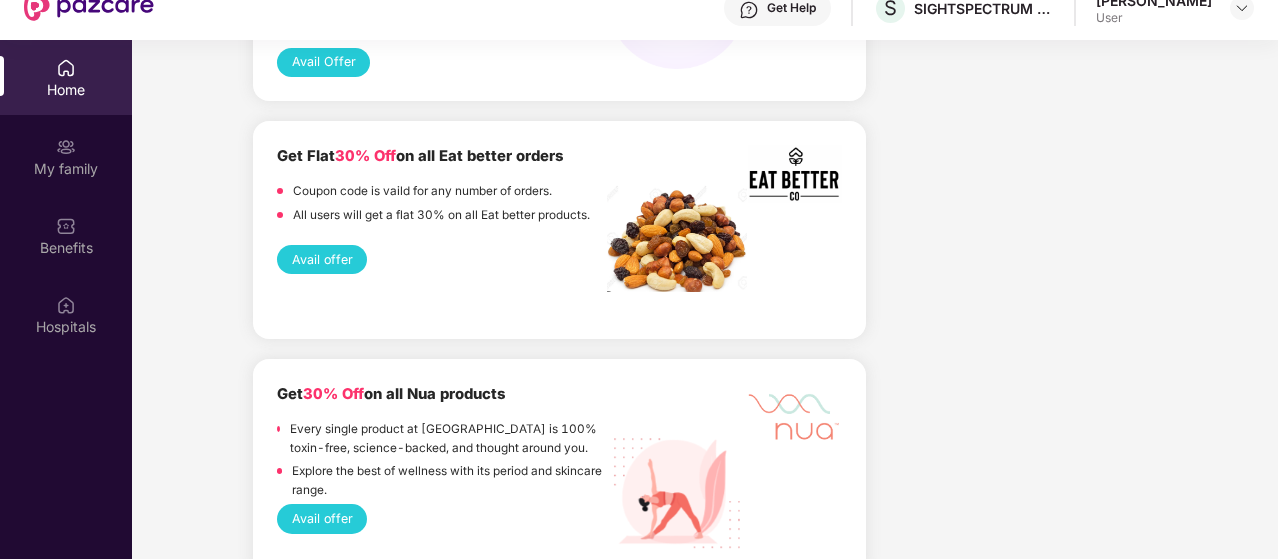 scroll, scrollTop: 1933, scrollLeft: 0, axis: vertical 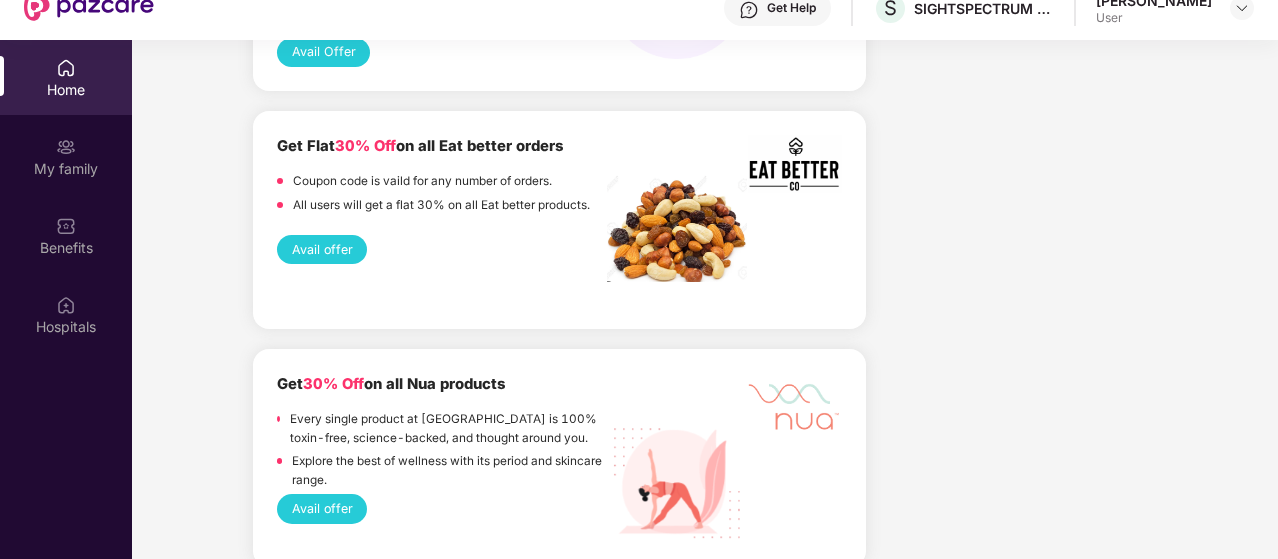 click on "Avail offer" at bounding box center (322, 249) 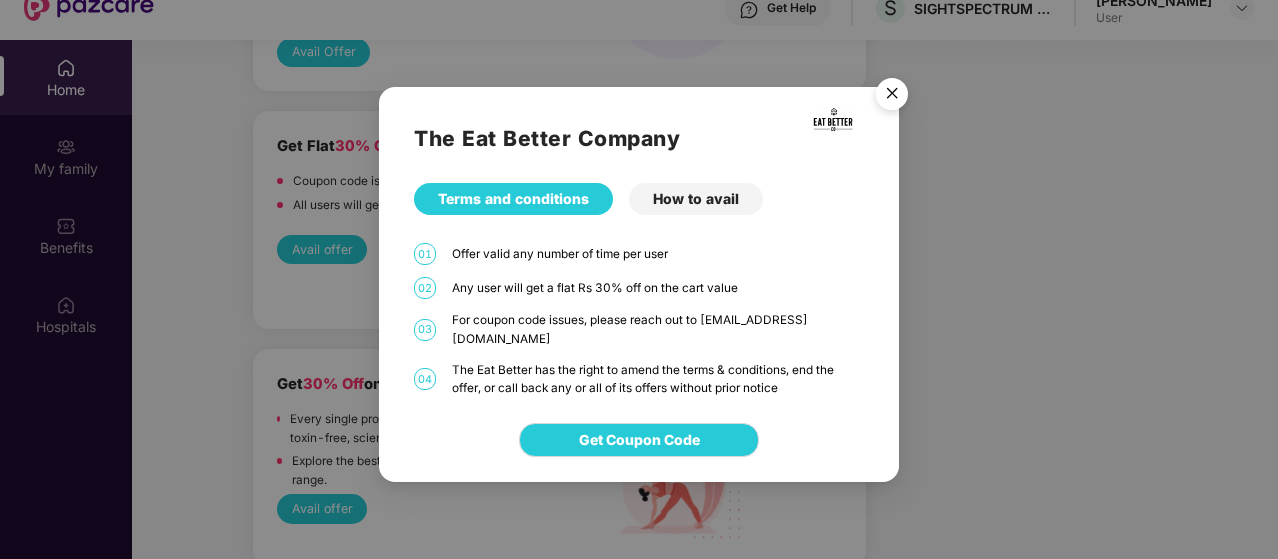 click at bounding box center (892, 97) 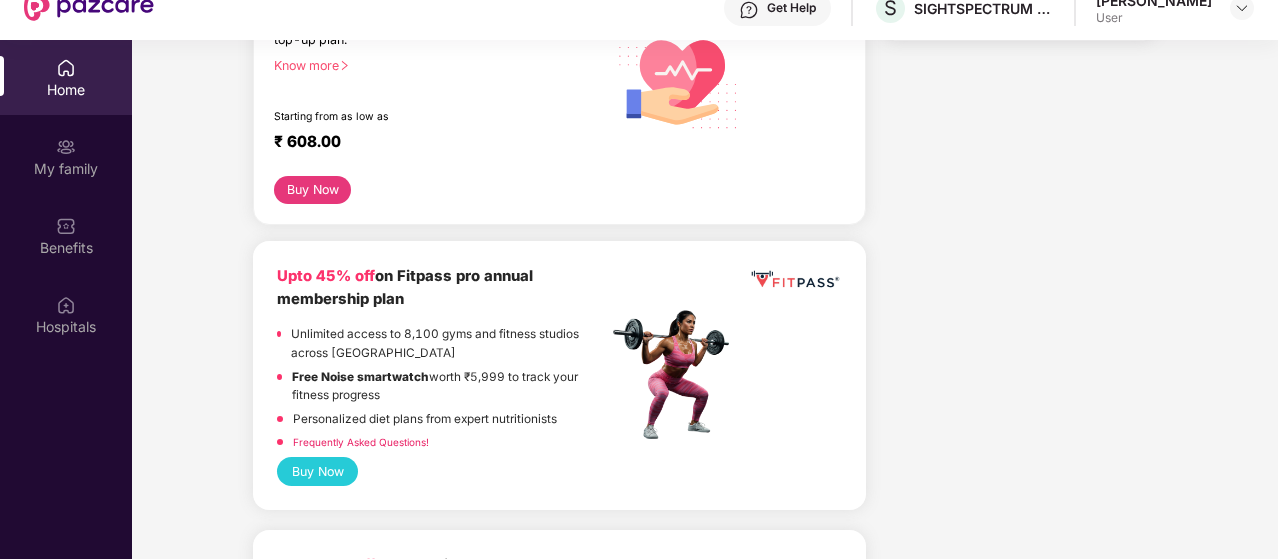 scroll, scrollTop: 766, scrollLeft: 0, axis: vertical 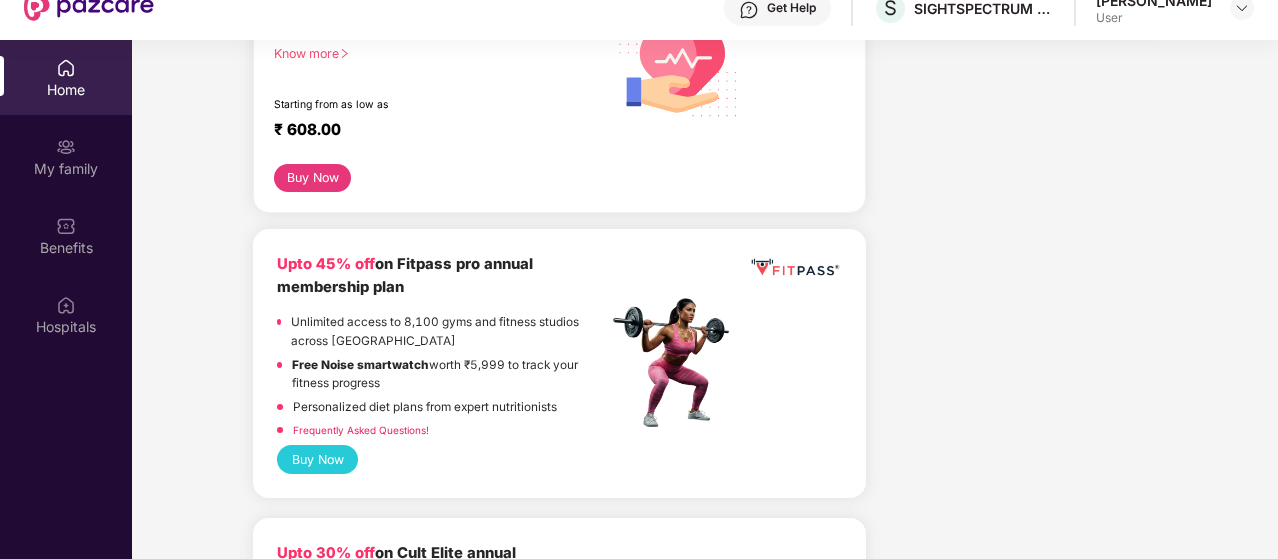 click on "Buy Now" at bounding box center [317, 459] 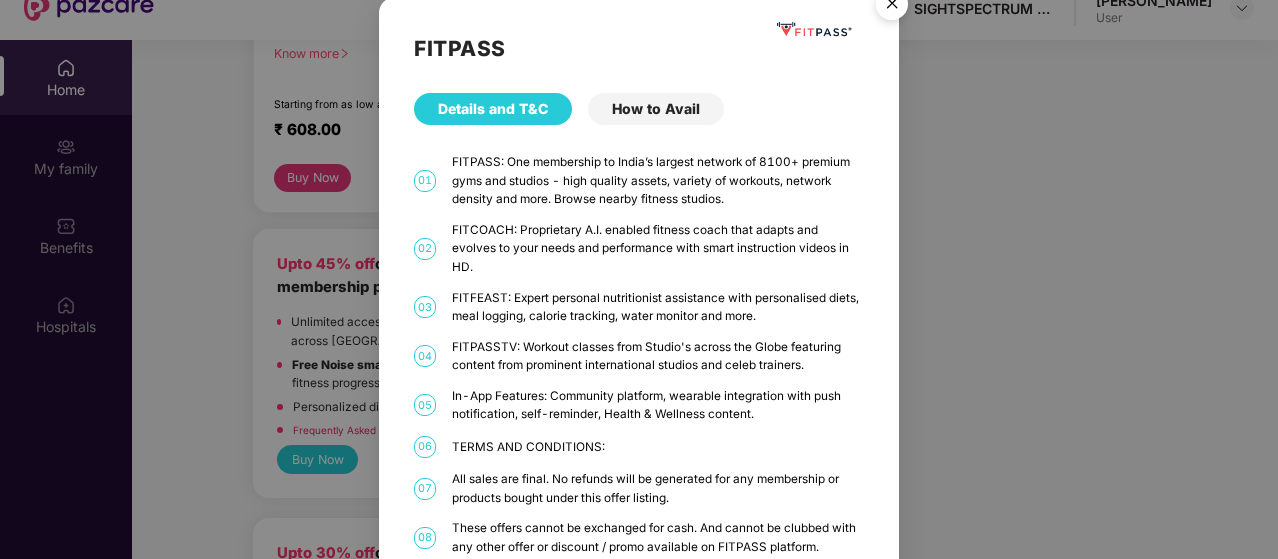 scroll, scrollTop: 0, scrollLeft: 0, axis: both 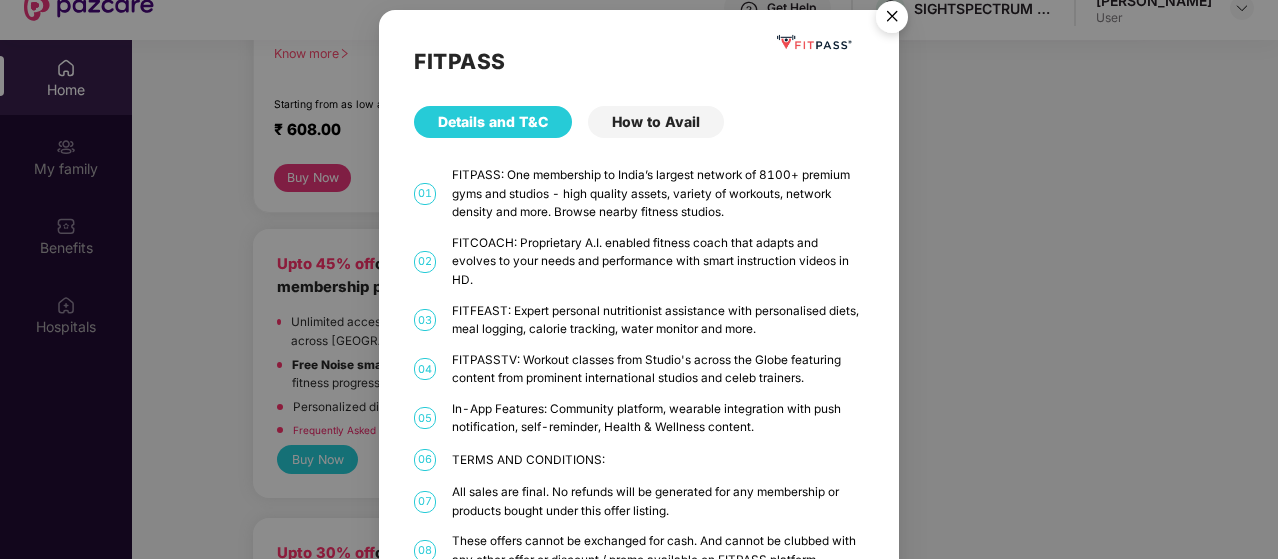 click on "How to Avail" at bounding box center (656, 122) 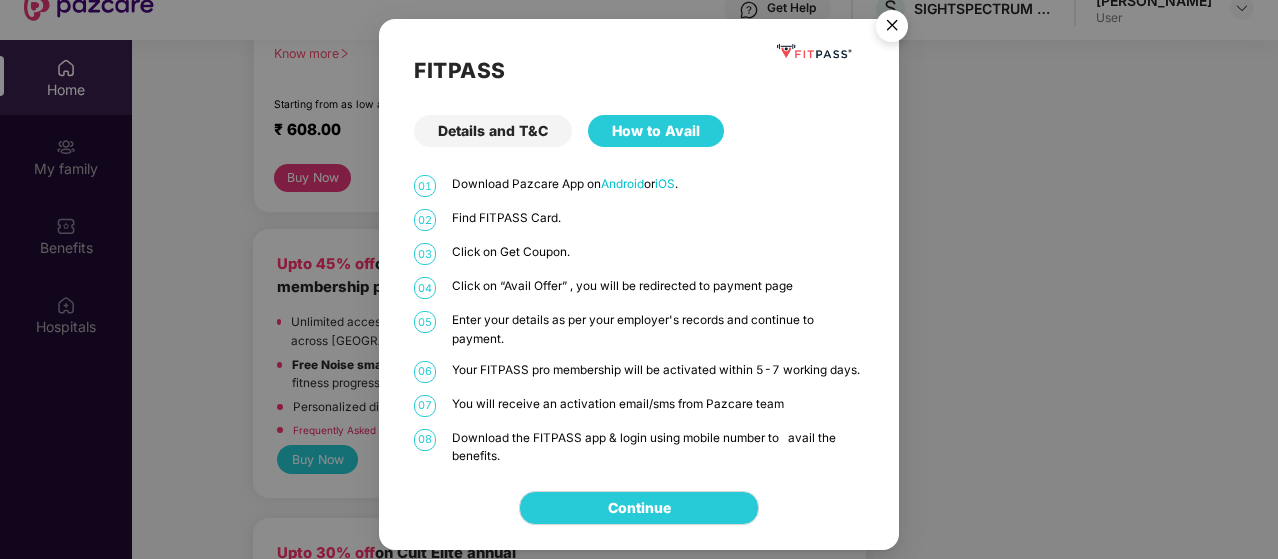 click at bounding box center [892, 29] 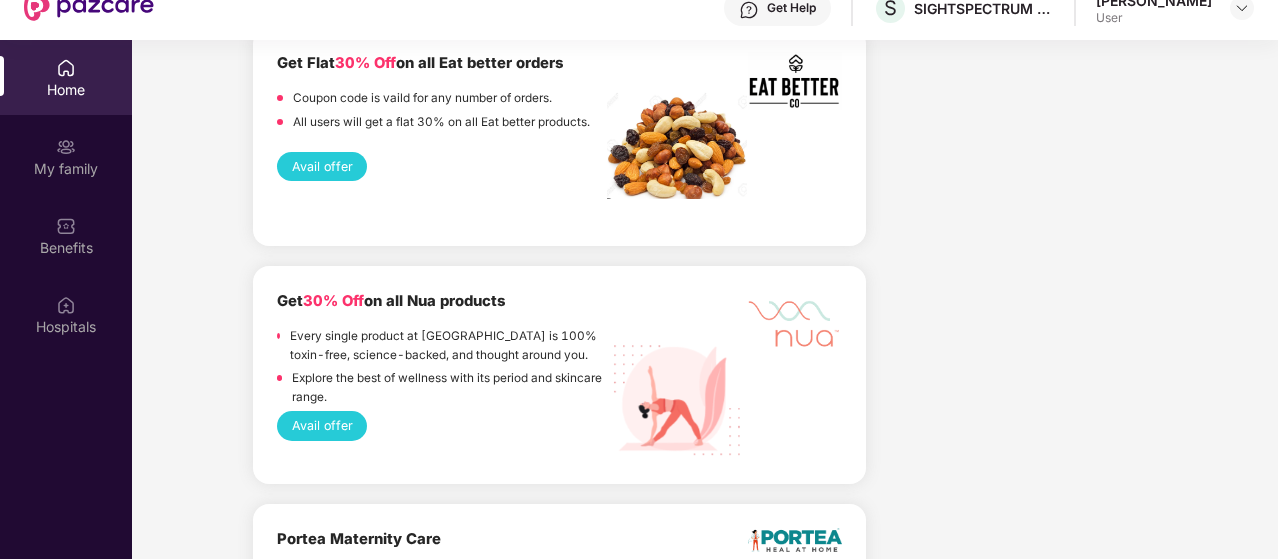 scroll, scrollTop: 1466, scrollLeft: 0, axis: vertical 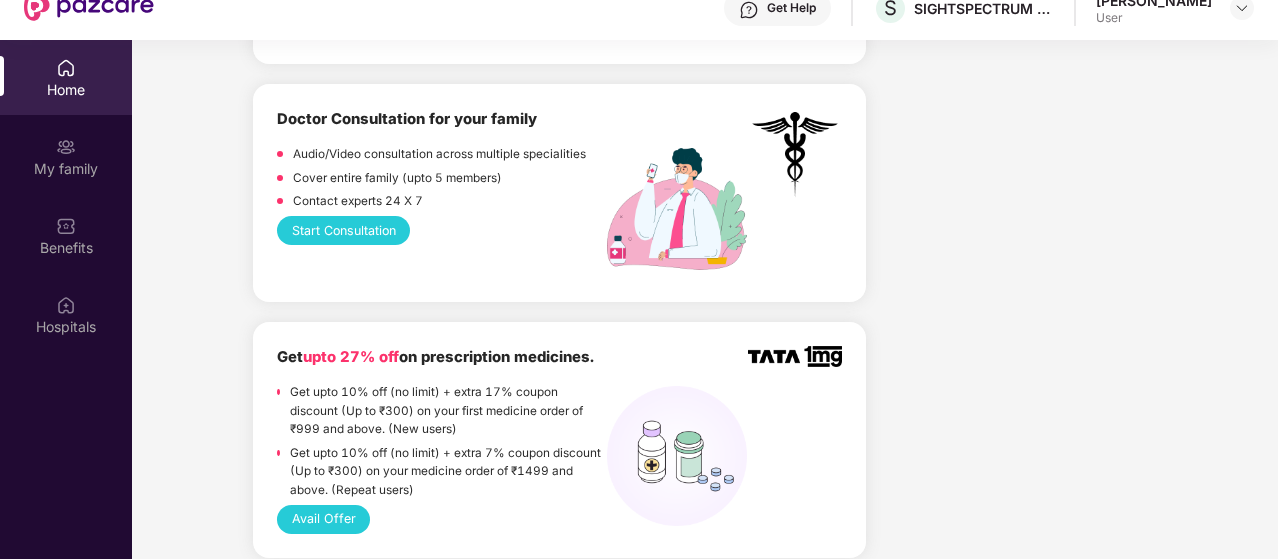 click on "Avail Offer" at bounding box center (323, 519) 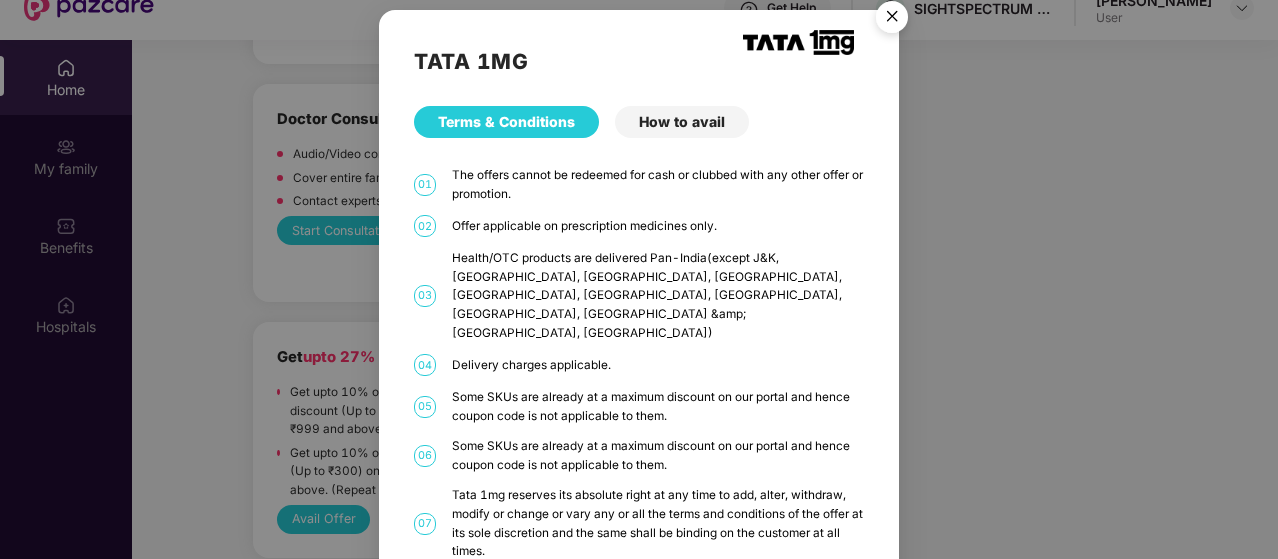 click on "Health/OTC products are delivered Pan-India(except J&K, Manipur, Mizoram, Nagaland,Meghalaya, Himachal Pradesh, Arunachal Pradesh, Goa, Daman &amp; Diu, Andaman & Nicobar)" at bounding box center (658, 295) 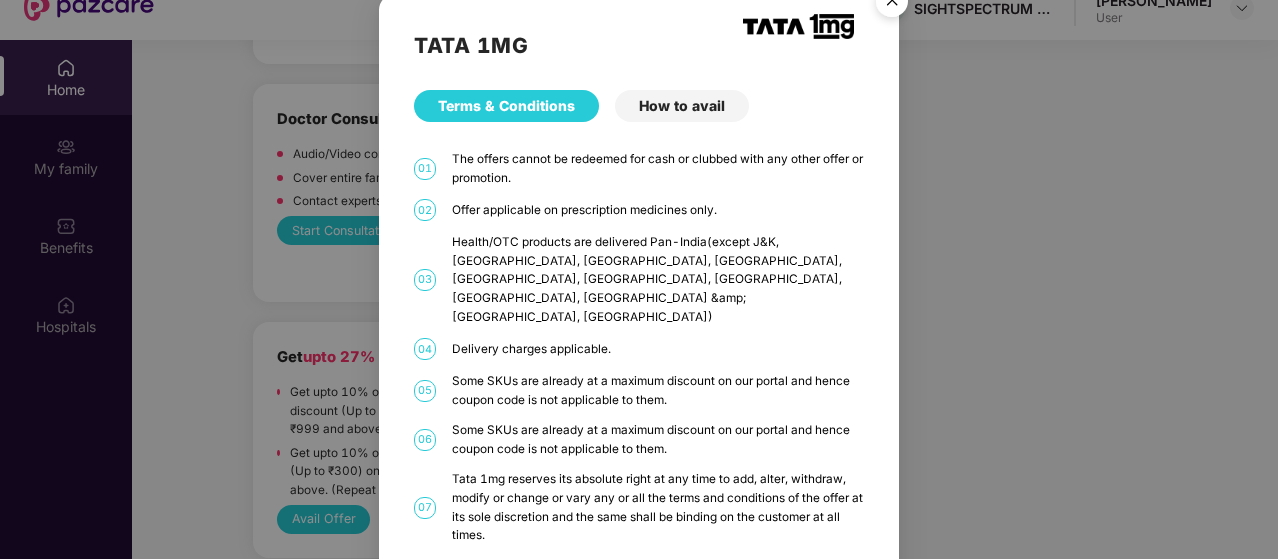 scroll, scrollTop: 0, scrollLeft: 0, axis: both 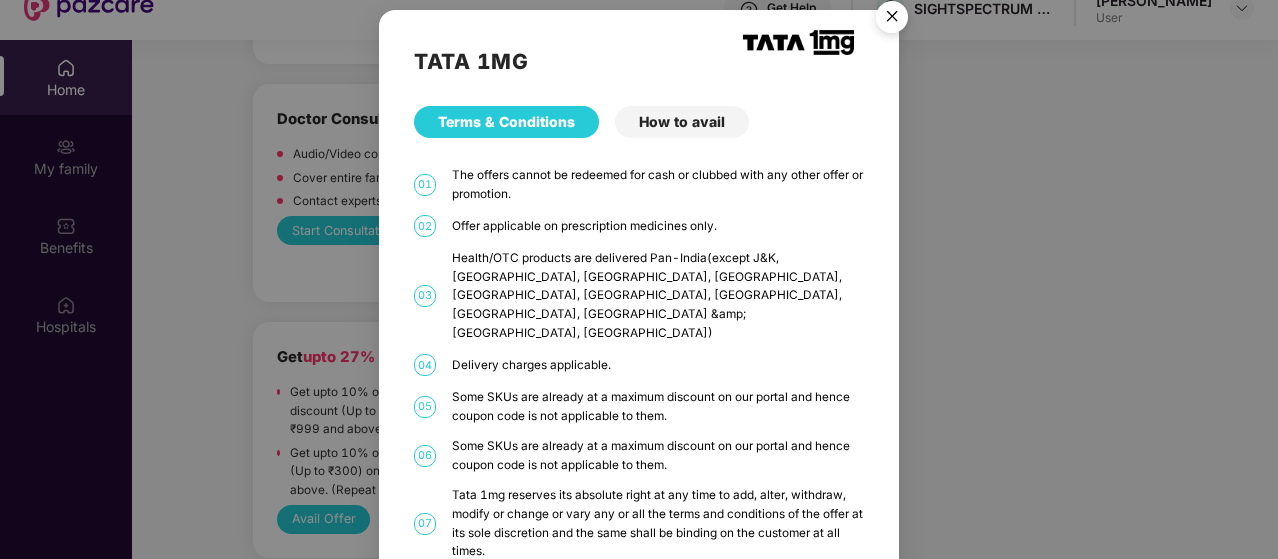 click at bounding box center (892, 20) 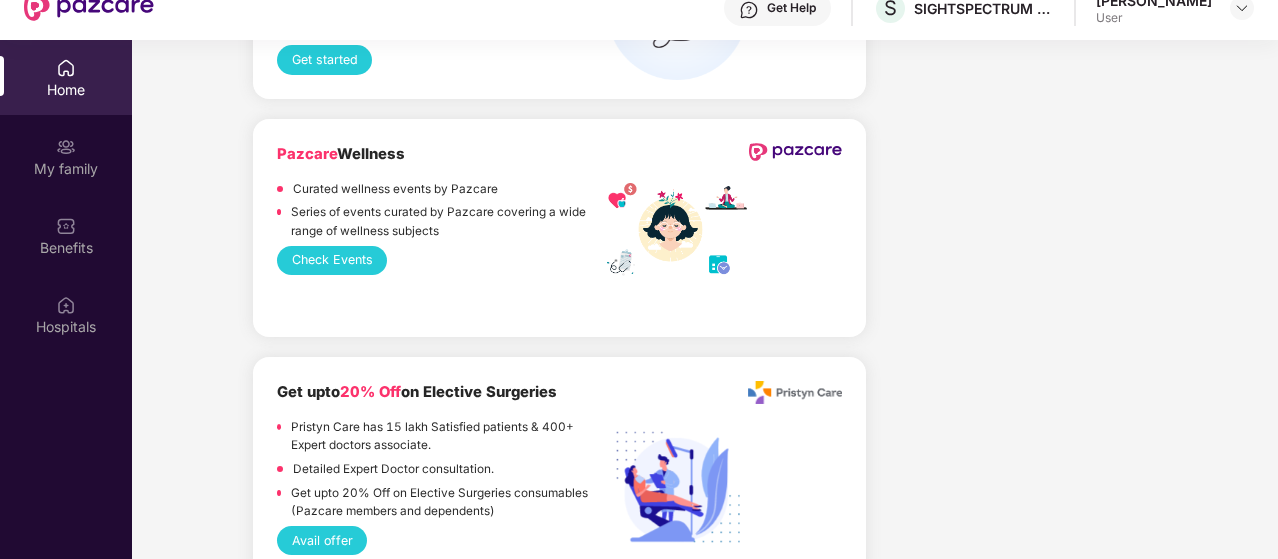 scroll, scrollTop: 0, scrollLeft: 0, axis: both 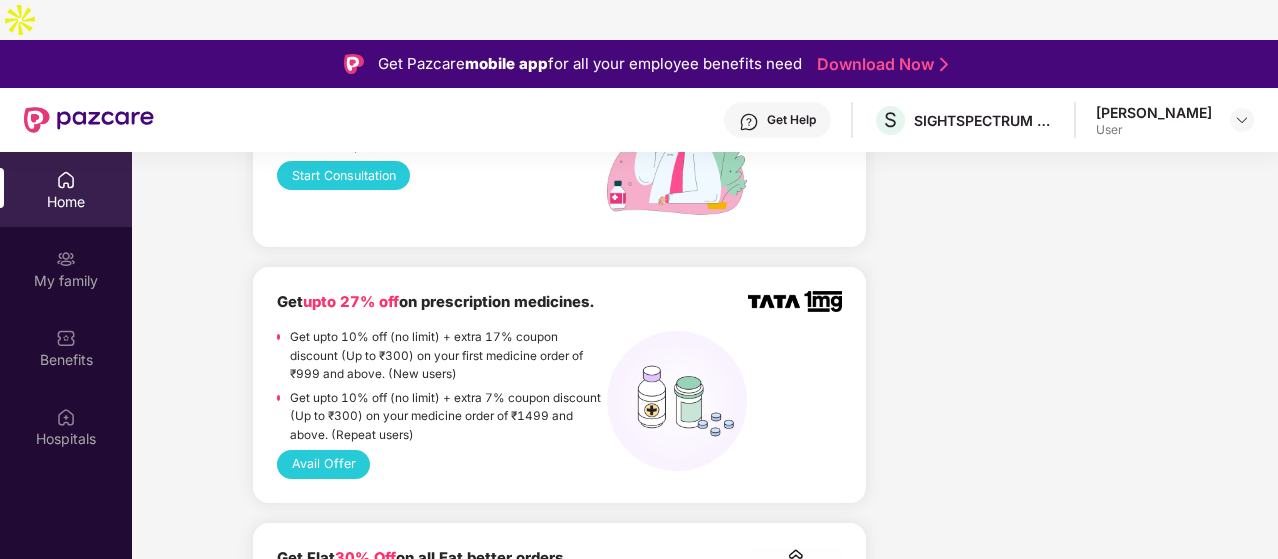 click on "Get upto 10% off (no limit) + extra 7% coupon discount (Up to ₹300) on your medicine order of ₹1499 and above. (Repeat users)" at bounding box center (448, 417) 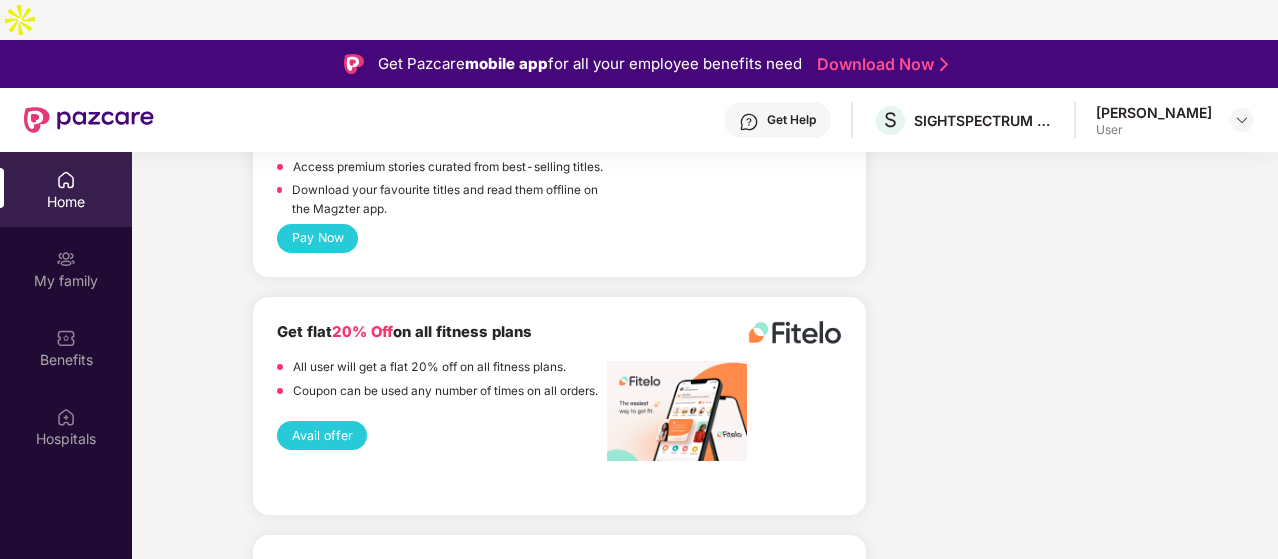 scroll, scrollTop: 0, scrollLeft: 0, axis: both 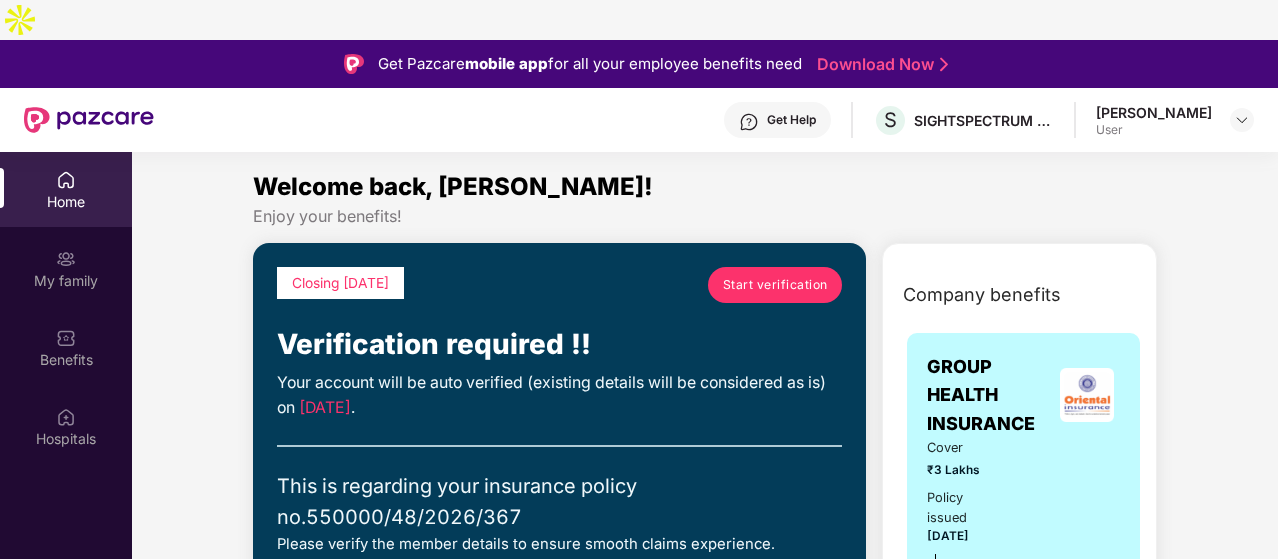 click on "Cover" at bounding box center [963, 448] 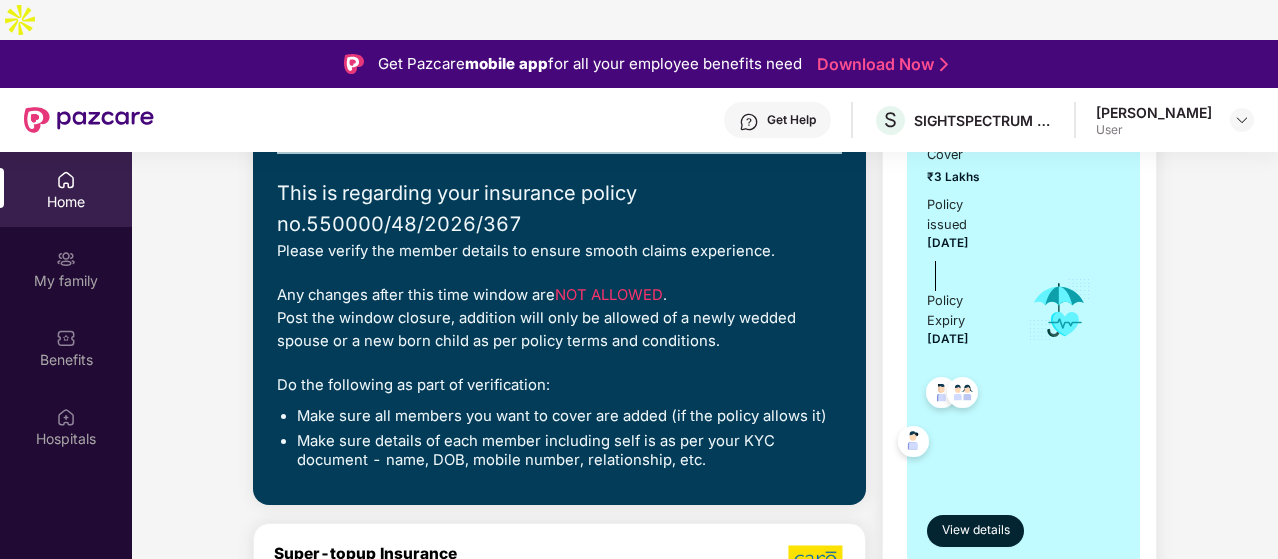scroll, scrollTop: 300, scrollLeft: 0, axis: vertical 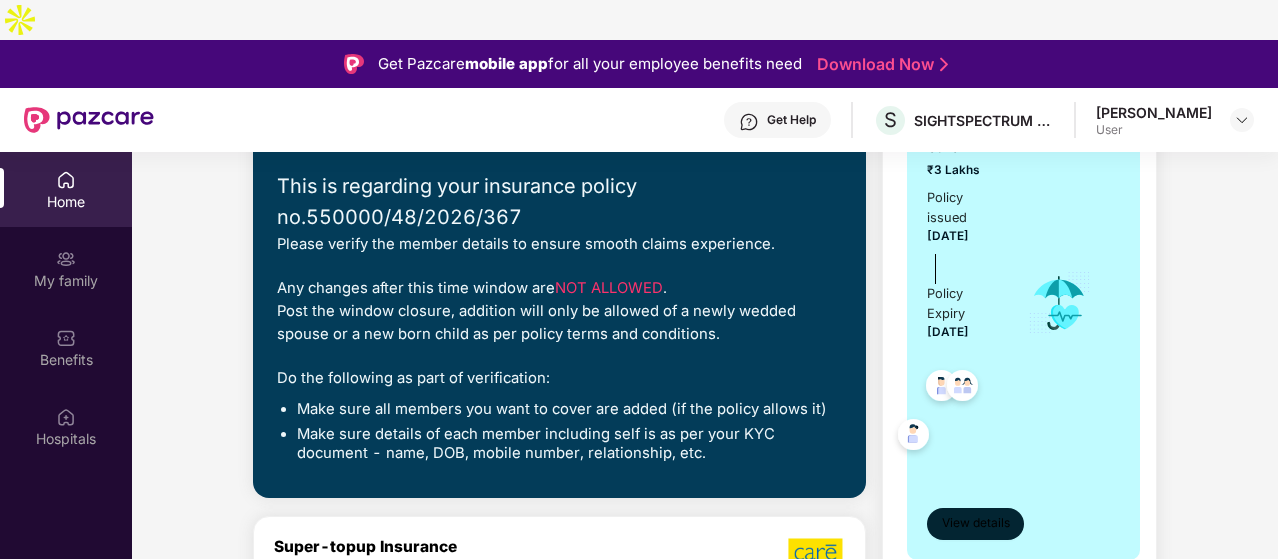 click on "View details" at bounding box center [976, 523] 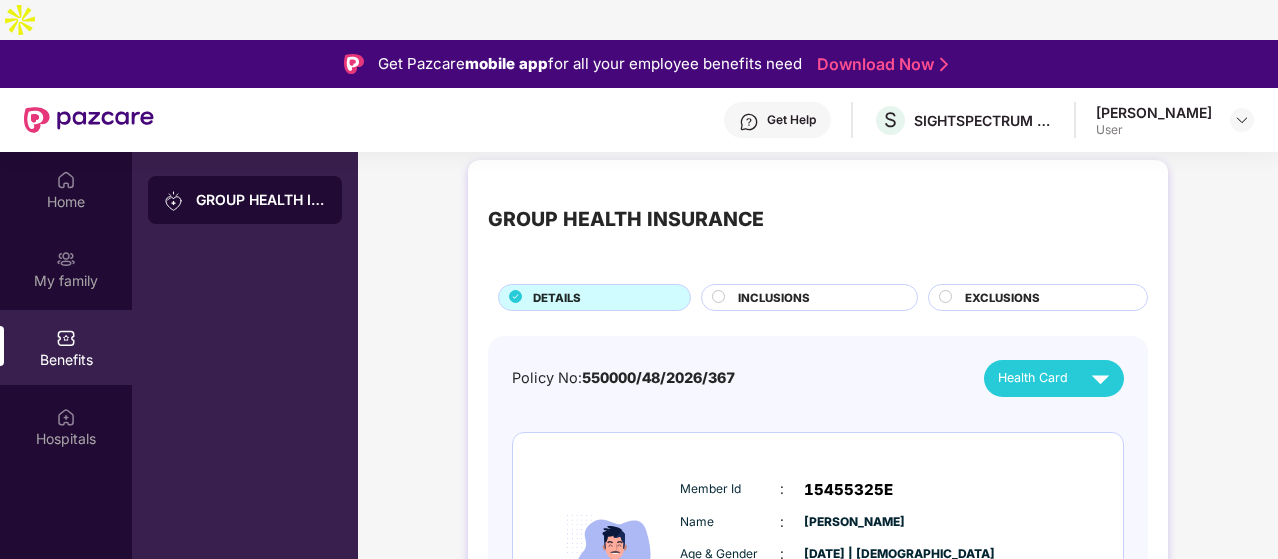 scroll, scrollTop: 0, scrollLeft: 0, axis: both 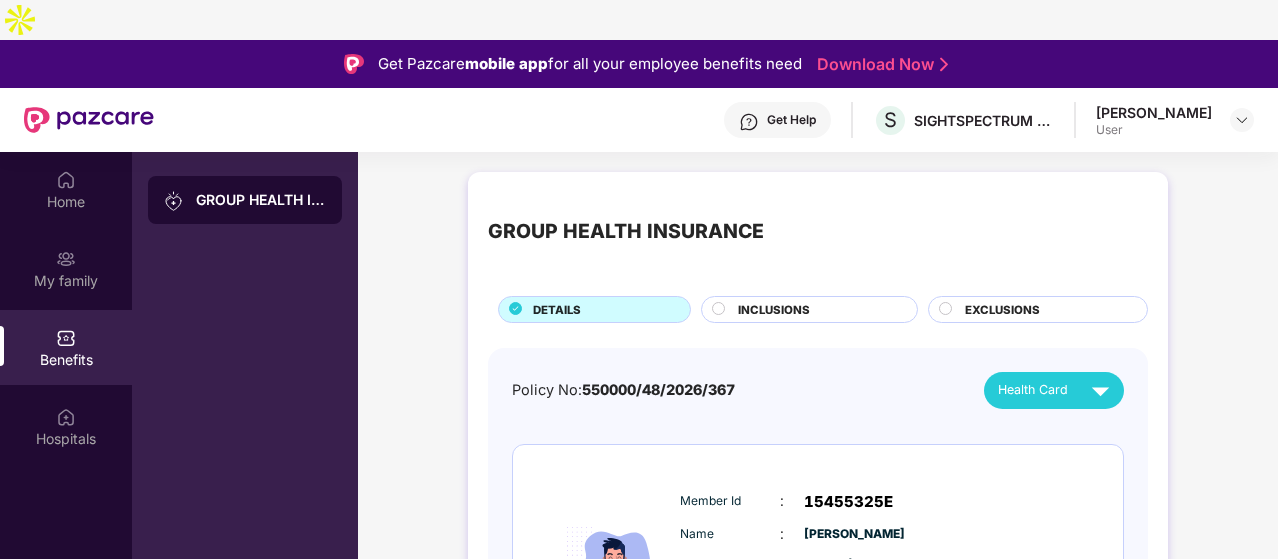 click on "INCLUSIONS" at bounding box center [817, 311] 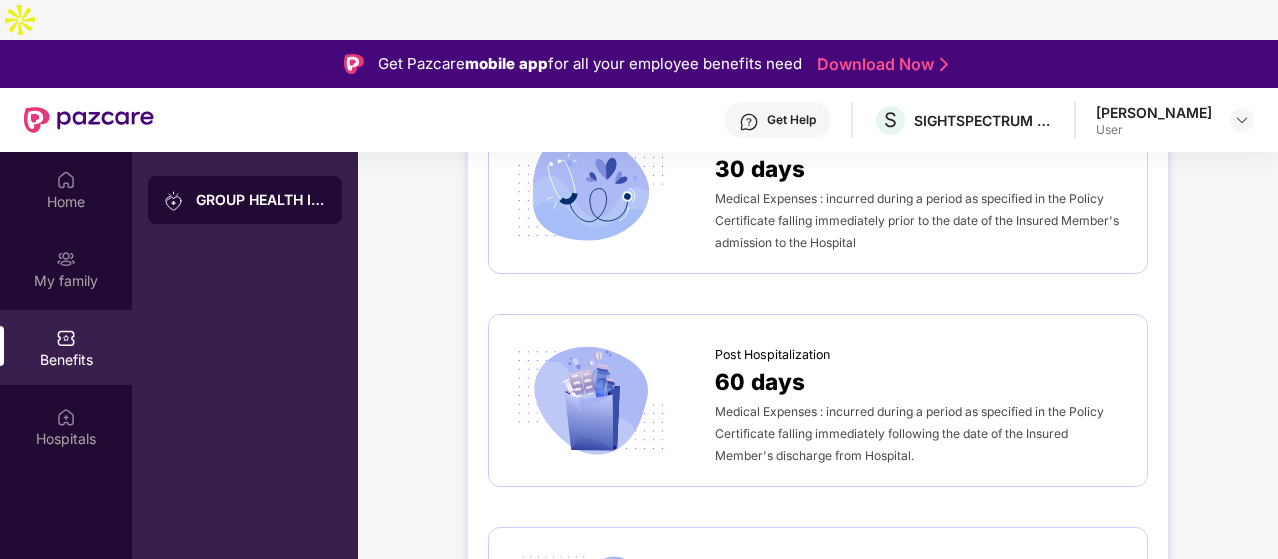 scroll, scrollTop: 0, scrollLeft: 0, axis: both 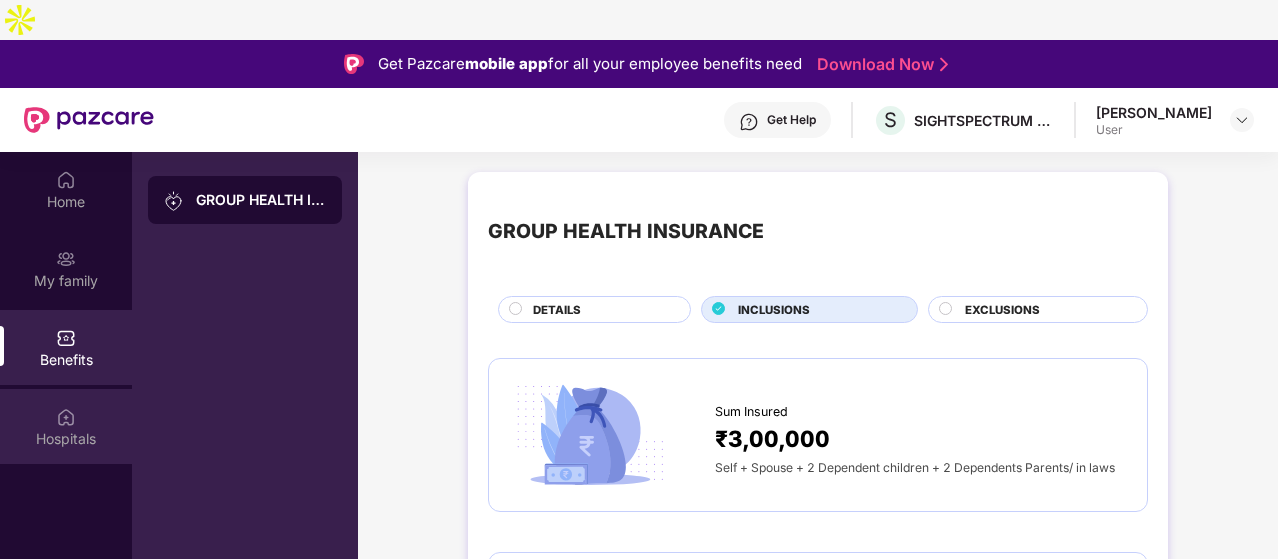 click at bounding box center [66, 417] 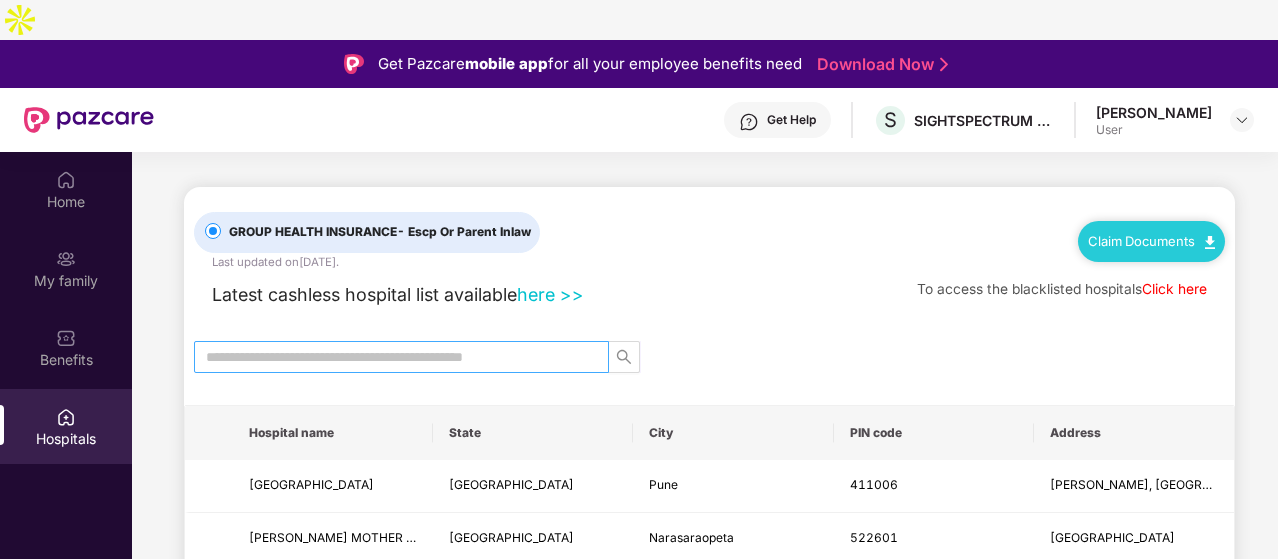 click at bounding box center [393, 357] 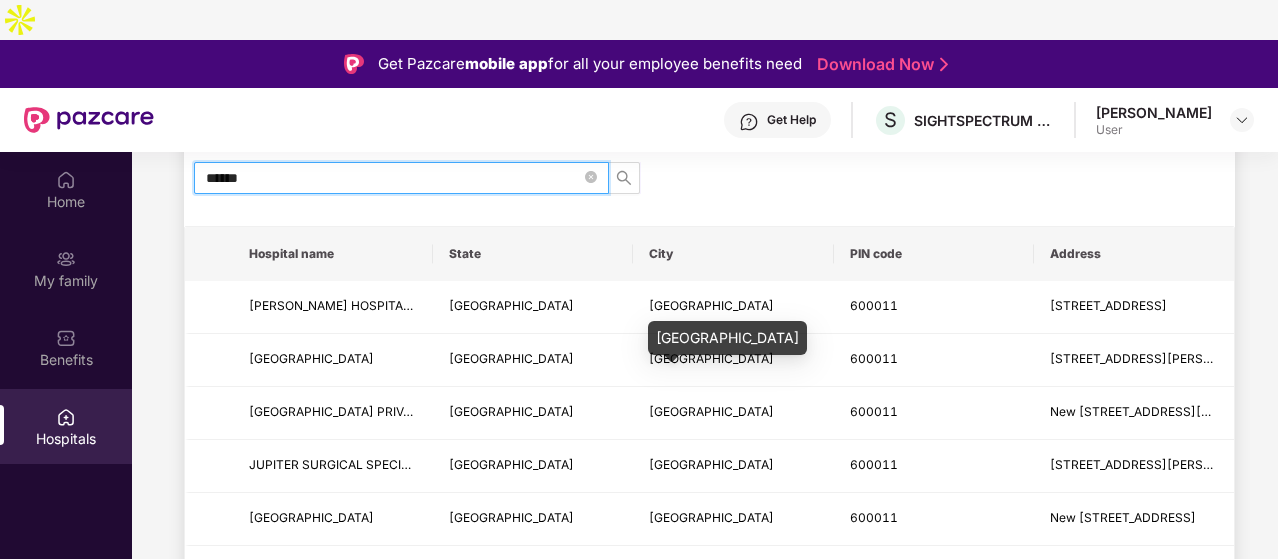 scroll, scrollTop: 189, scrollLeft: 0, axis: vertical 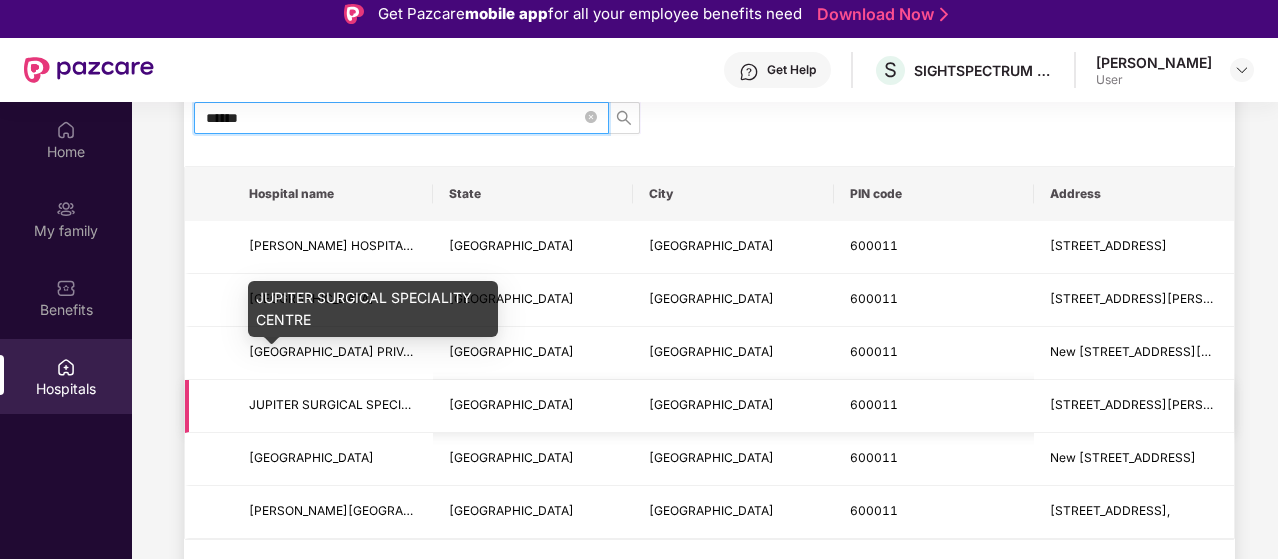click on "JUPITER SURGICAL SPECIALITY CENTRE" at bounding box center [367, 404] 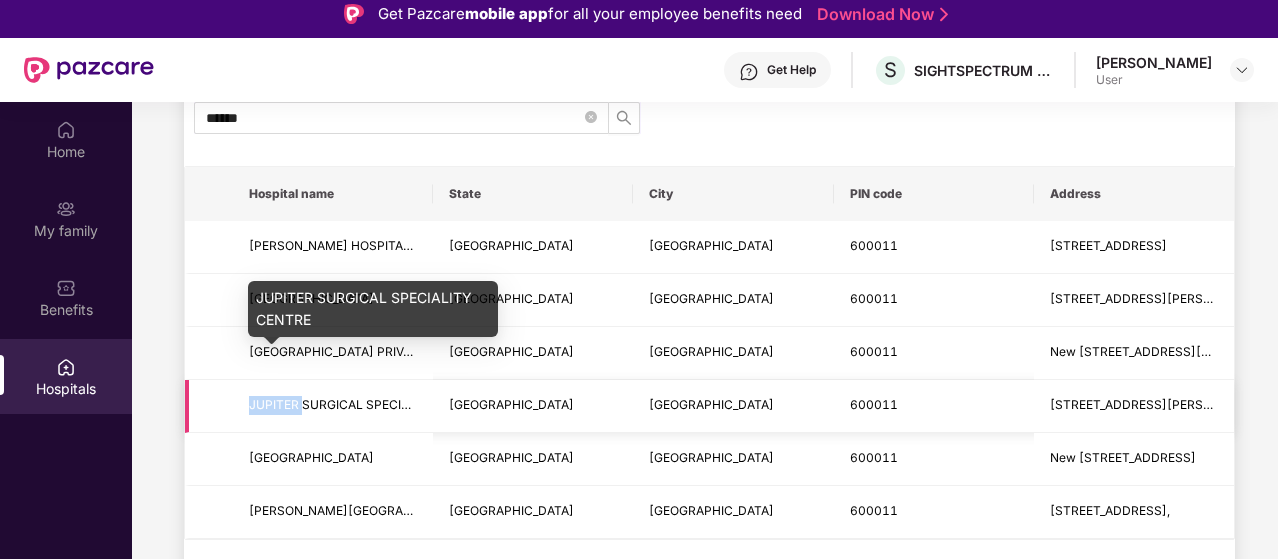 click on "JUPITER SURGICAL SPECIALITY CENTRE" at bounding box center [367, 404] 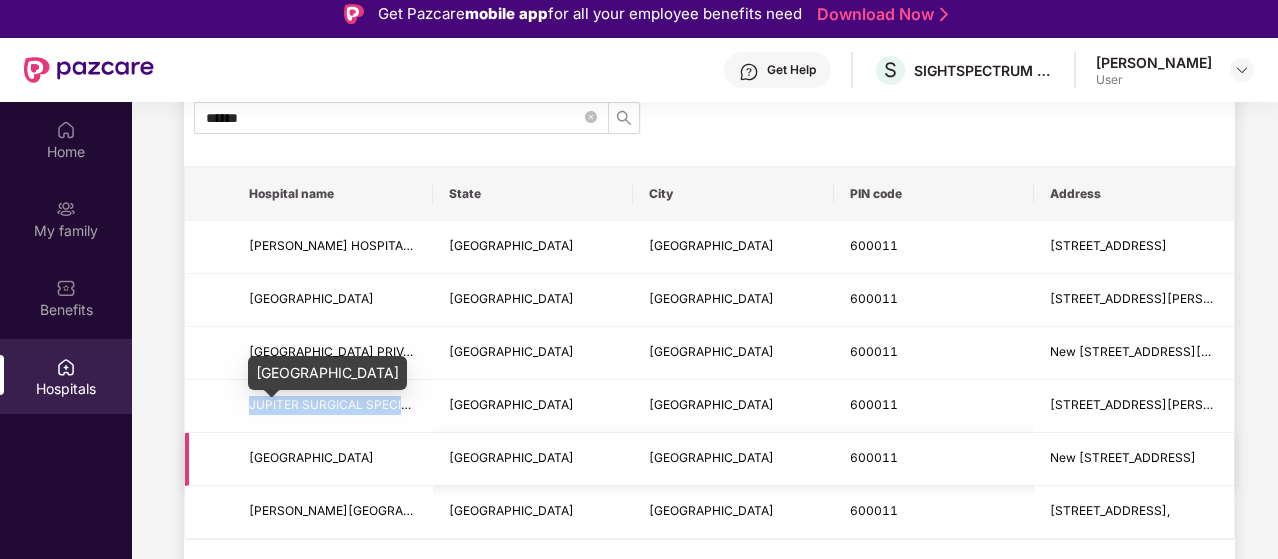 click on "SEN HOSPITAL" at bounding box center (311, 457) 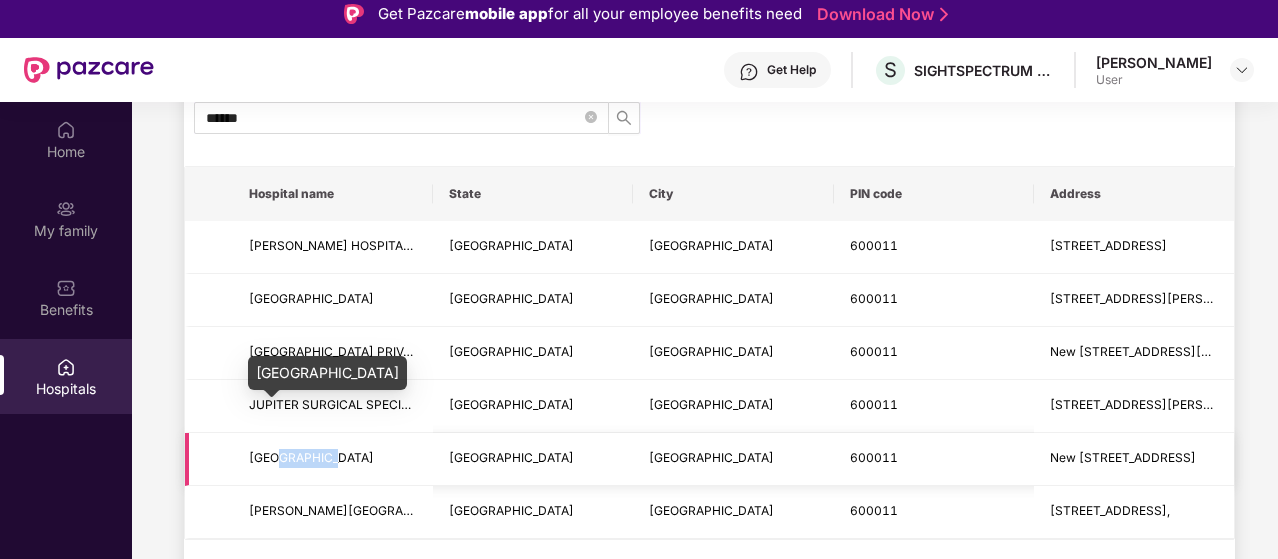 click on "SEN HOSPITAL" at bounding box center (311, 457) 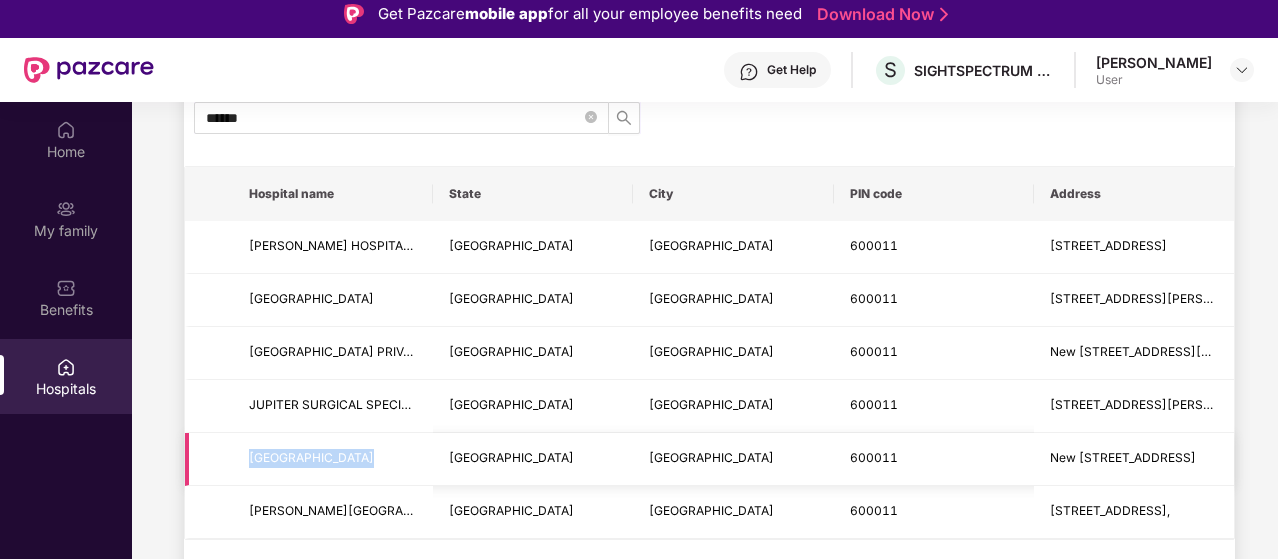 scroll, scrollTop: 112, scrollLeft: 0, axis: vertical 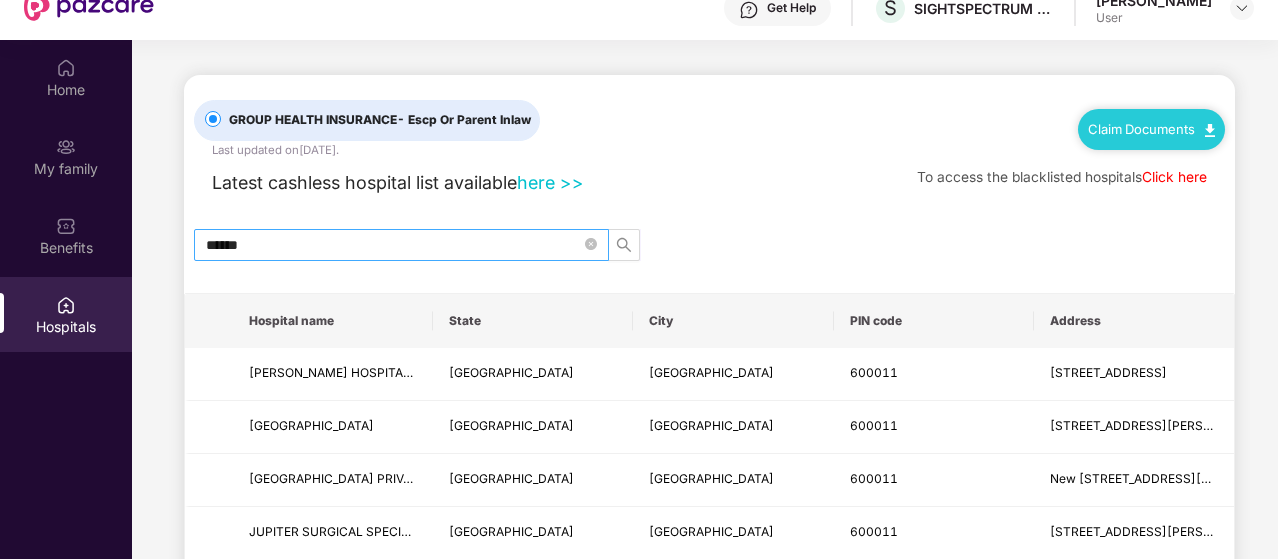 click on "******" at bounding box center [393, 245] 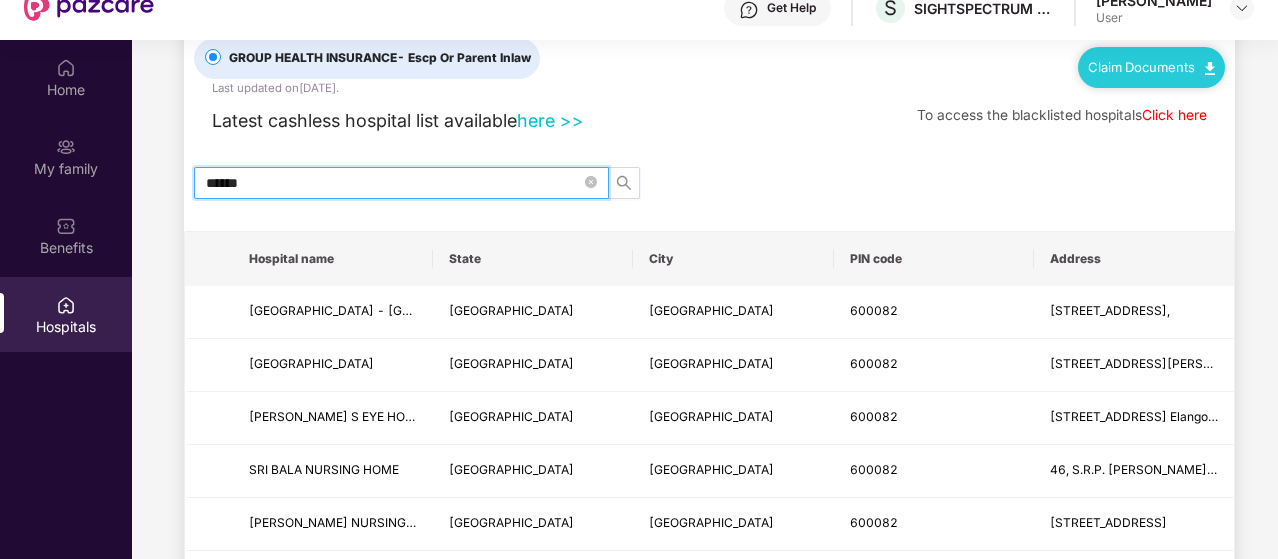 scroll, scrollTop: 0, scrollLeft: 0, axis: both 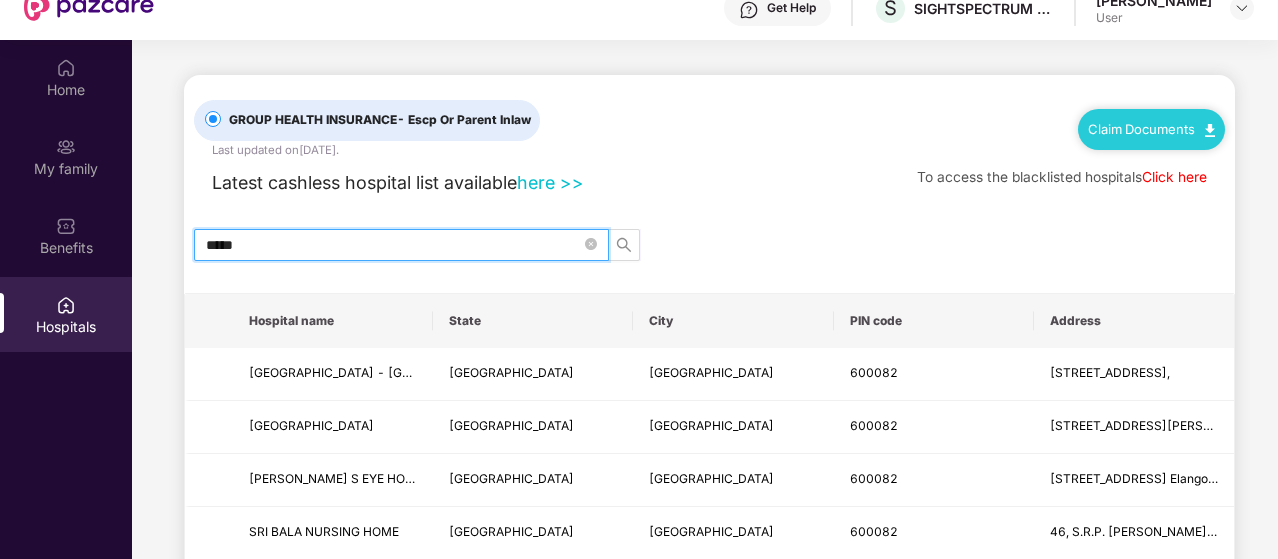 type on "******" 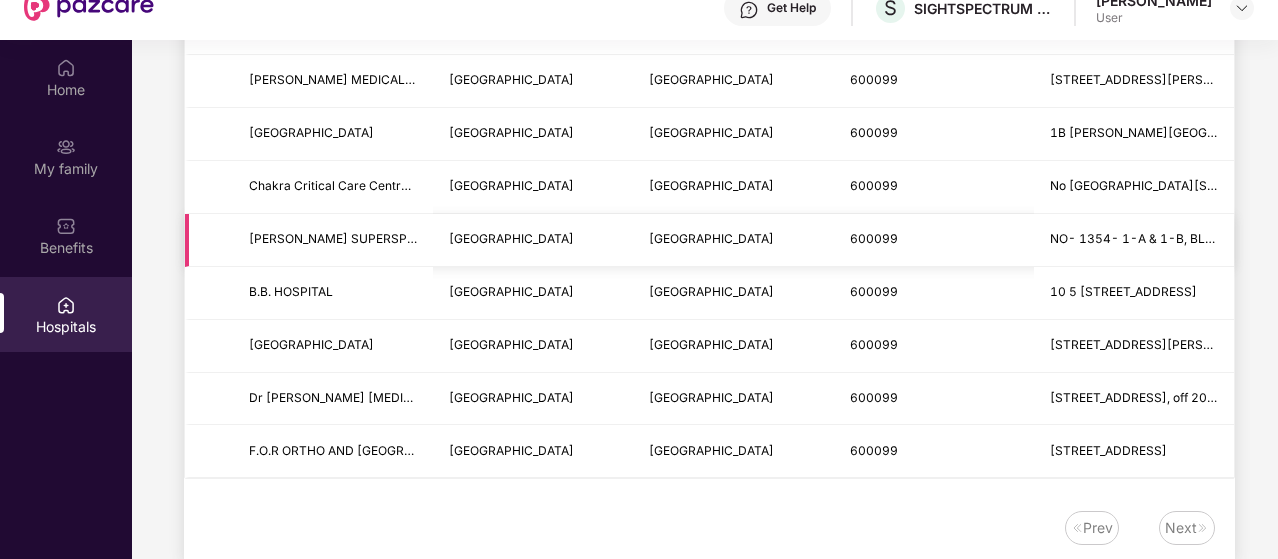 scroll, scrollTop: 0, scrollLeft: 0, axis: both 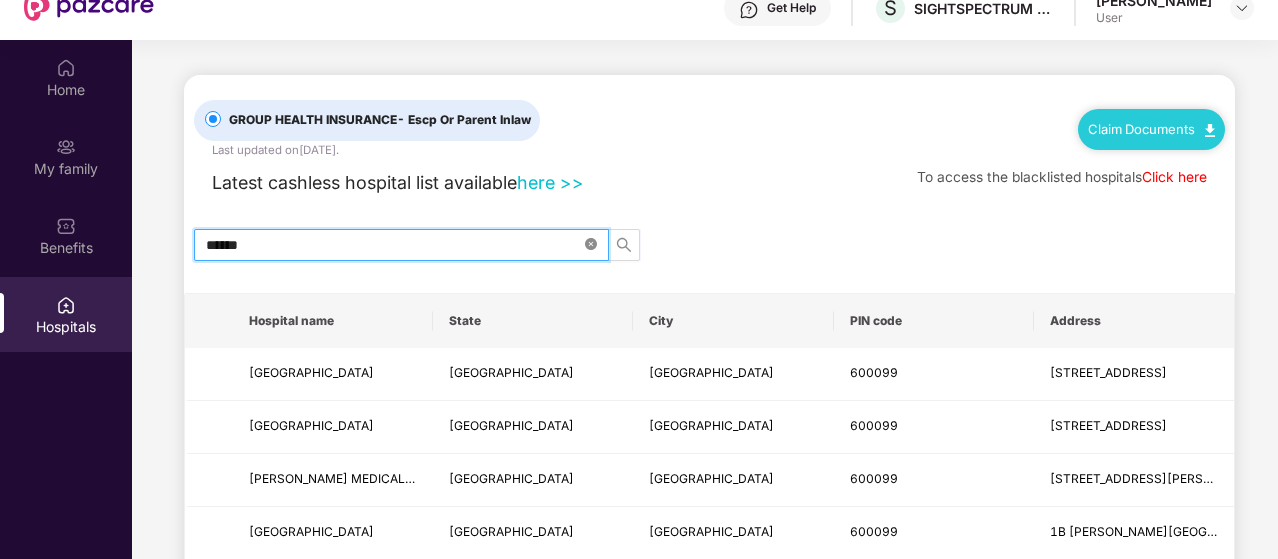 click 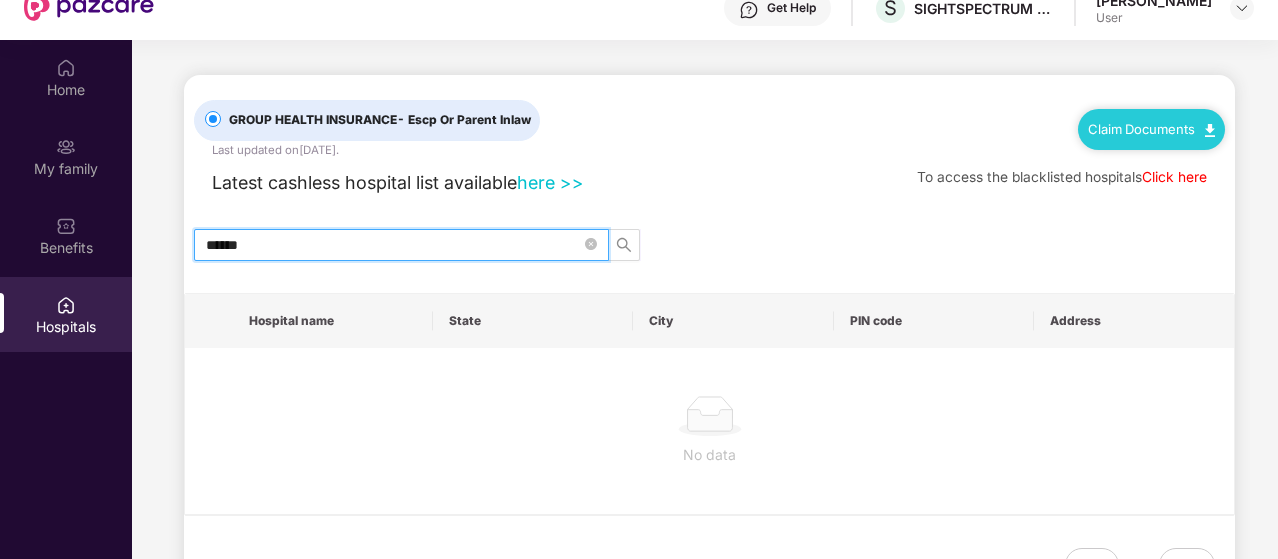 click on "******" at bounding box center [393, 245] 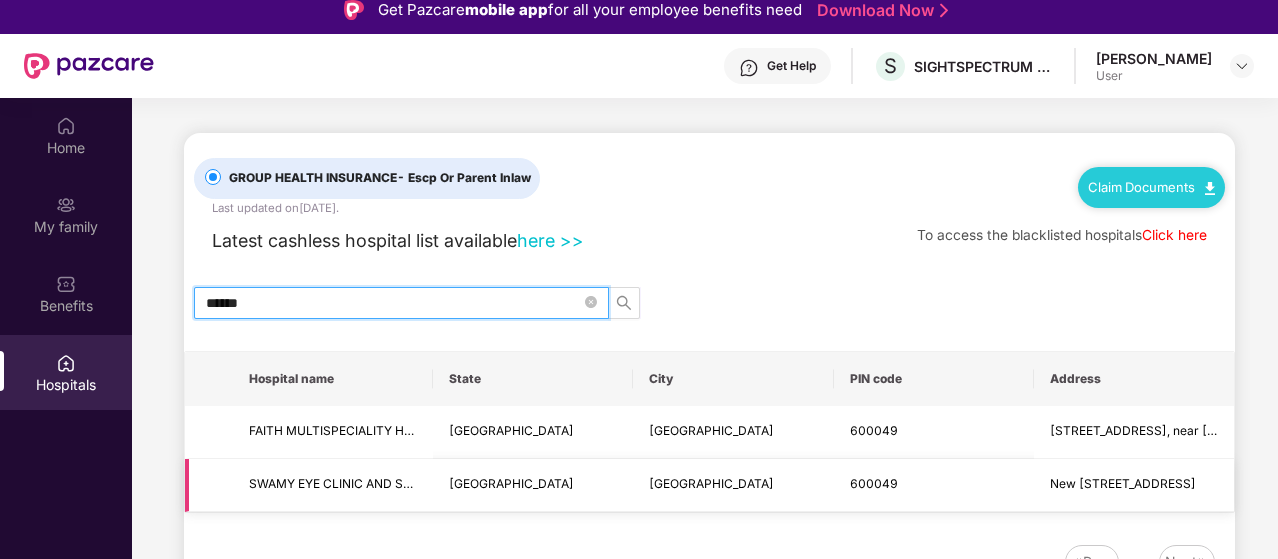 scroll, scrollTop: 112, scrollLeft: 0, axis: vertical 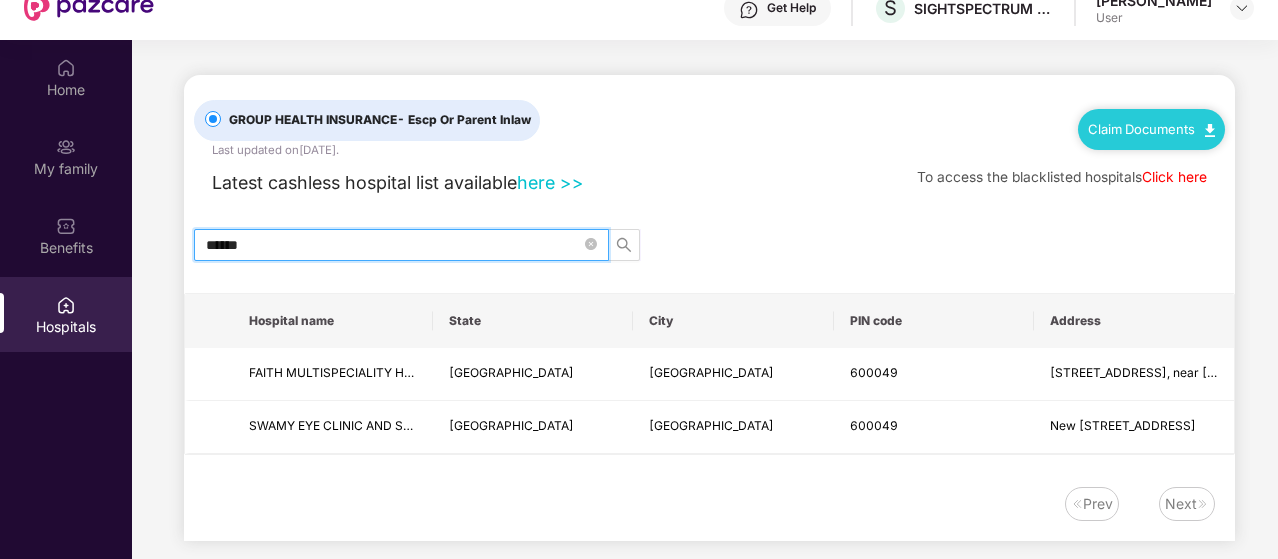 click on "******" at bounding box center (393, 245) 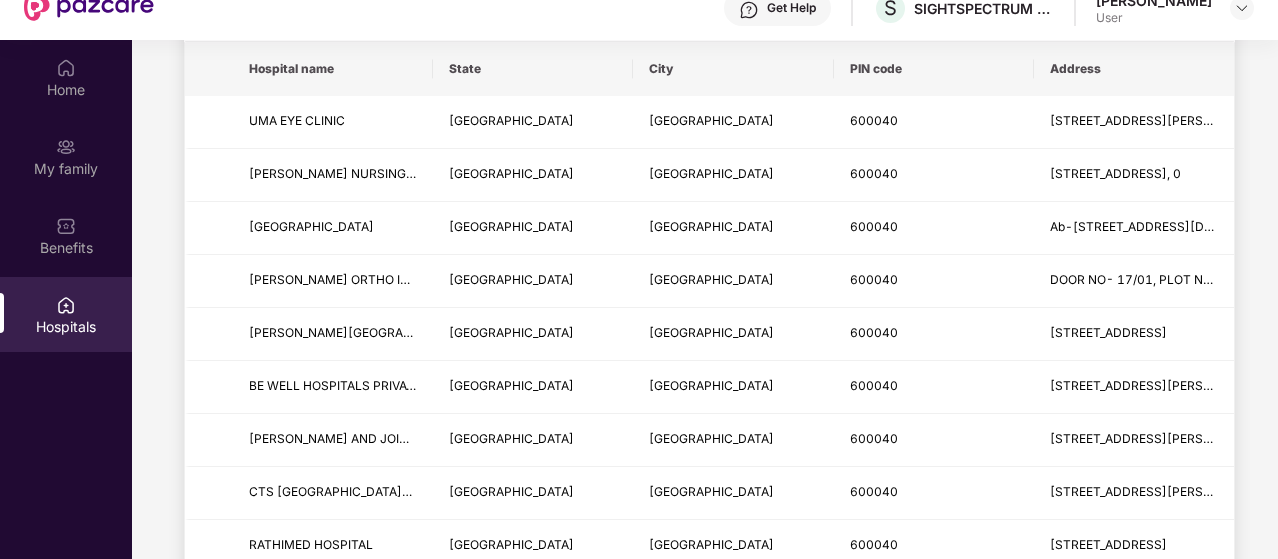 scroll, scrollTop: 0, scrollLeft: 0, axis: both 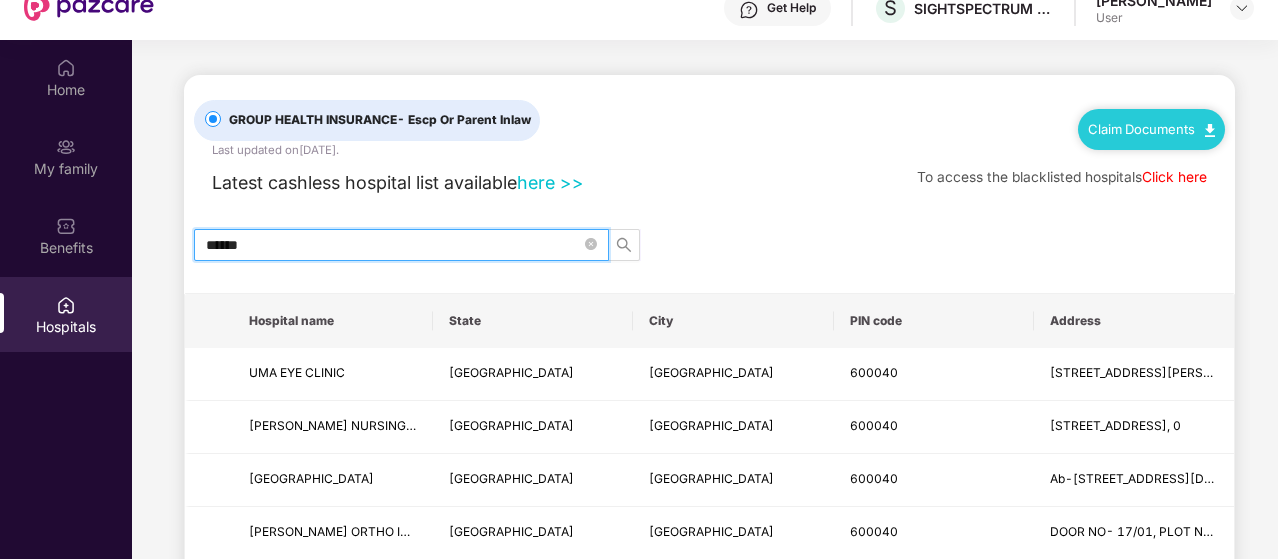 type on "******" 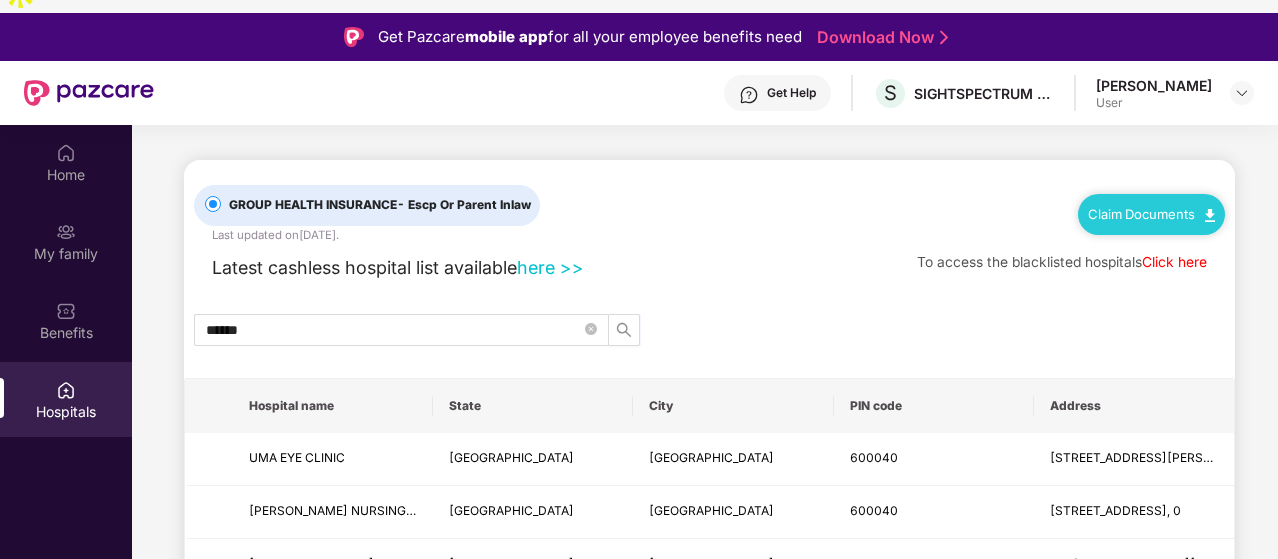 scroll, scrollTop: 0, scrollLeft: 0, axis: both 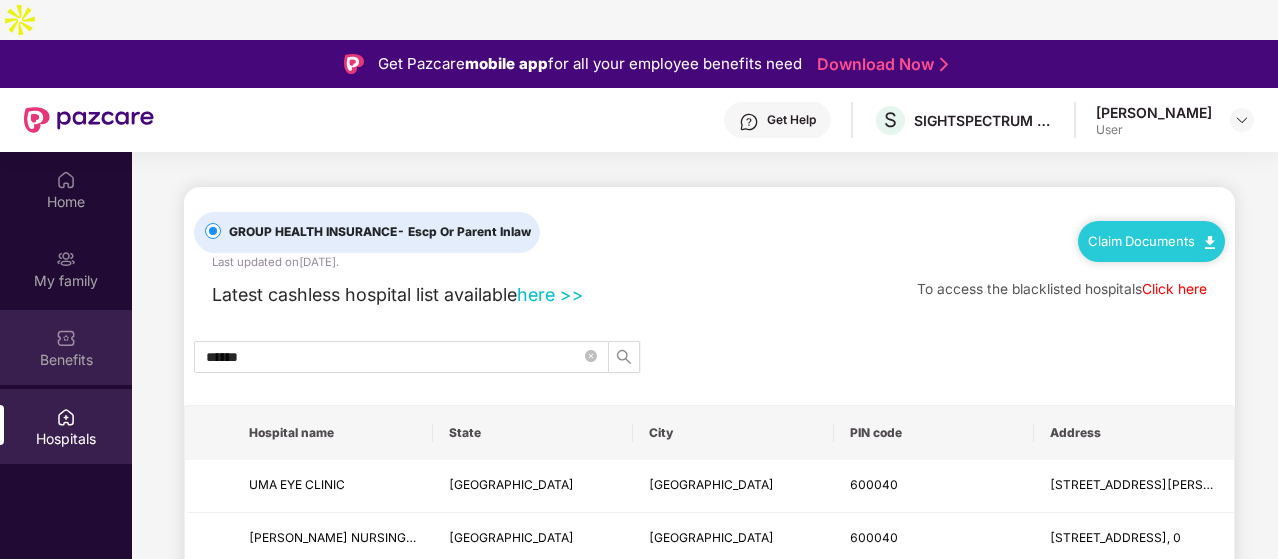 click on "Benefits" at bounding box center (66, 360) 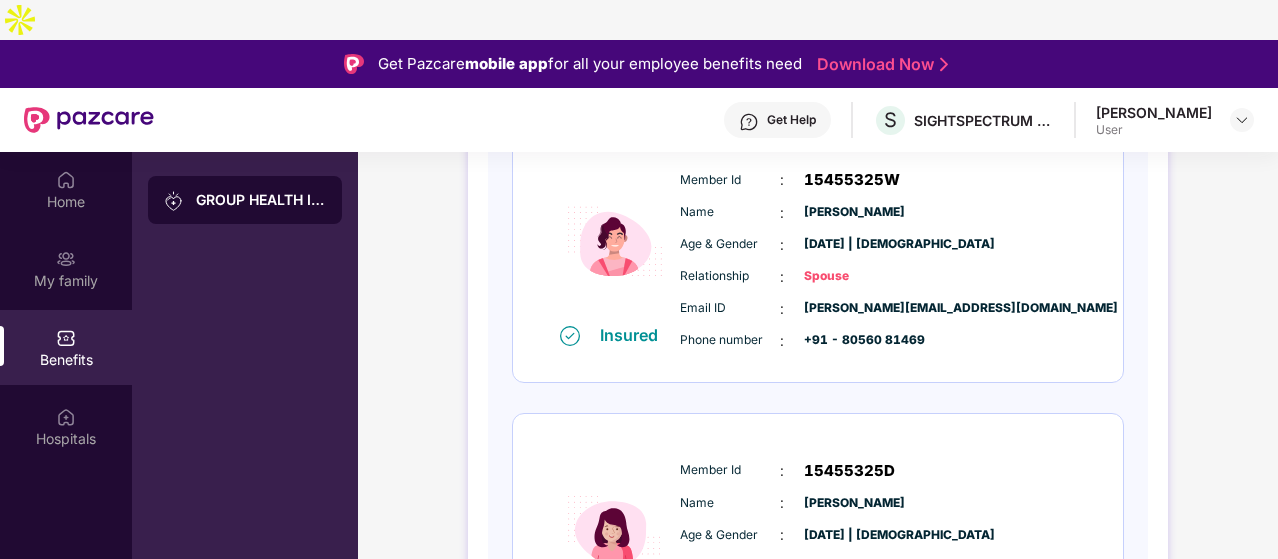 scroll, scrollTop: 695, scrollLeft: 0, axis: vertical 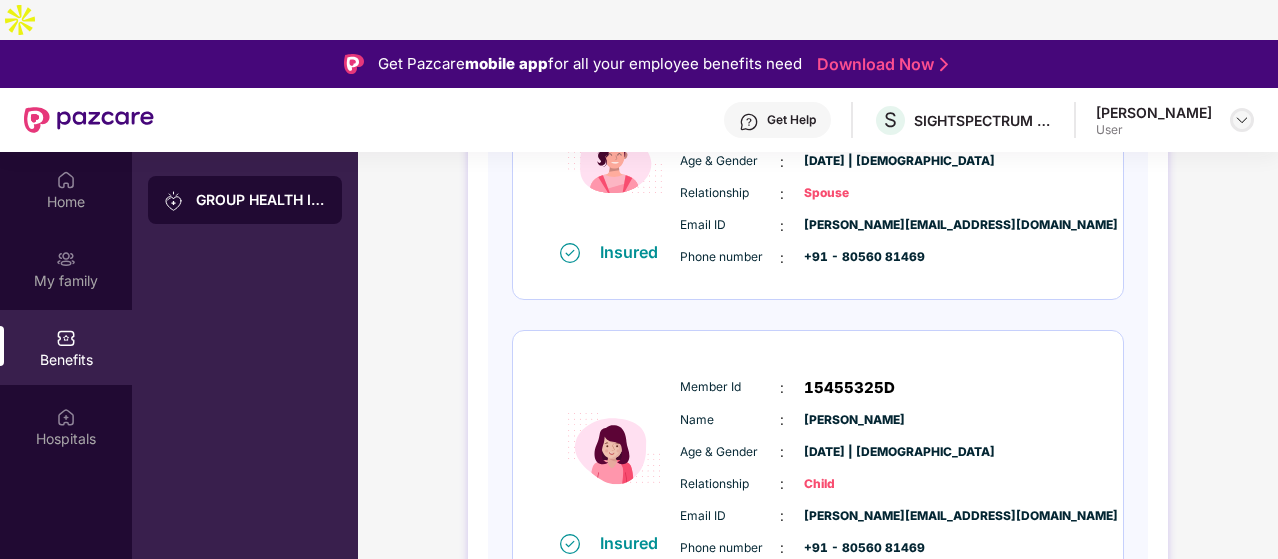 click at bounding box center [1242, 120] 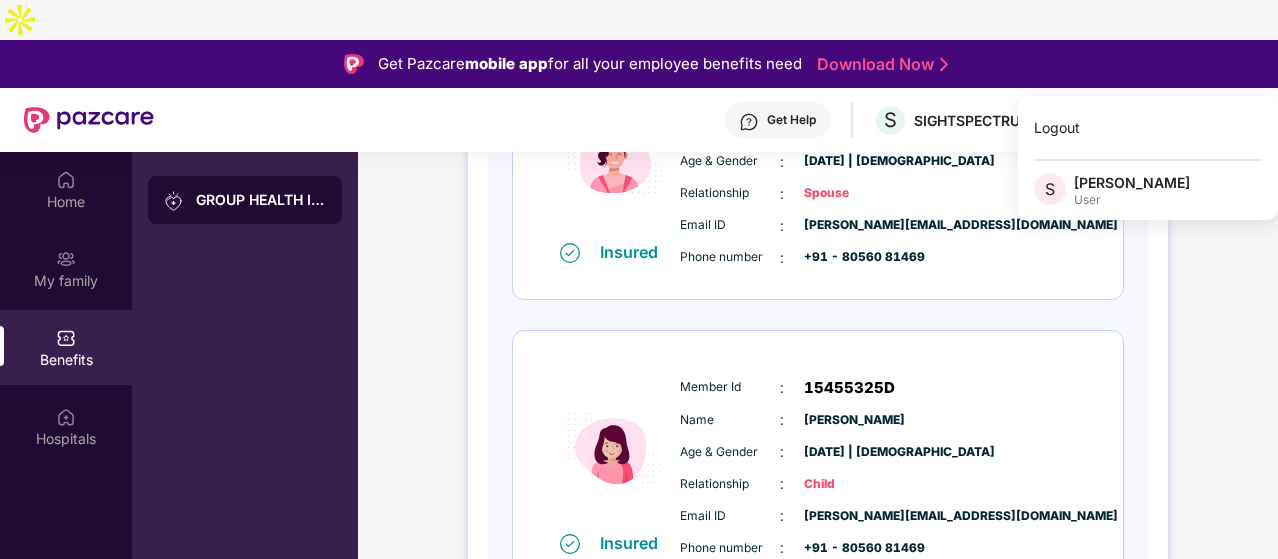 click on "GROUP HEALTH INSURANCE DETAILS INCLUSIONS EXCLUSIONS Policy No:  550000/48/2026/367 Health Card Insured Member Id : 15455325E Name : Shankar S Age & Gender : 01 Dec 1993 | Male Relationship : Self Email ID : shankar@sightspectrum.com Phone number : +91 - 80560 81469 Insured Member Id : 15455325W Name : Esther Rani Age & Gender : 03 Dec 1995 | Female Relationship : Spouse Email ID : shankar@sightspectrum.com Phone number : +91 - 80560 81469 Insured Member Id : 15455325D Name : Varunika  Age & Gender : 09 June 2023 | Female Relationship : Child Email ID : shankar@sightspectrum.com Phone number : +91 - 80560 81469" at bounding box center (818, 90) 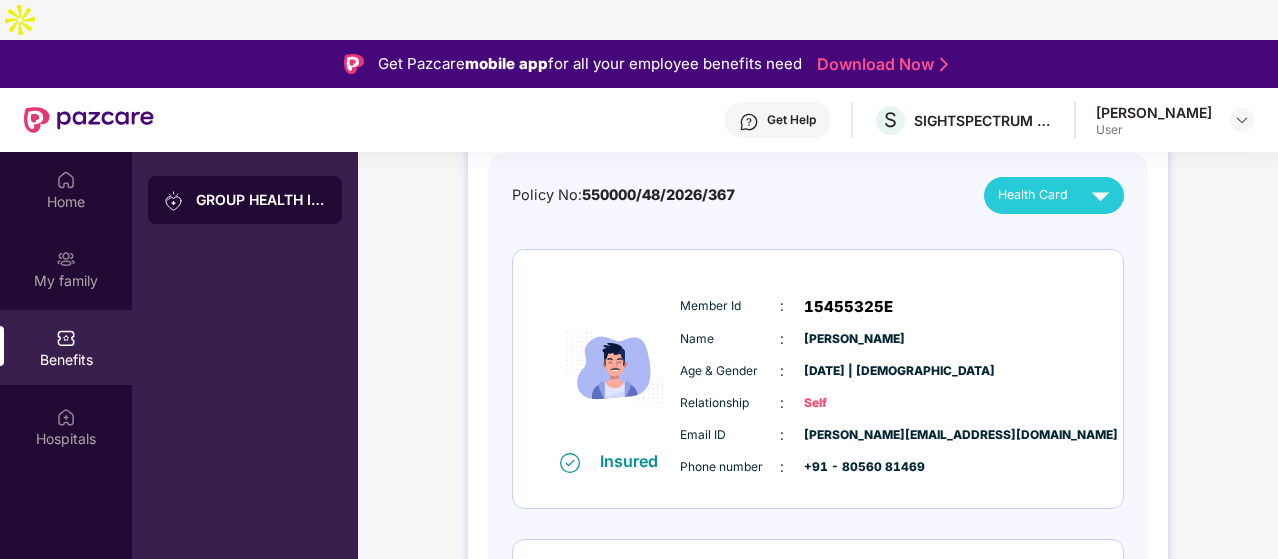 scroll, scrollTop: 0, scrollLeft: 0, axis: both 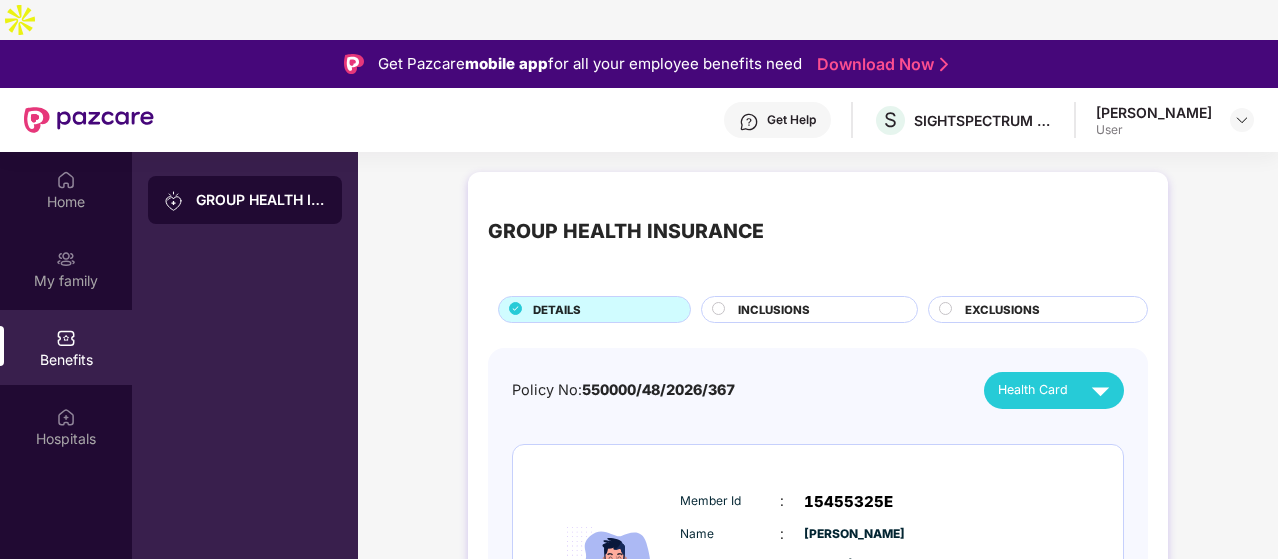 click on "GROUP HEALTH INSURANCE" at bounding box center (261, 200) 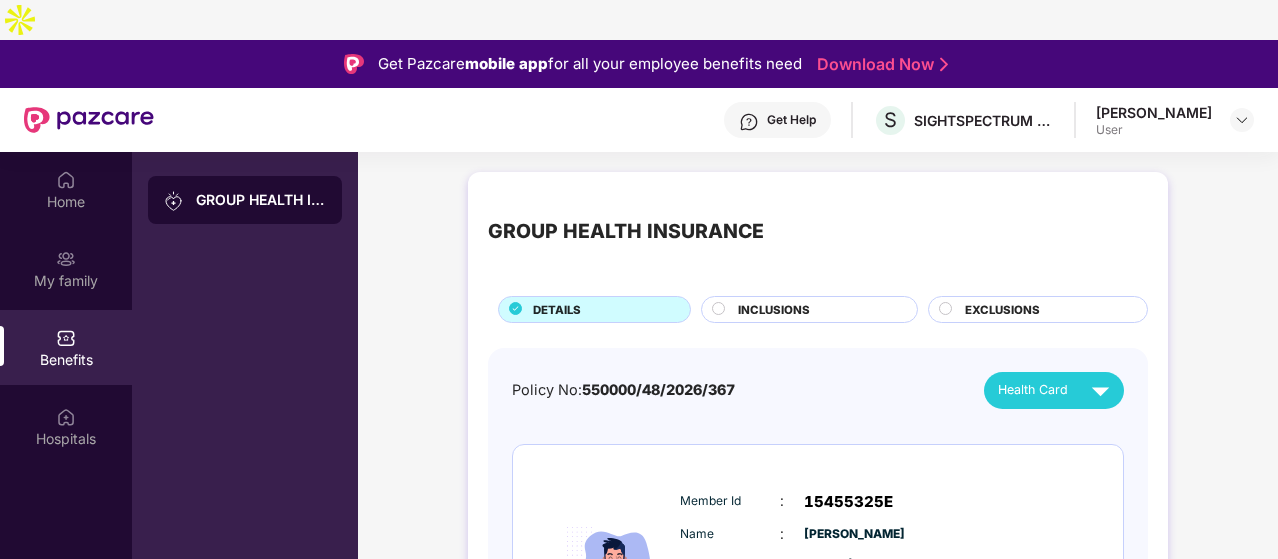 click on "GROUP HEALTH INSURANCE" at bounding box center [261, 200] 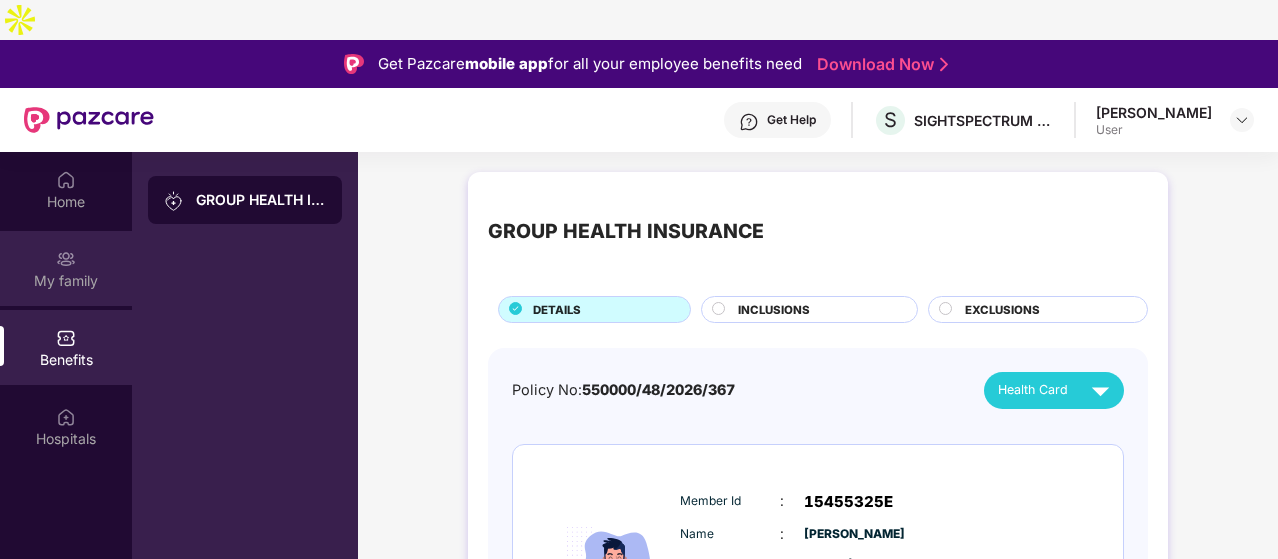 click on "My family" at bounding box center (66, 281) 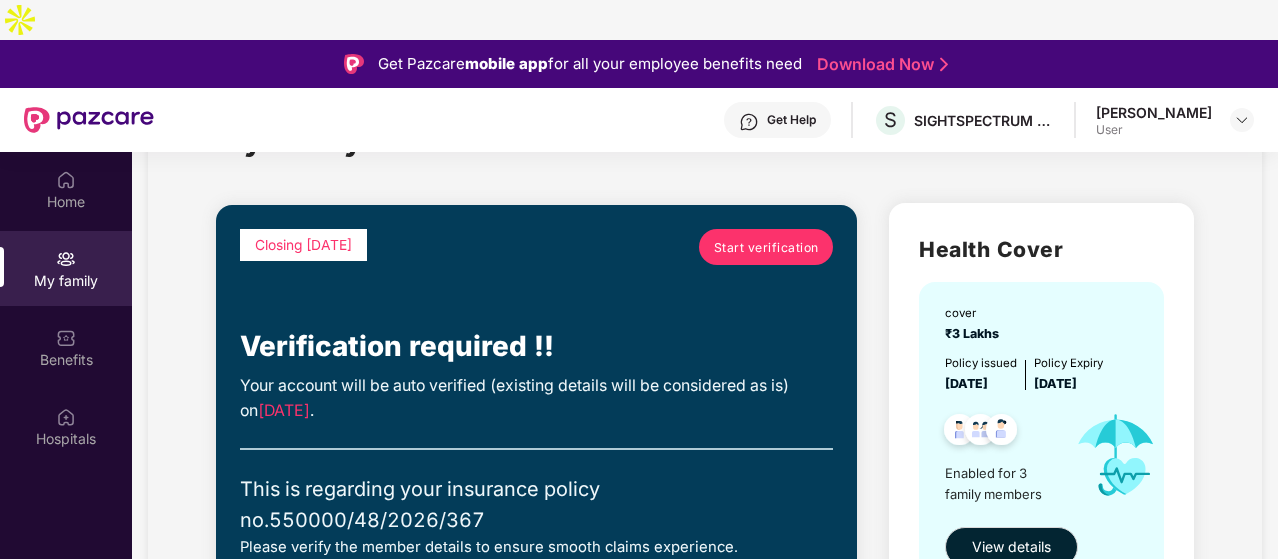 scroll, scrollTop: 0, scrollLeft: 0, axis: both 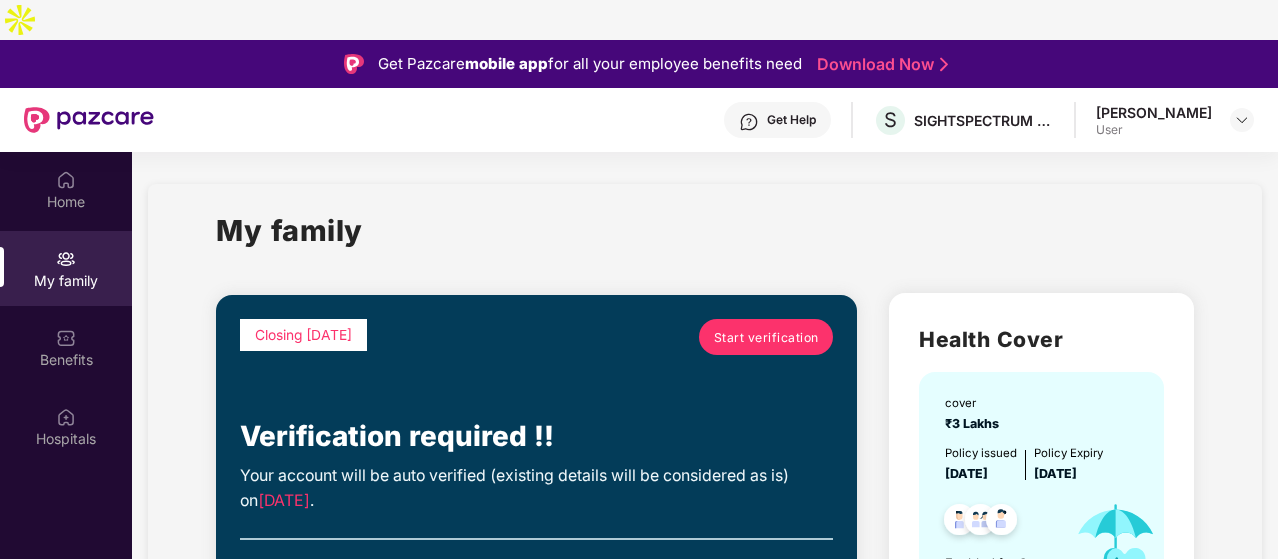 click on "Start verification" at bounding box center [766, 337] 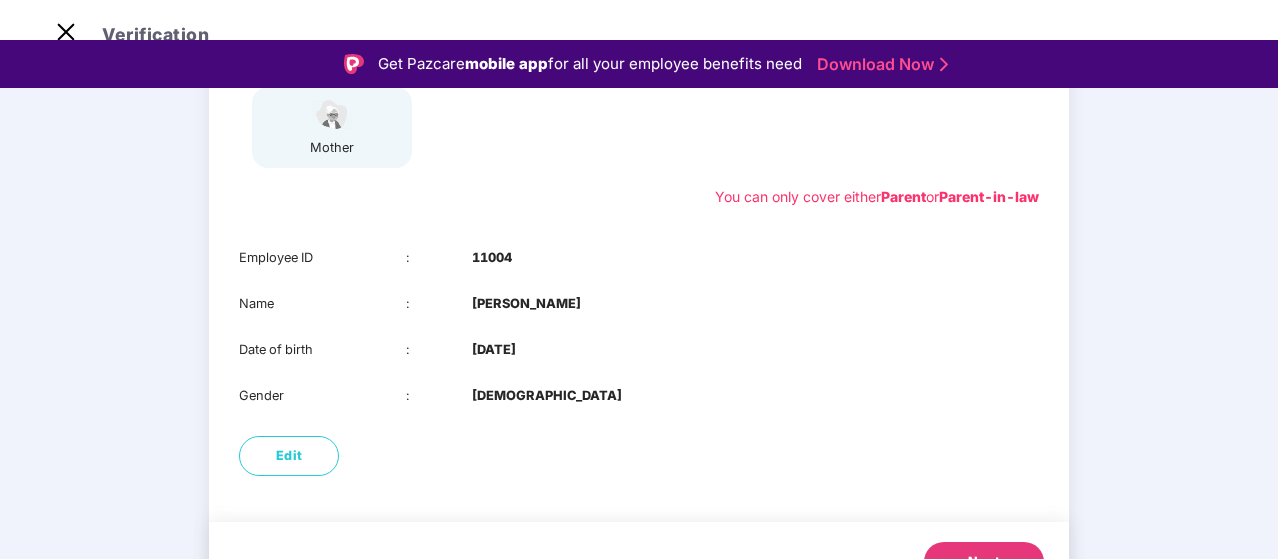 scroll, scrollTop: 395, scrollLeft: 0, axis: vertical 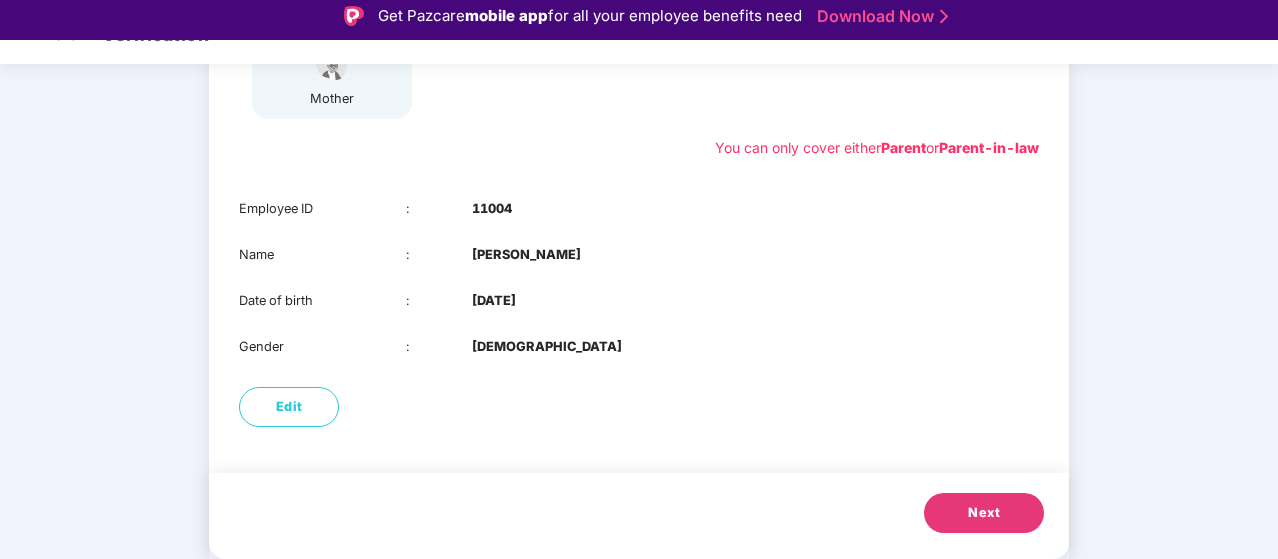 click on "Next" at bounding box center [984, 513] 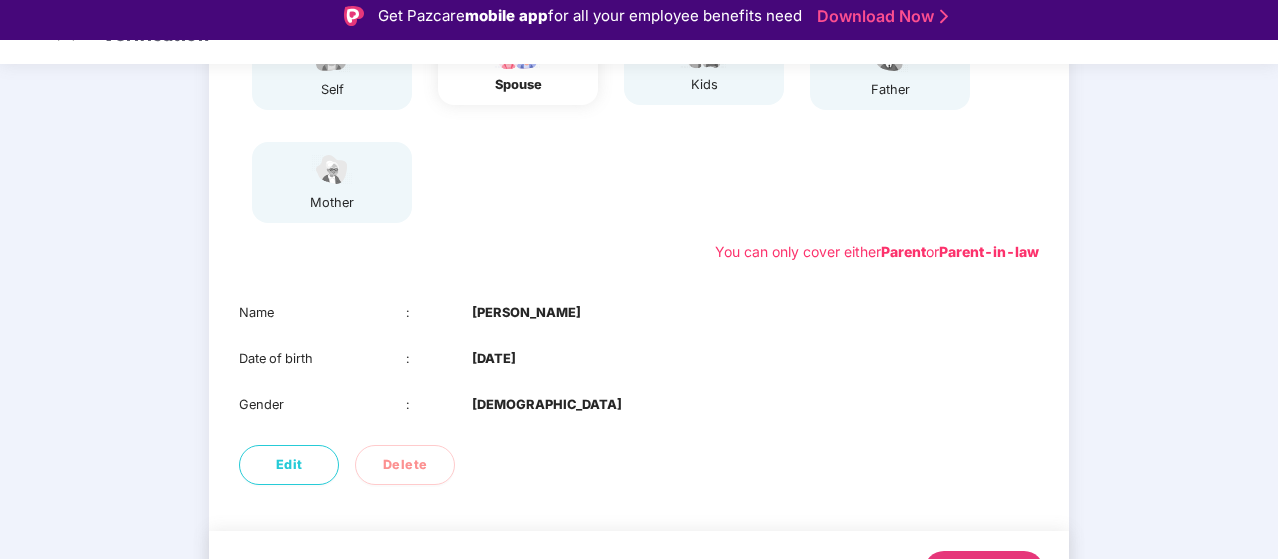 scroll, scrollTop: 349, scrollLeft: 0, axis: vertical 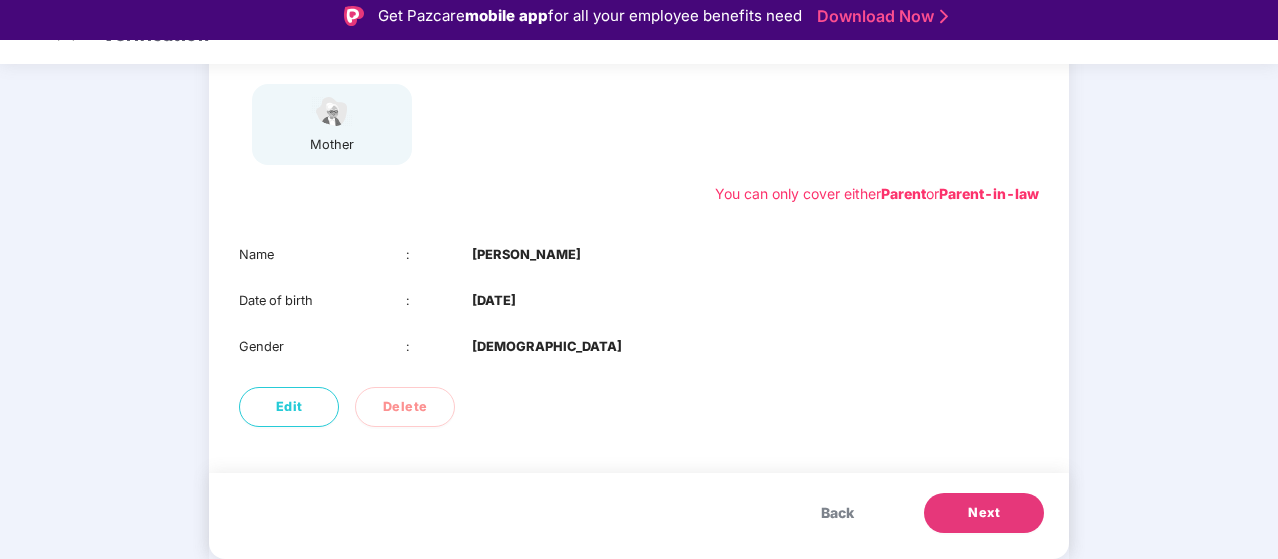 click on "Next" at bounding box center (984, 513) 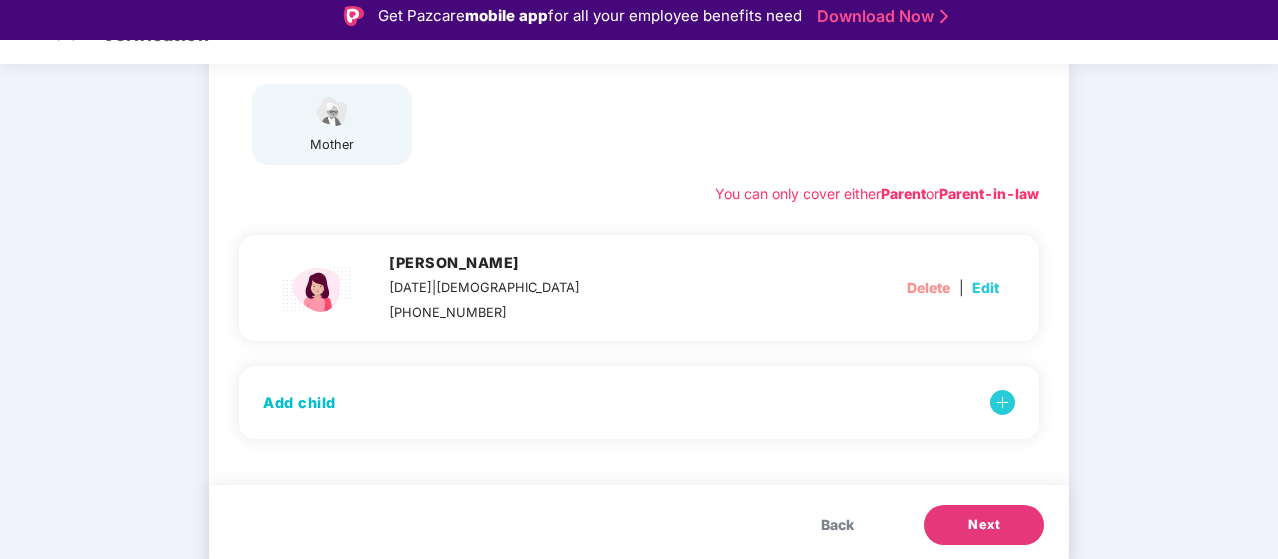 click on "09 June 2023  |  FEMALE" at bounding box center [484, 288] 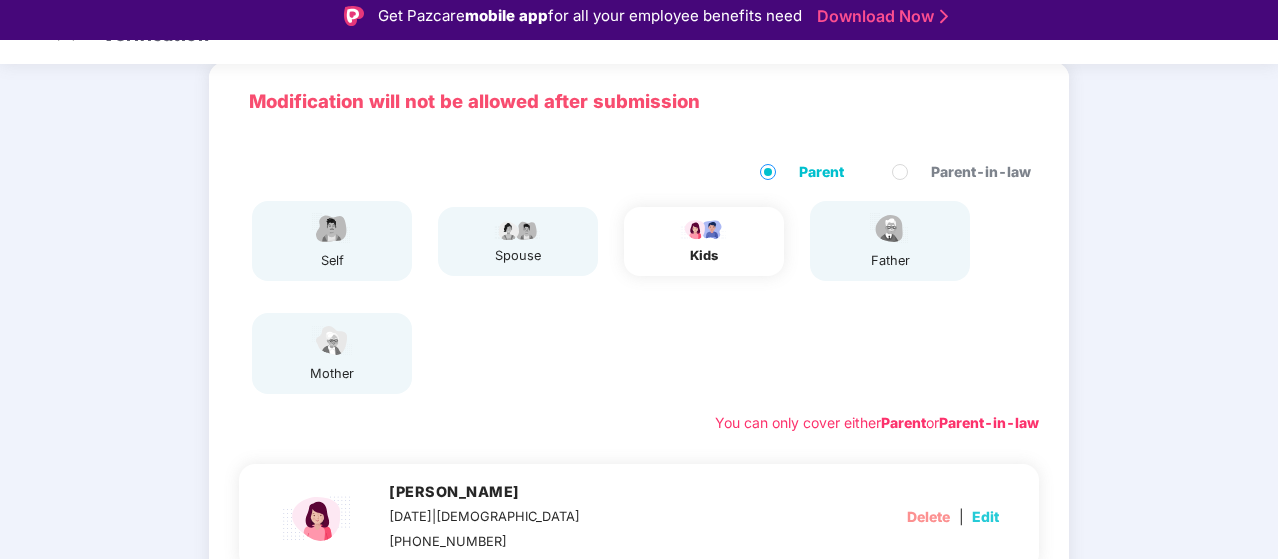 scroll, scrollTop: 99, scrollLeft: 0, axis: vertical 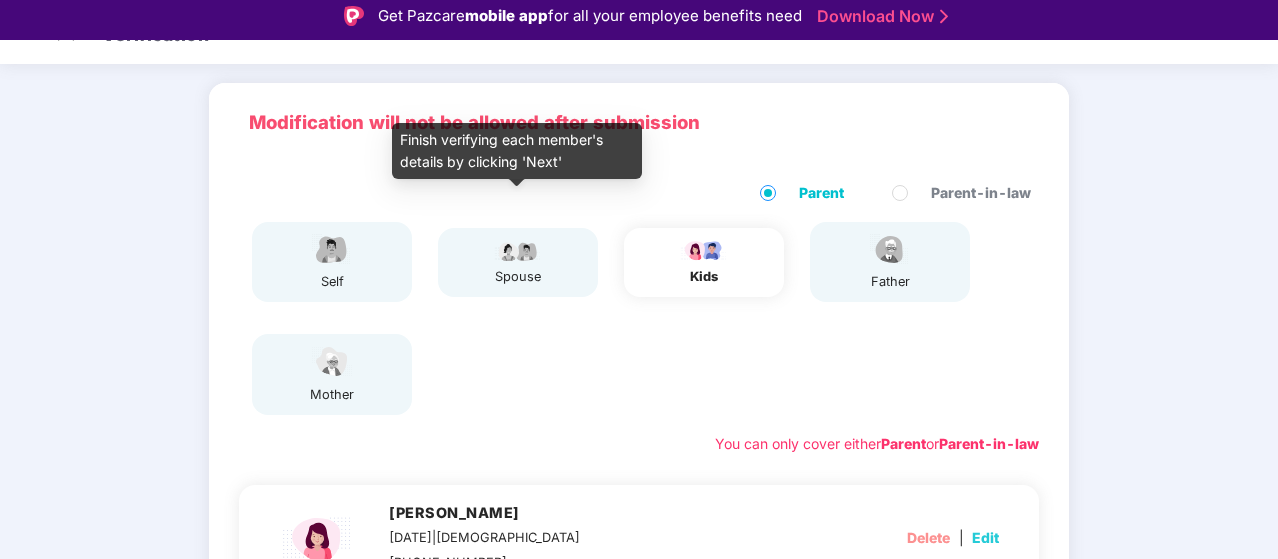 click on "spouse" at bounding box center [518, 277] 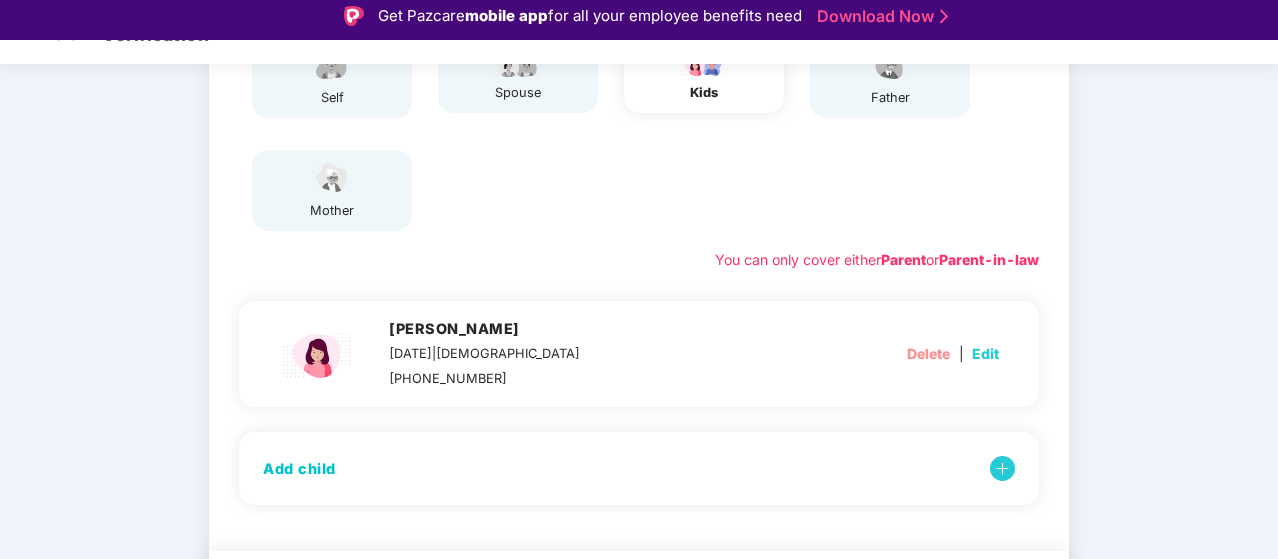 scroll, scrollTop: 299, scrollLeft: 0, axis: vertical 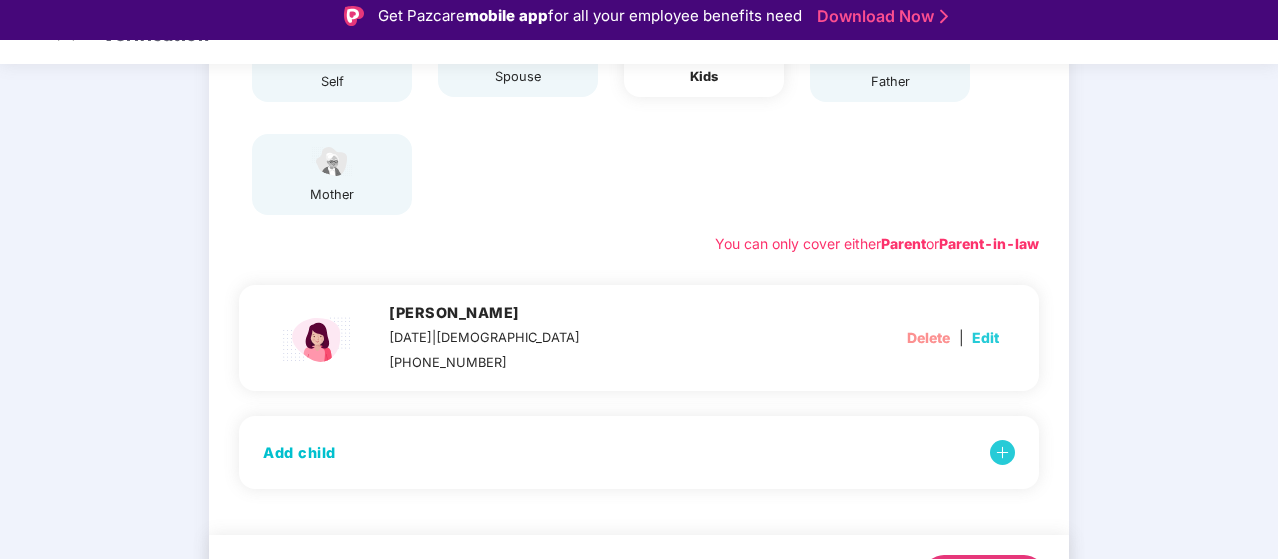 click on "Back" at bounding box center [837, 575] 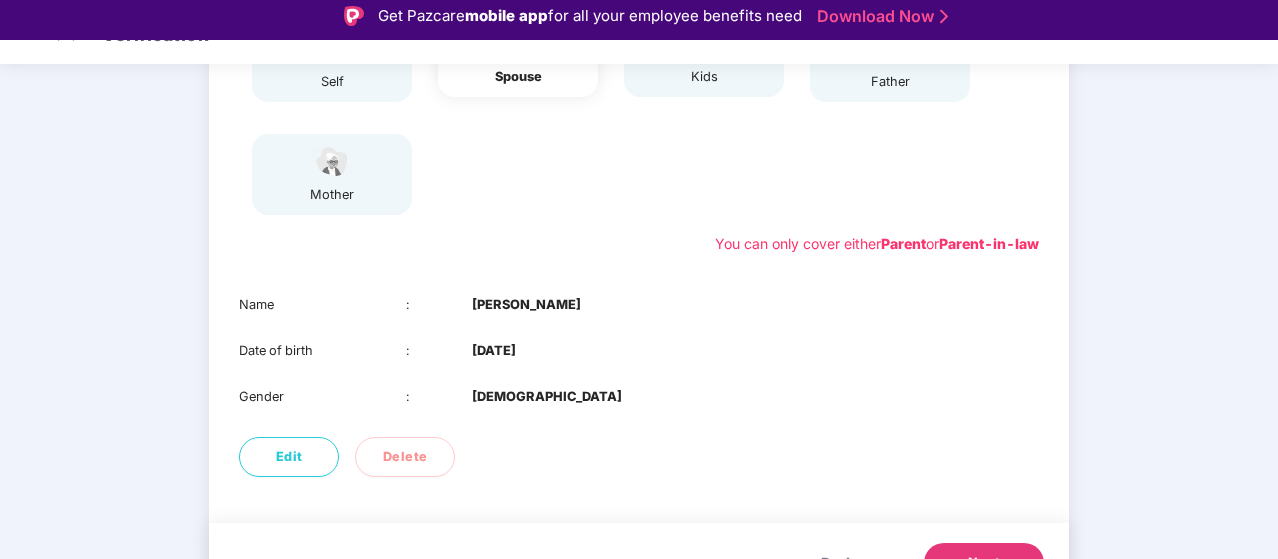scroll, scrollTop: 0, scrollLeft: 0, axis: both 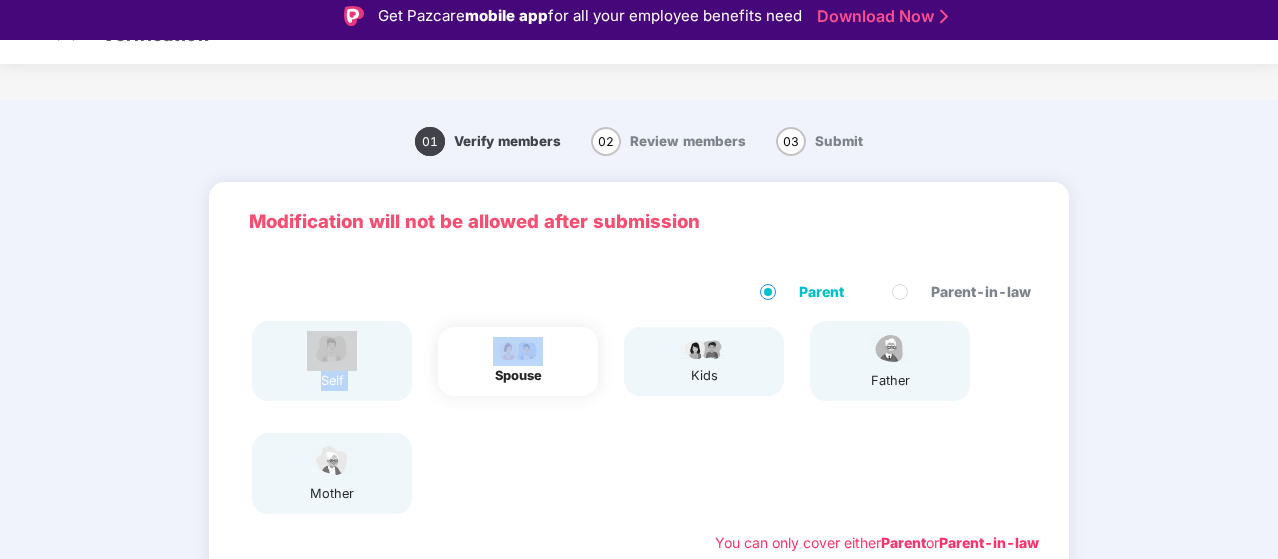 drag, startPoint x: 304, startPoint y: 311, endPoint x: 666, endPoint y: 368, distance: 366.46008 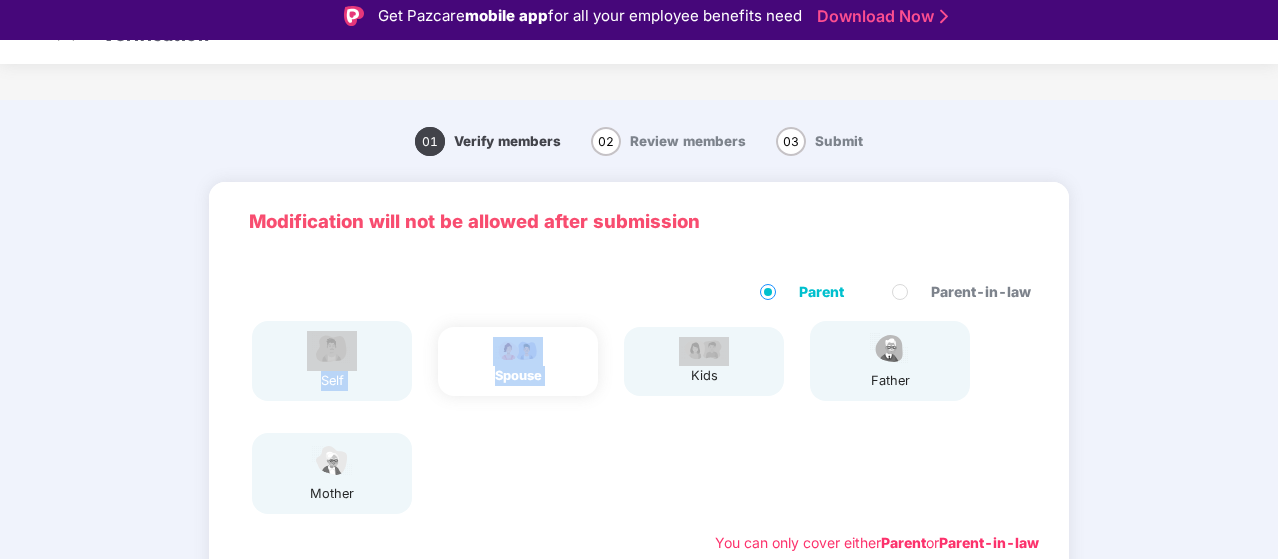 scroll, scrollTop: 349, scrollLeft: 0, axis: vertical 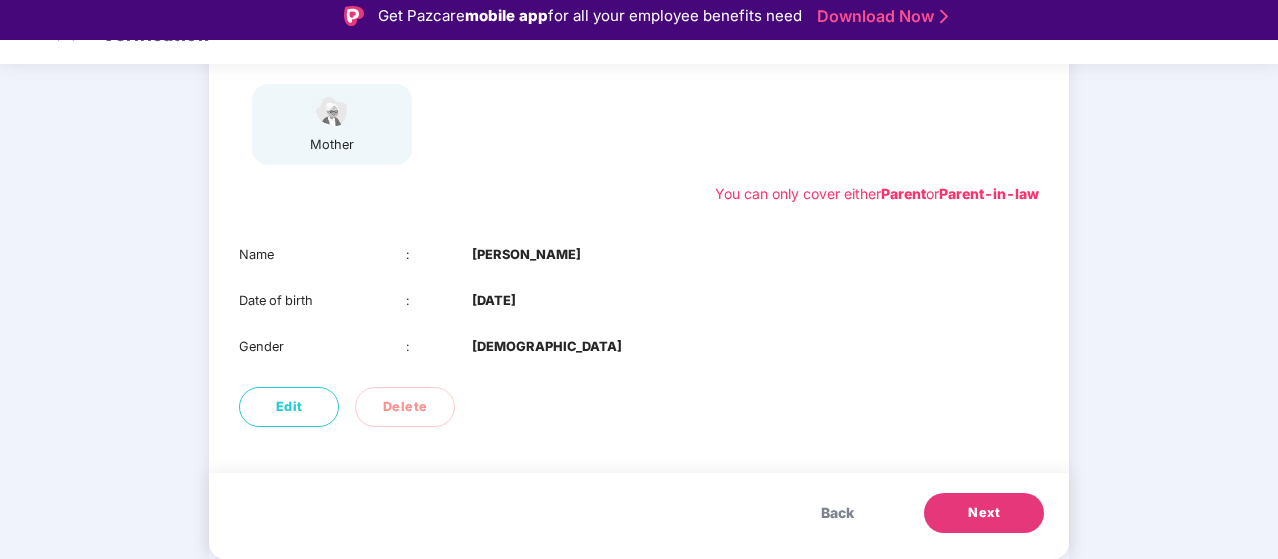 click on "Back" at bounding box center [837, 513] 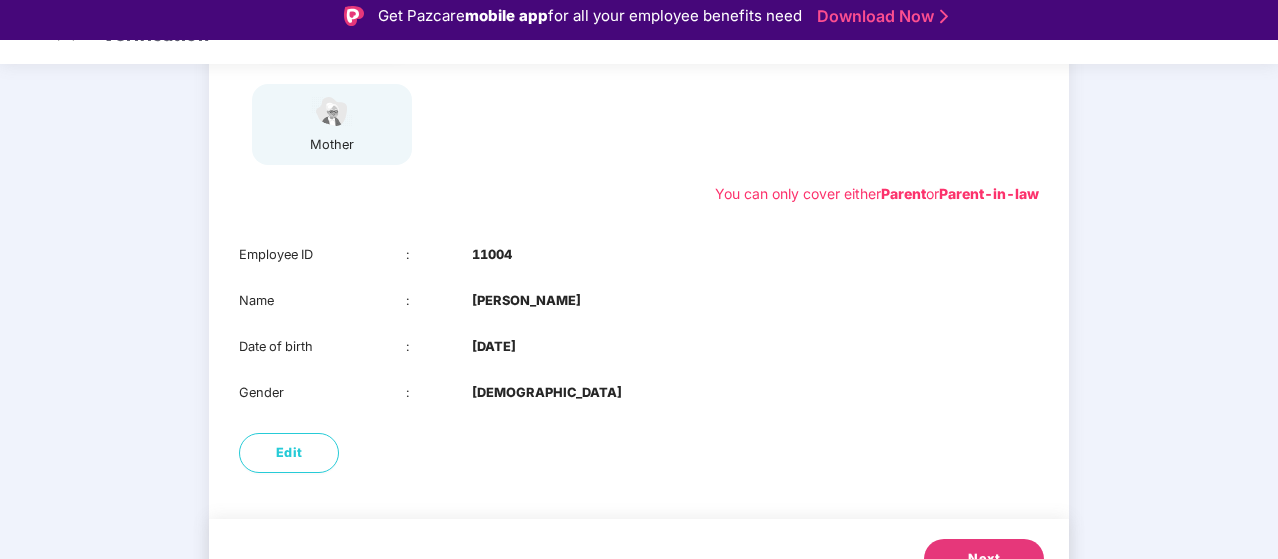 click on "Next" at bounding box center [984, 559] 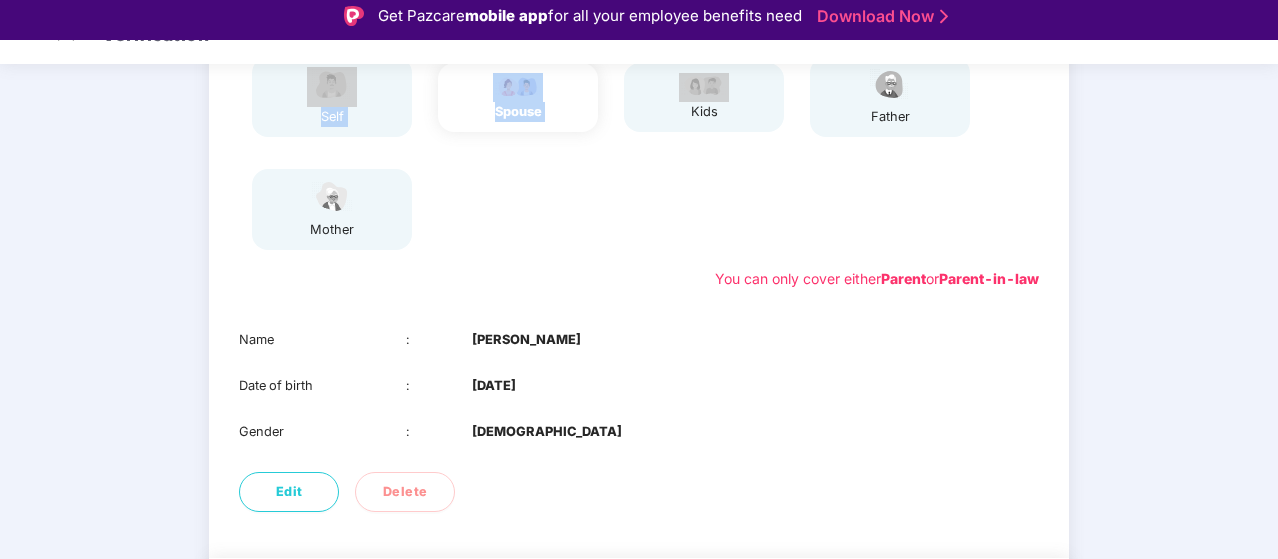 scroll, scrollTop: 282, scrollLeft: 0, axis: vertical 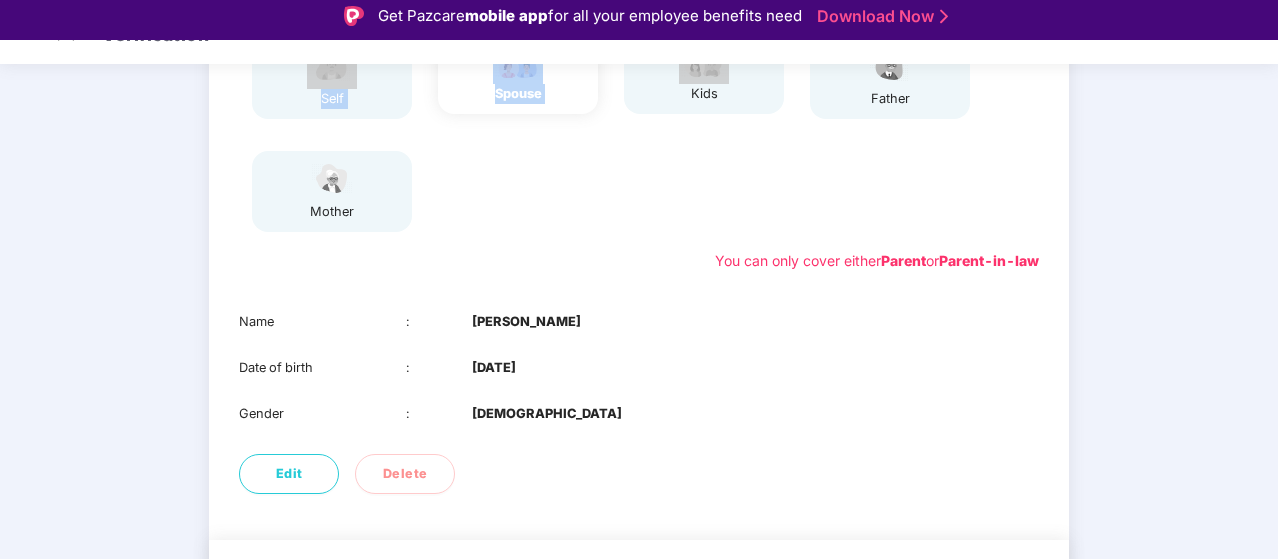 click on "Next" at bounding box center (984, 580) 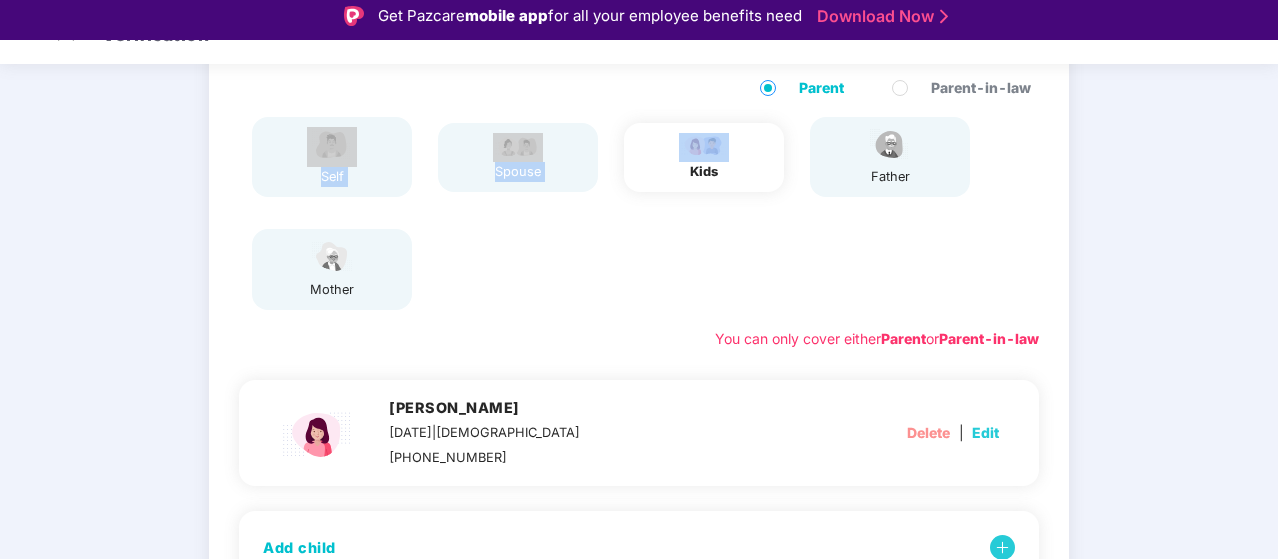 scroll, scrollTop: 194, scrollLeft: 0, axis: vertical 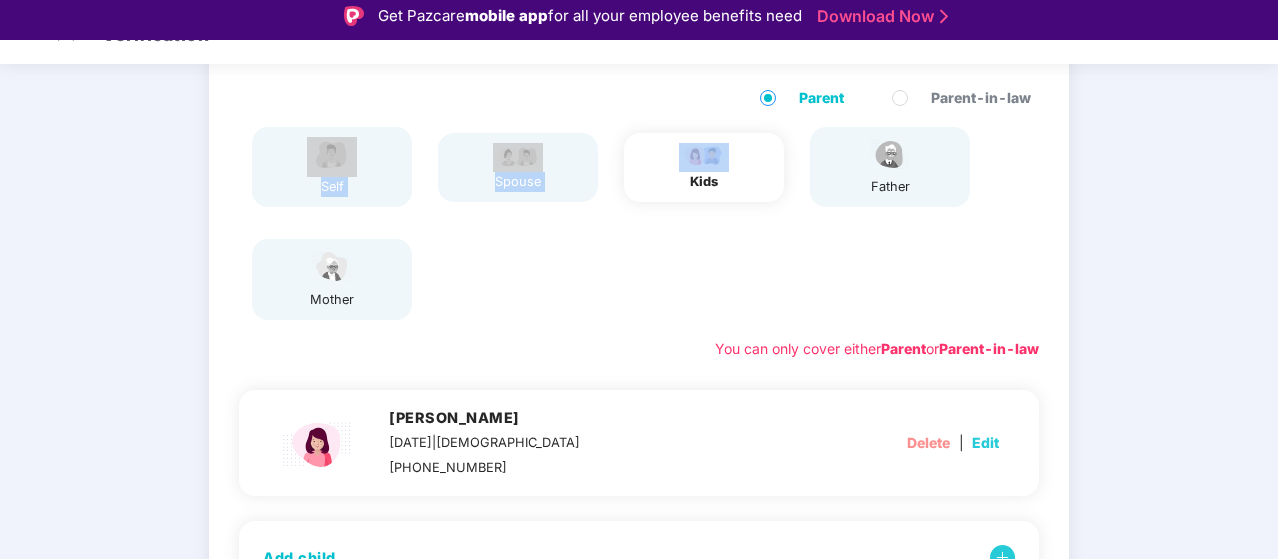 click on "Edit" at bounding box center (985, 443) 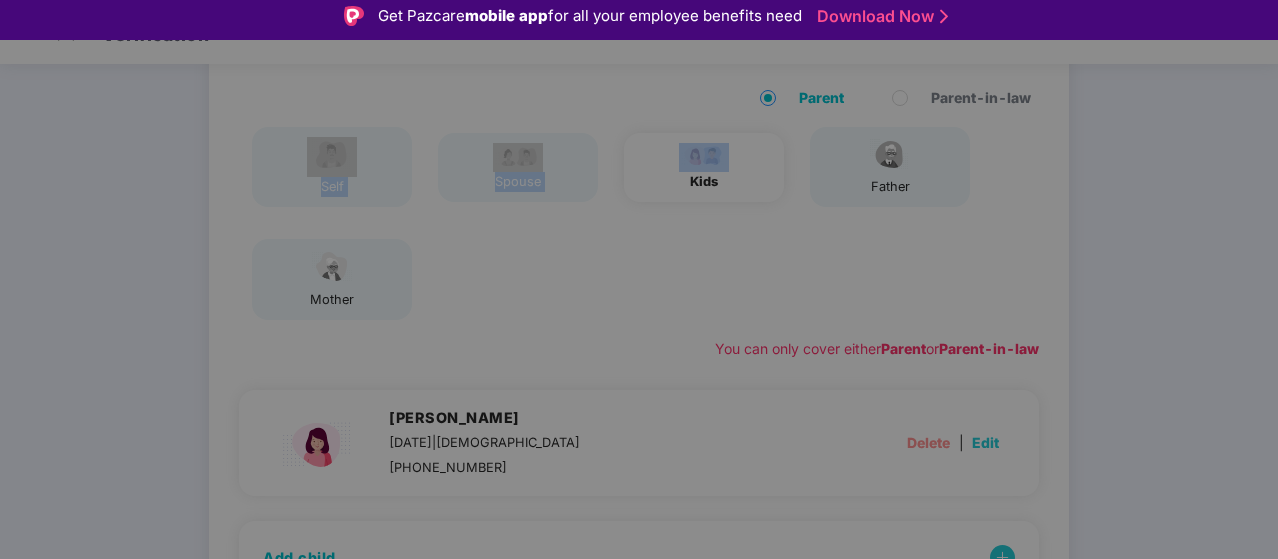 scroll, scrollTop: 0, scrollLeft: 0, axis: both 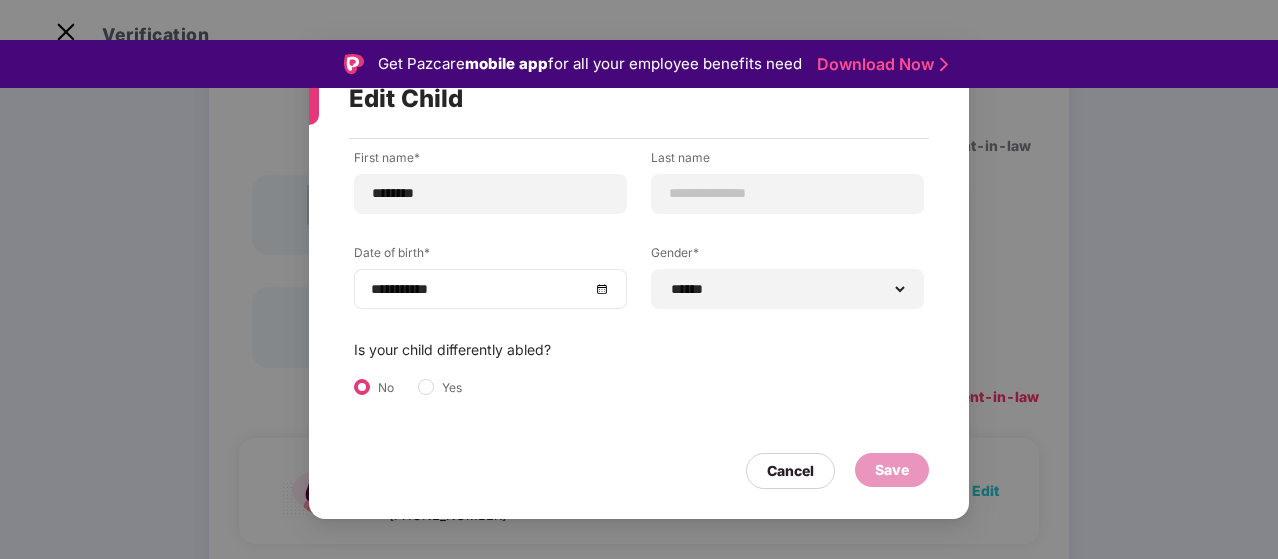 click on "**********" at bounding box center [490, 289] 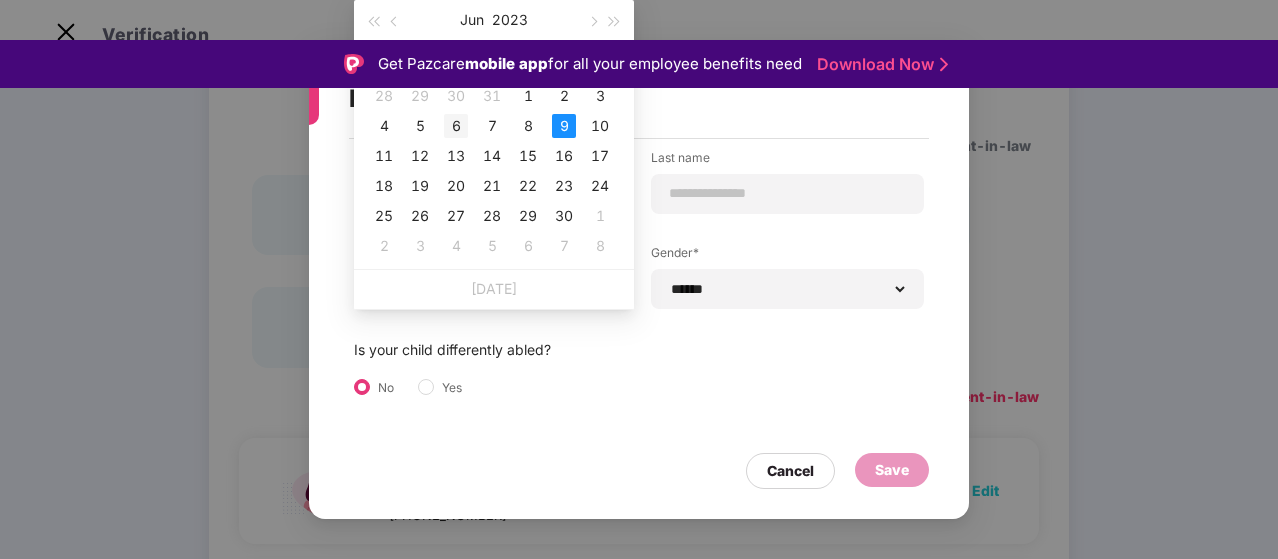 type on "**********" 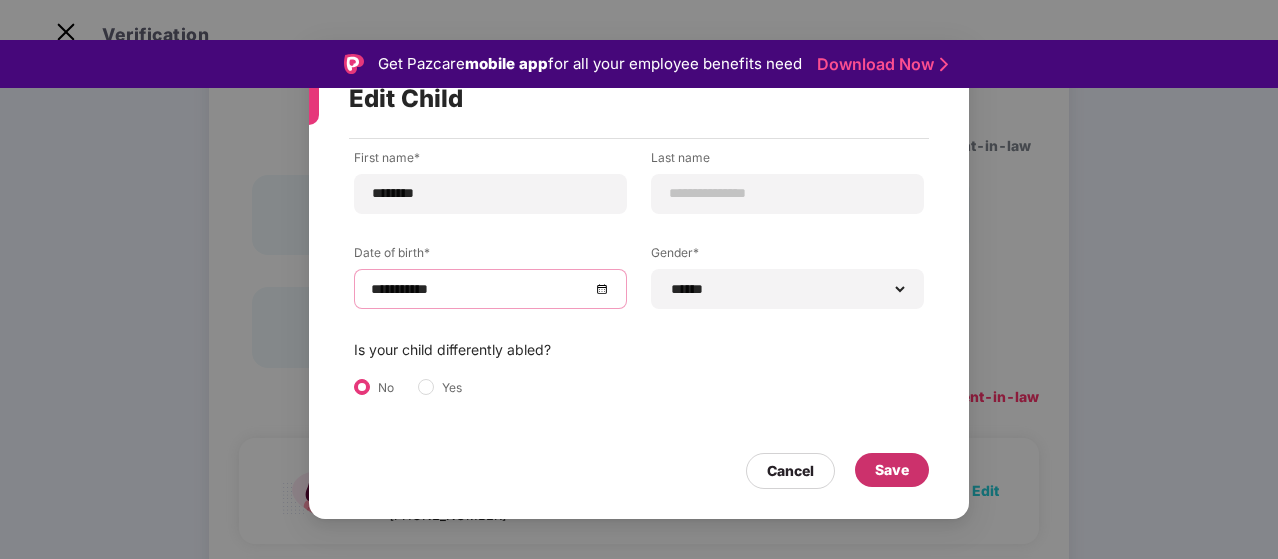 click on "Save" at bounding box center (892, 470) 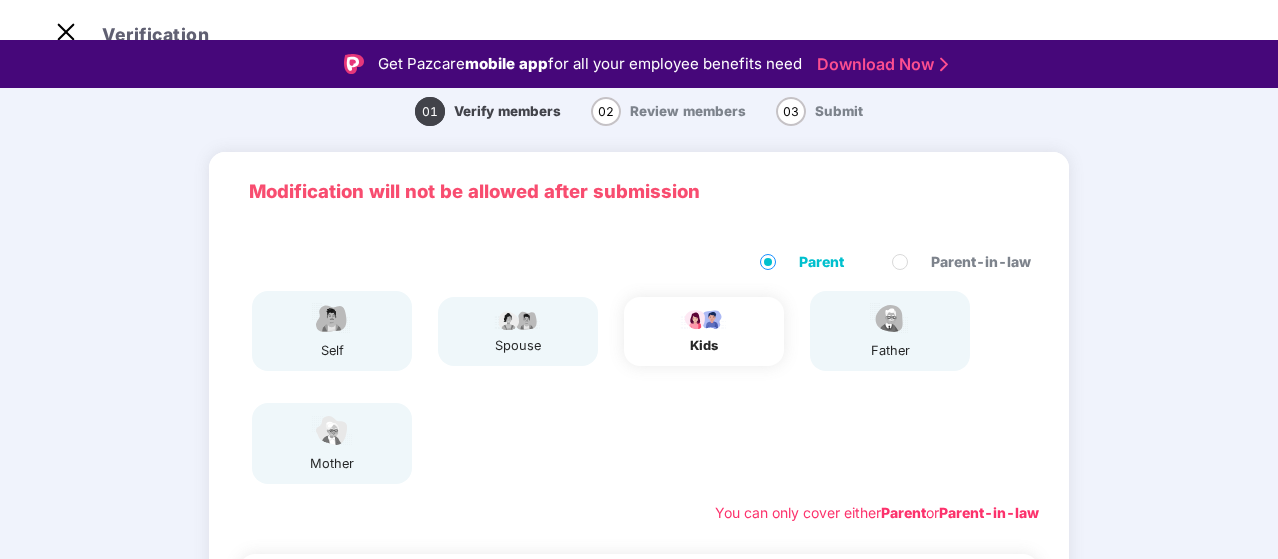 scroll, scrollTop: 361, scrollLeft: 0, axis: vertical 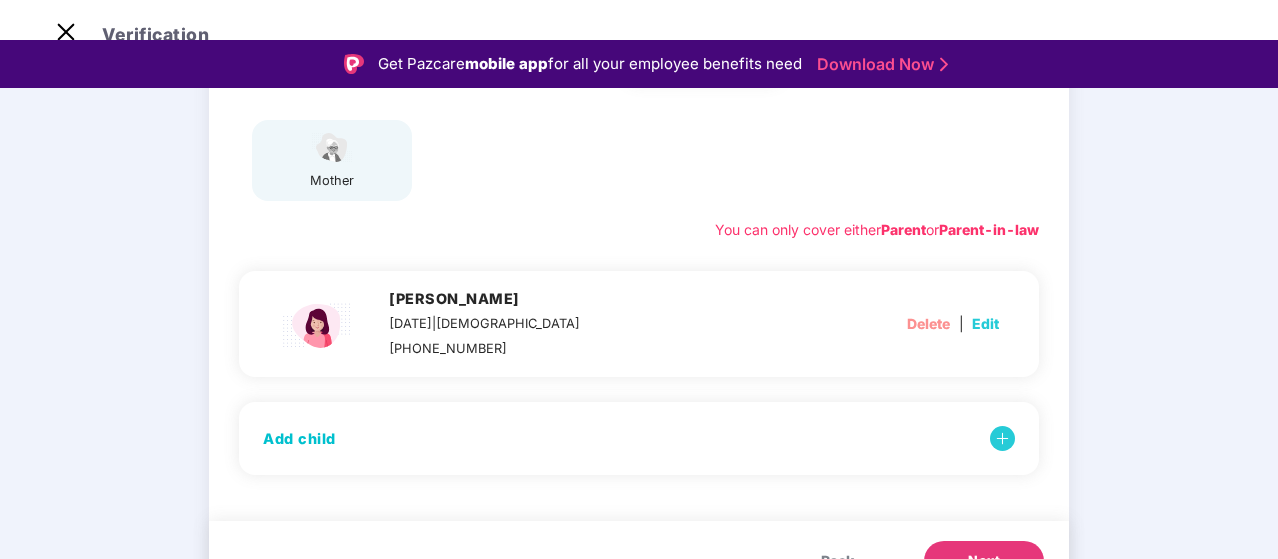 click on "Back" at bounding box center (837, 561) 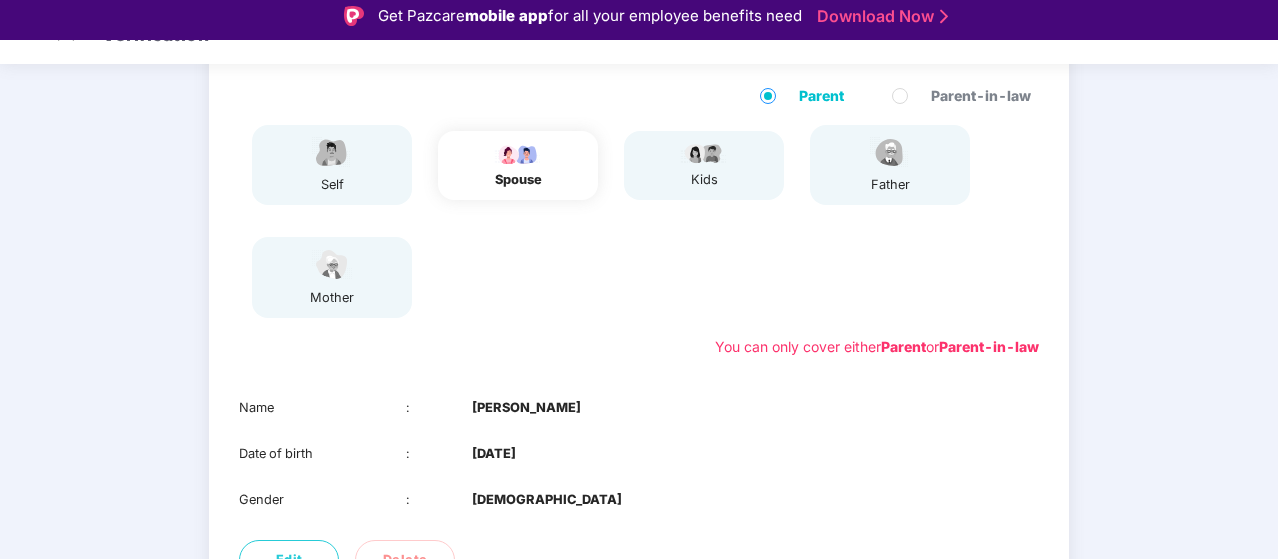 scroll, scrollTop: 349, scrollLeft: 0, axis: vertical 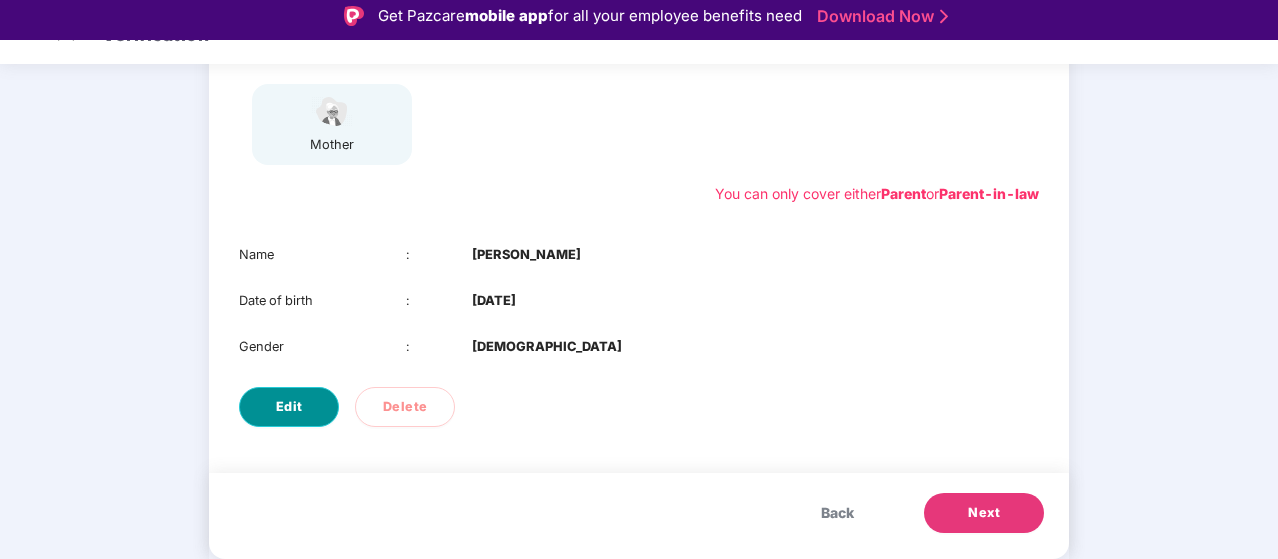click on "Edit" at bounding box center [289, 407] 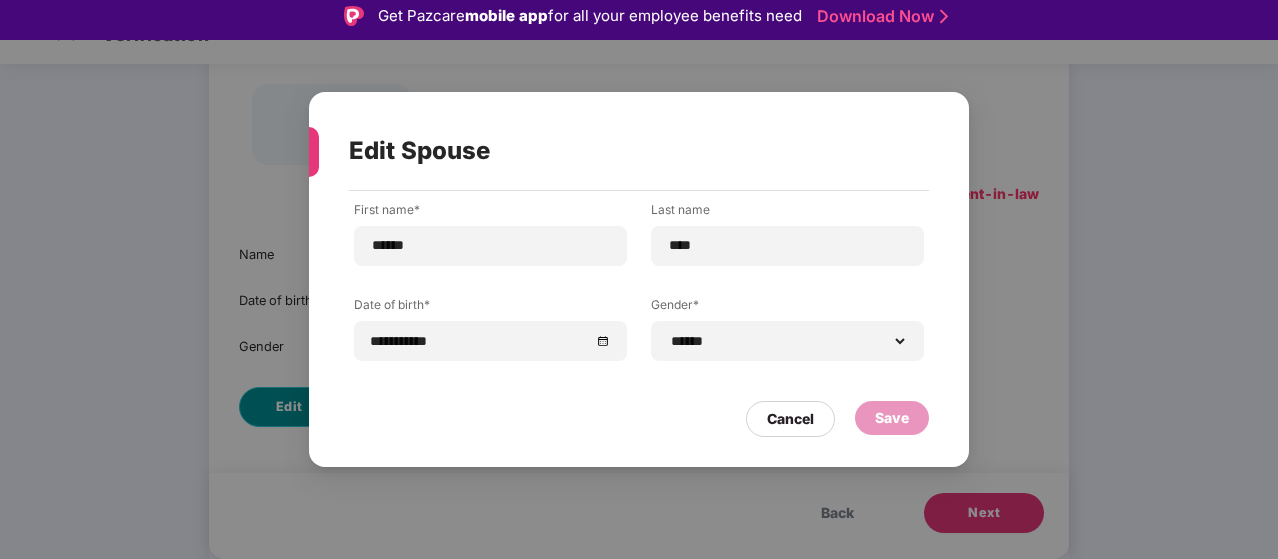 scroll, scrollTop: 0, scrollLeft: 0, axis: both 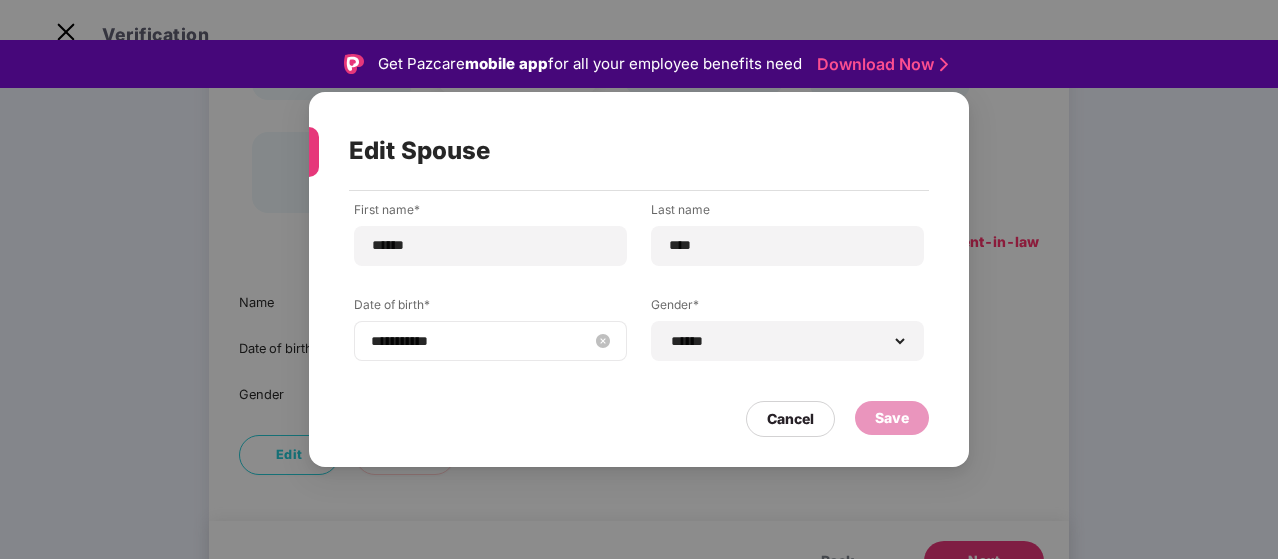 click on "**********" at bounding box center (480, 341) 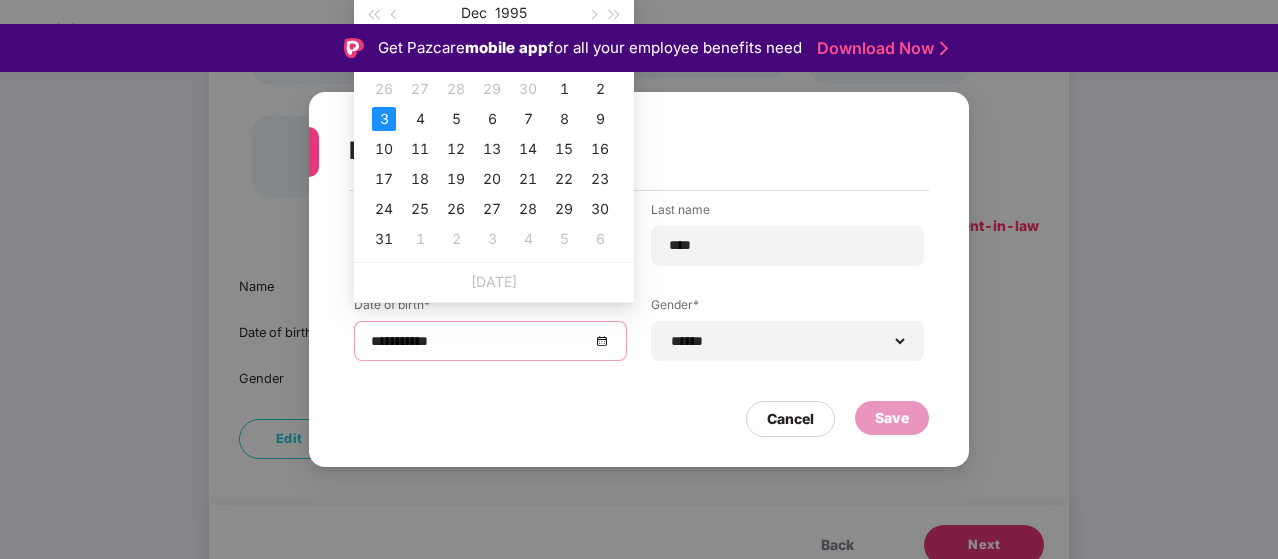 scroll, scrollTop: 0, scrollLeft: 0, axis: both 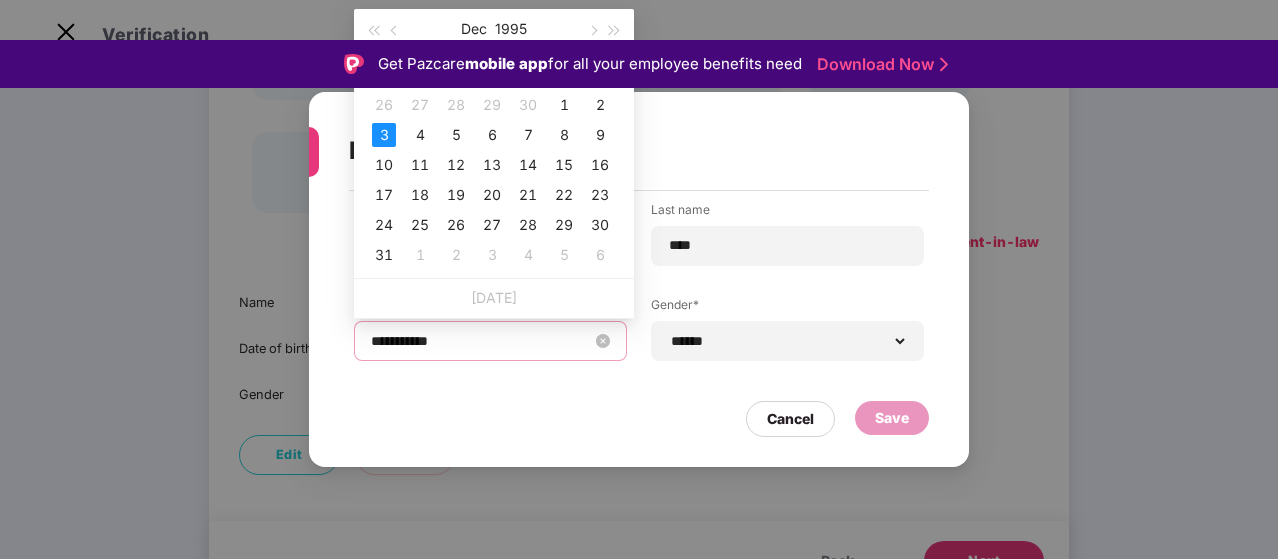 click on "**********" at bounding box center [490, 341] 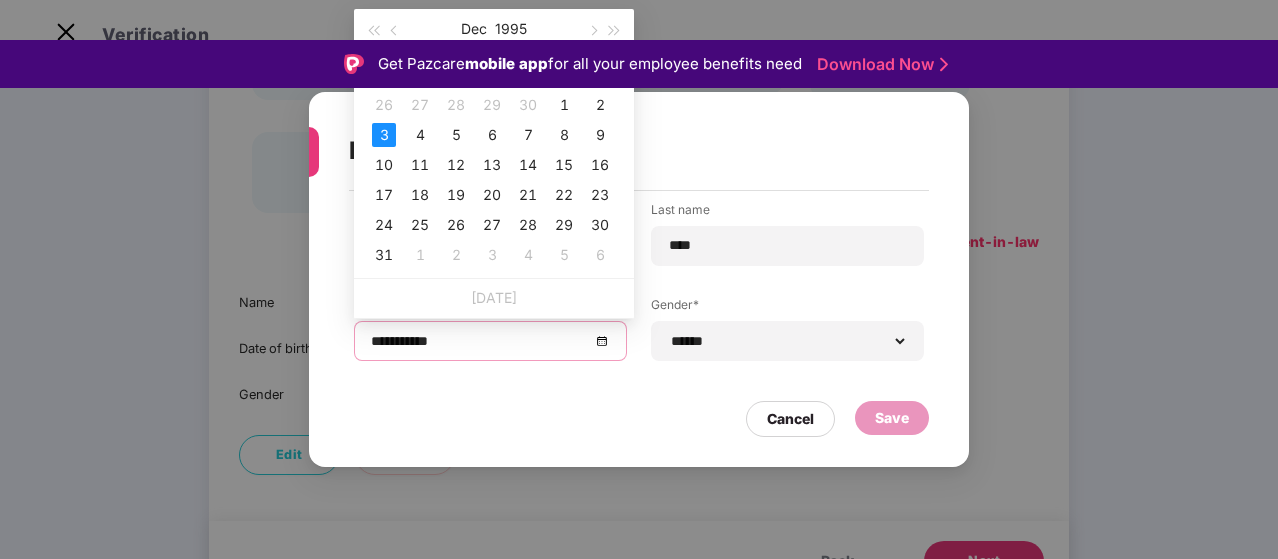 click on "Cancel Save" at bounding box center (639, 414) 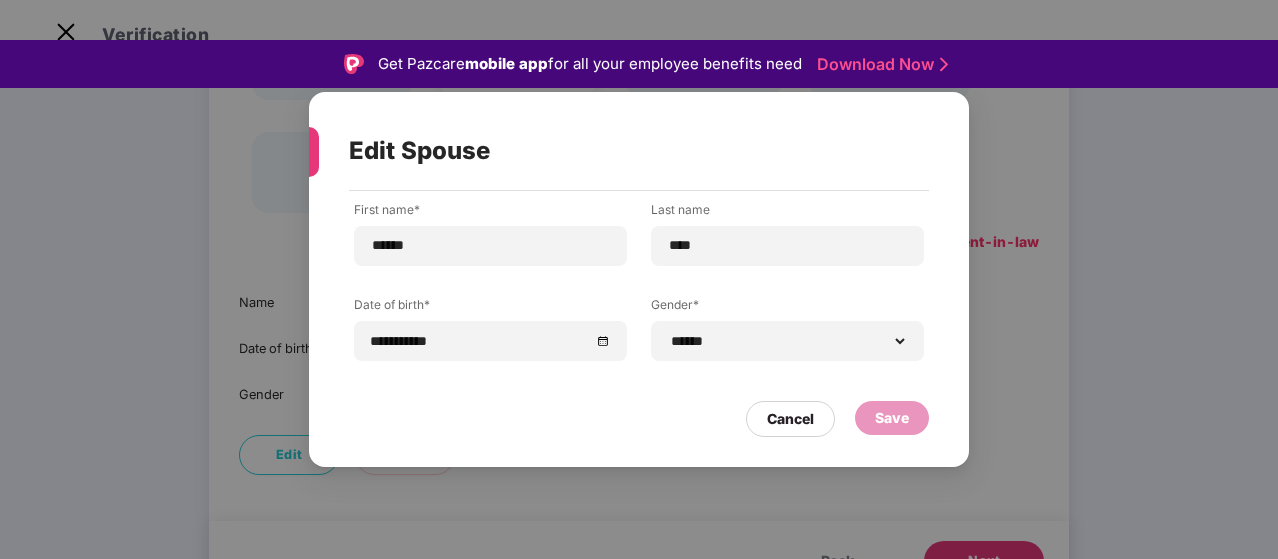 click on "Cancel Save" at bounding box center (639, 414) 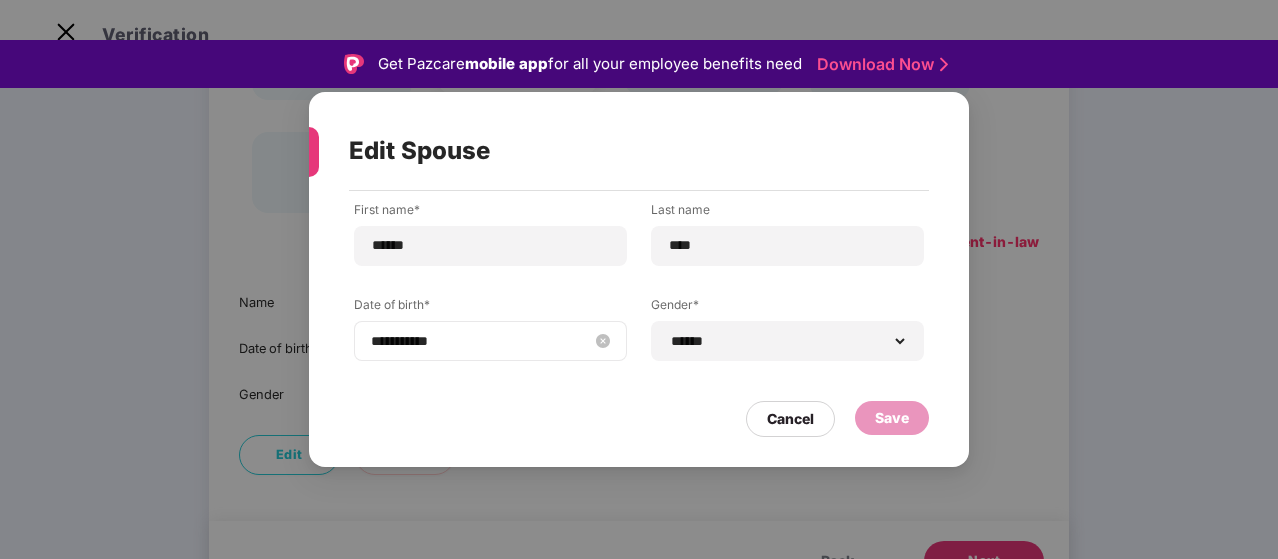 click on "**********" at bounding box center (480, 341) 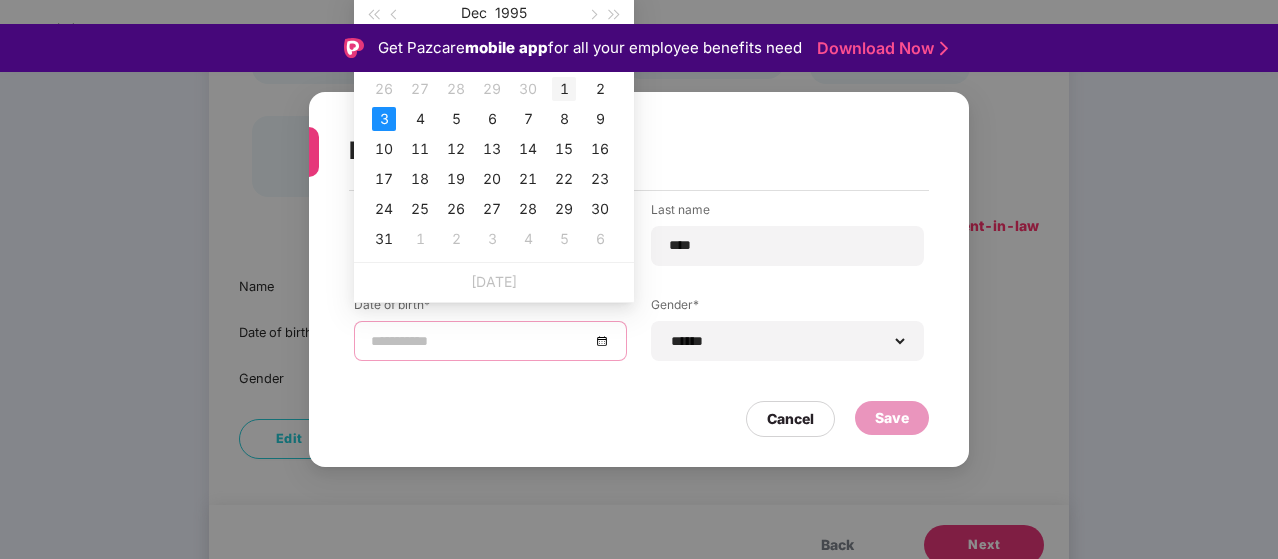 scroll, scrollTop: 0, scrollLeft: 0, axis: both 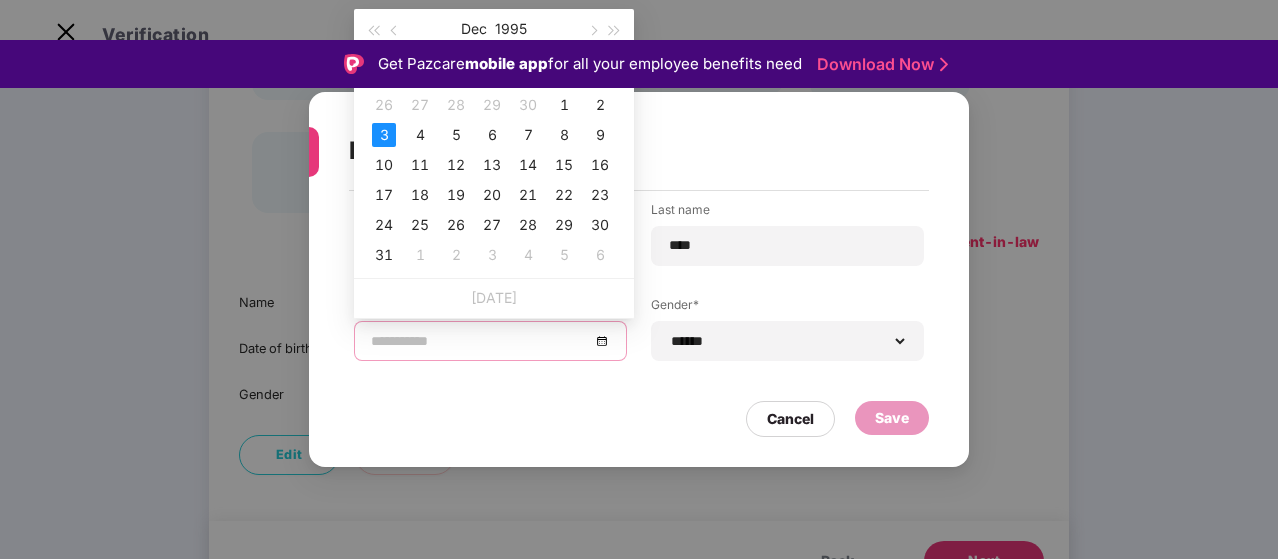 type on "**********" 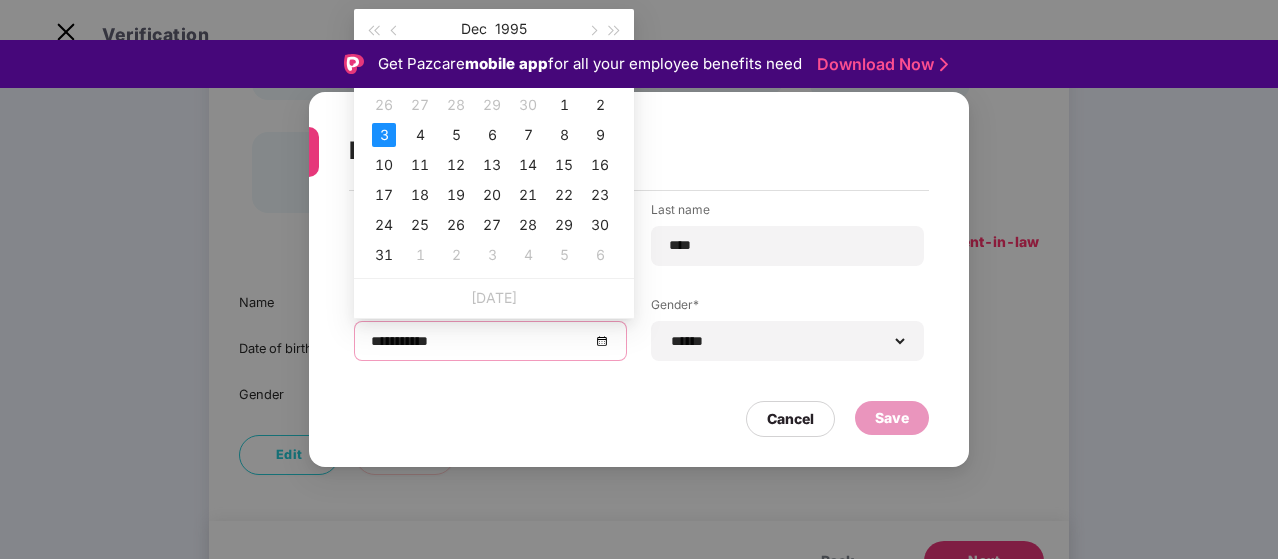 click on "Cancel Save" at bounding box center [639, 414] 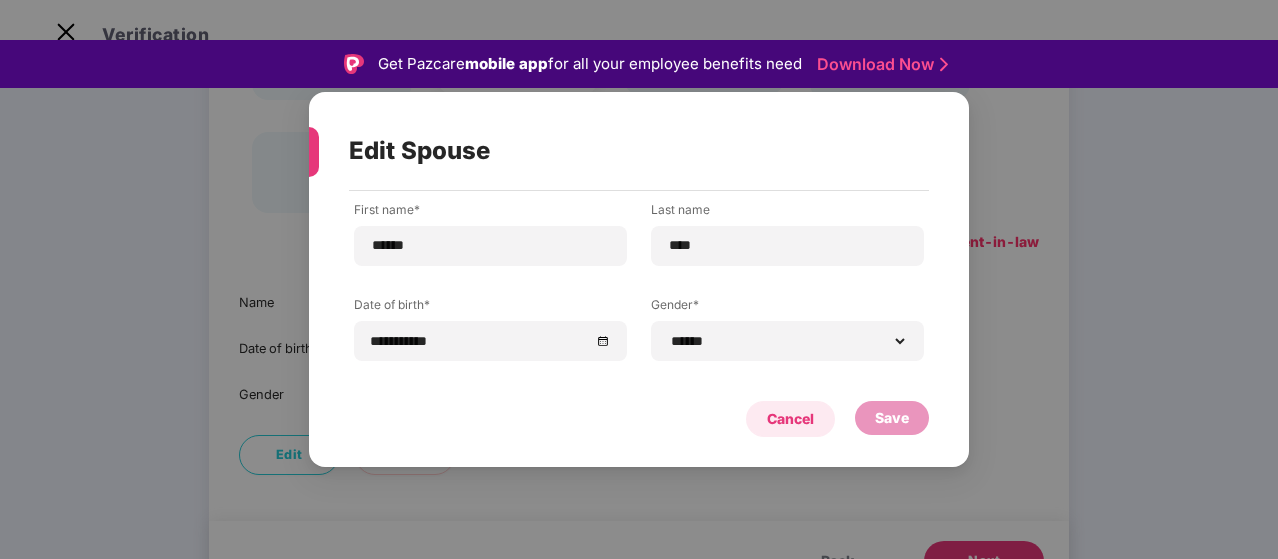 click on "Cancel" at bounding box center (790, 419) 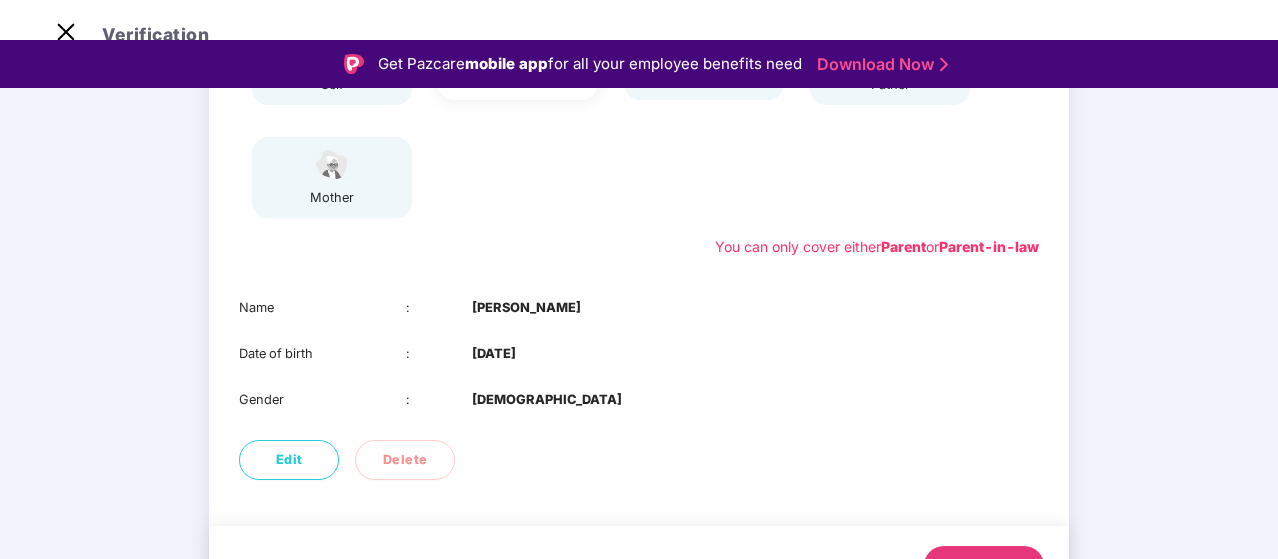scroll, scrollTop: 349, scrollLeft: 0, axis: vertical 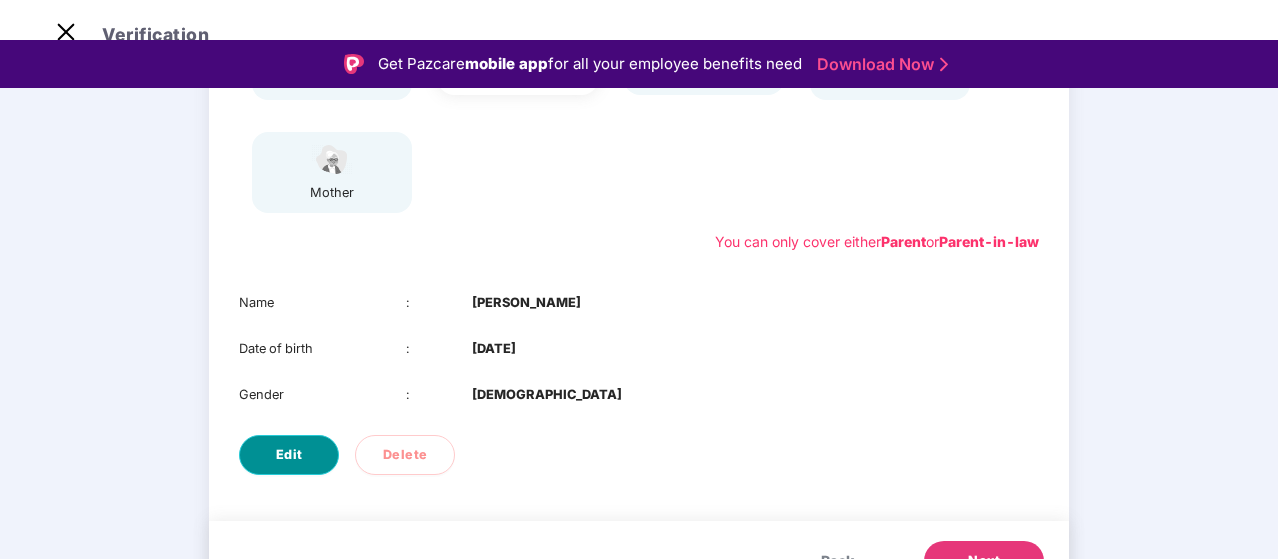 click on "Edit" at bounding box center [289, 455] 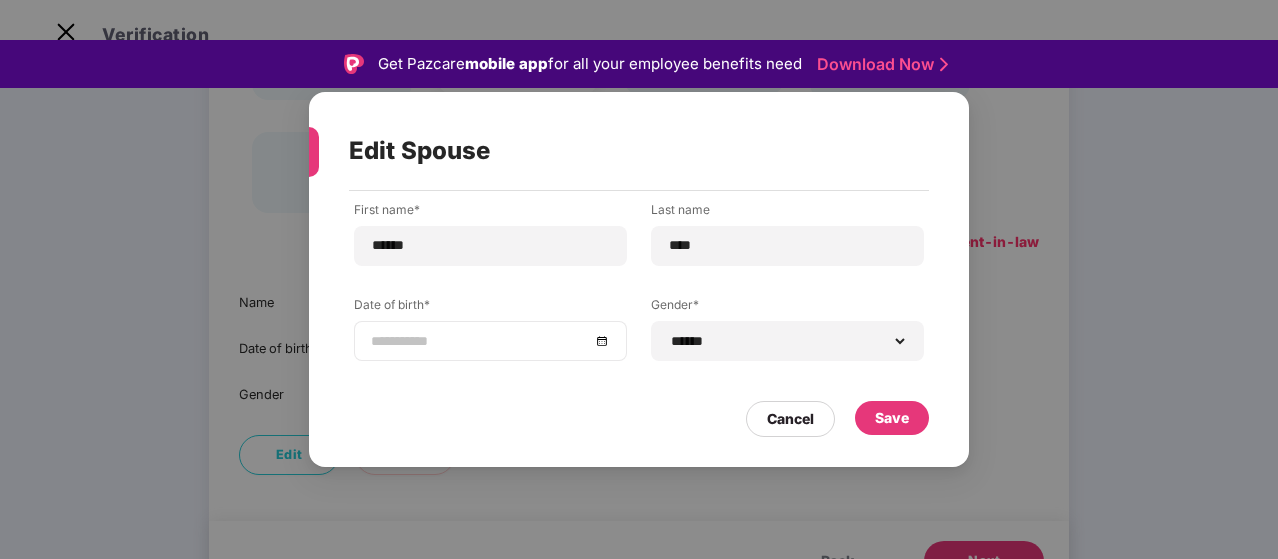 click at bounding box center (490, 341) 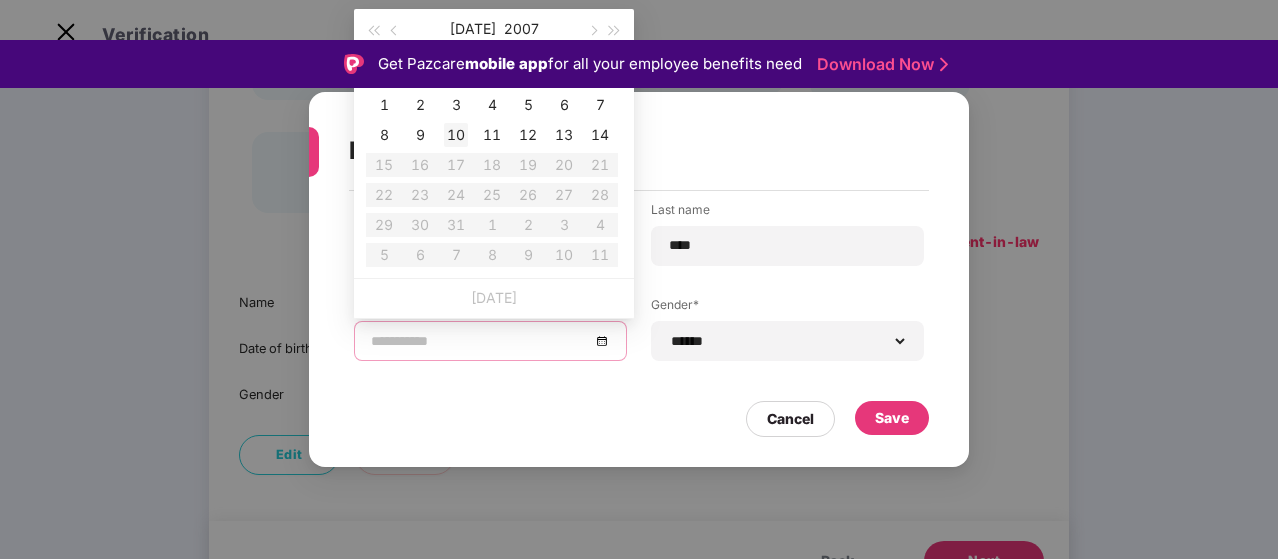 type on "**********" 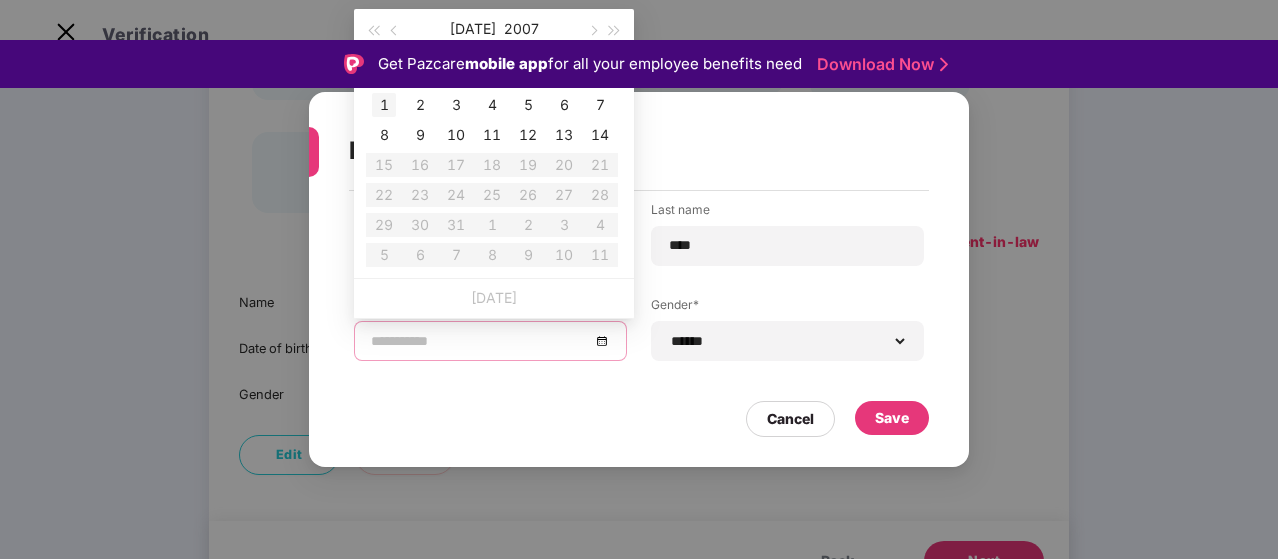 click on "1" at bounding box center [384, 105] 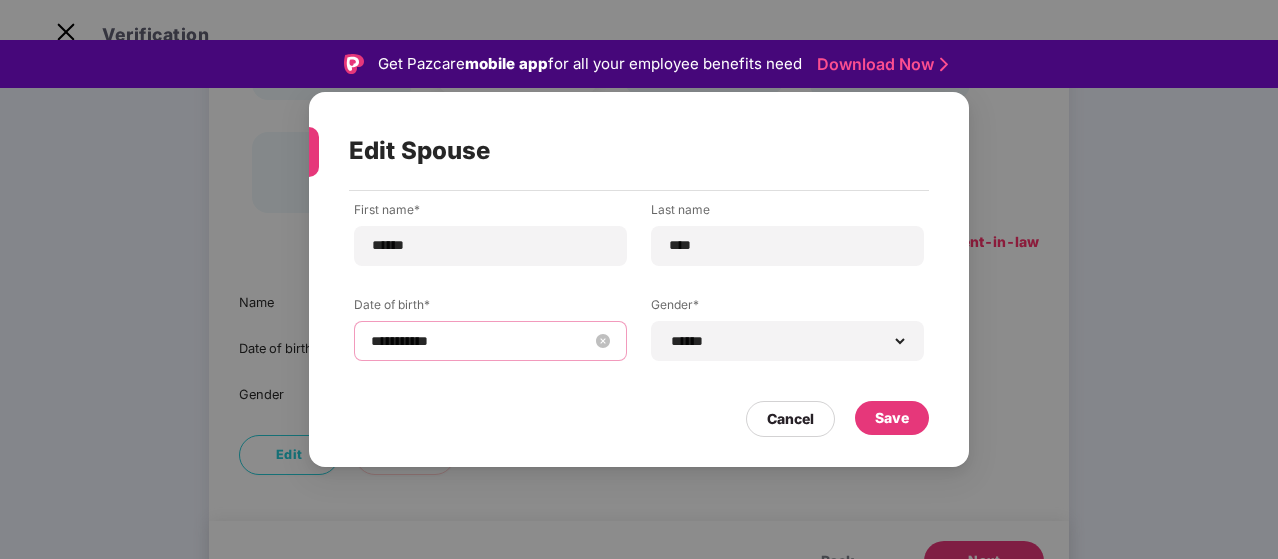 click on "**********" at bounding box center (490, 341) 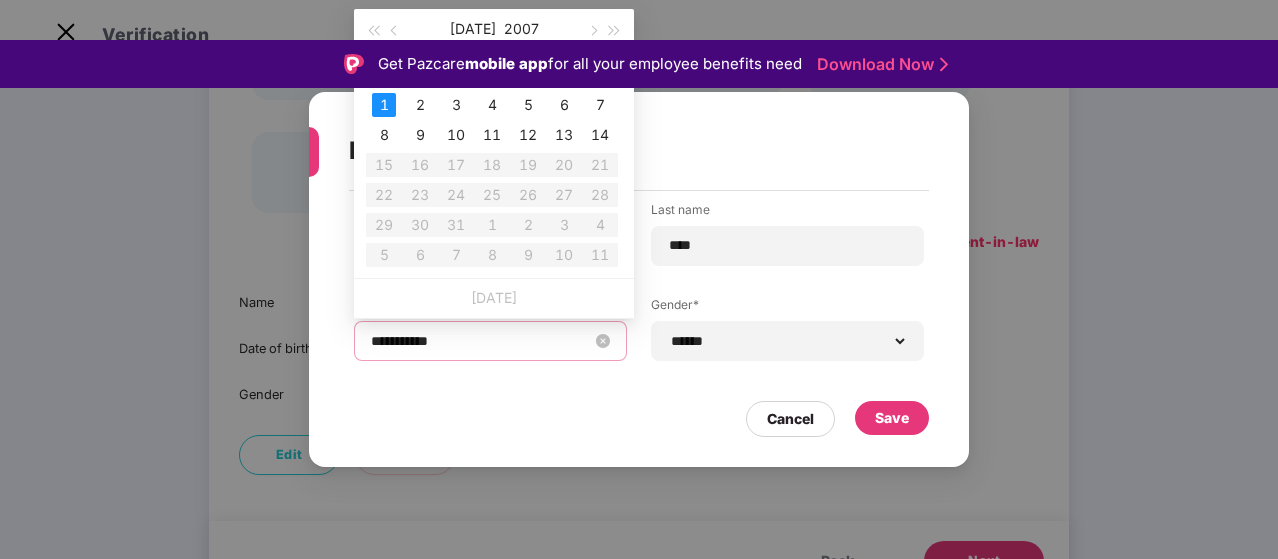 click on "Today" at bounding box center [494, 297] 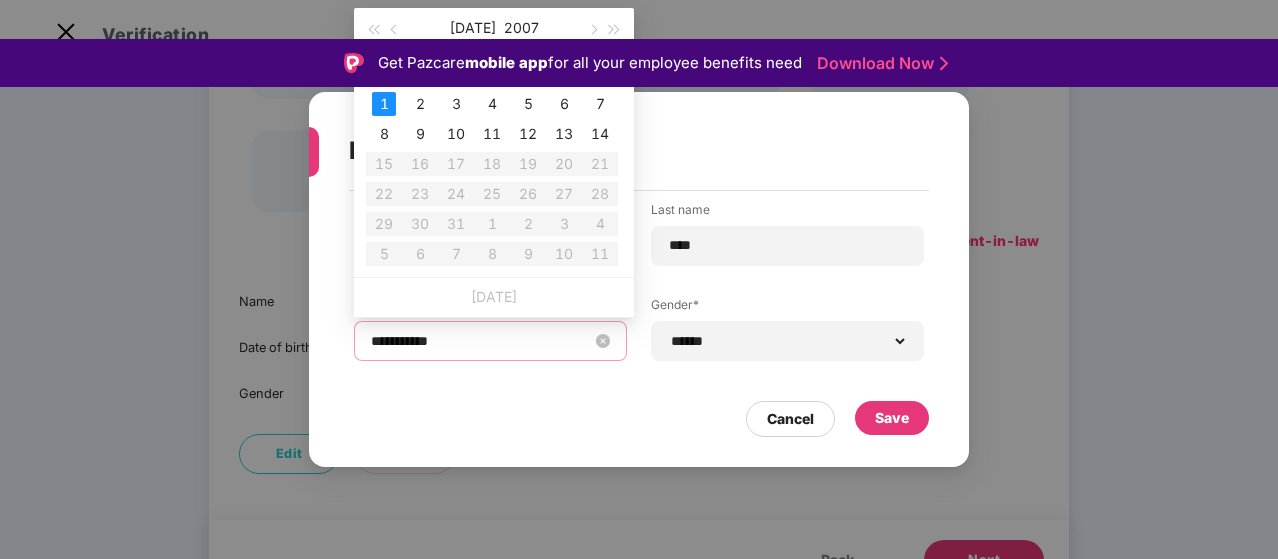 scroll, scrollTop: 0, scrollLeft: 0, axis: both 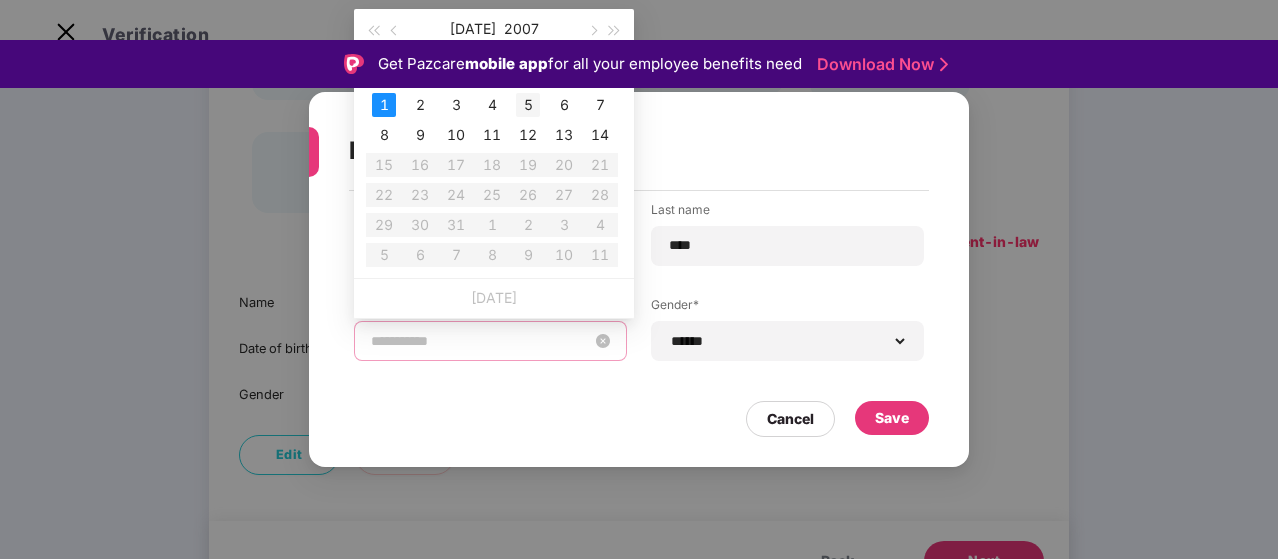click on "5" at bounding box center (528, 105) 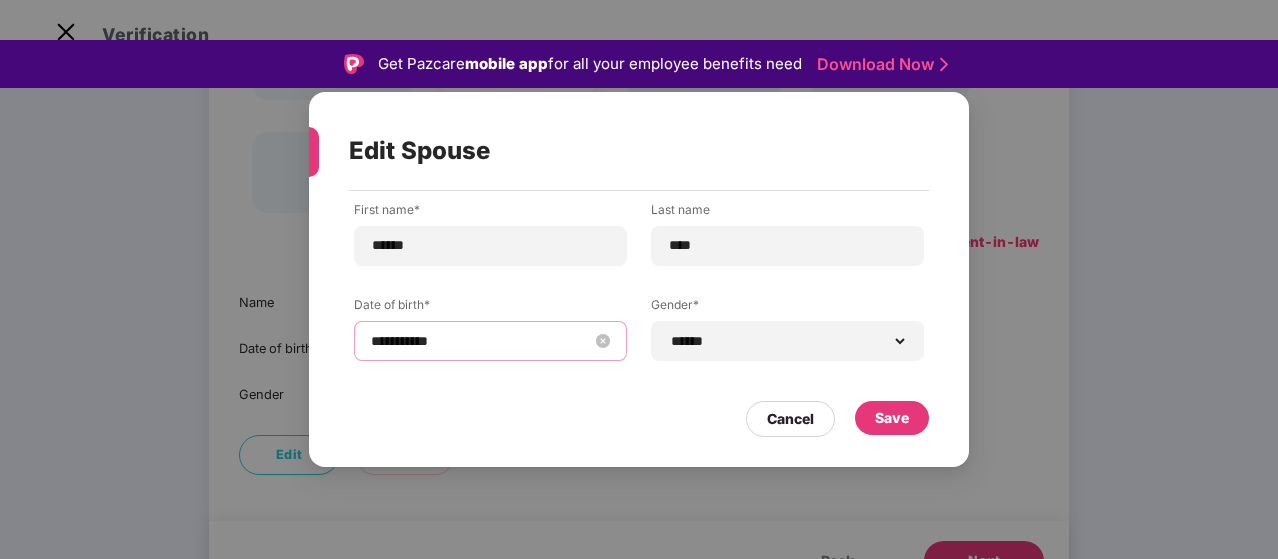 click on "**********" at bounding box center (490, 341) 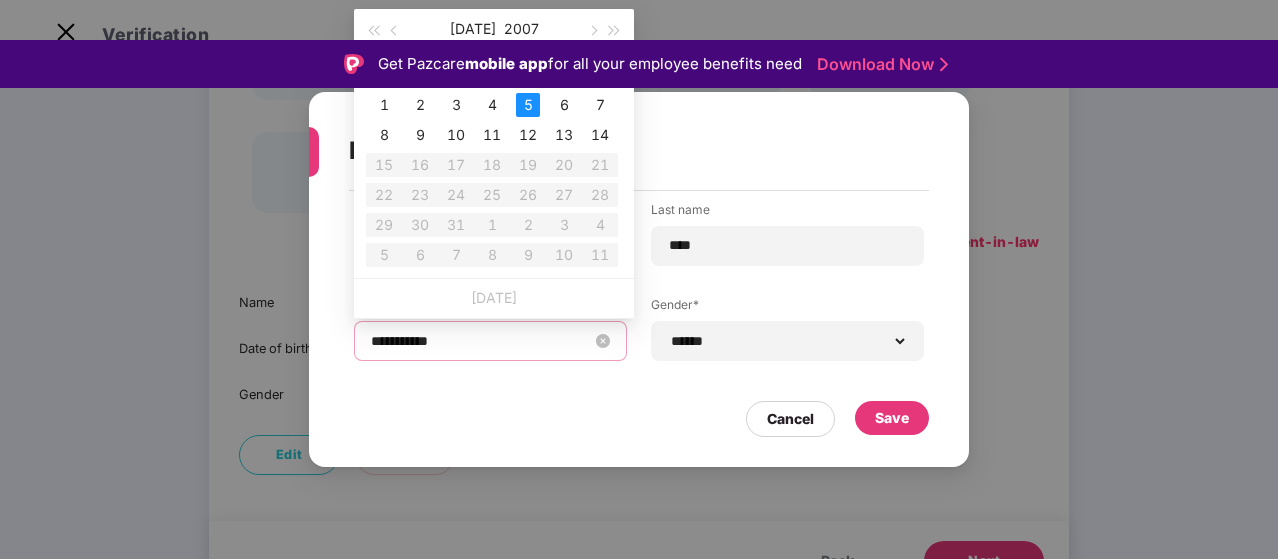 click on "Sa" at bounding box center (600, 74) 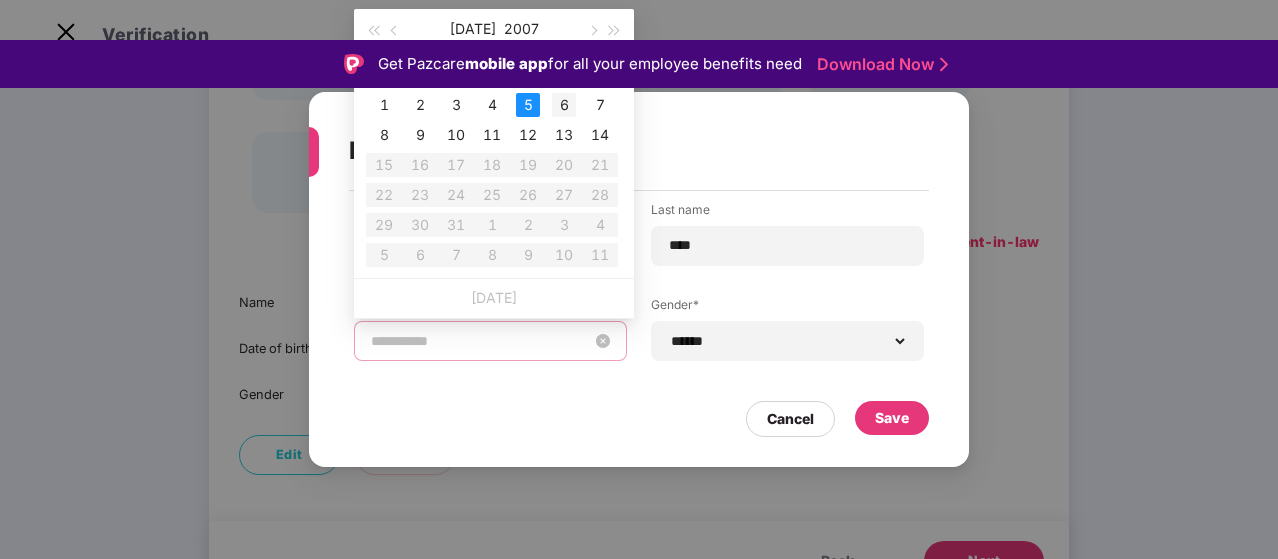 click on "6" at bounding box center (564, 105) 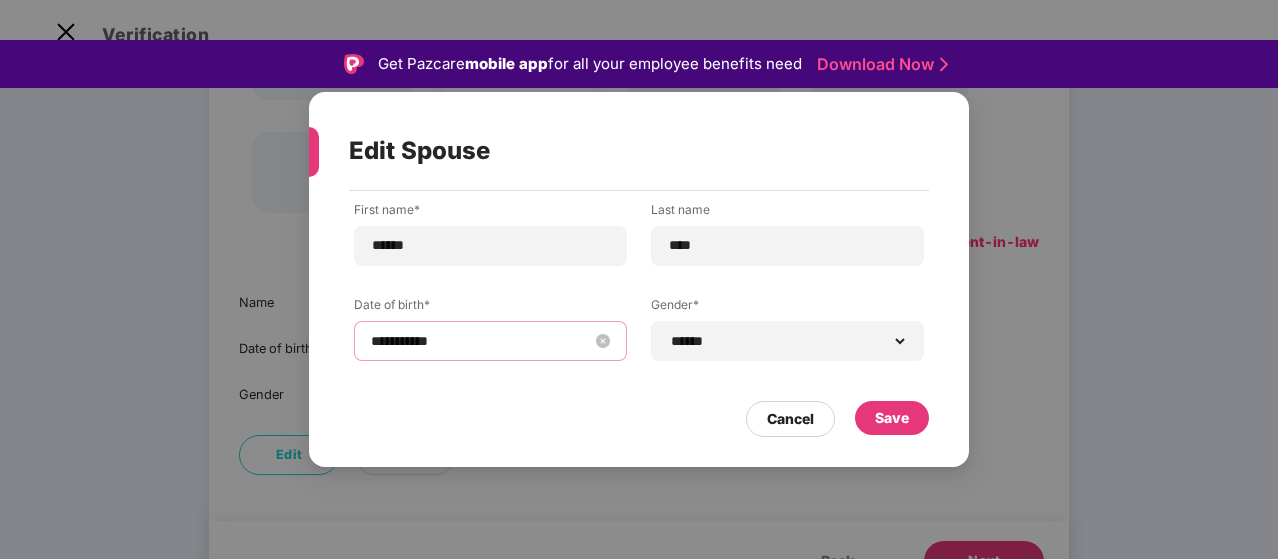 click on "**********" at bounding box center [490, 341] 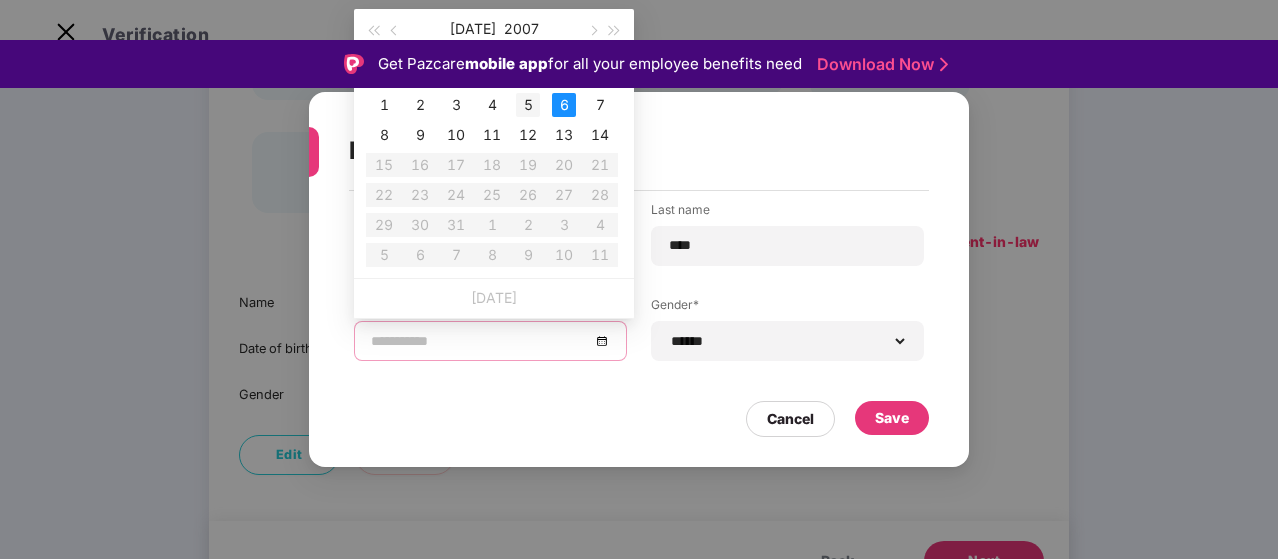 click on "Cancel Save" at bounding box center (639, 414) 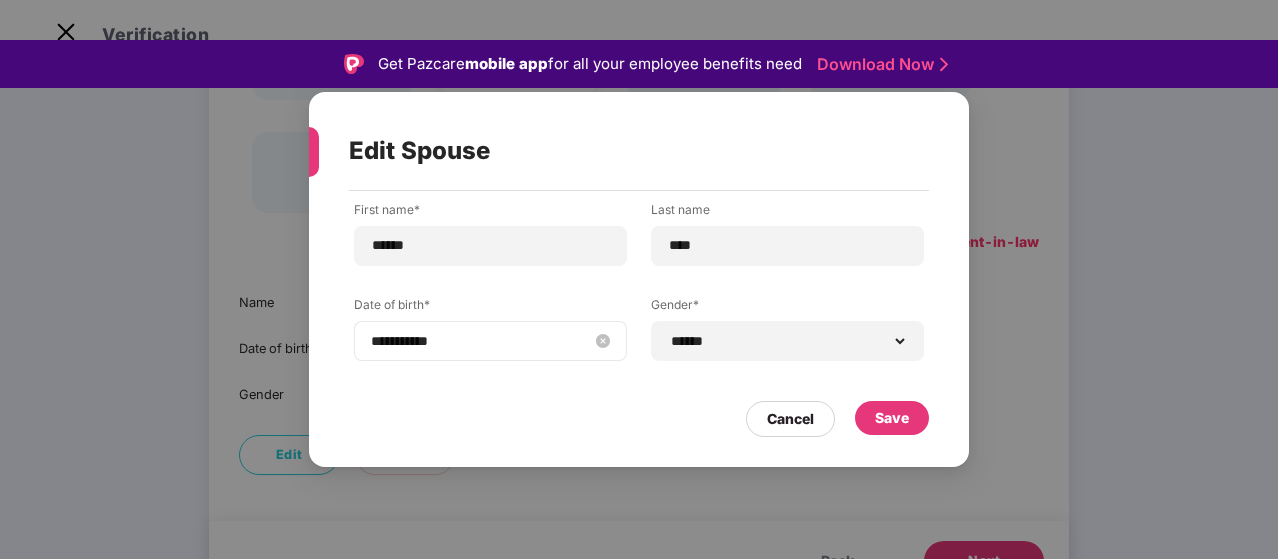 click on "**********" at bounding box center [480, 341] 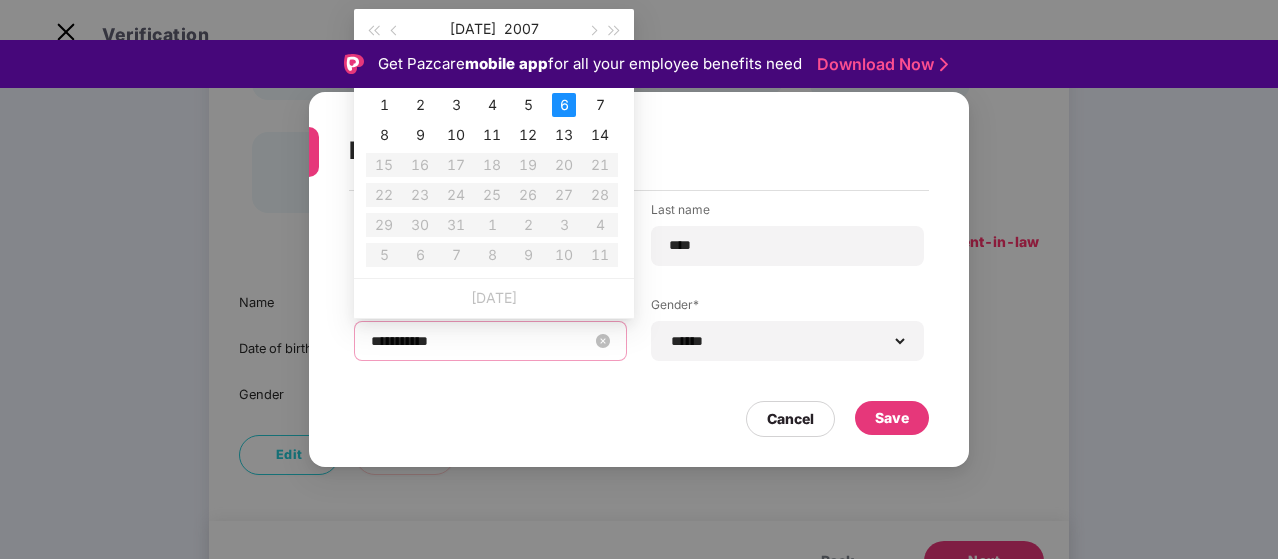 click on "**********" at bounding box center (480, 341) 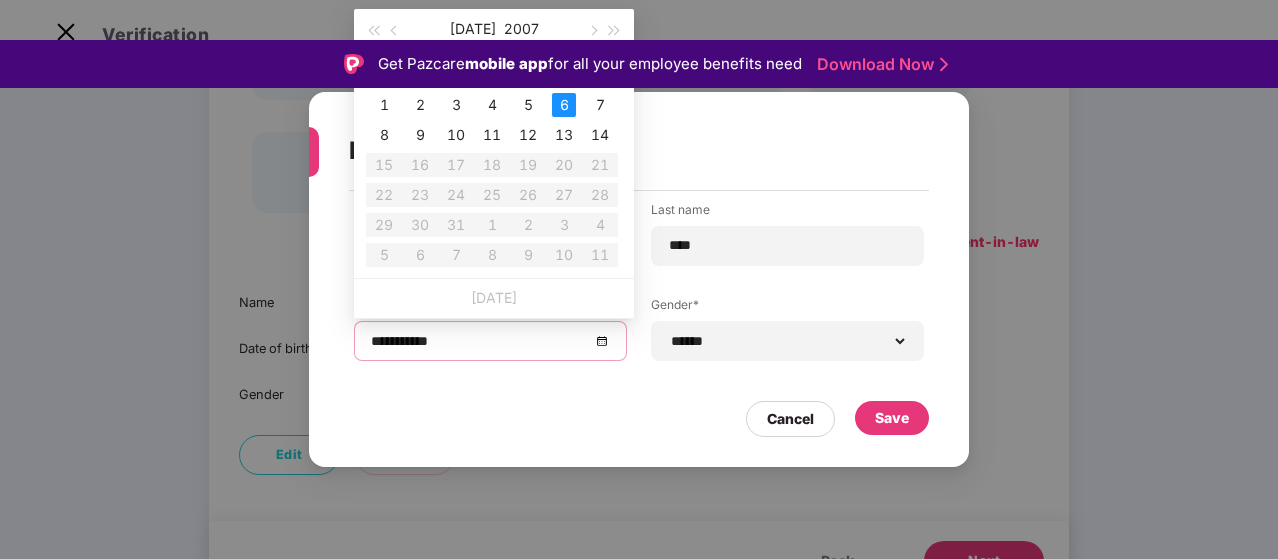 click on "**********" at bounding box center (639, 279) 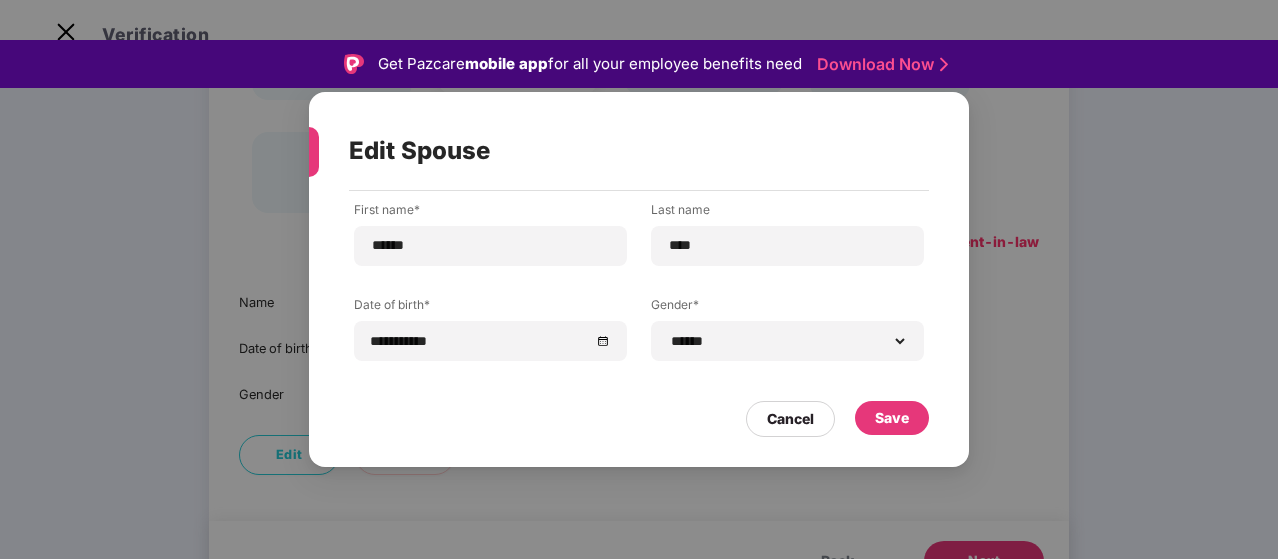 scroll, scrollTop: 48, scrollLeft: 0, axis: vertical 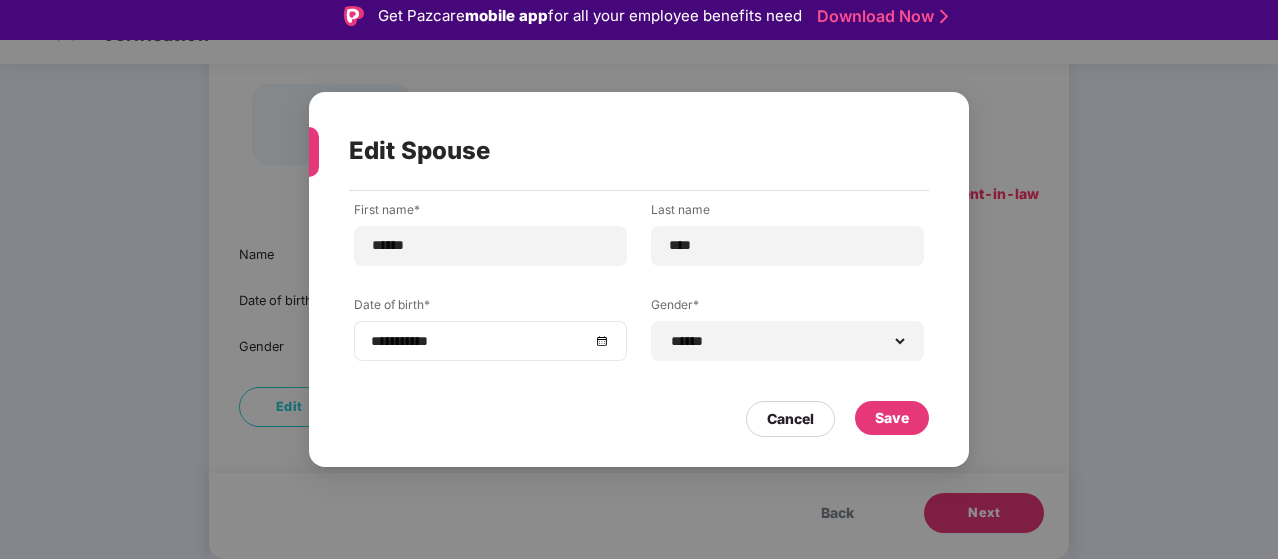 click on "**********" at bounding box center (490, 341) 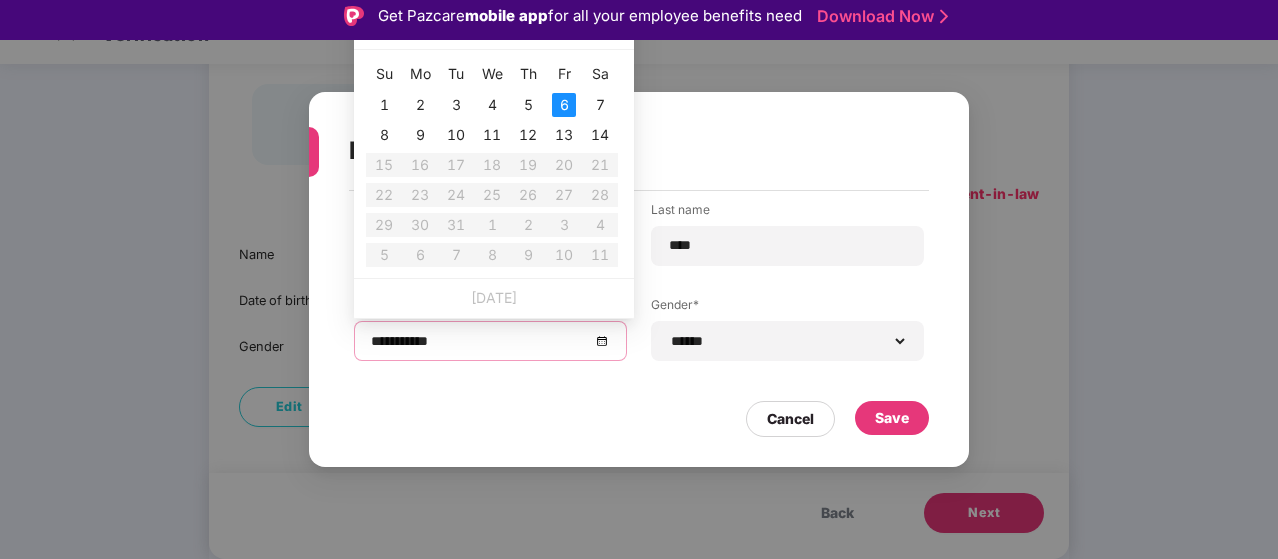click at bounding box center (615, 29) 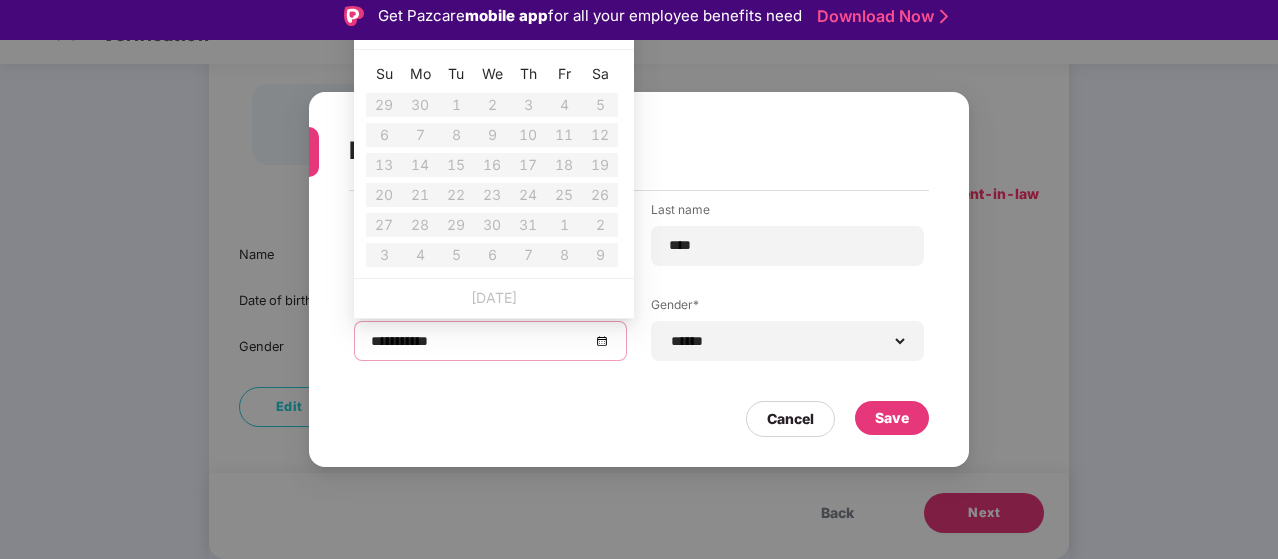 click at bounding box center (396, 31) 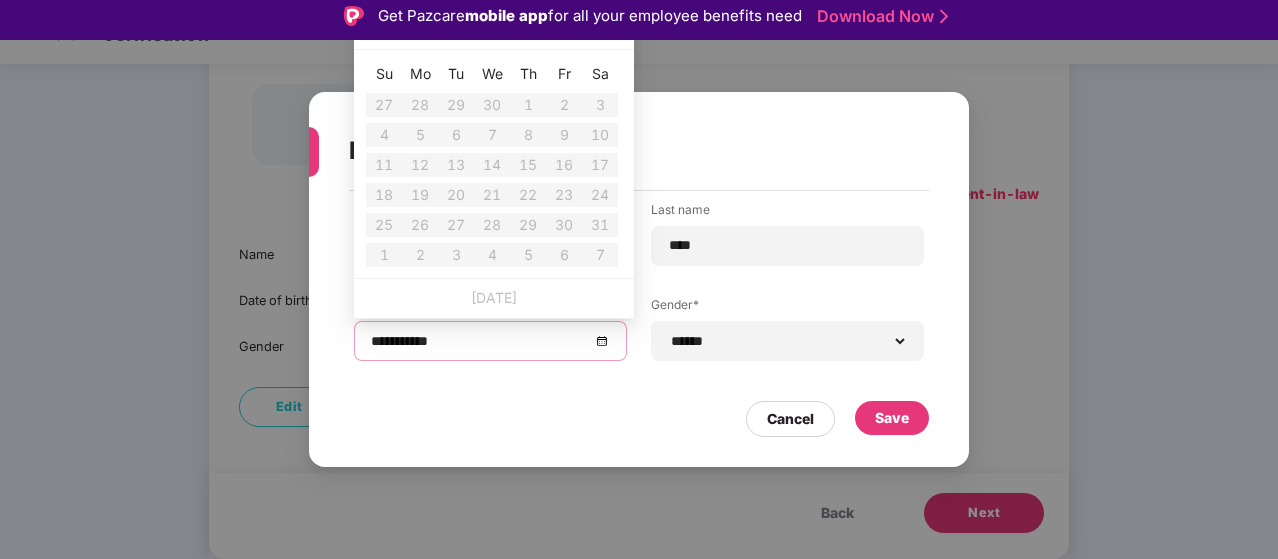 click at bounding box center [396, 31] 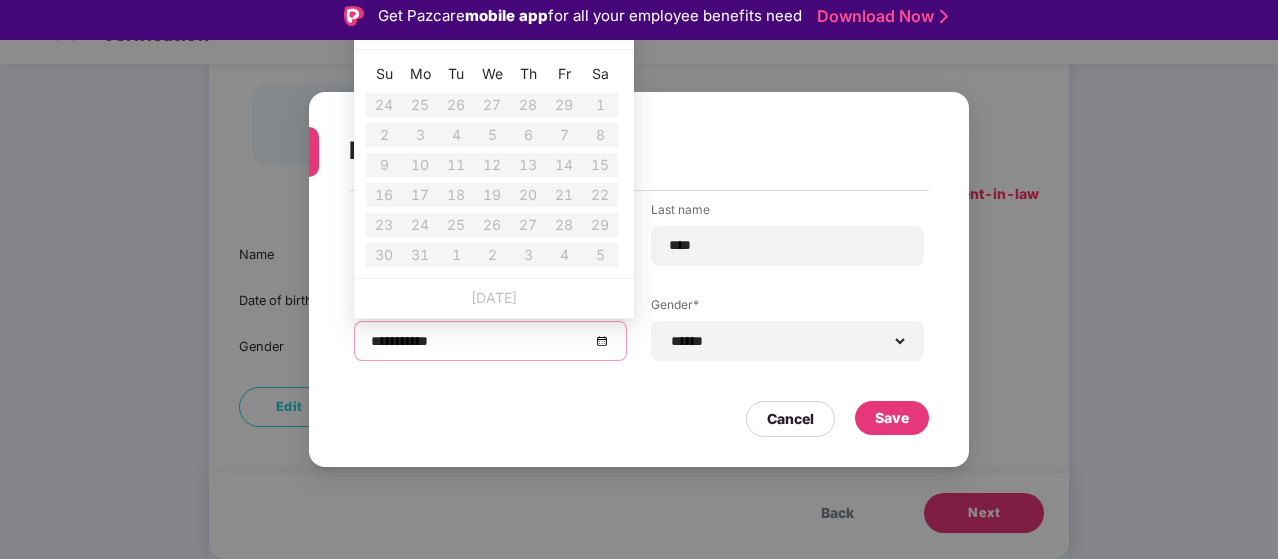 click at bounding box center (396, 31) 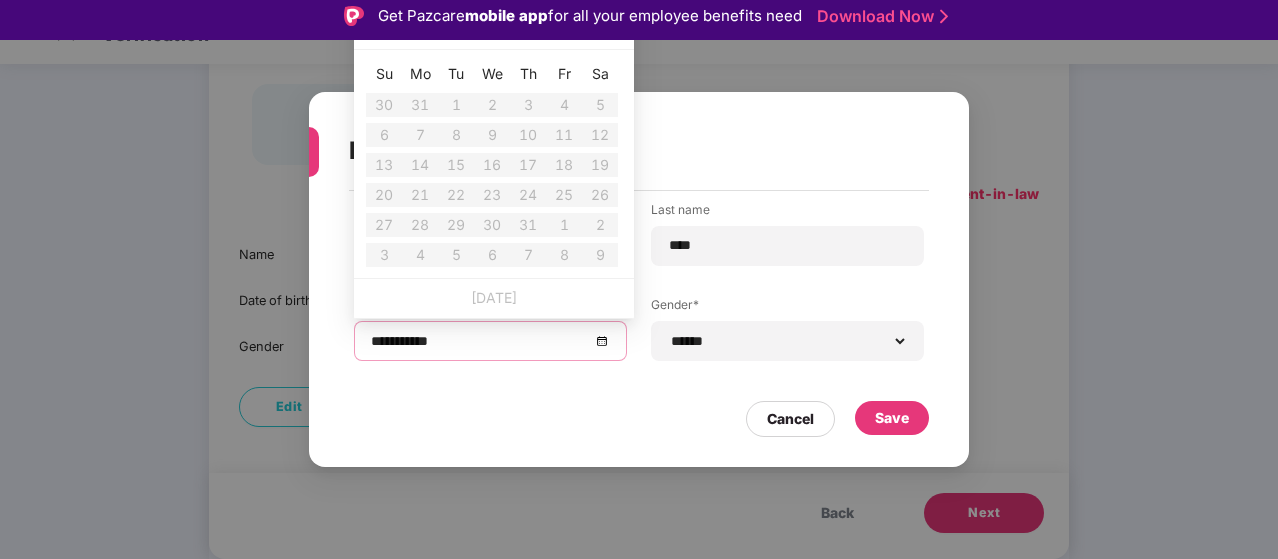 click at bounding box center (373, 29) 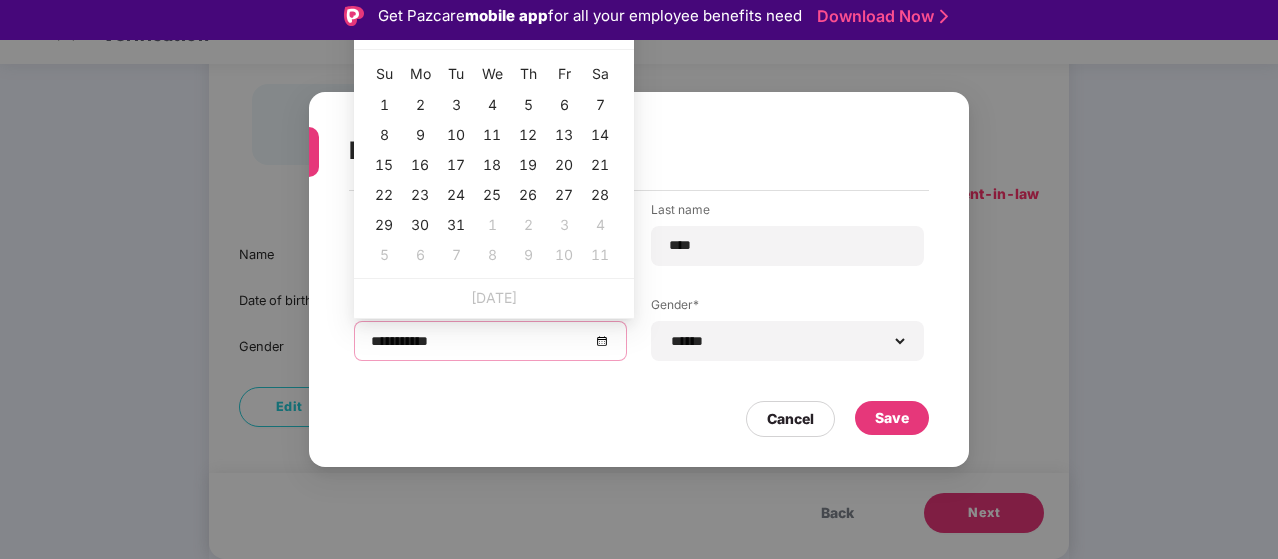 click at bounding box center [373, 29] 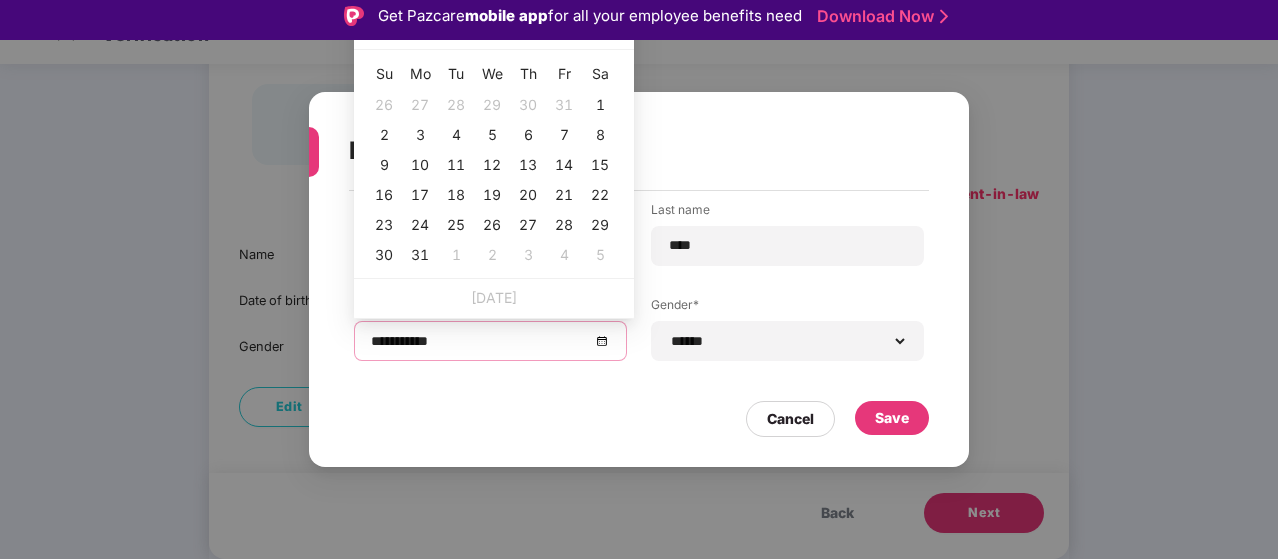 click at bounding box center (373, 29) 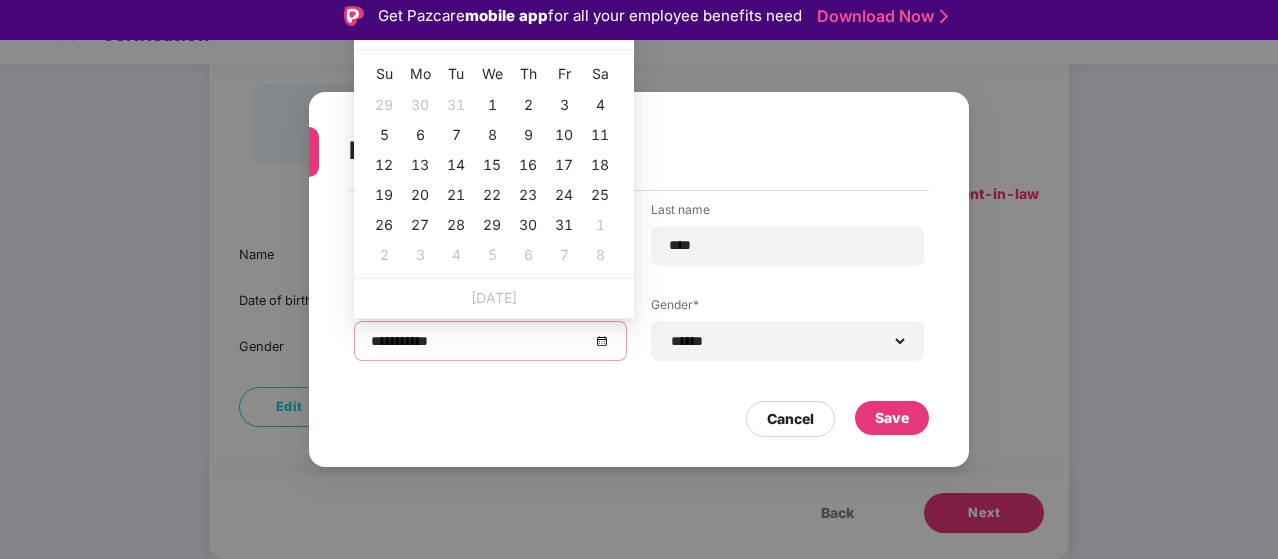 click at bounding box center [373, 29] 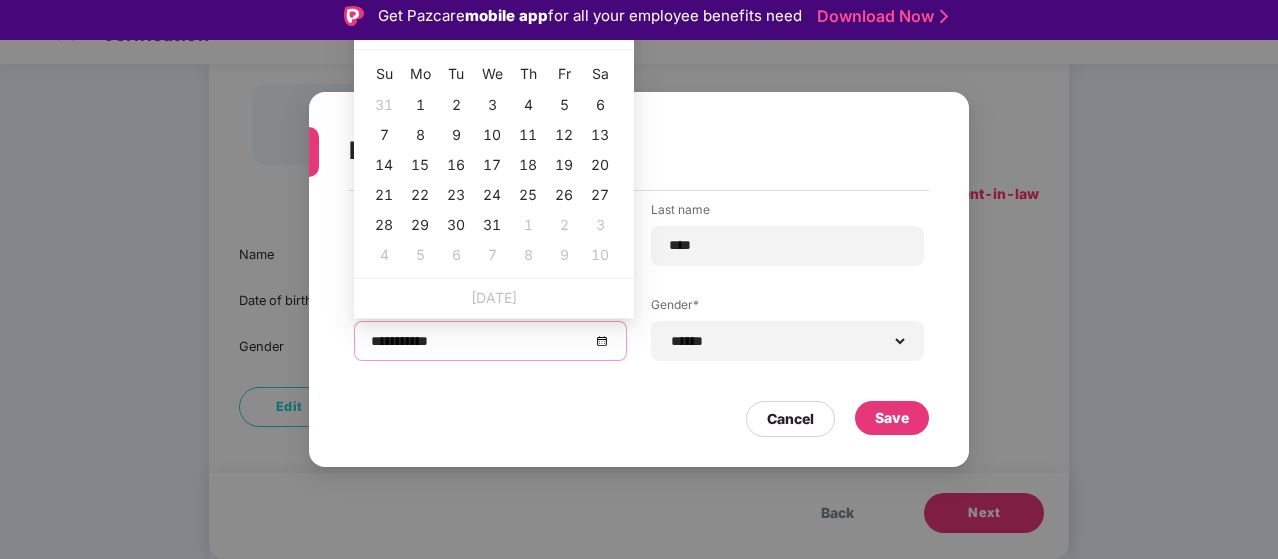 click at bounding box center (373, 29) 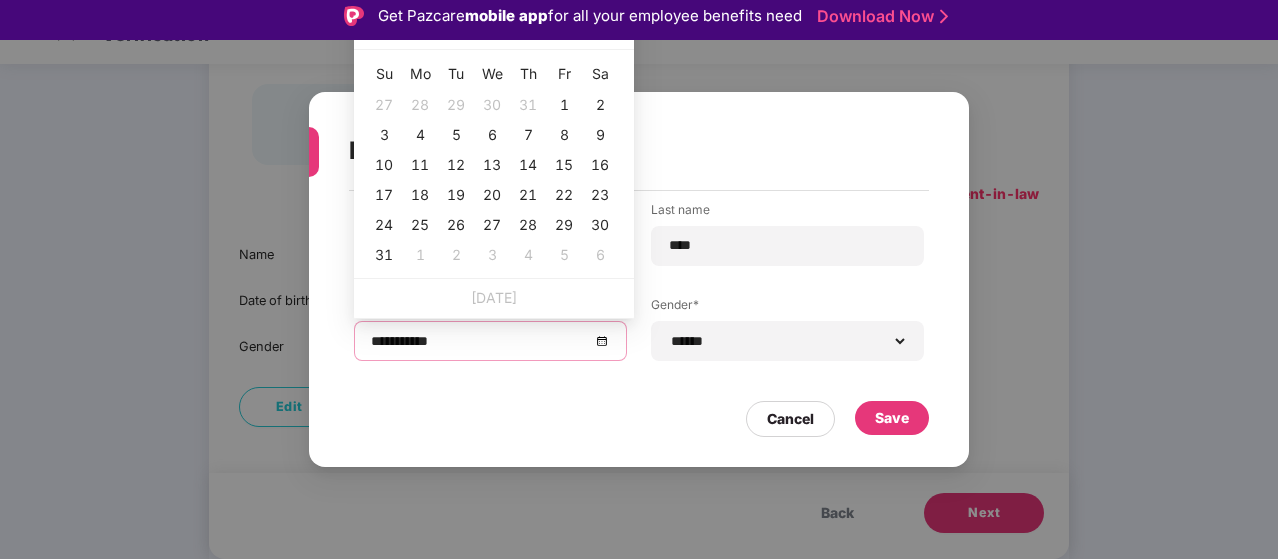 click at bounding box center [373, 29] 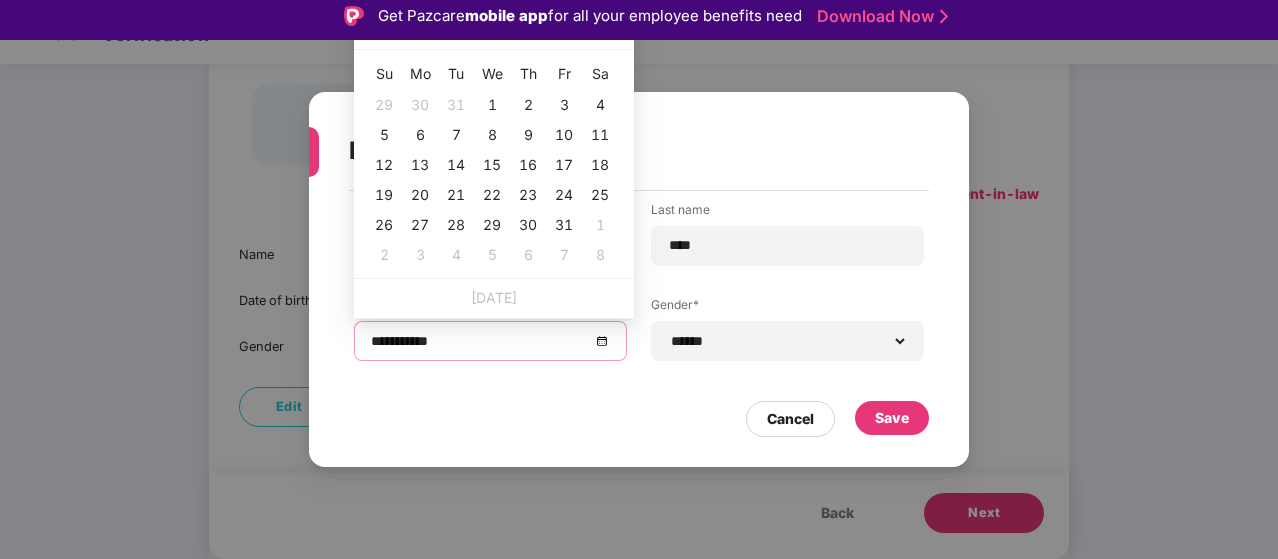 click at bounding box center [373, 29] 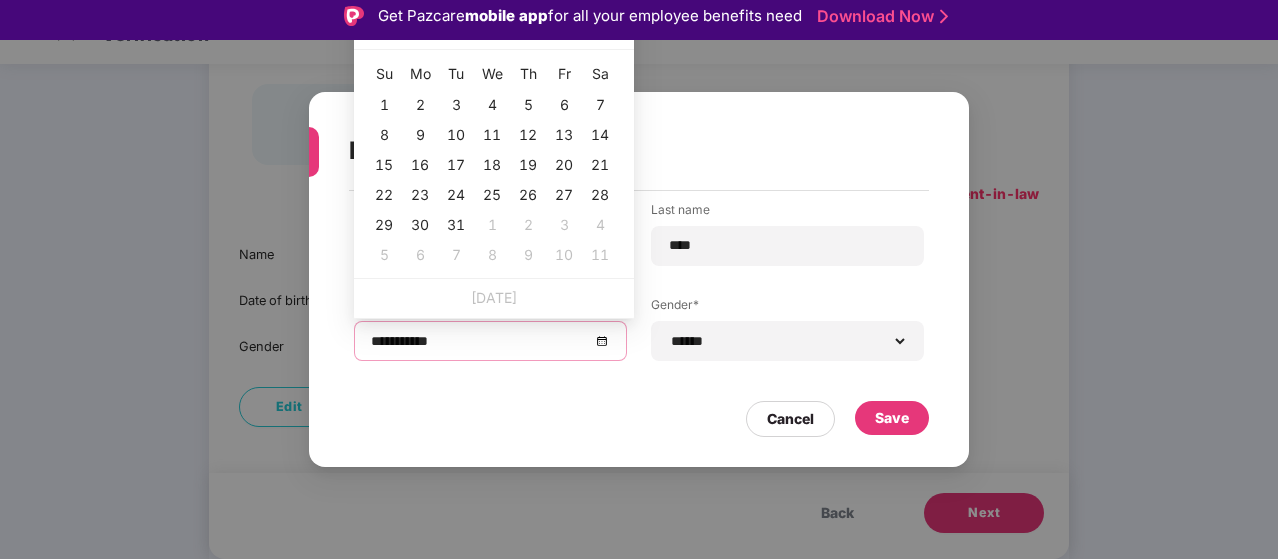 click at bounding box center [373, 29] 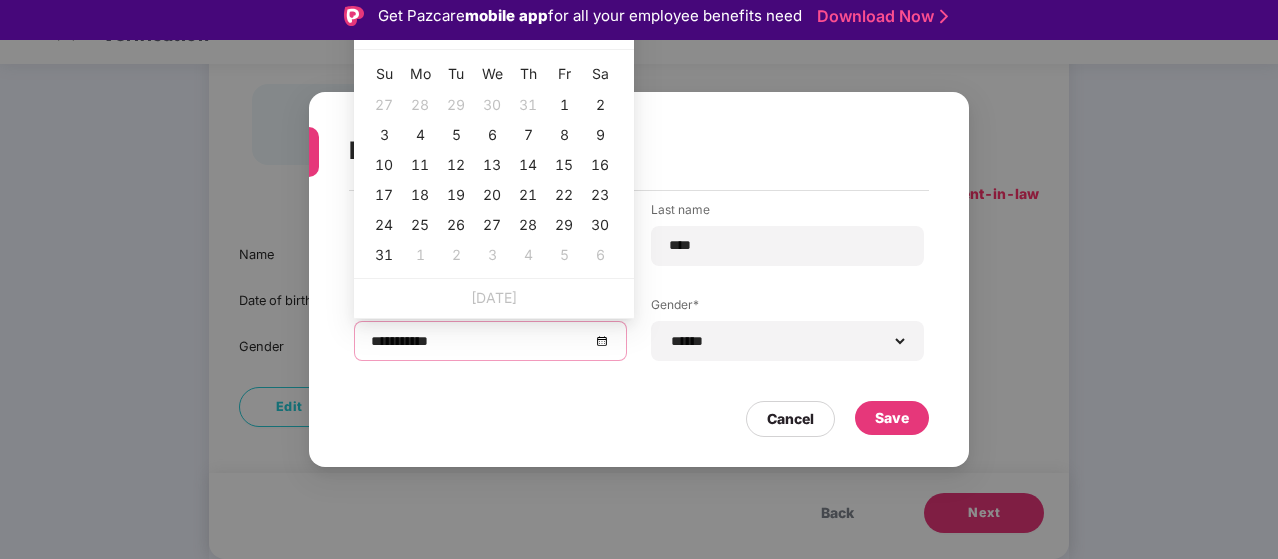 click at bounding box center (615, 29) 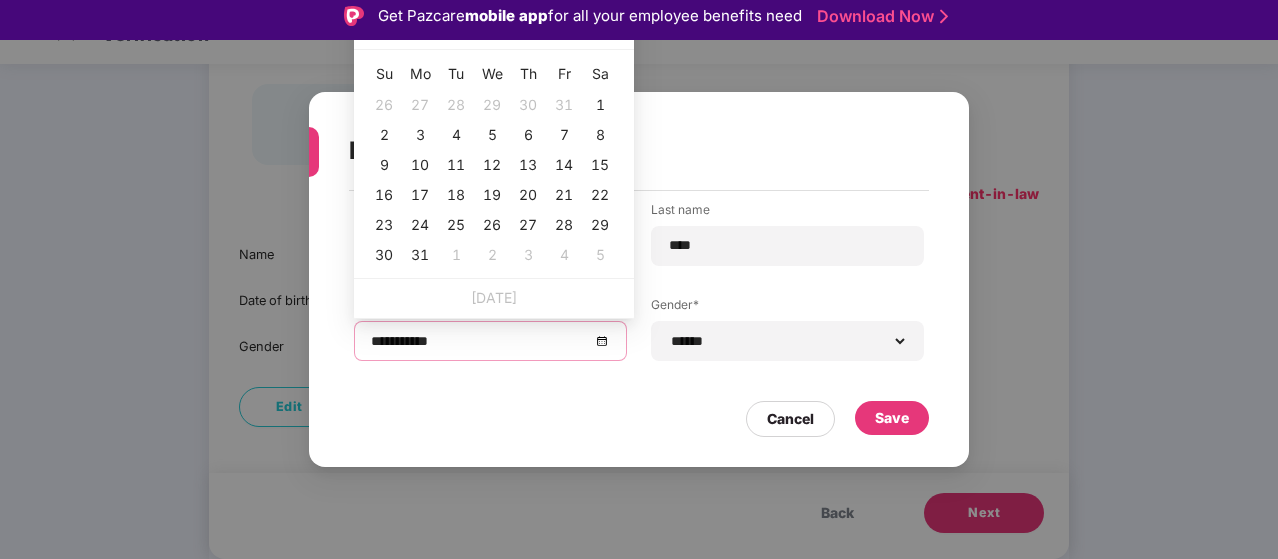 click at bounding box center [615, 29] 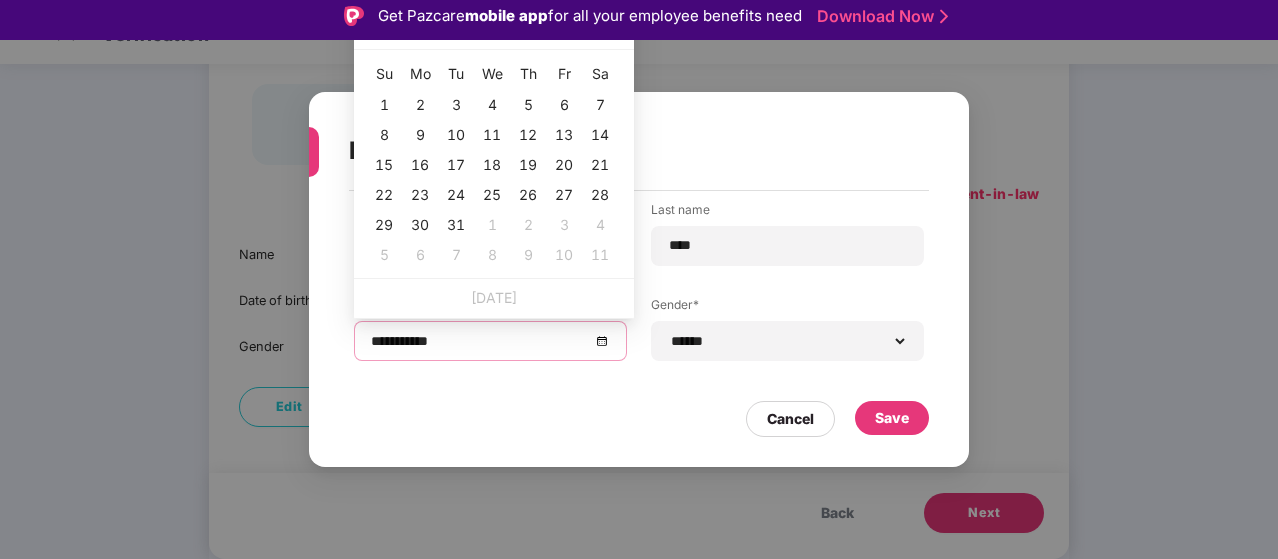 click at bounding box center [592, 31] 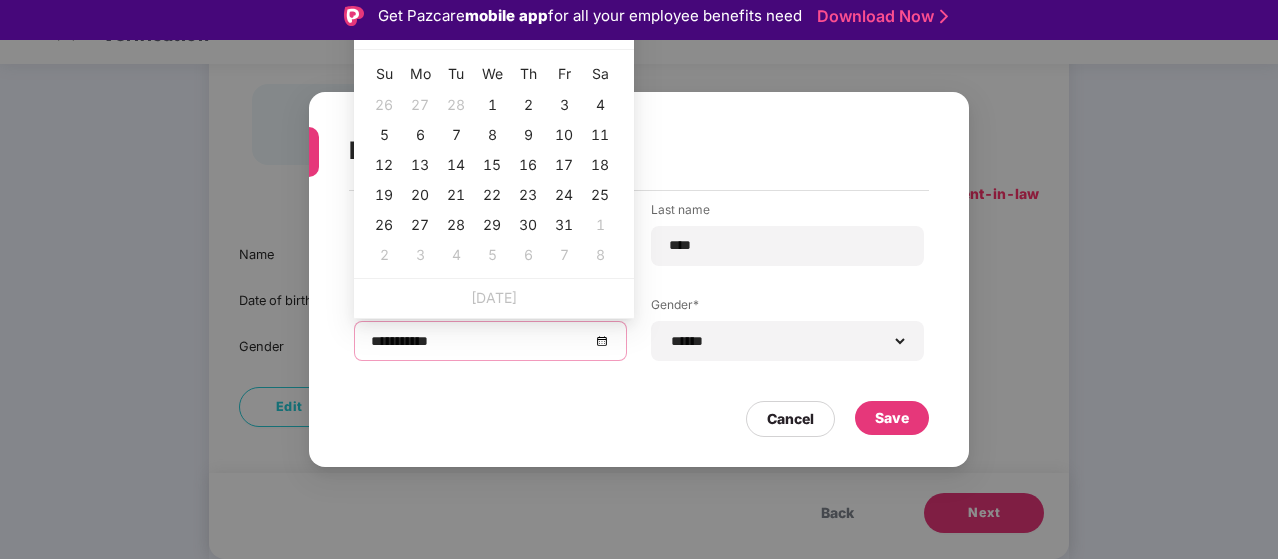 click at bounding box center (592, 31) 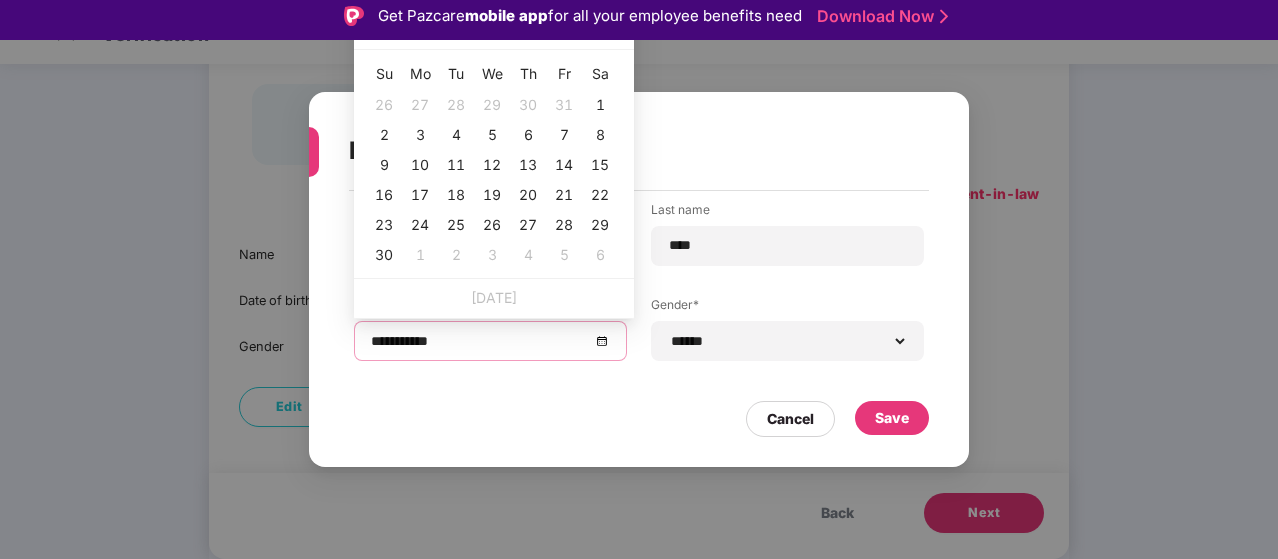 click at bounding box center [396, 31] 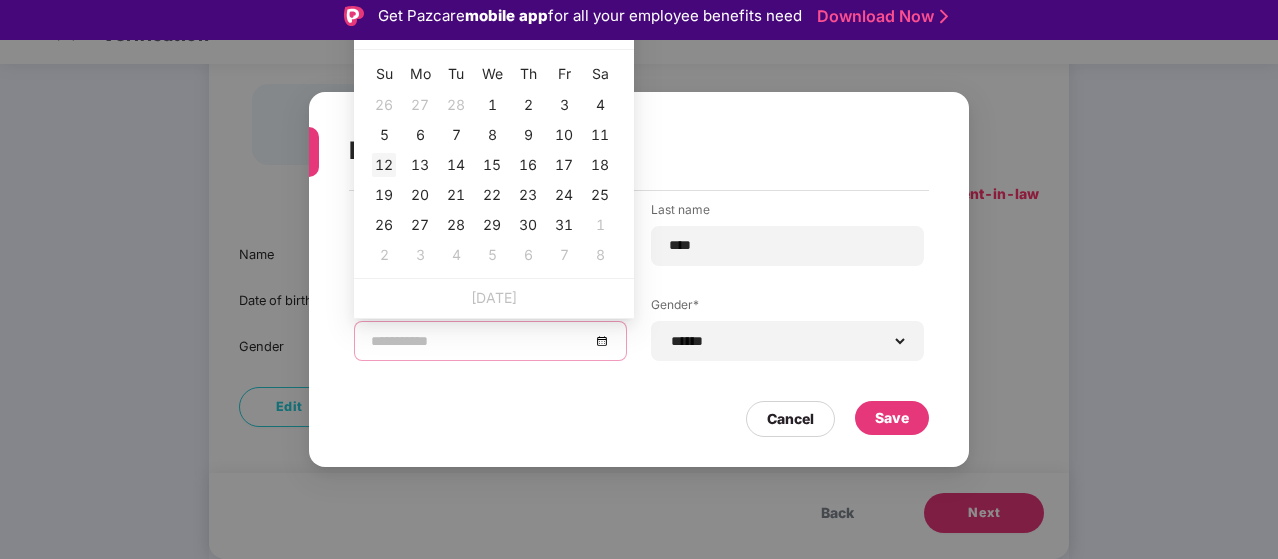 type on "**********" 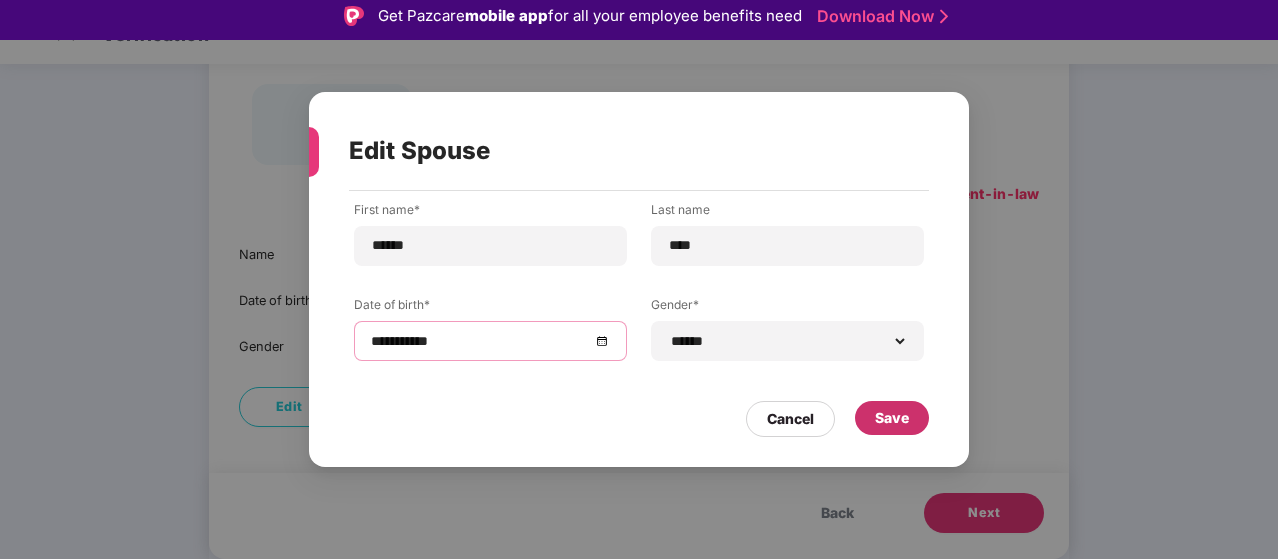 click on "Save" at bounding box center [892, 418] 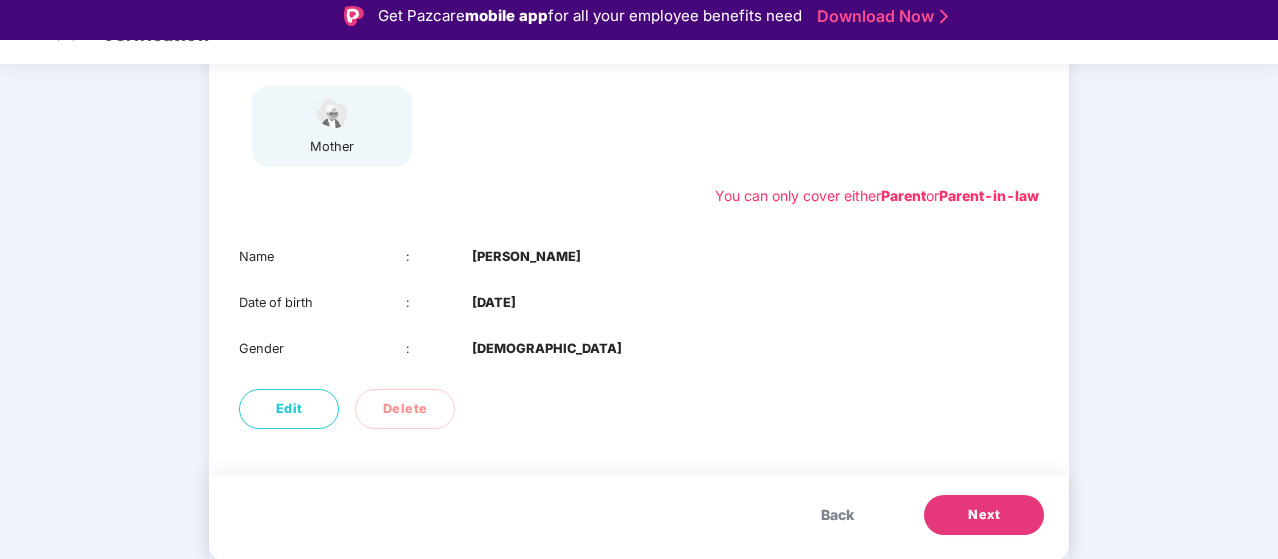 scroll, scrollTop: 349, scrollLeft: 0, axis: vertical 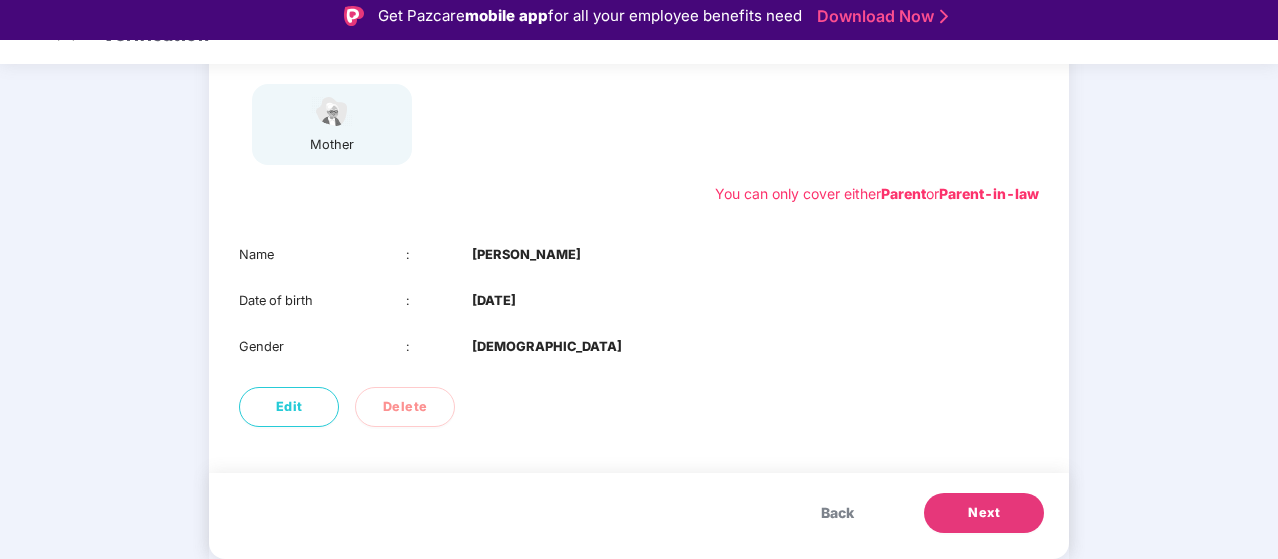 click on "Next" at bounding box center (984, 513) 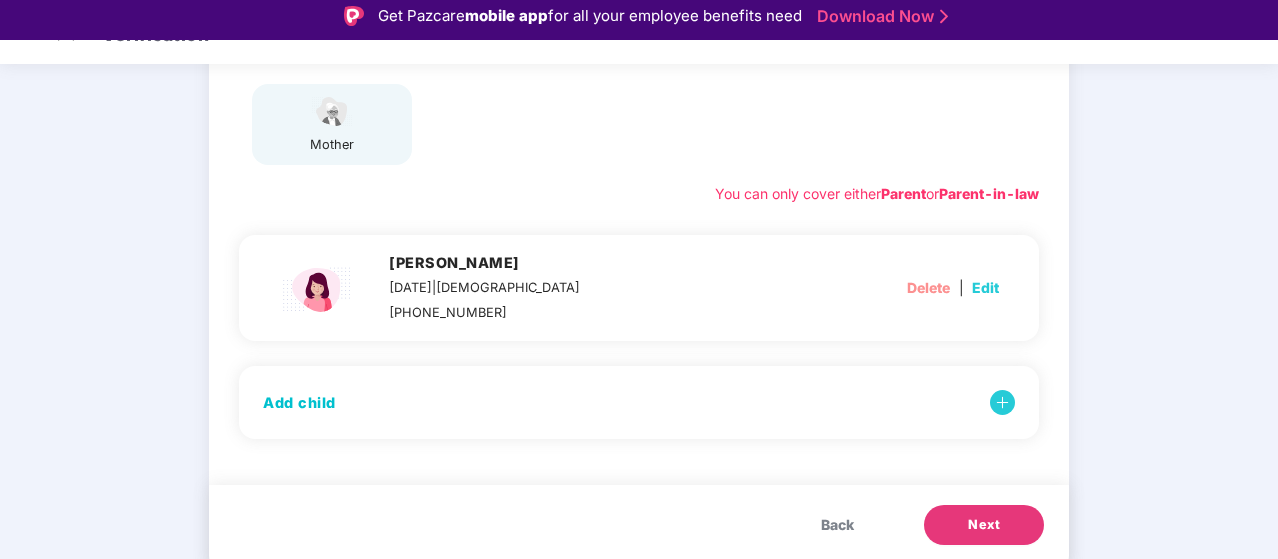 click on "Next" at bounding box center (984, 525) 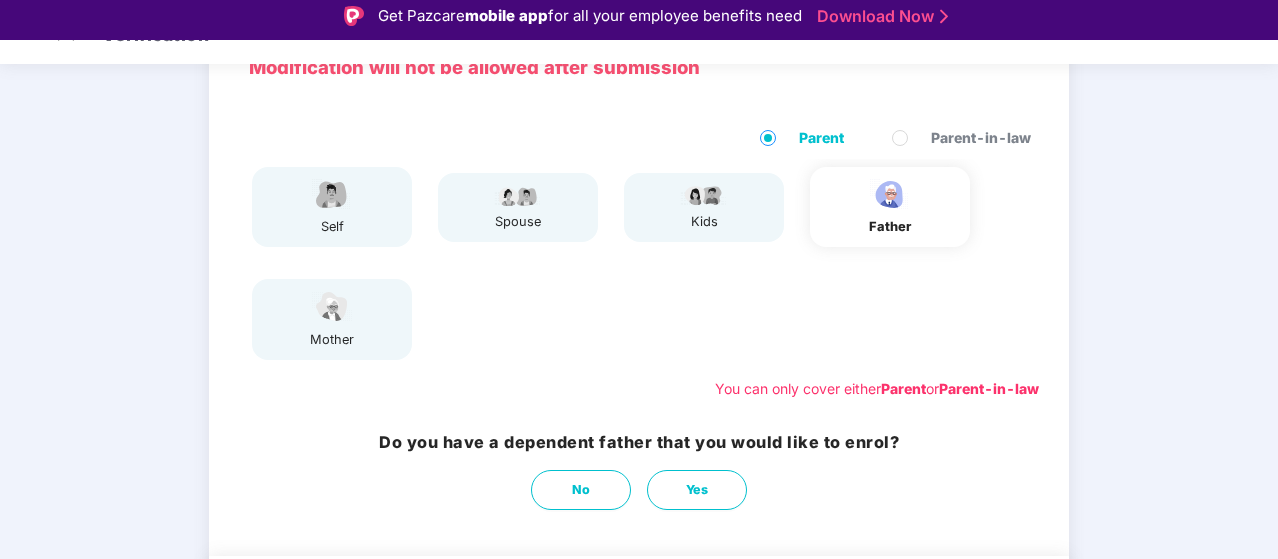 scroll, scrollTop: 170, scrollLeft: 0, axis: vertical 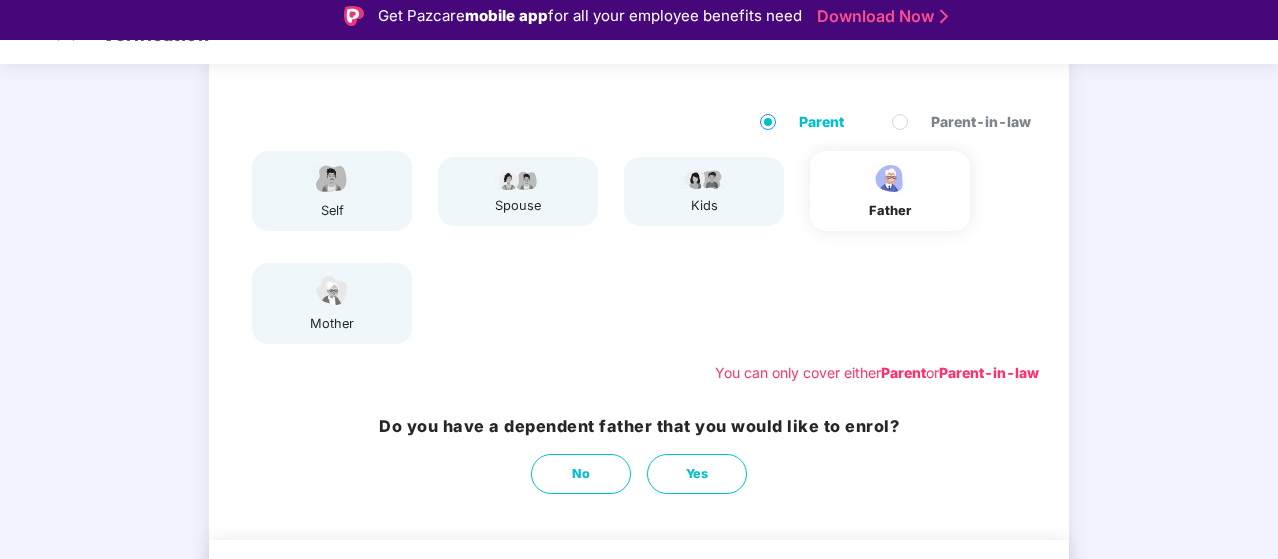click on "Parent-in-law" at bounding box center [989, 372] 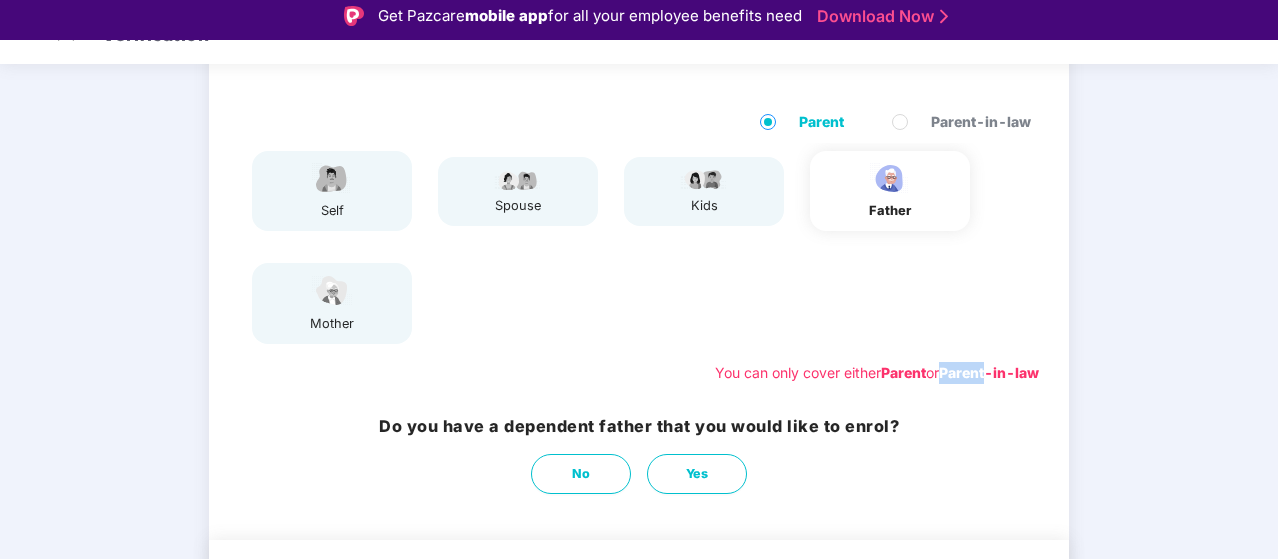 click on "Parent-in-law" at bounding box center [989, 372] 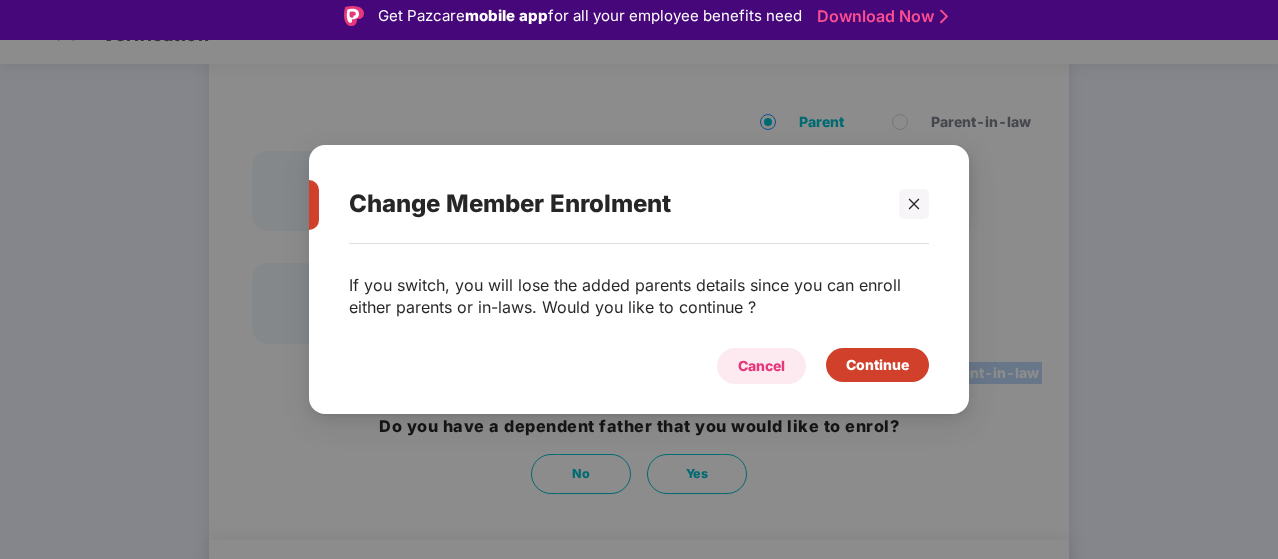 click on "Cancel" at bounding box center (761, 366) 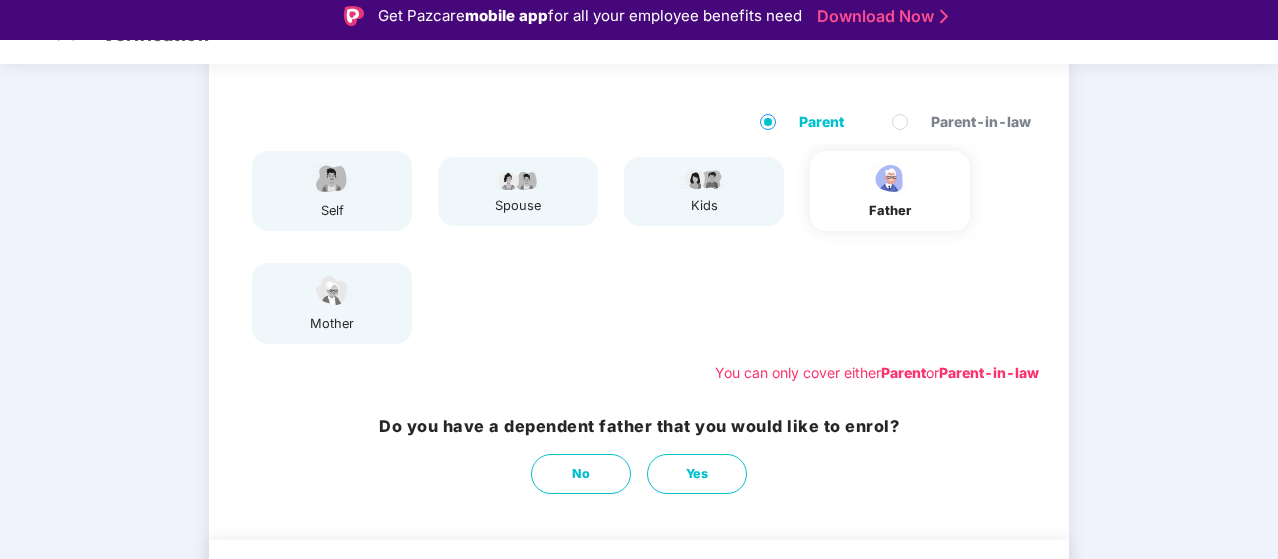click on "mother" at bounding box center [332, 303] 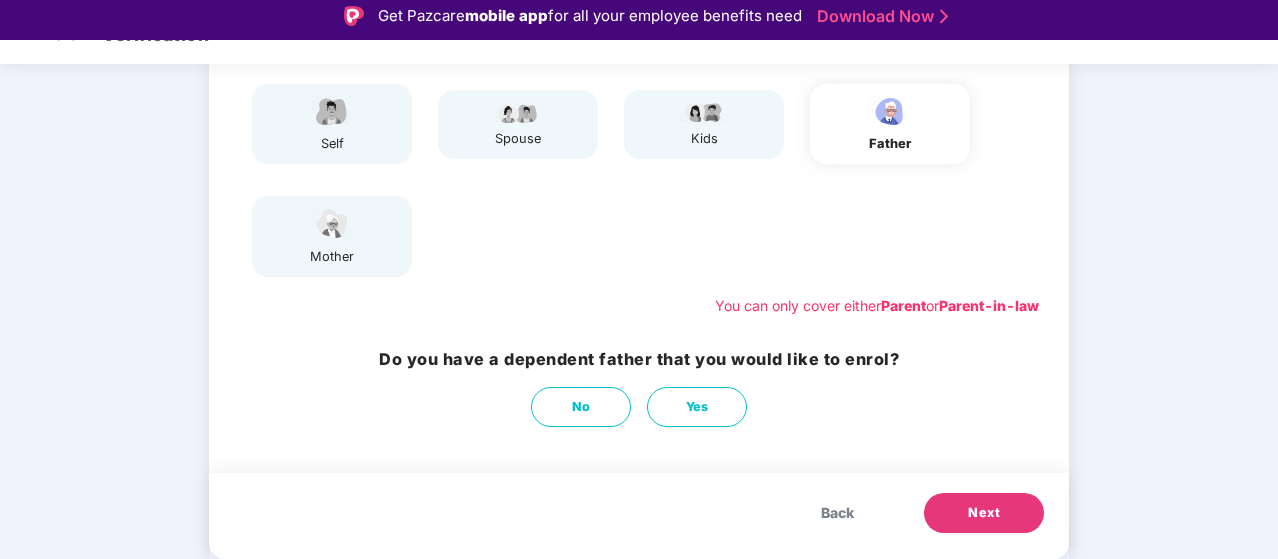 click on "Next" at bounding box center [984, 513] 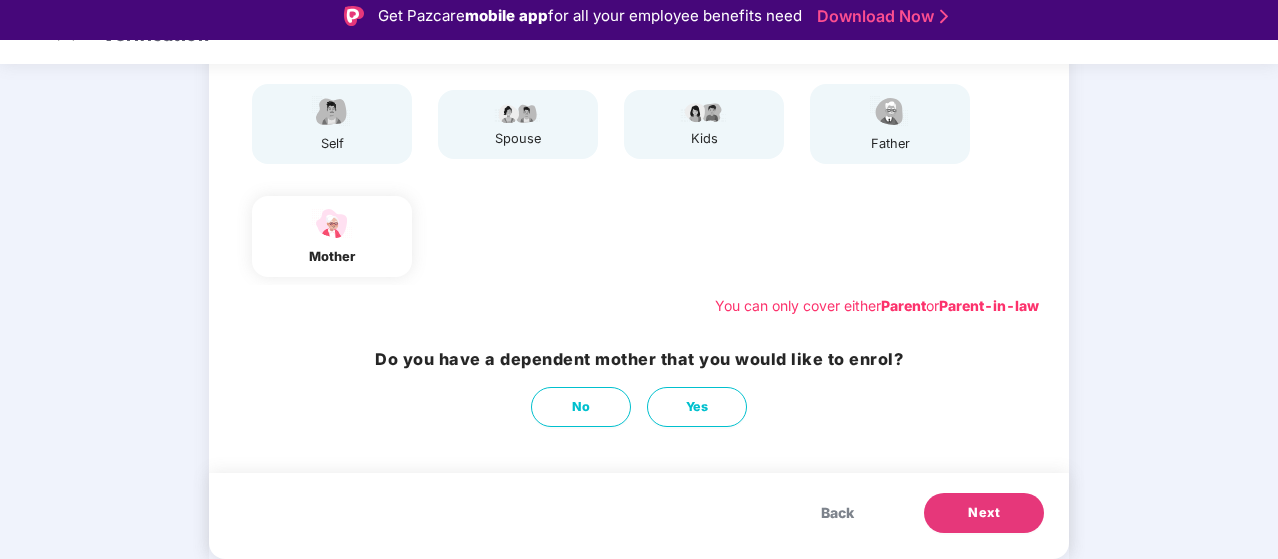 click on "Back" at bounding box center (837, 513) 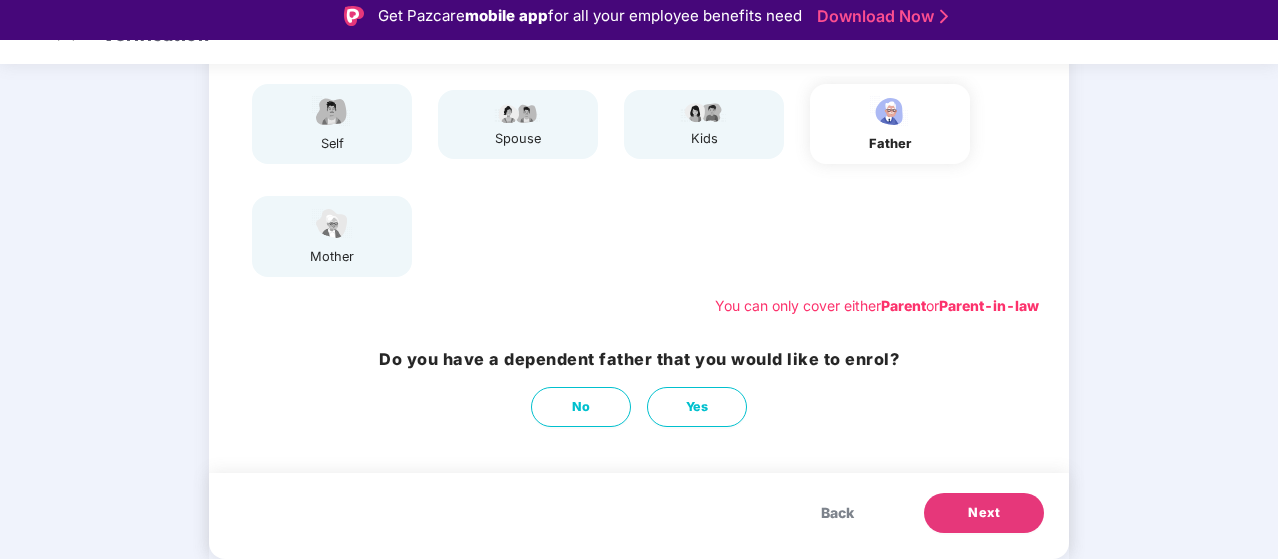 click at bounding box center [890, 111] 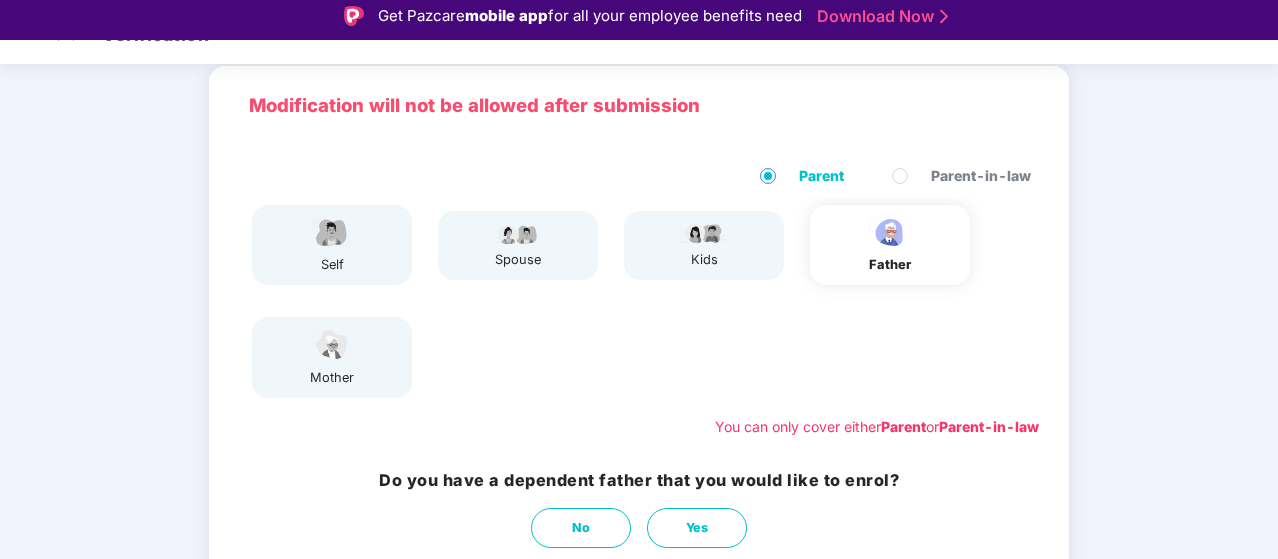 scroll, scrollTop: 104, scrollLeft: 0, axis: vertical 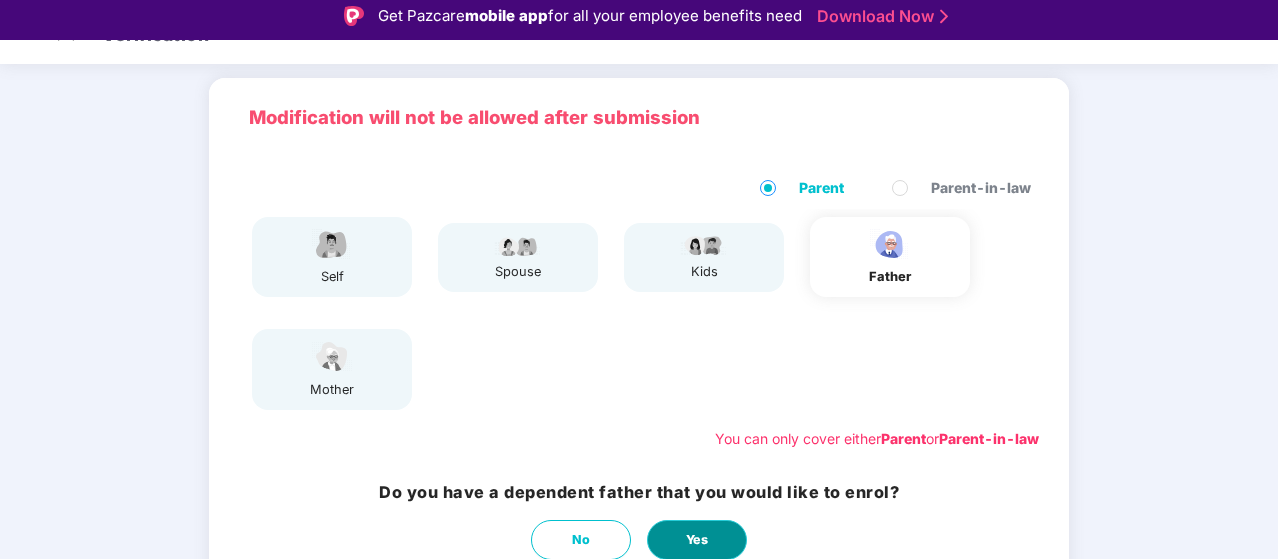 click on "Yes" at bounding box center [697, 540] 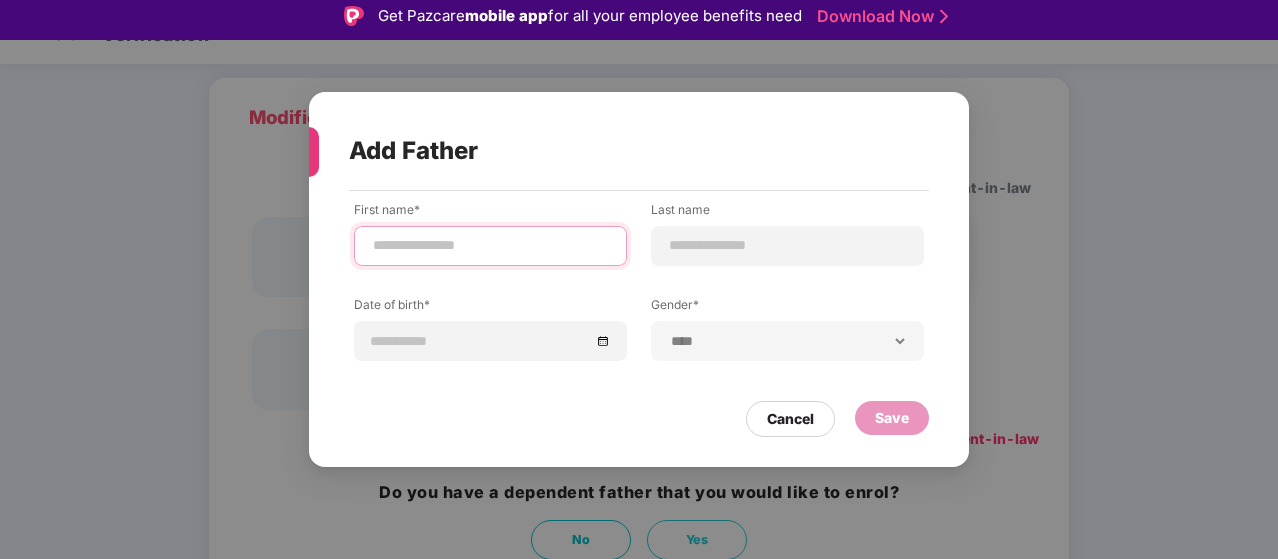 click at bounding box center [490, 245] 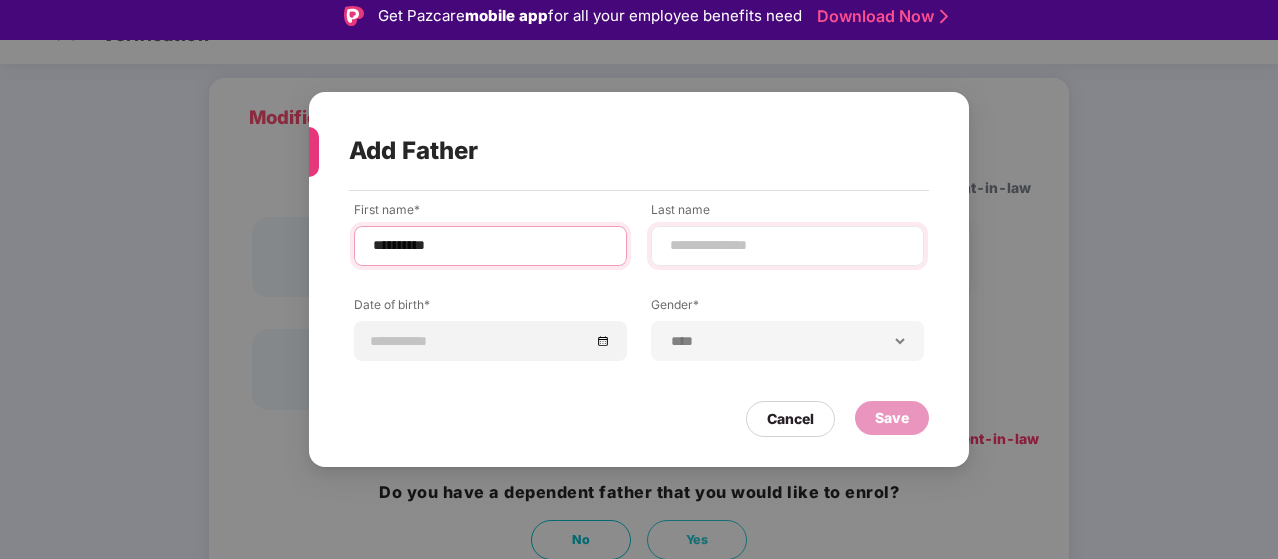 type on "**********" 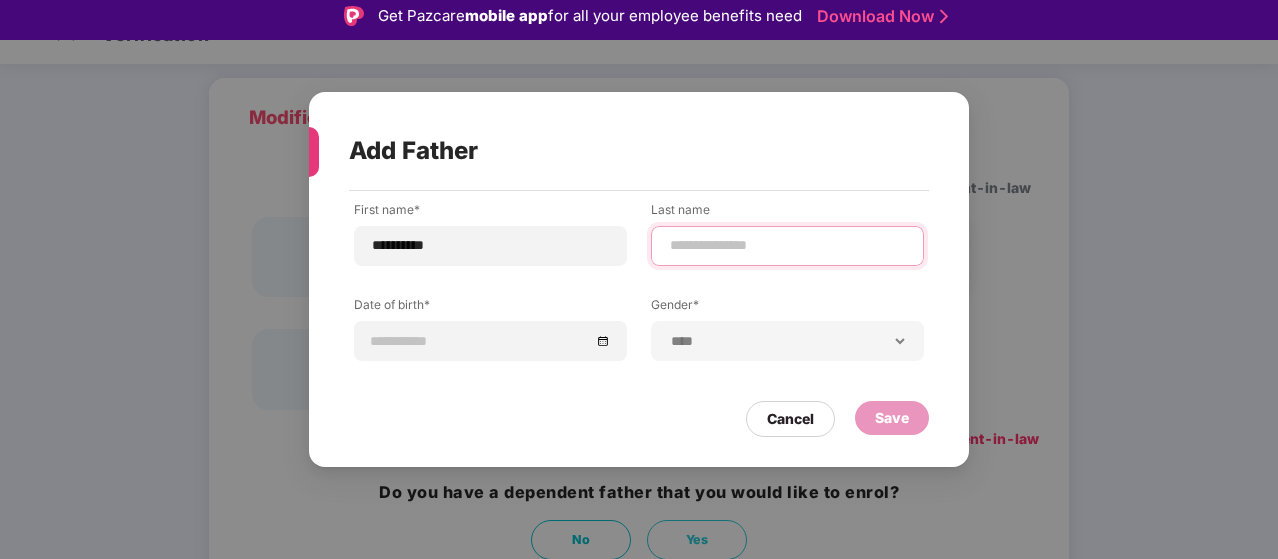 click at bounding box center (787, 245) 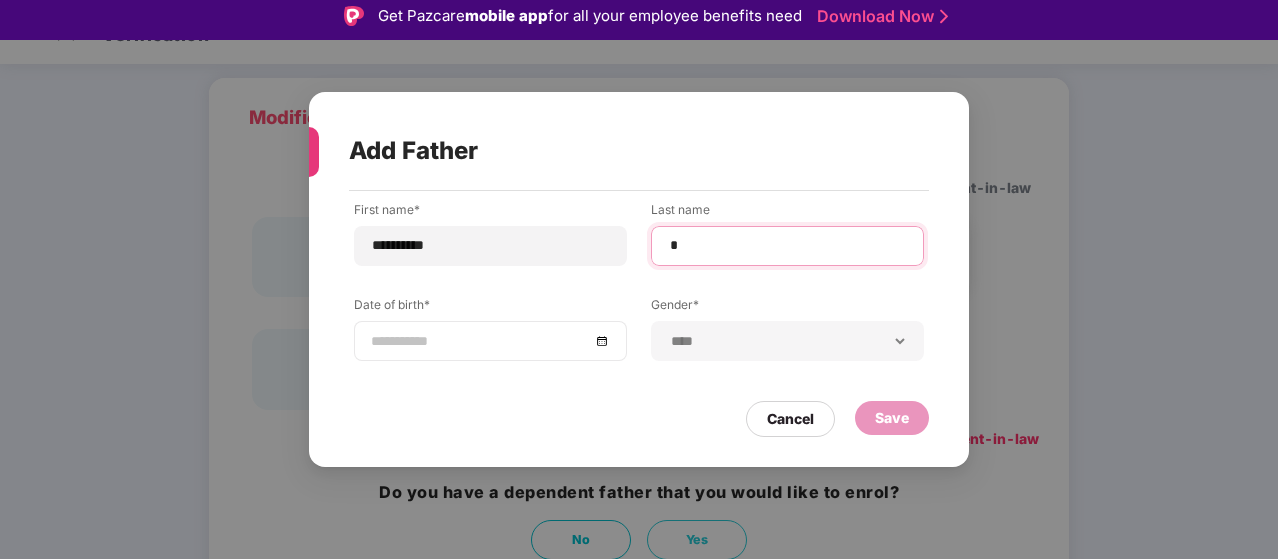 type on "*" 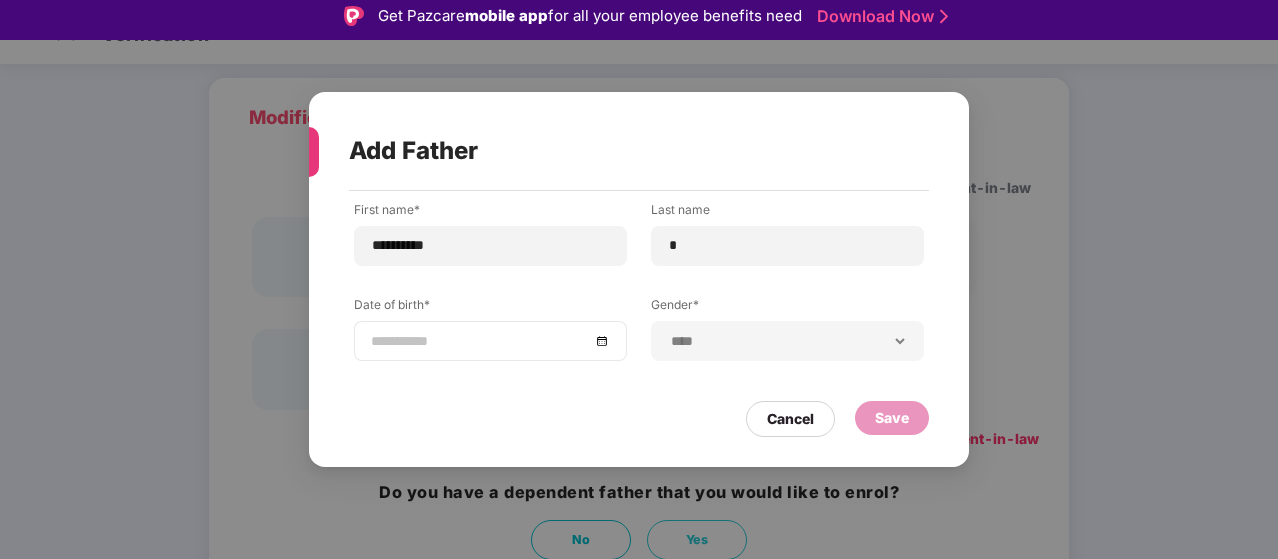 click at bounding box center [480, 341] 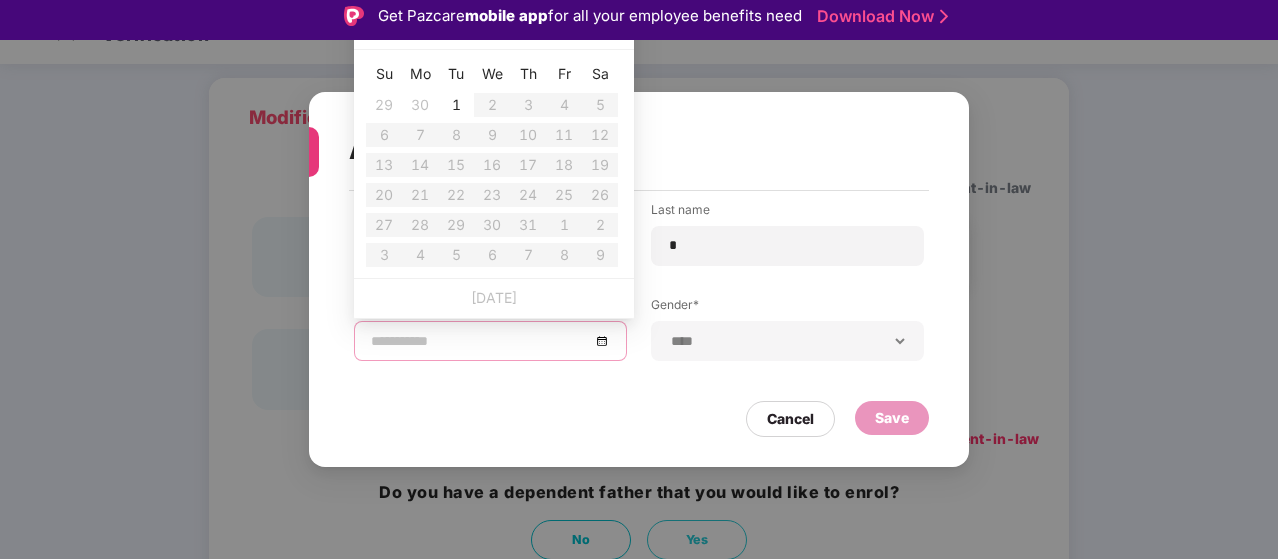 type on "**********" 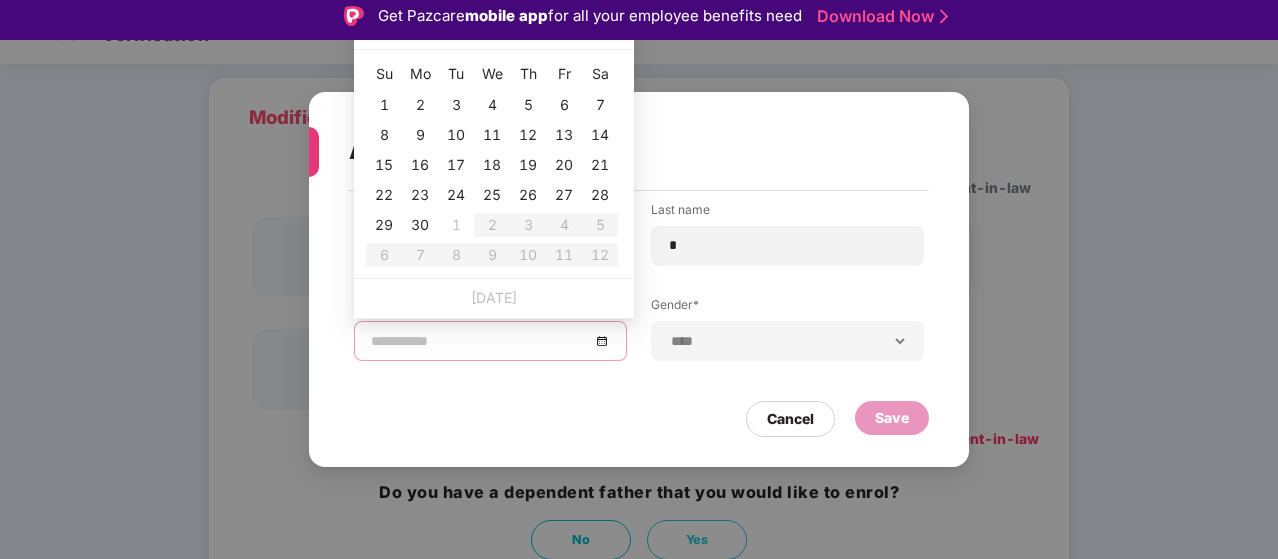 click at bounding box center (395, 29) 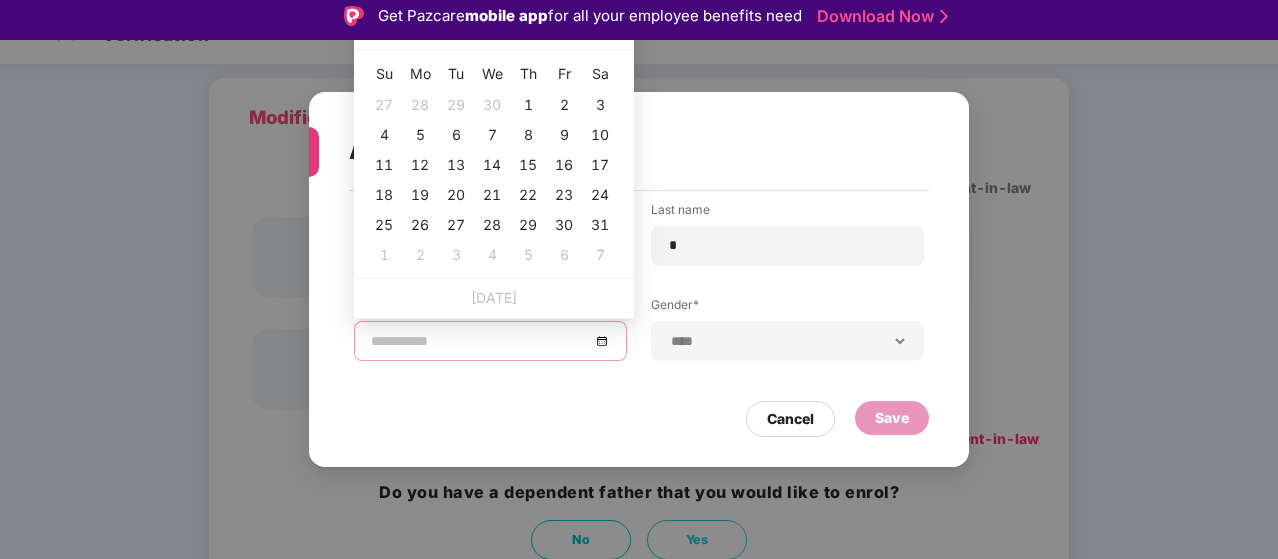 click at bounding box center [395, 29] 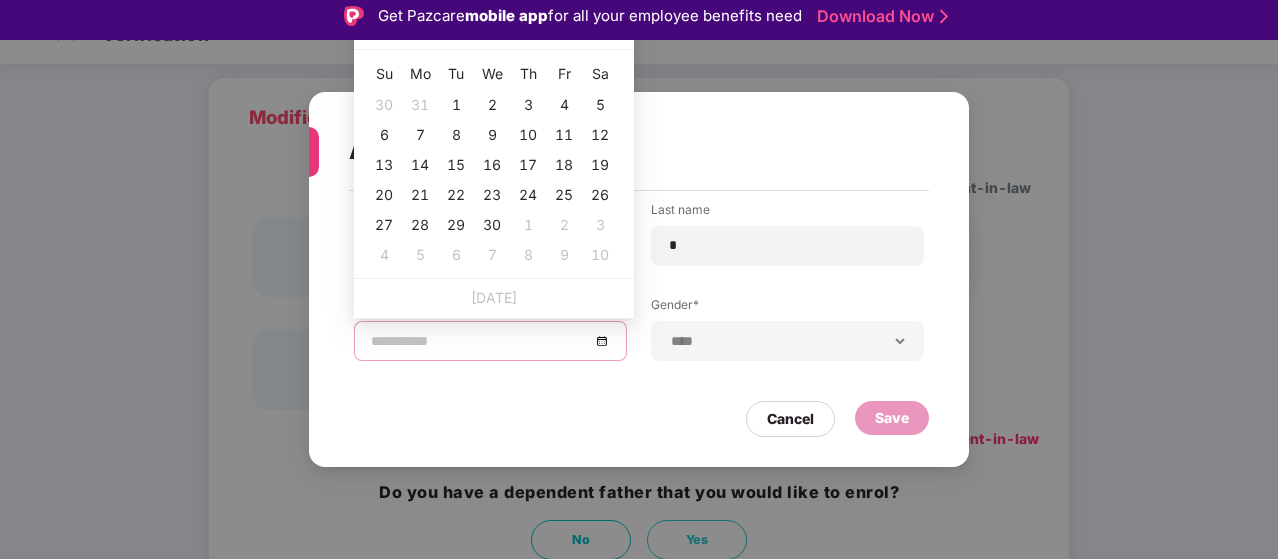 click at bounding box center [395, 29] 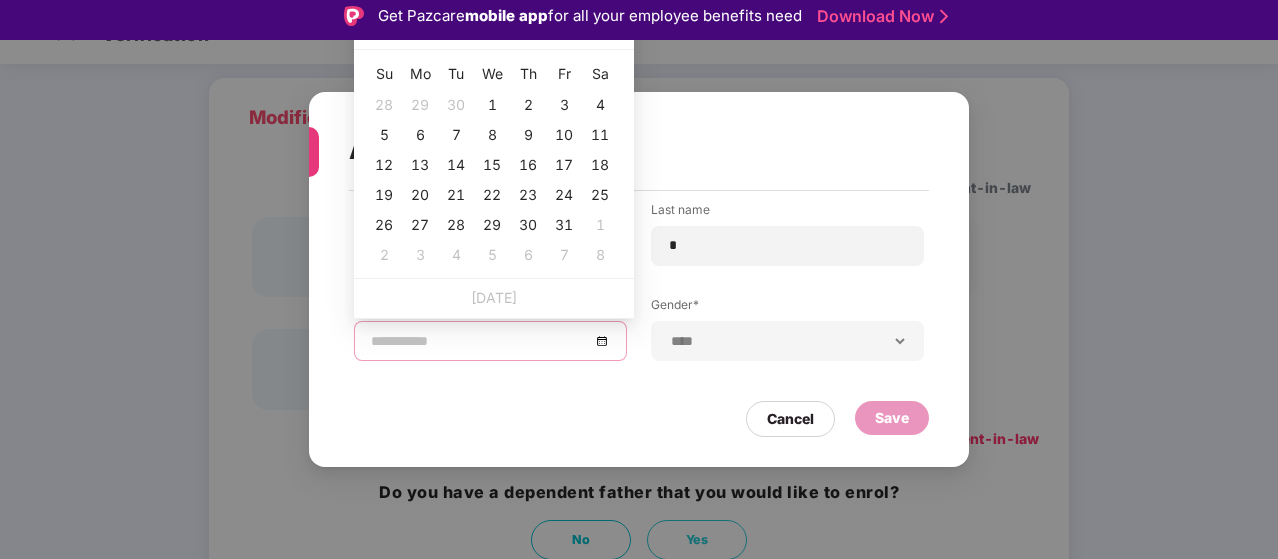 click at bounding box center [395, 29] 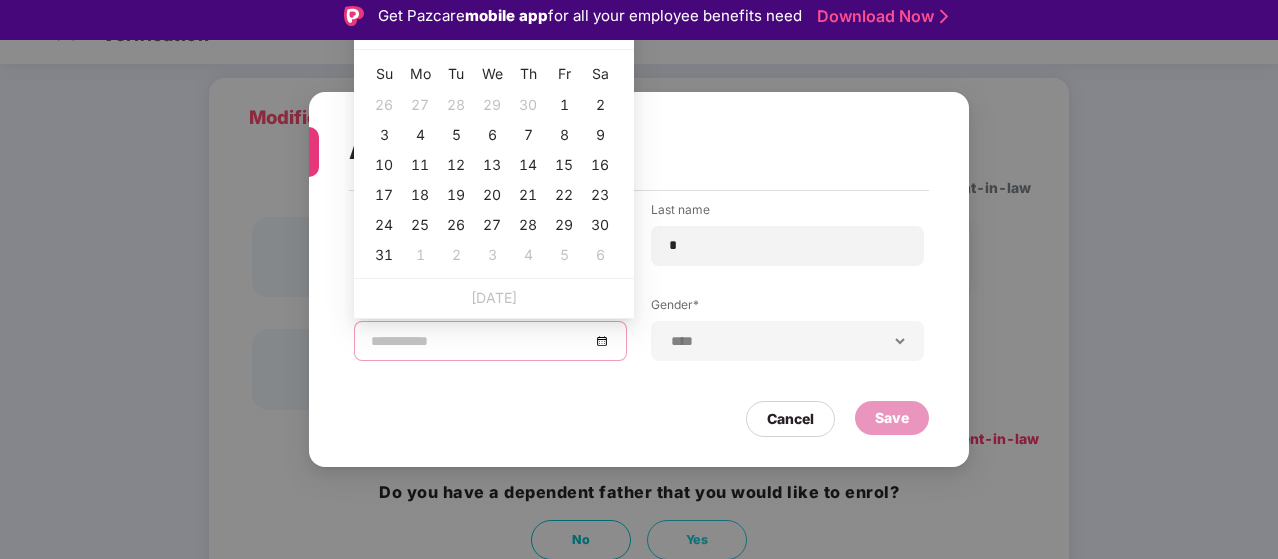 click at bounding box center [395, 29] 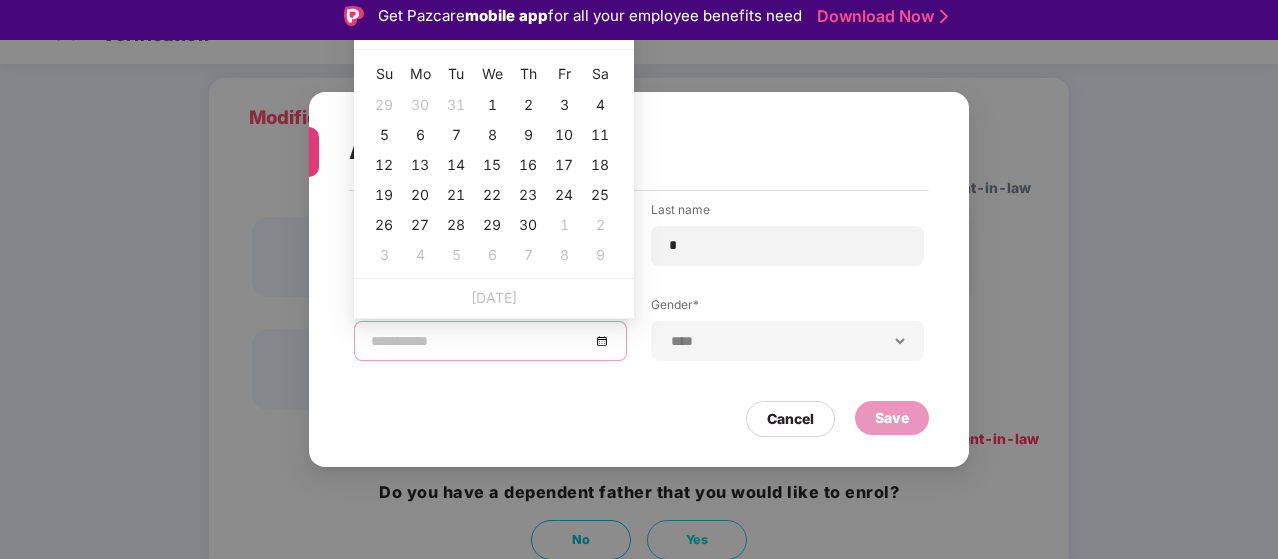 click at bounding box center (373, 29) 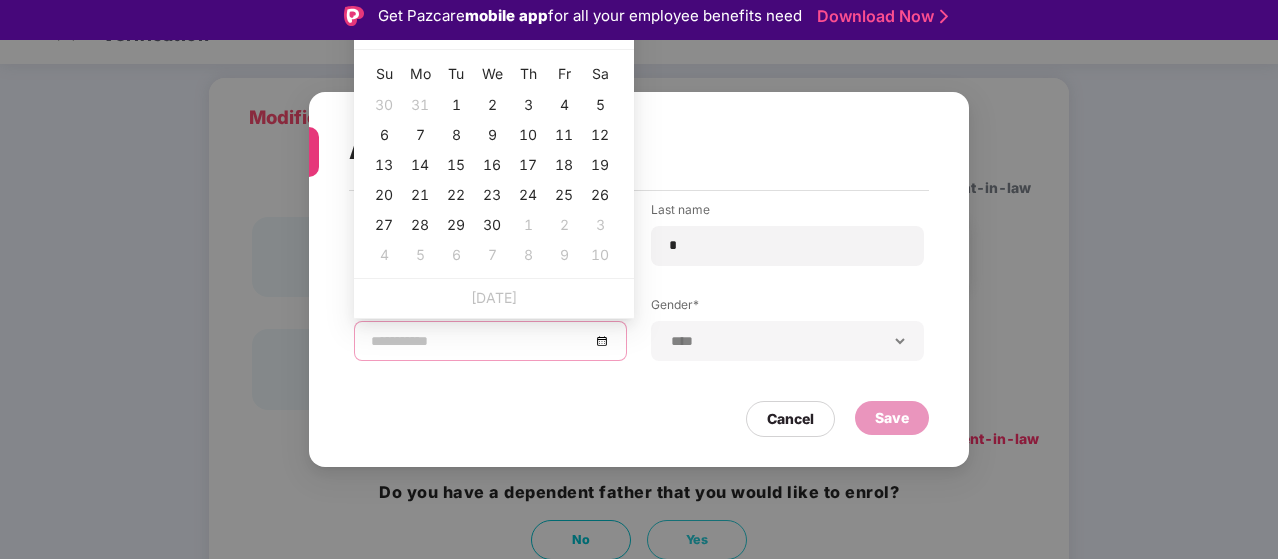 click at bounding box center [373, 29] 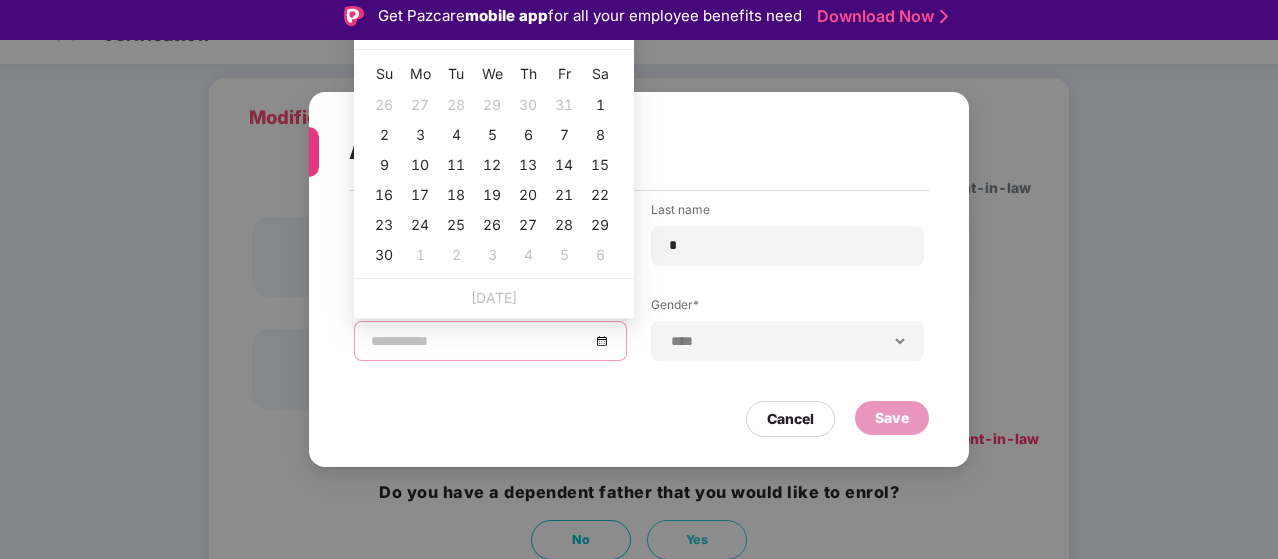 click at bounding box center [373, 29] 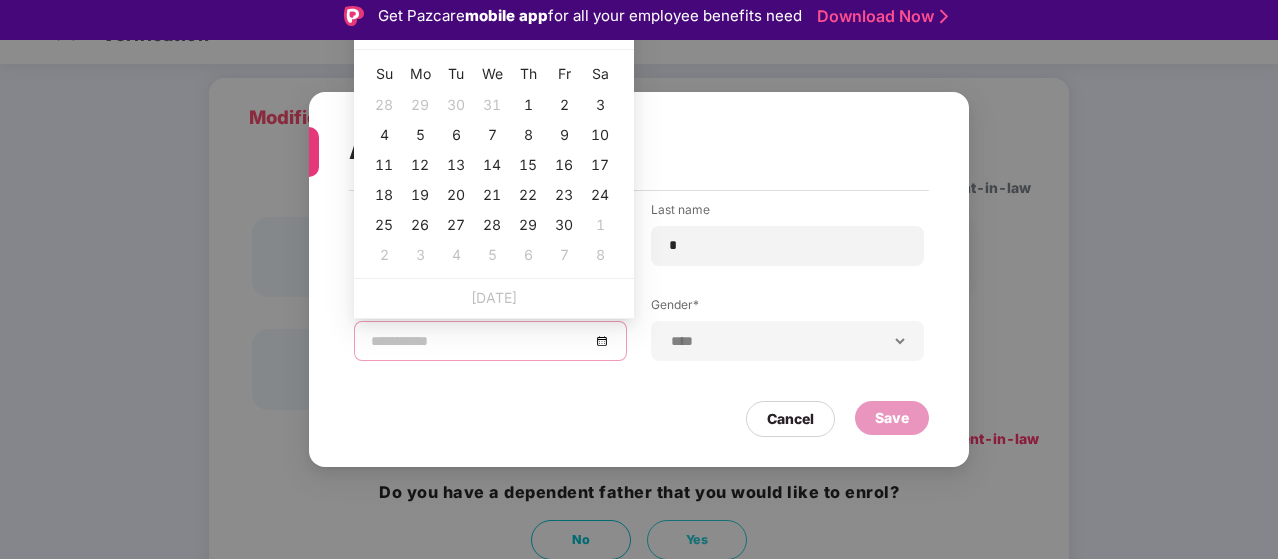 click at bounding box center (373, 29) 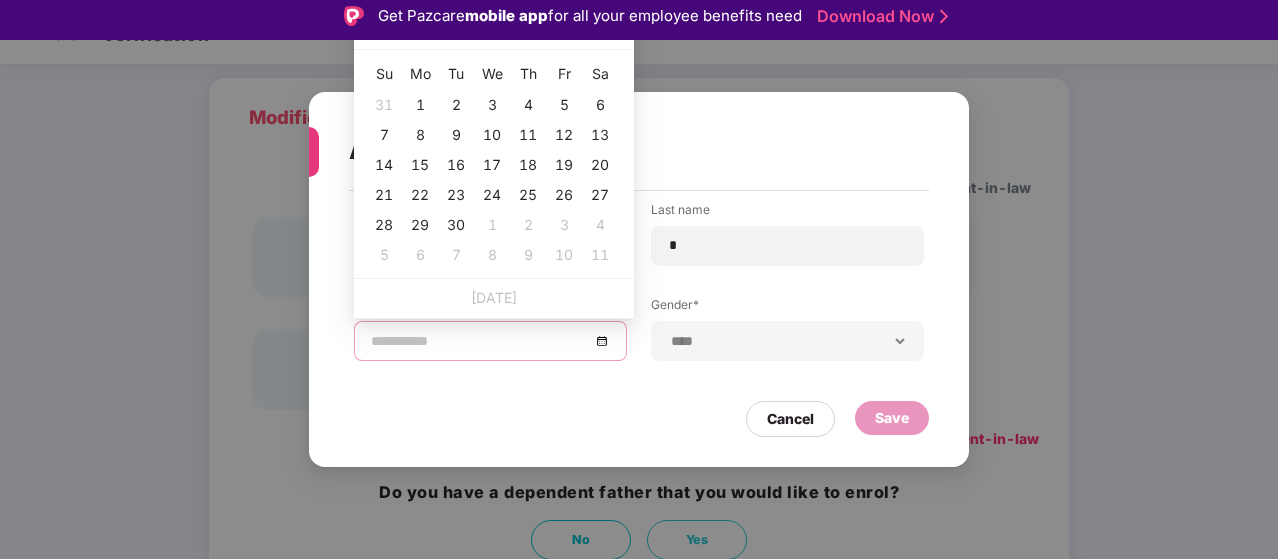 click at bounding box center [373, 29] 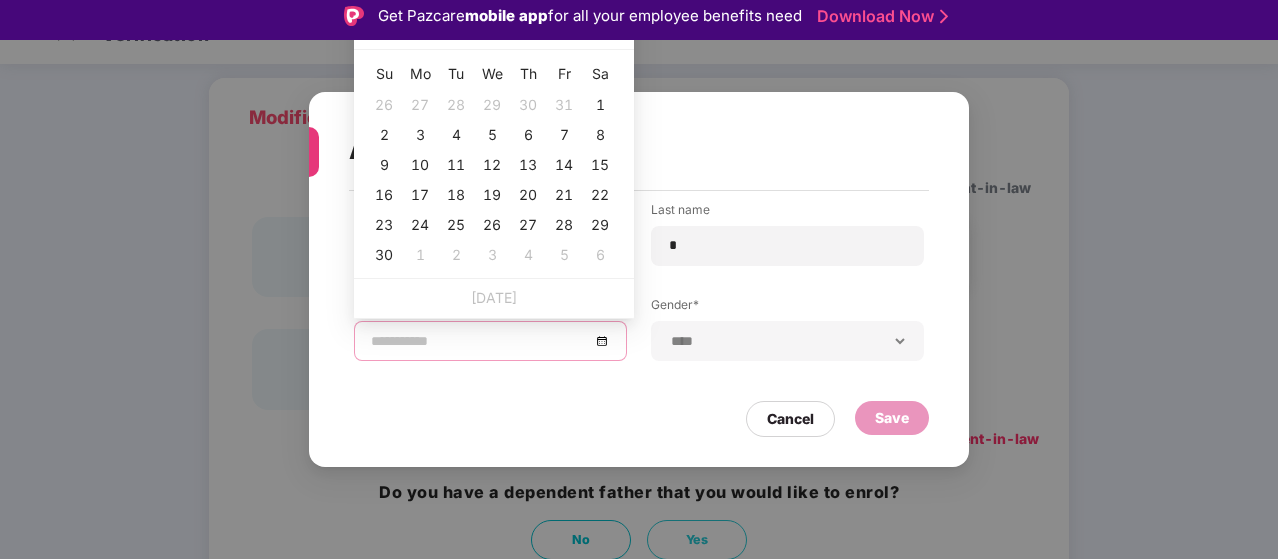 click at bounding box center (373, 29) 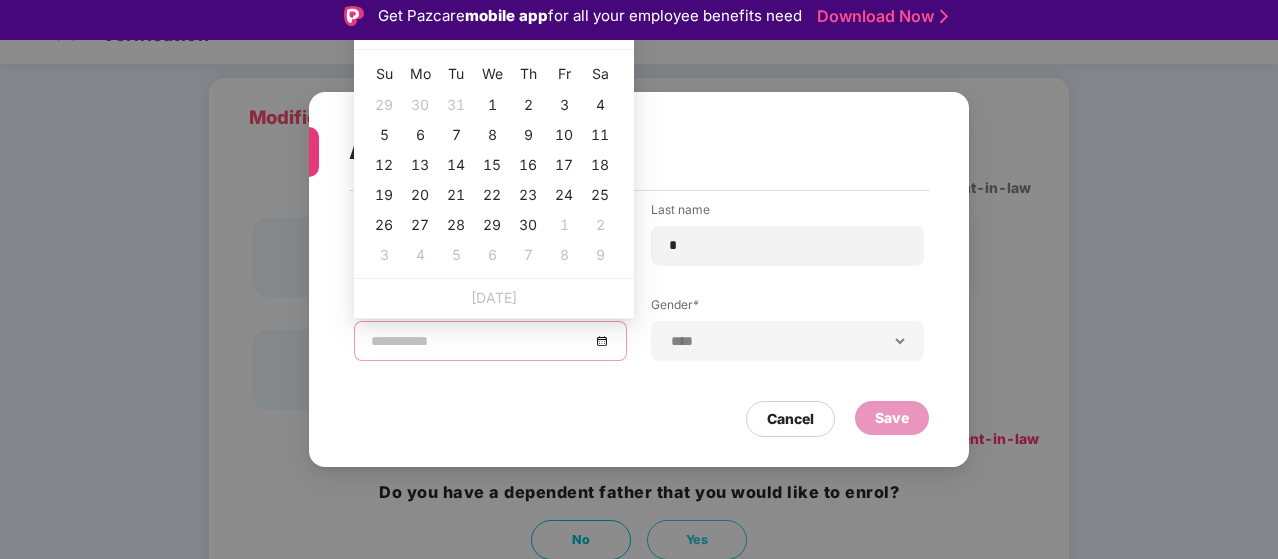 click at bounding box center [373, 29] 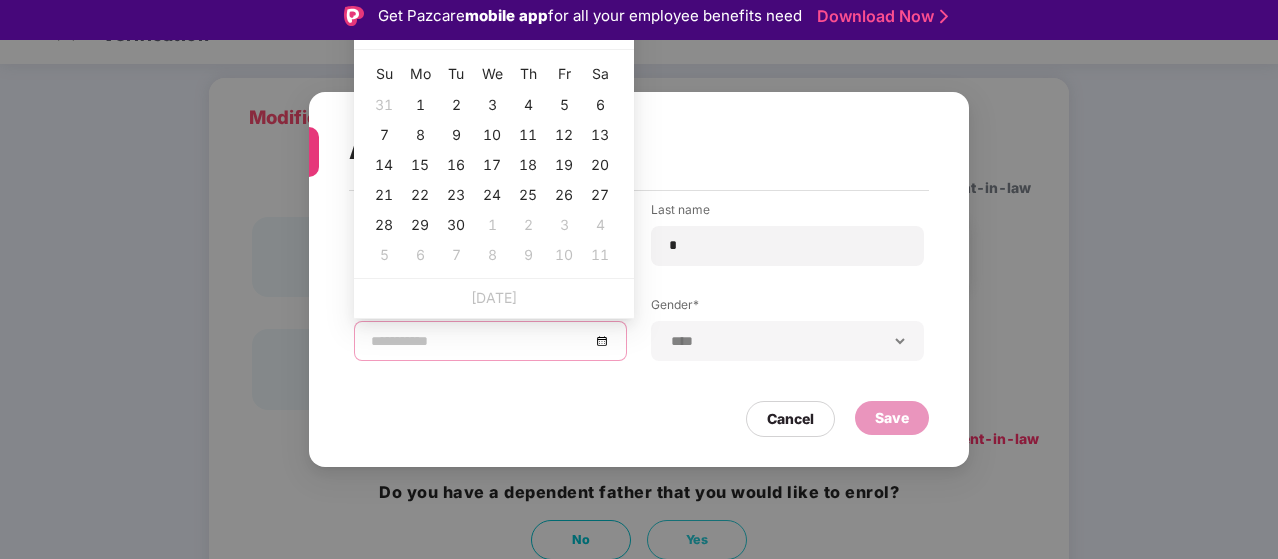 click at bounding box center (373, 29) 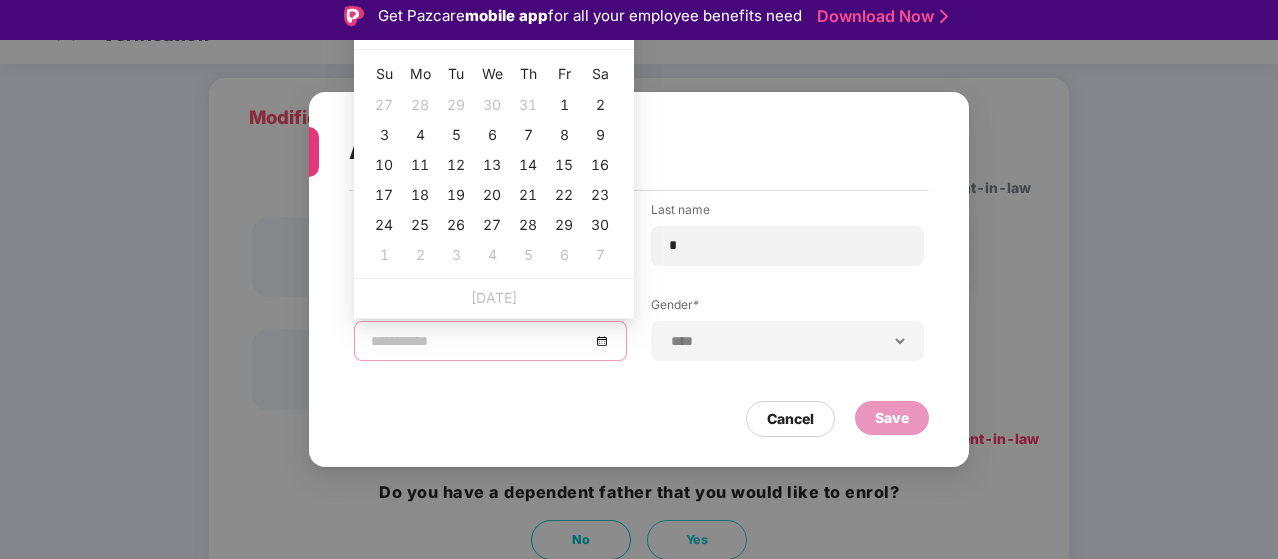click at bounding box center (373, 29) 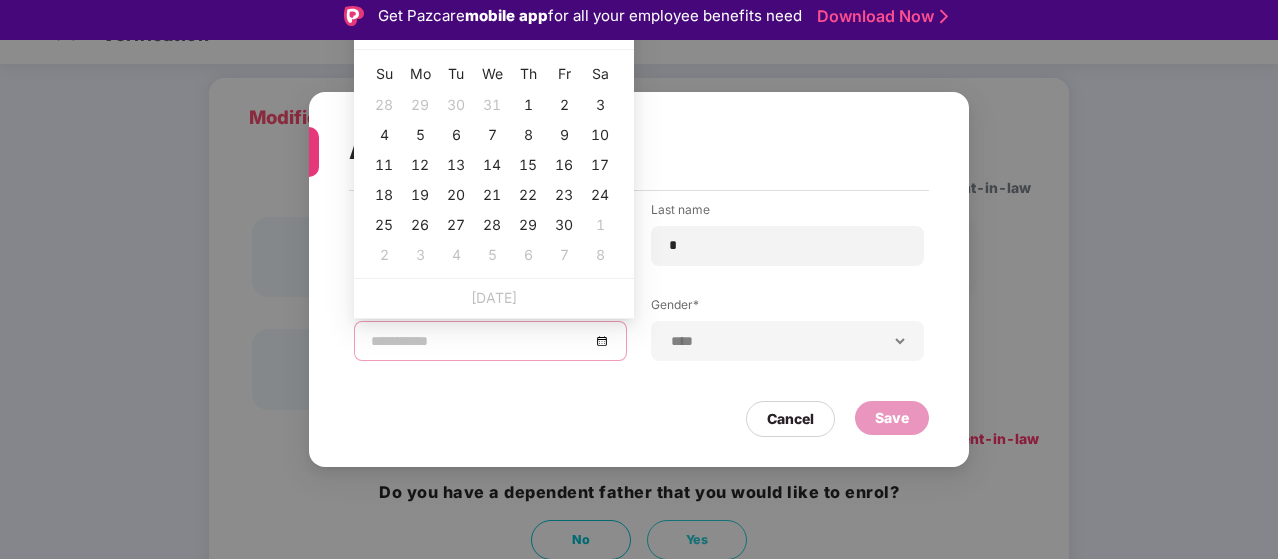click at bounding box center [373, 29] 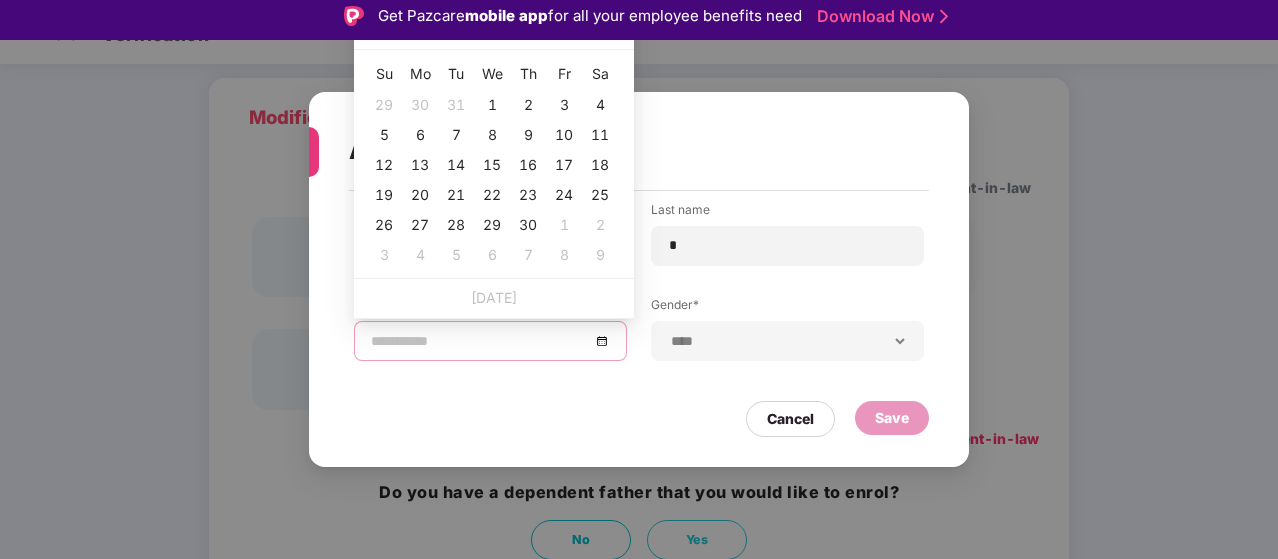 click at bounding box center [373, 29] 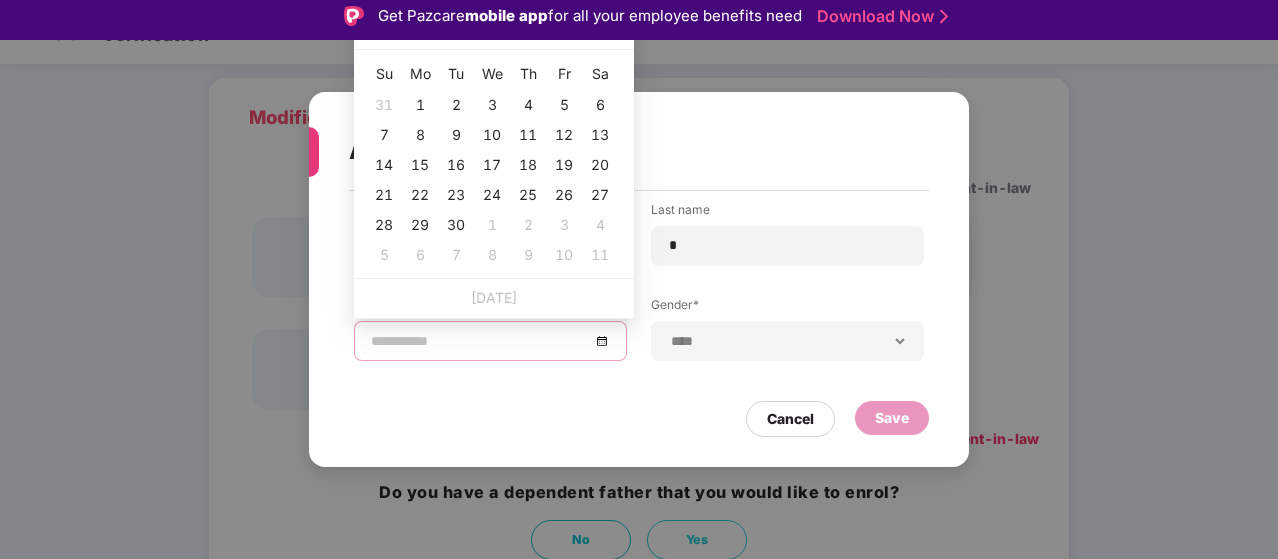 click at bounding box center [373, 29] 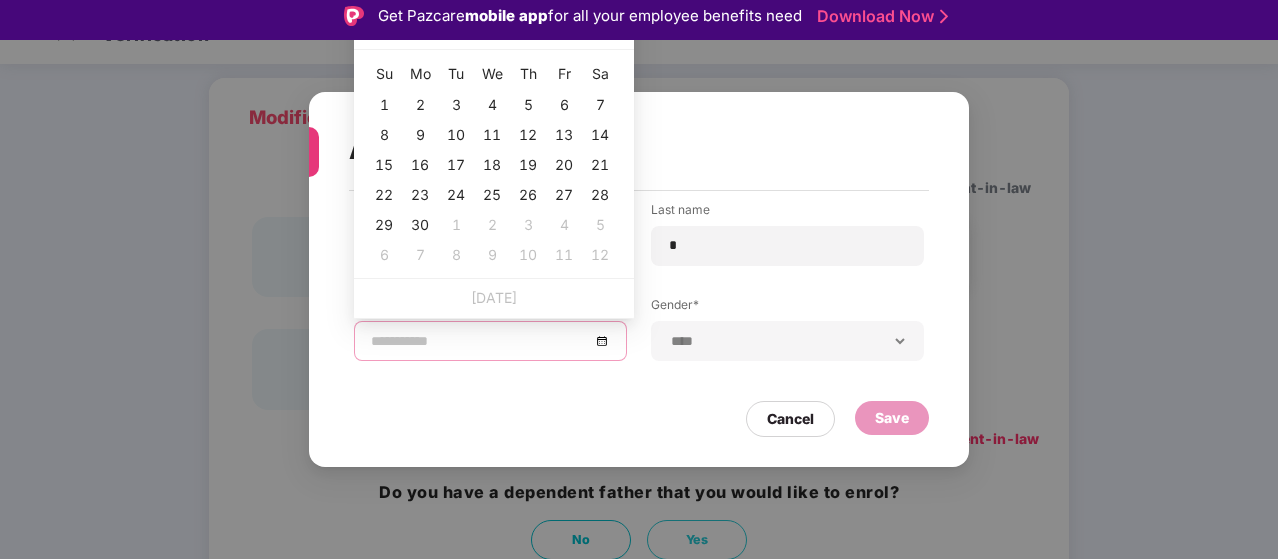 click at bounding box center (373, 29) 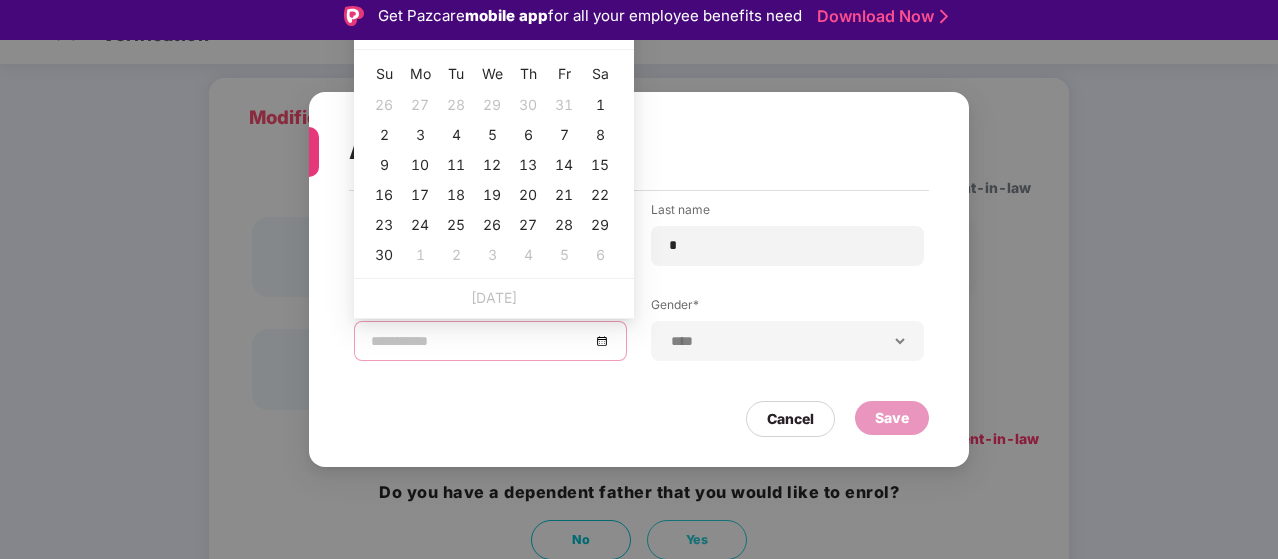click at bounding box center (373, 29) 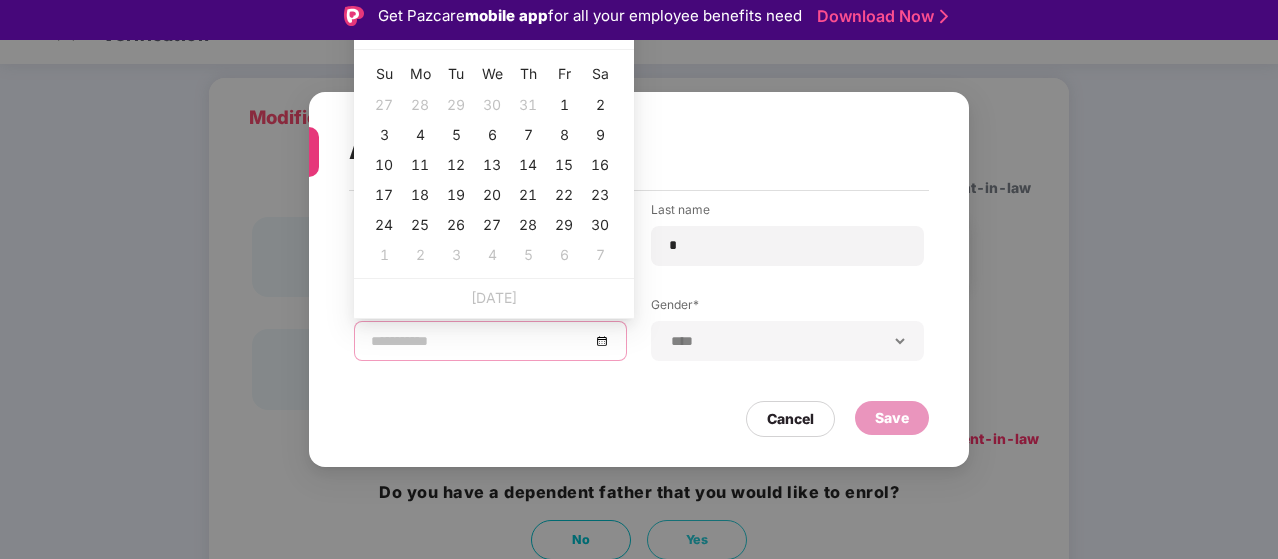 click at bounding box center [373, 29] 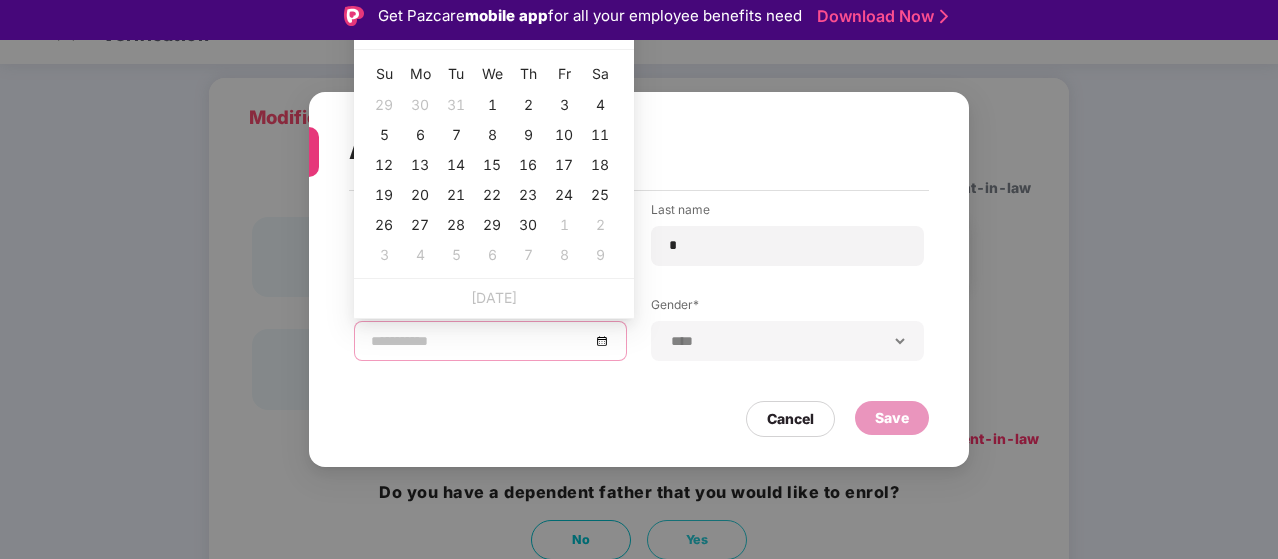 click at bounding box center (373, 29) 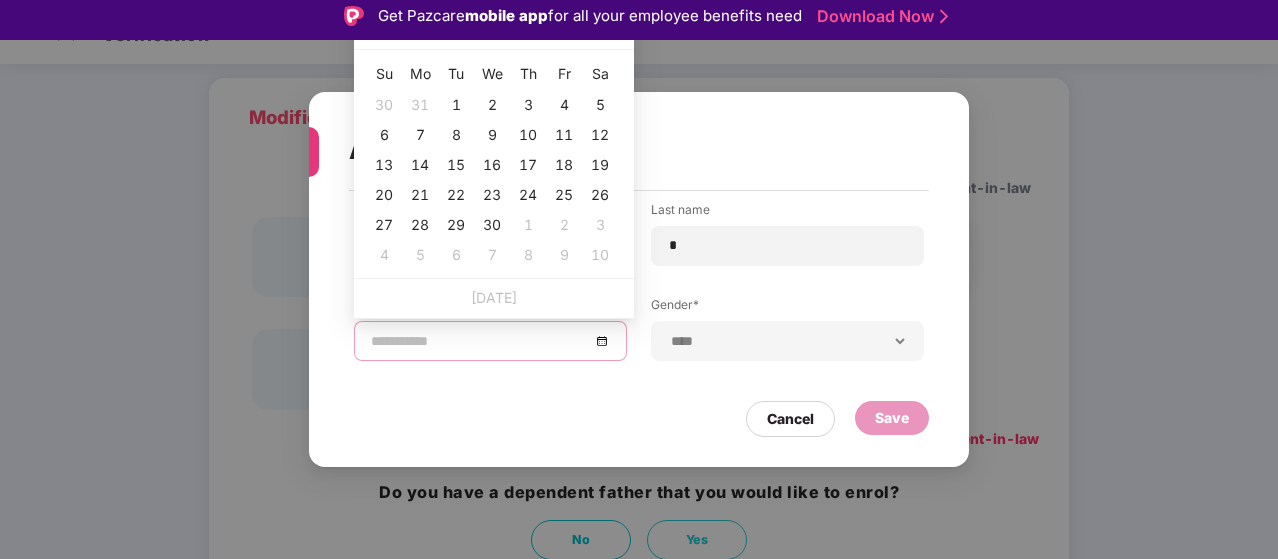 type on "**********" 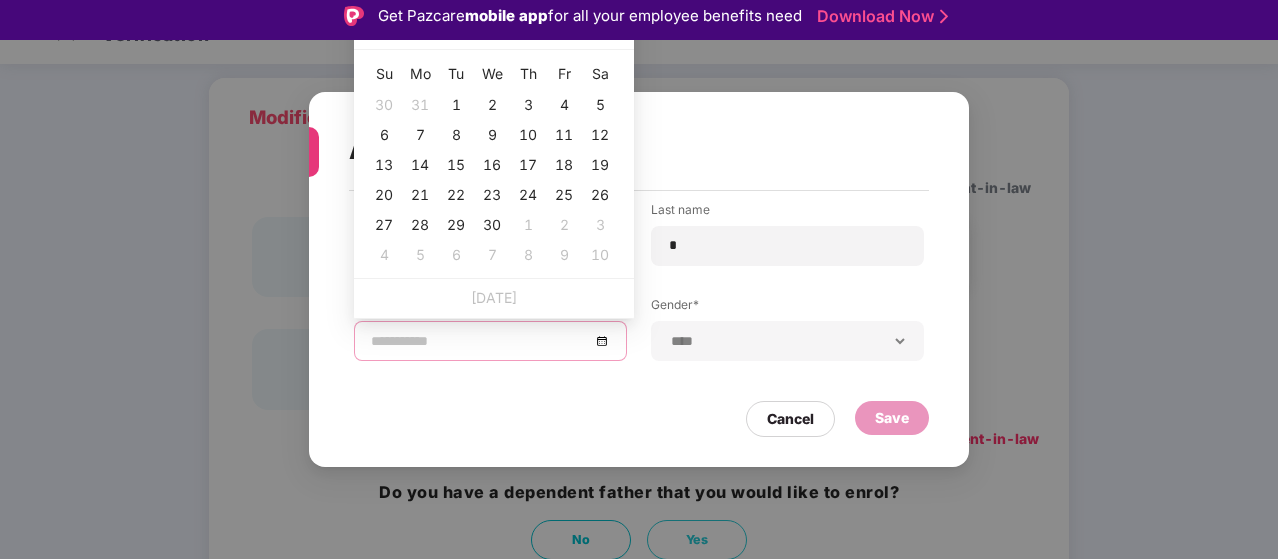 click at bounding box center [396, 31] 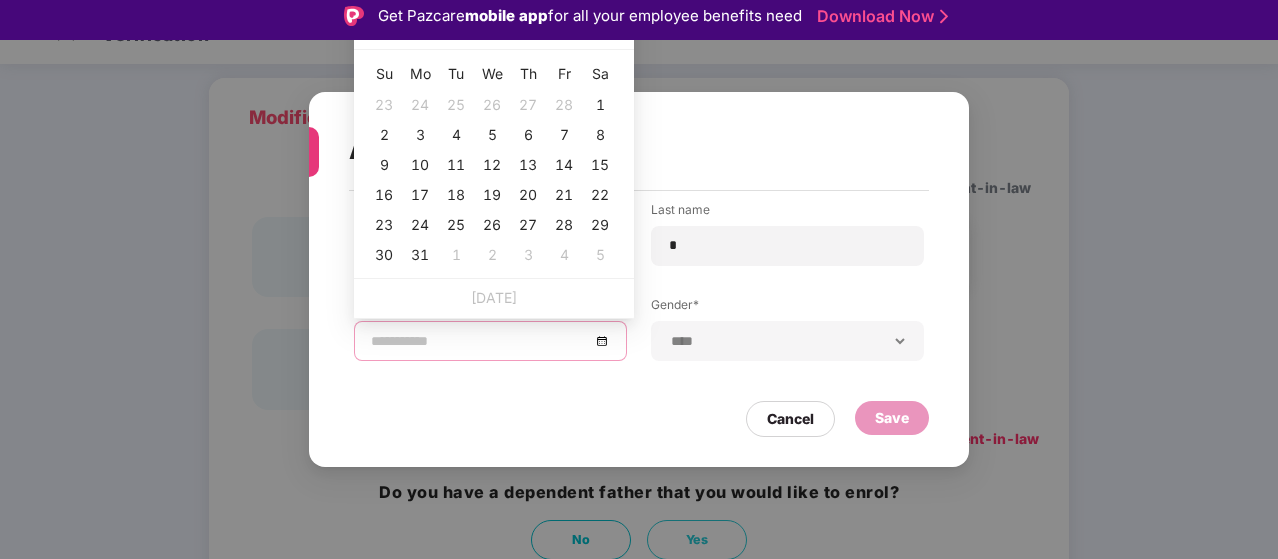 click at bounding box center [396, 31] 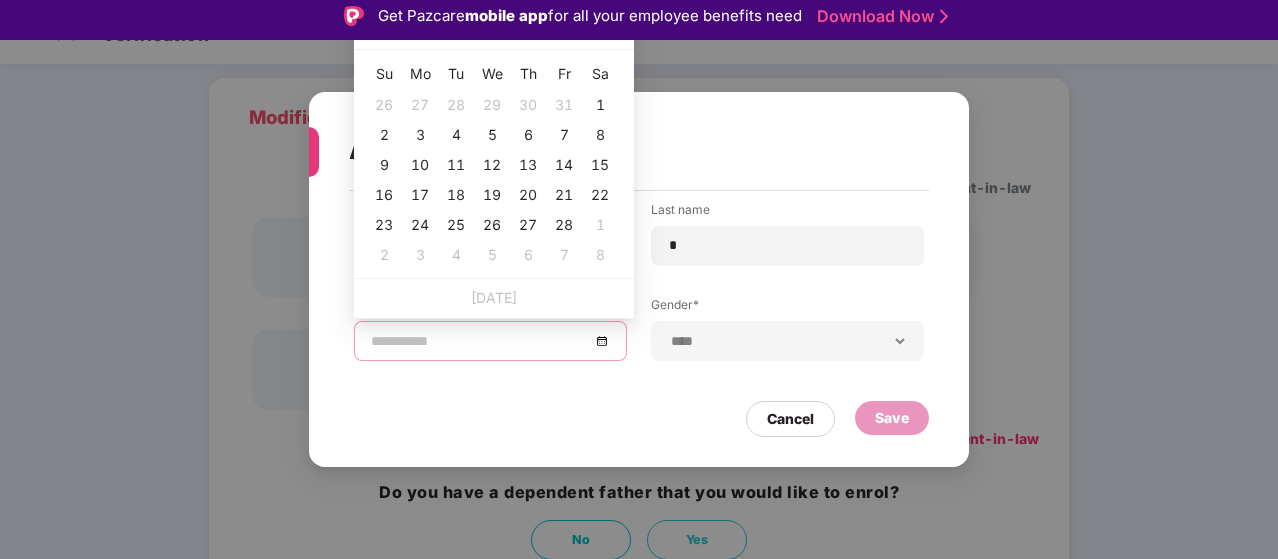 click at bounding box center (592, 29) 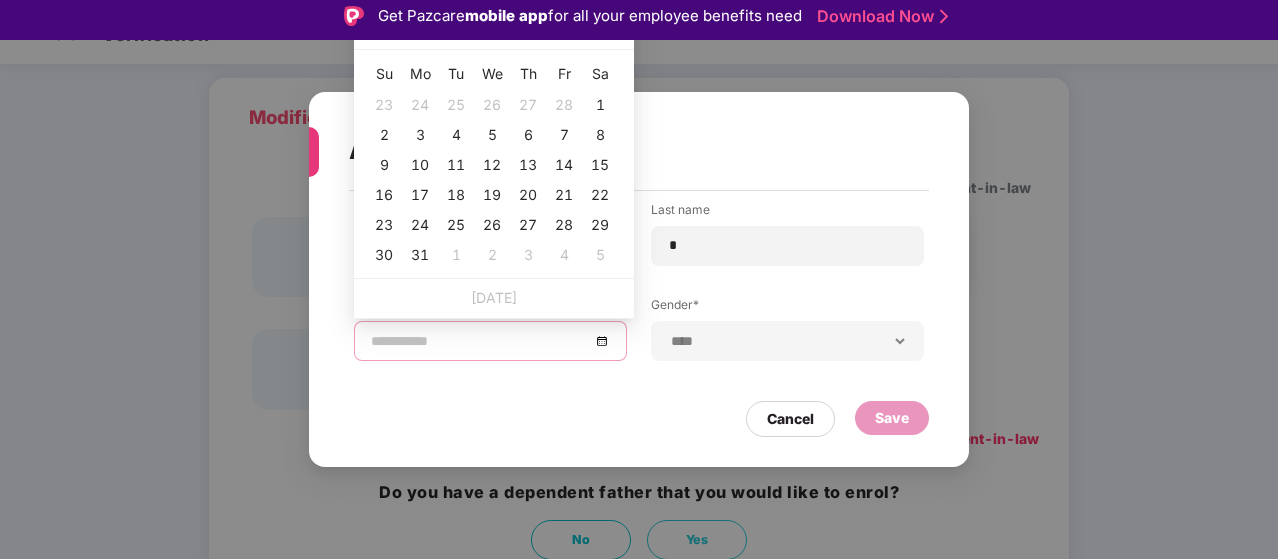 click at bounding box center (592, 29) 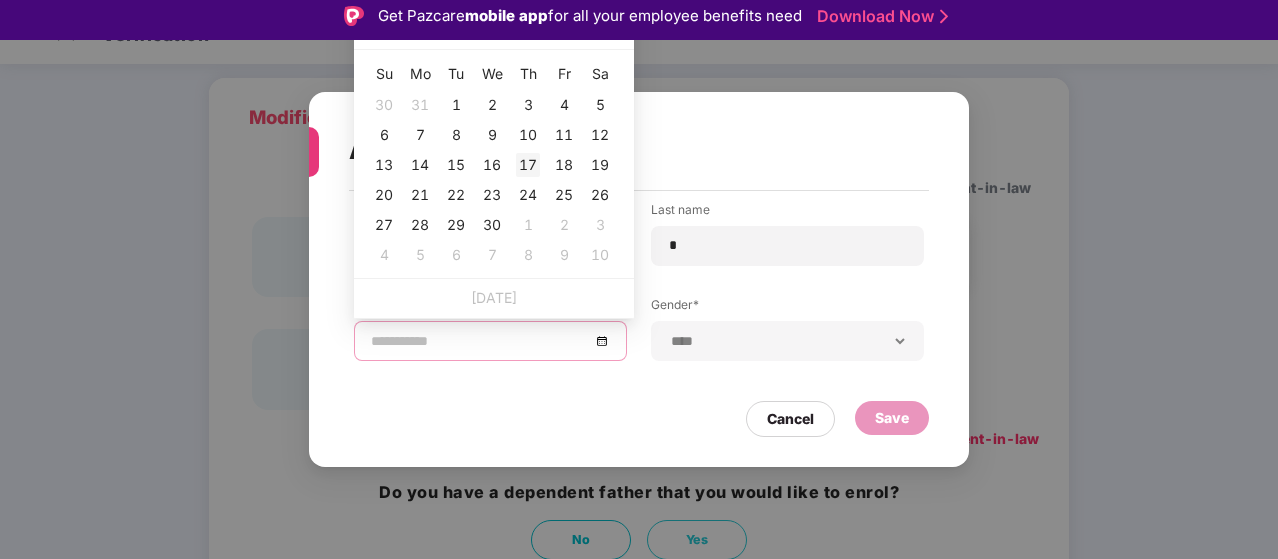type on "**********" 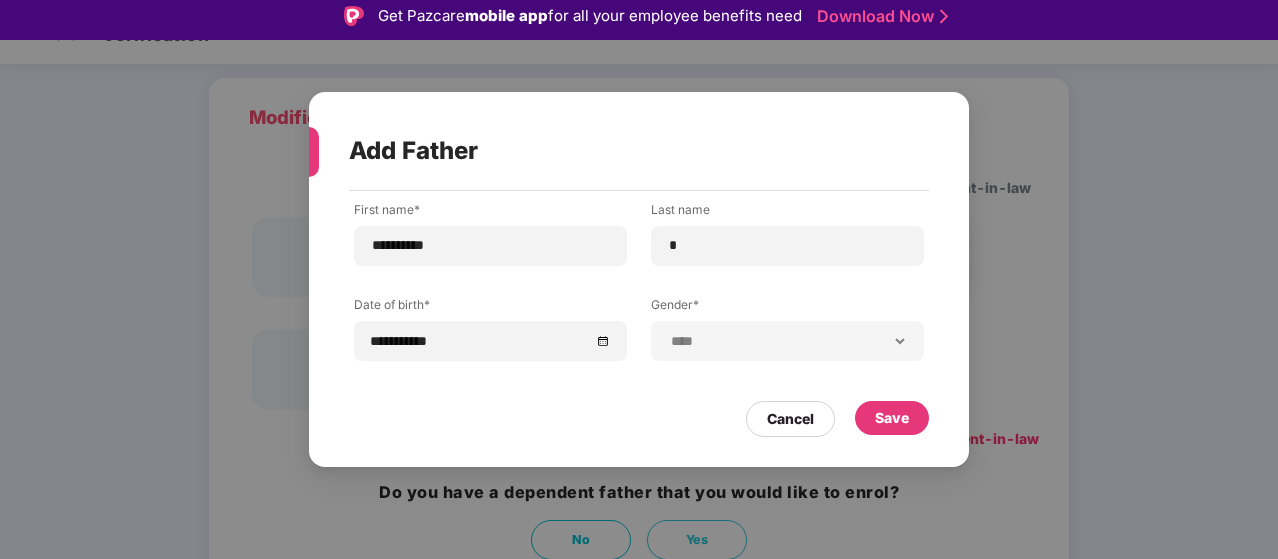 click on "**********" at bounding box center [639, 296] 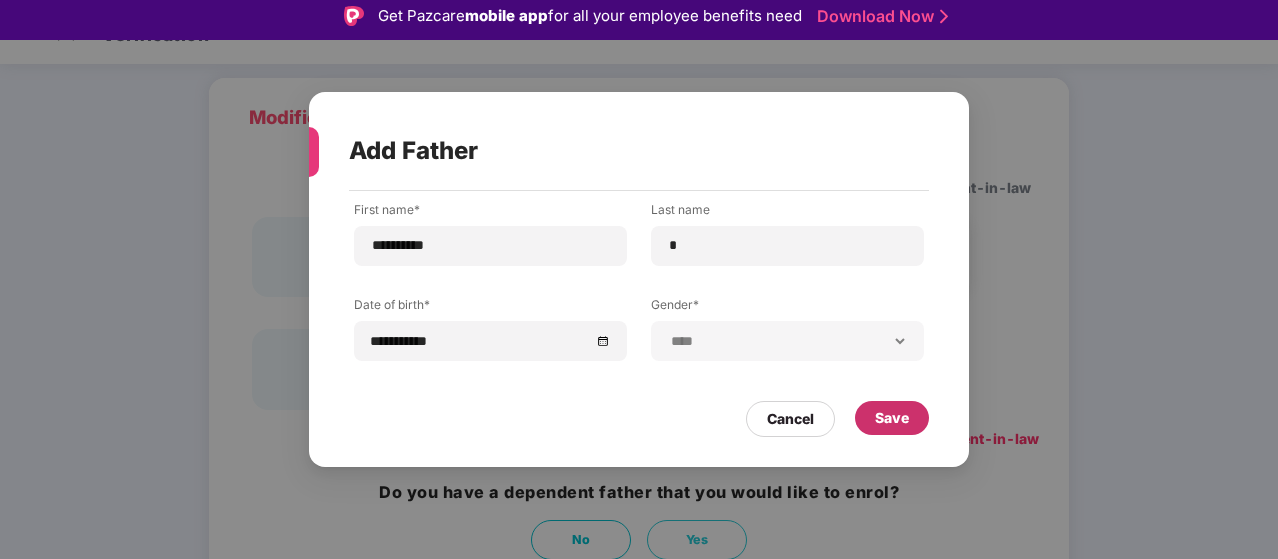 click on "Save" at bounding box center [892, 418] 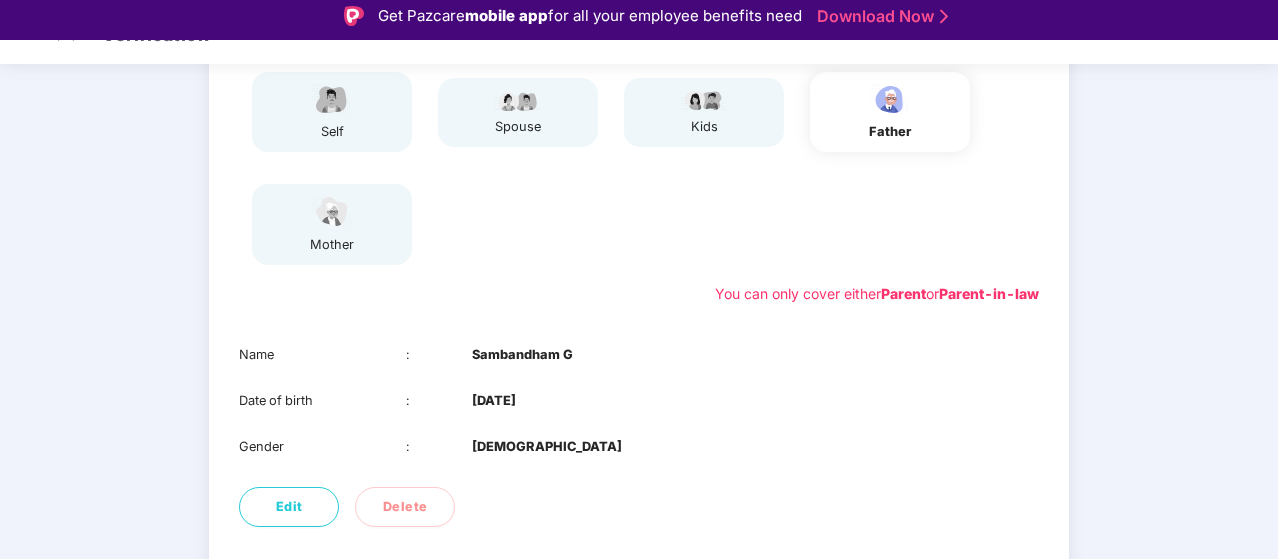 scroll, scrollTop: 349, scrollLeft: 0, axis: vertical 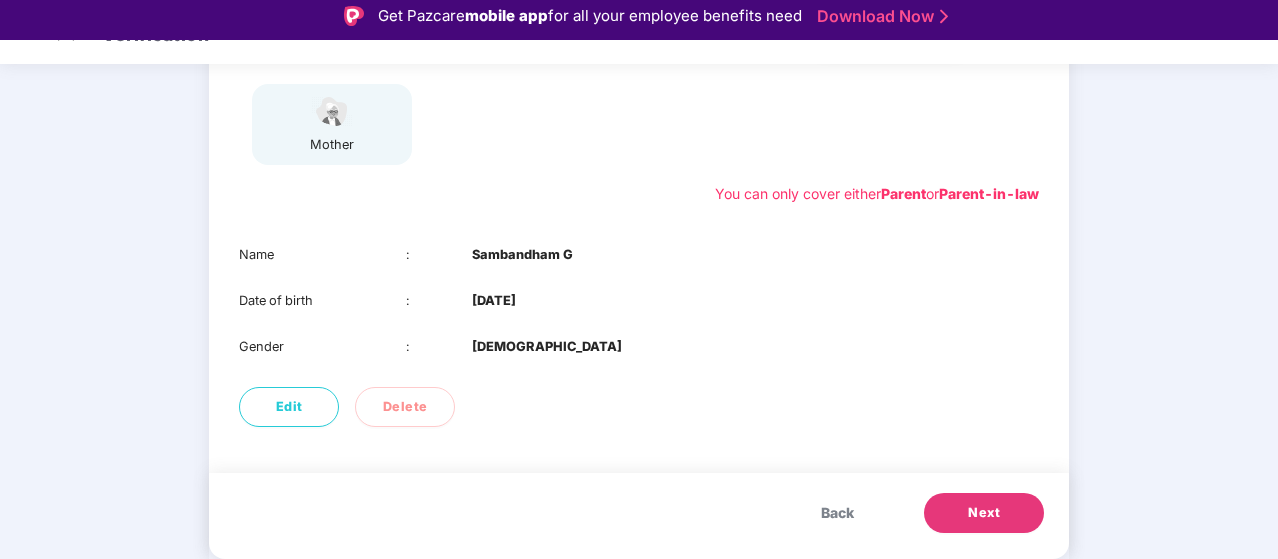click on "Next" at bounding box center (984, 513) 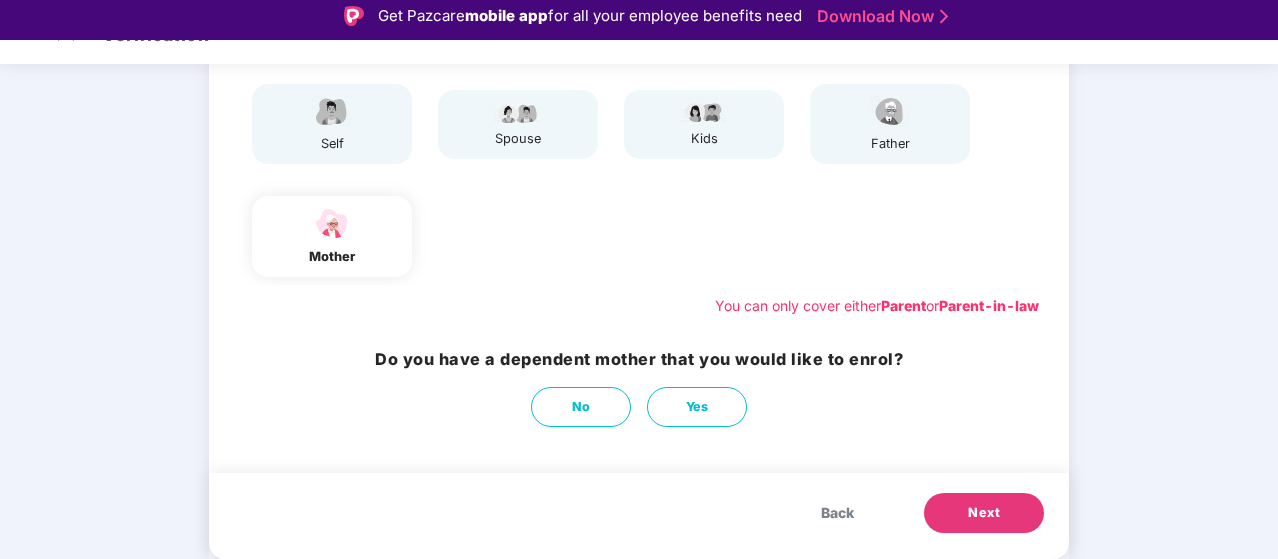 scroll, scrollTop: 237, scrollLeft: 0, axis: vertical 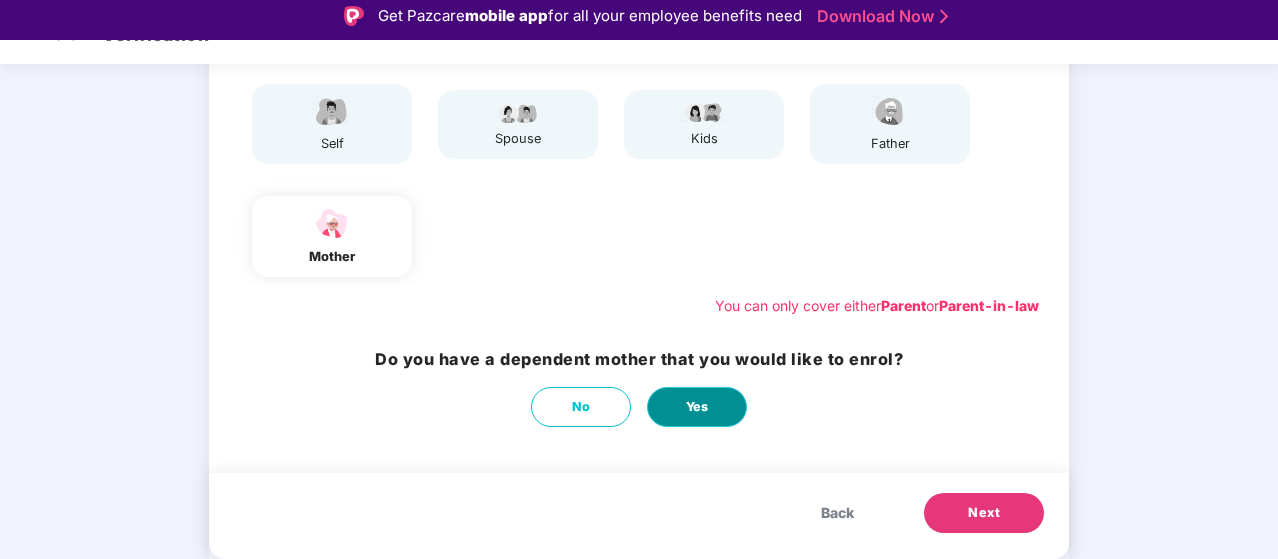 click on "Yes" at bounding box center (697, 407) 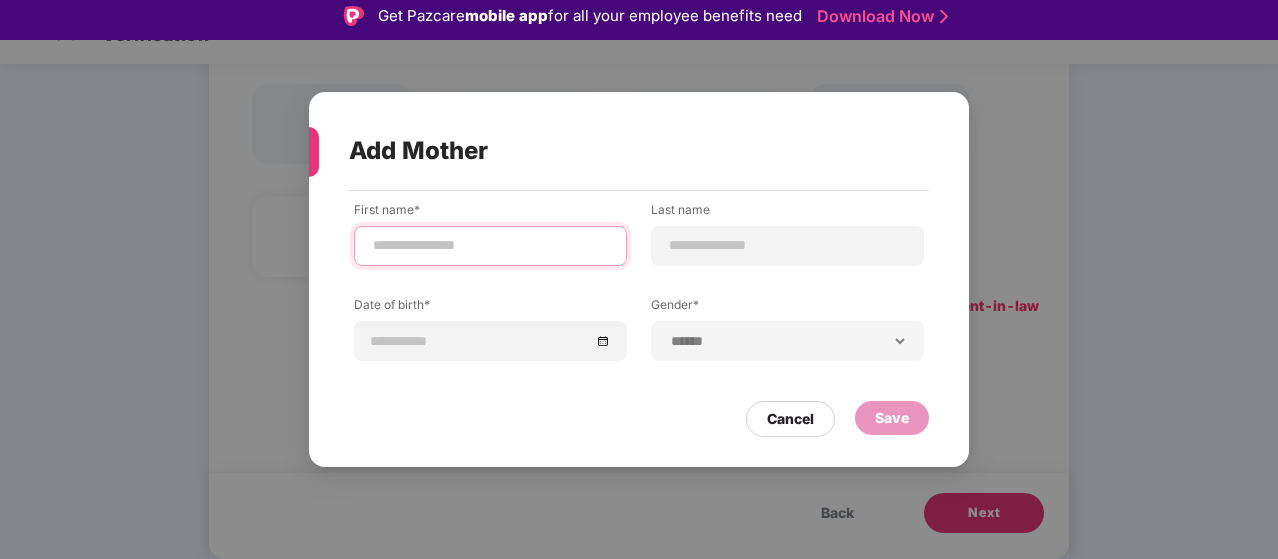 click at bounding box center [490, 245] 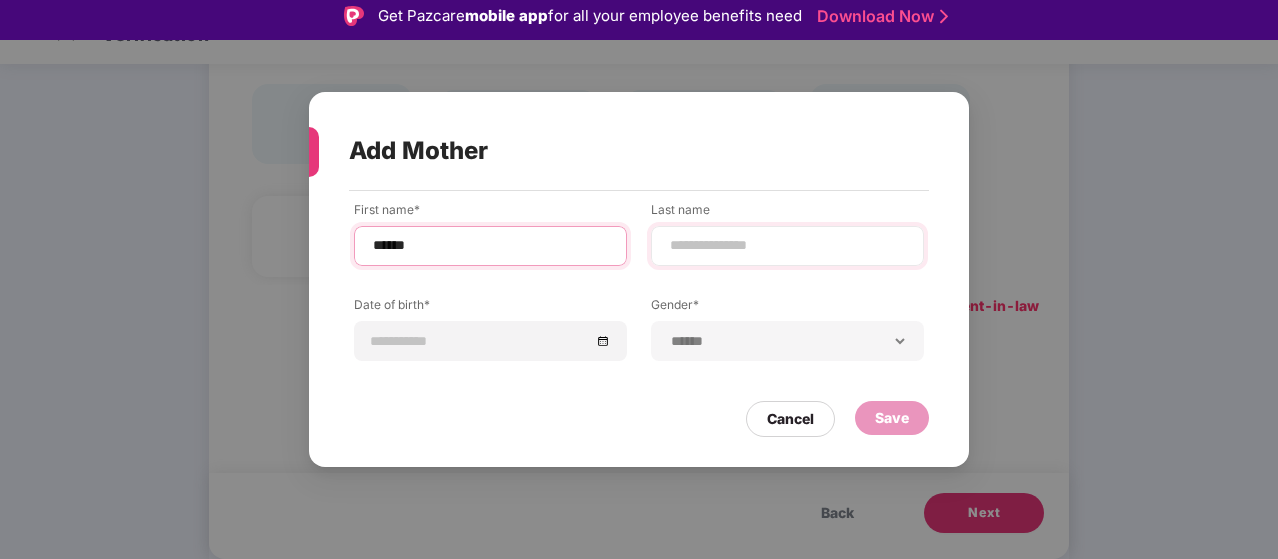 type on "******" 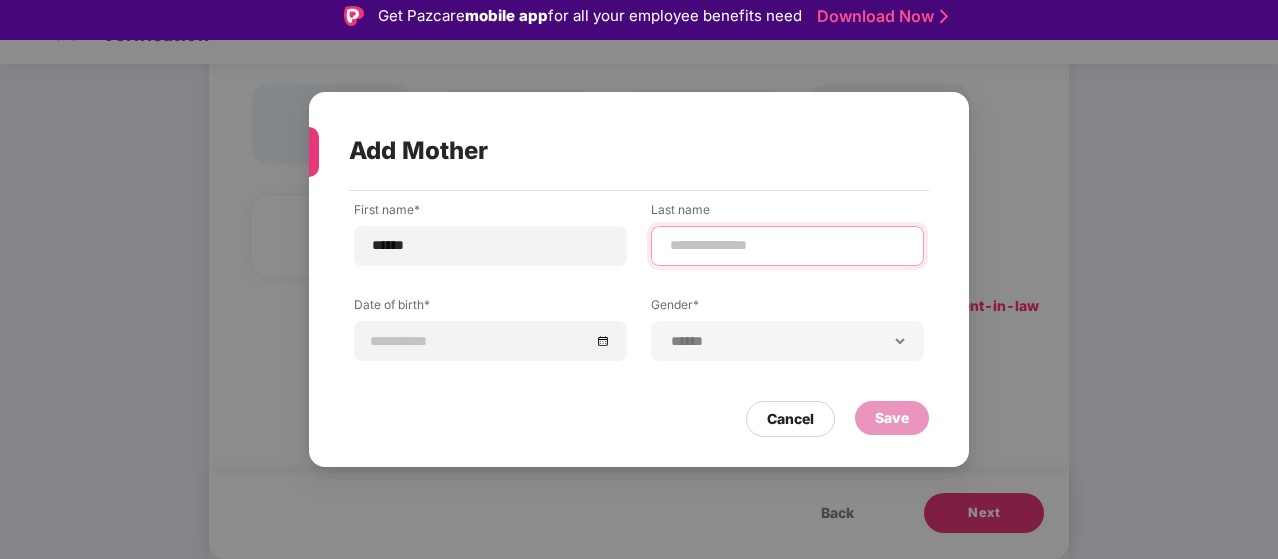 click at bounding box center (787, 245) 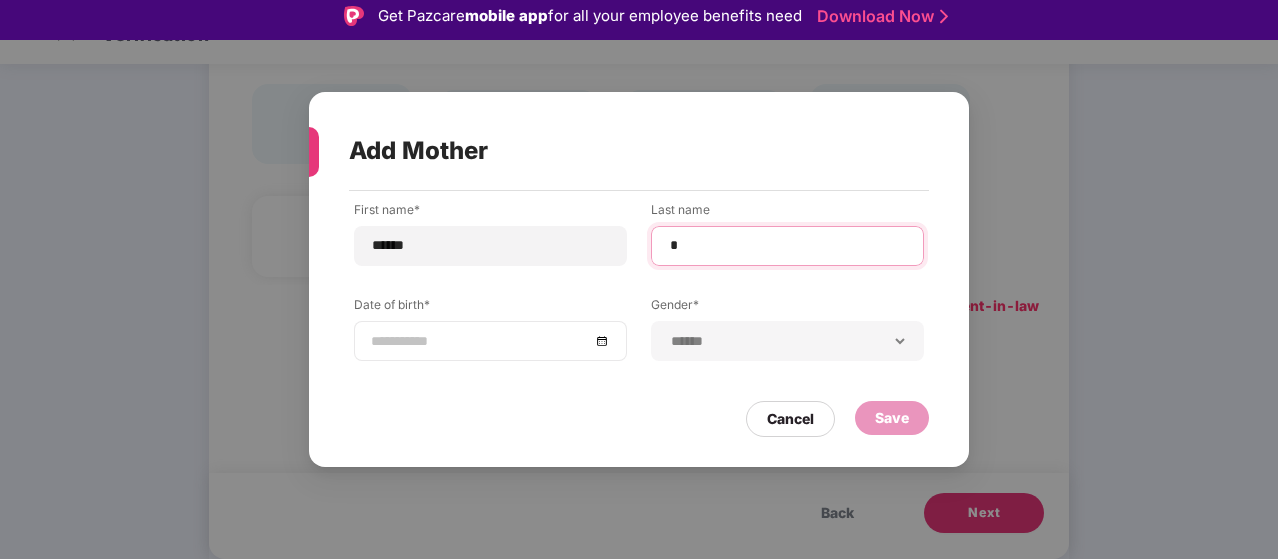 type on "*" 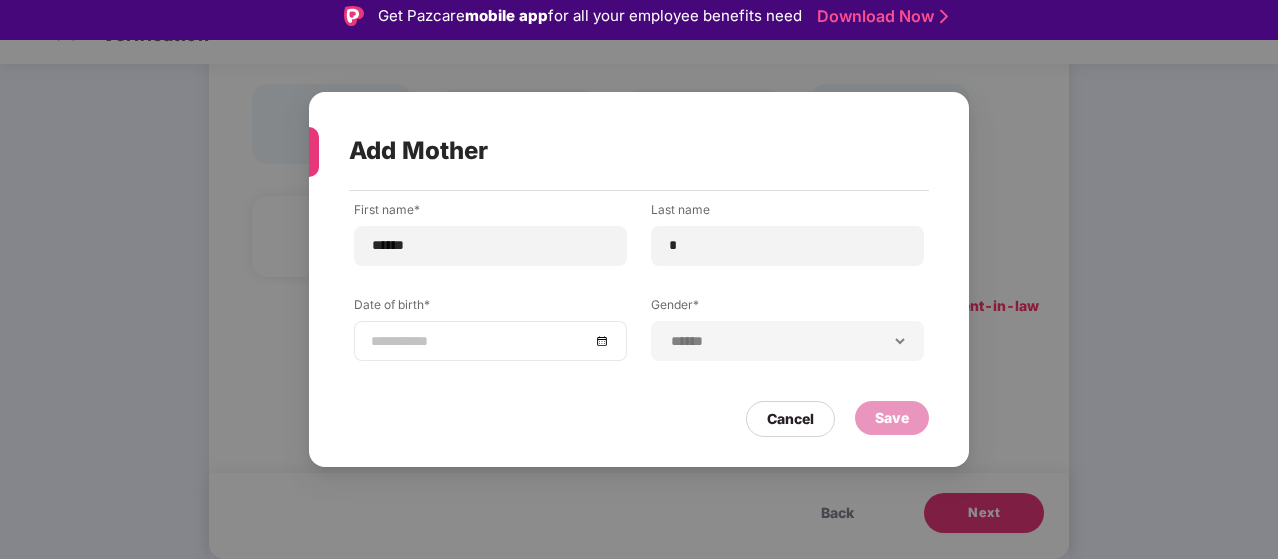 click at bounding box center (490, 341) 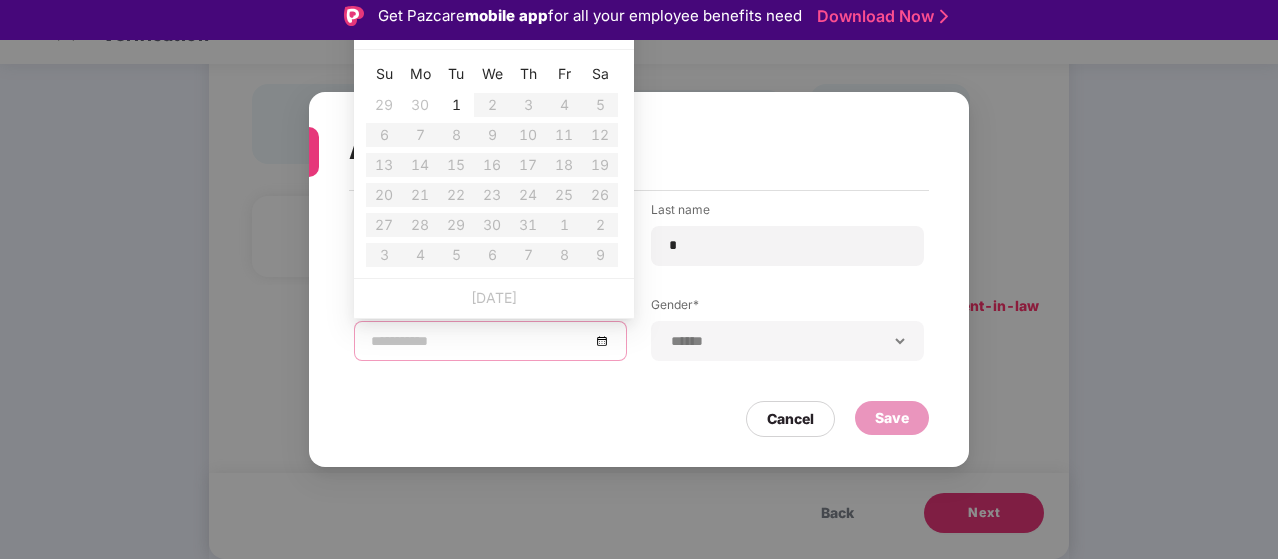 click at bounding box center [373, 29] 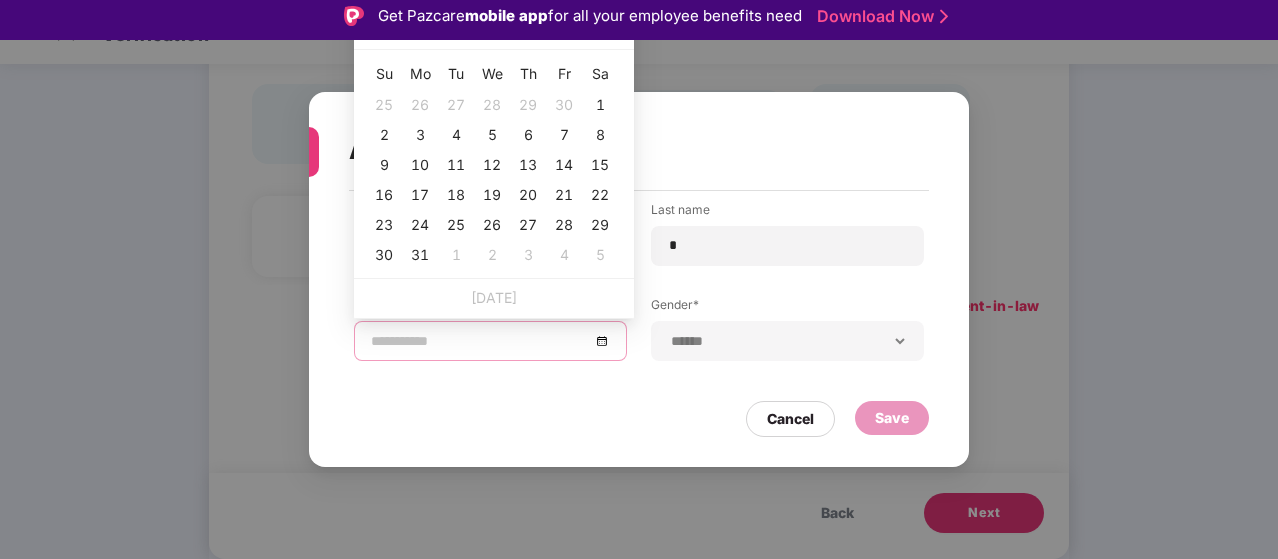 click at bounding box center (373, 29) 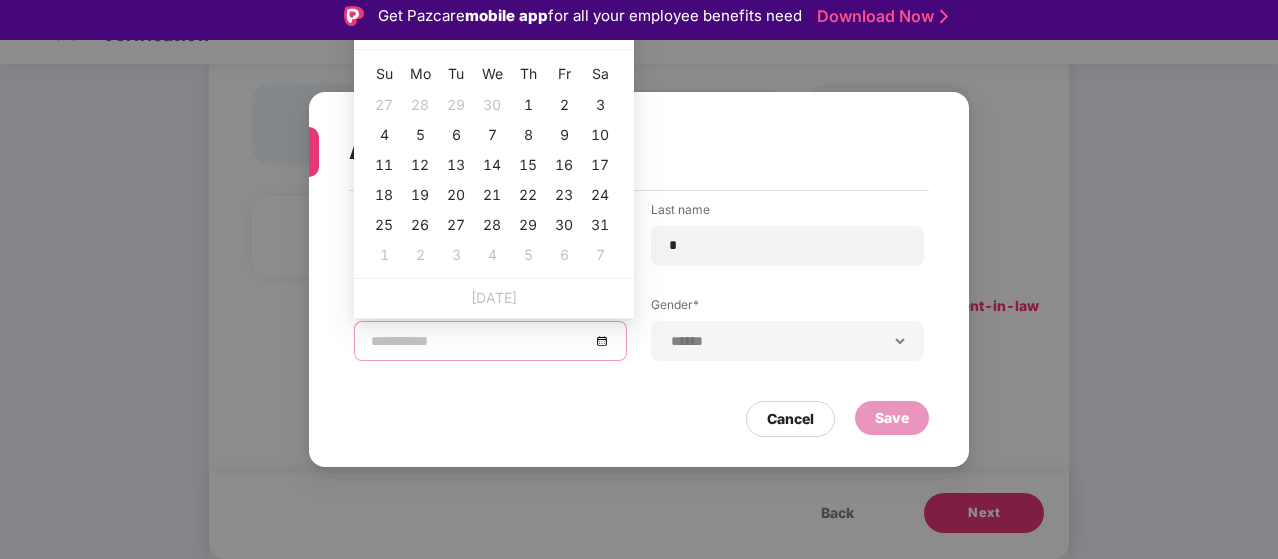 click at bounding box center (373, 29) 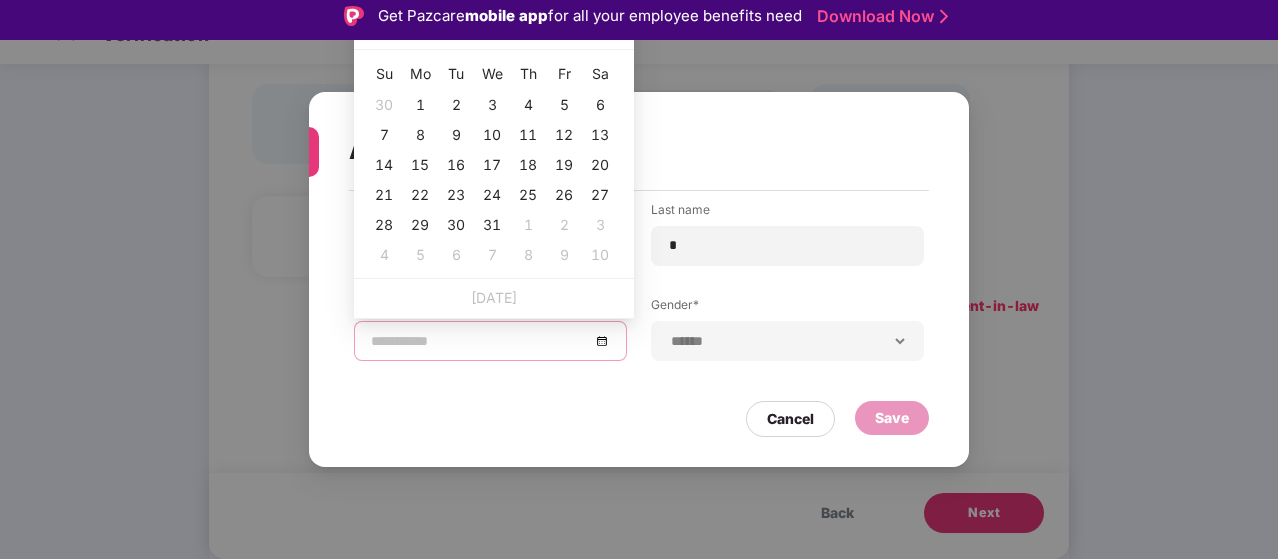 click at bounding box center (373, 29) 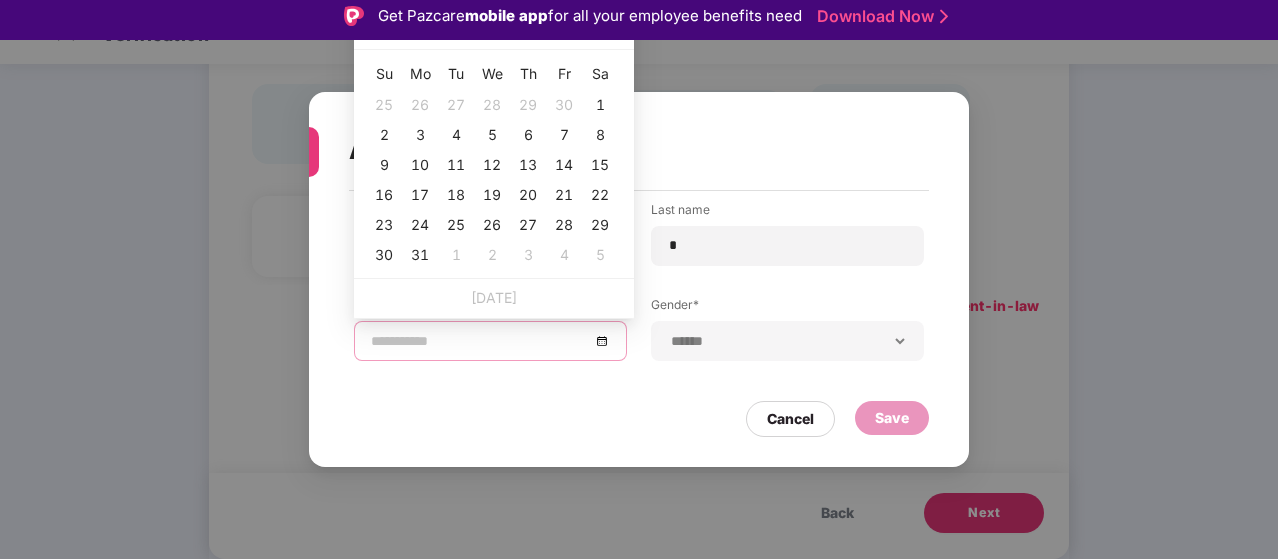 click at bounding box center [373, 29] 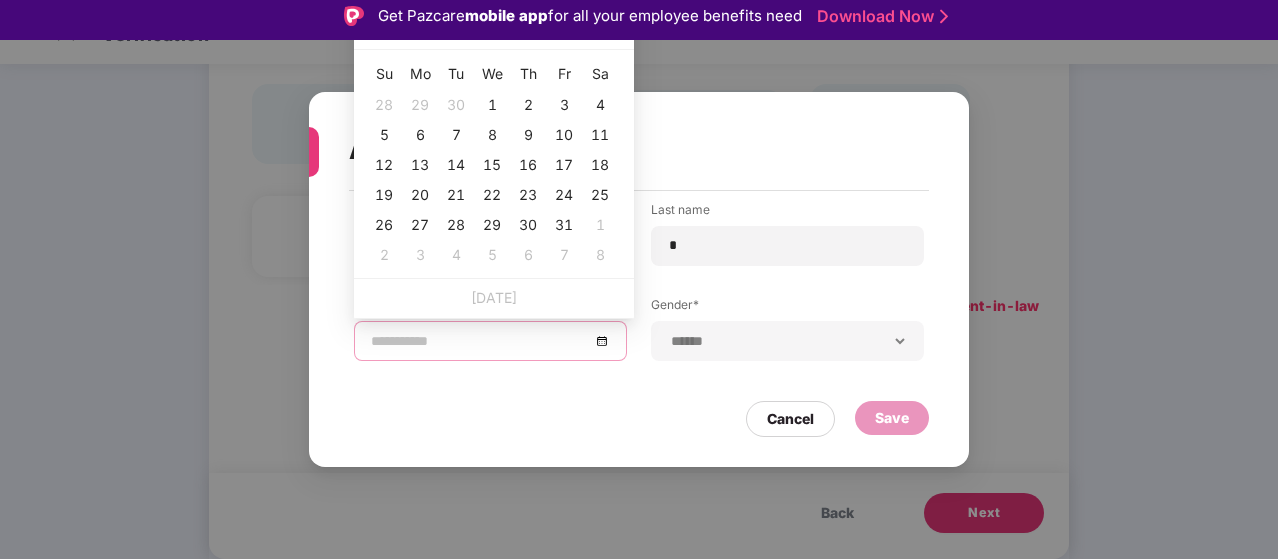click at bounding box center [373, 29] 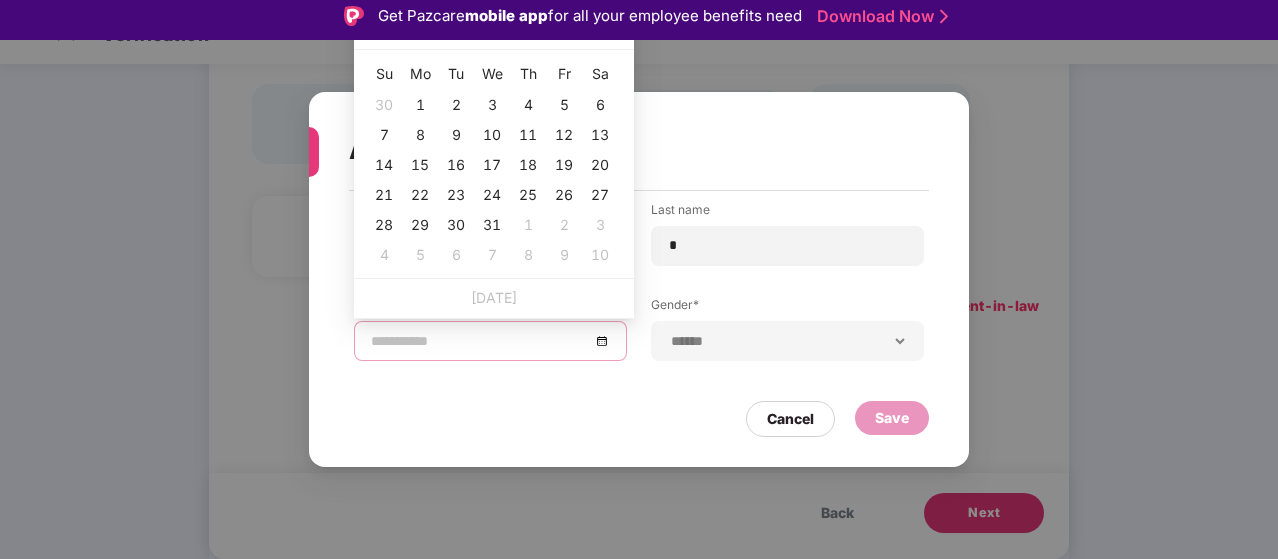 click at bounding box center [373, 29] 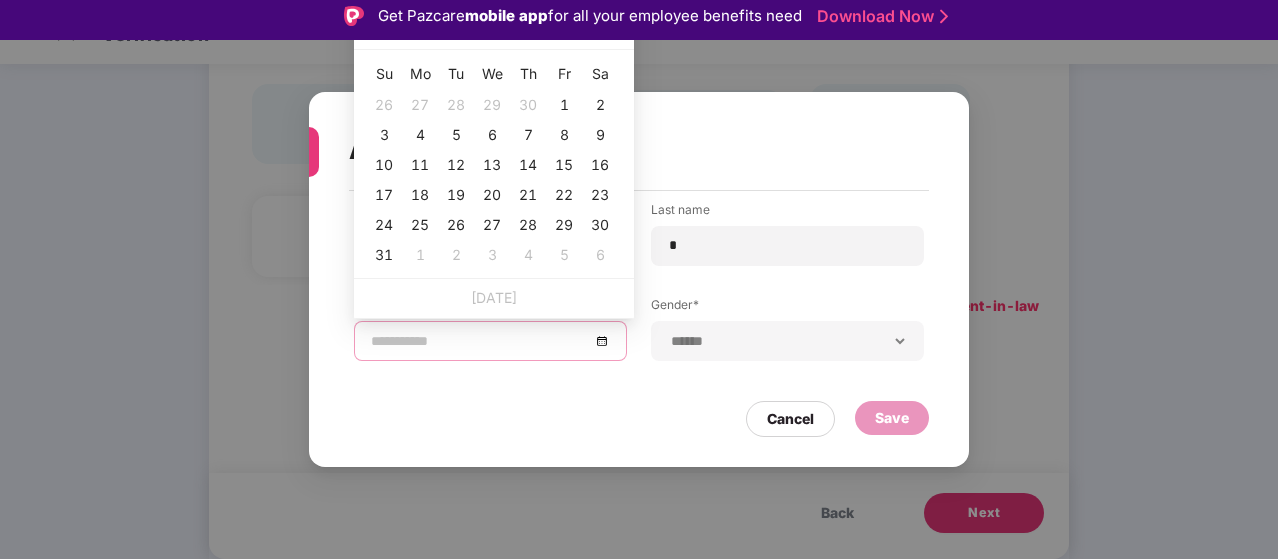 click at bounding box center (373, 29) 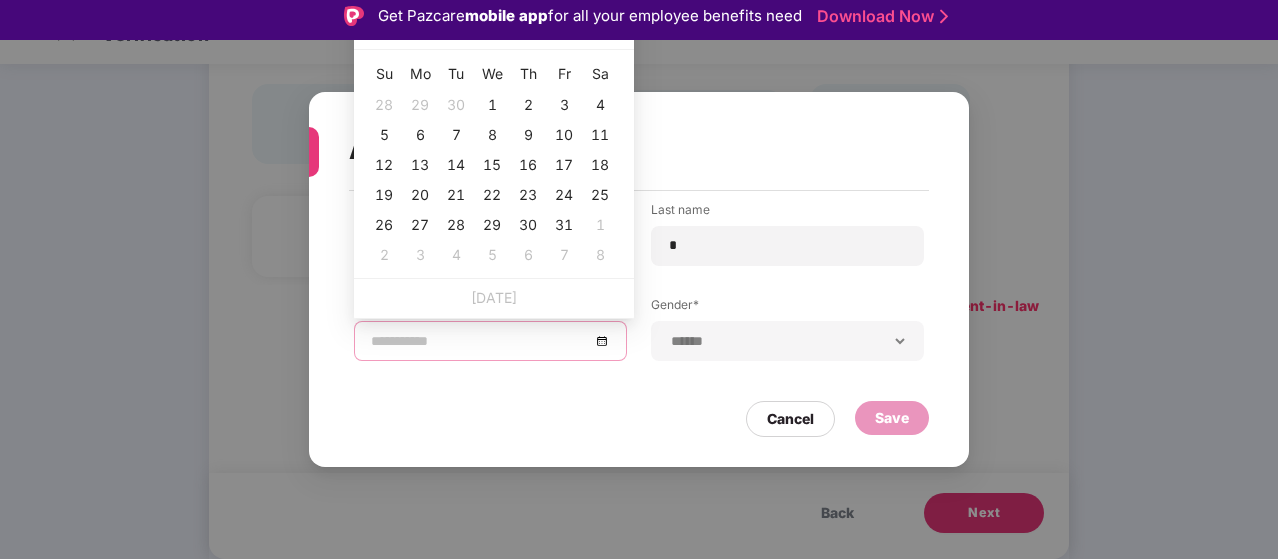 click at bounding box center (373, 29) 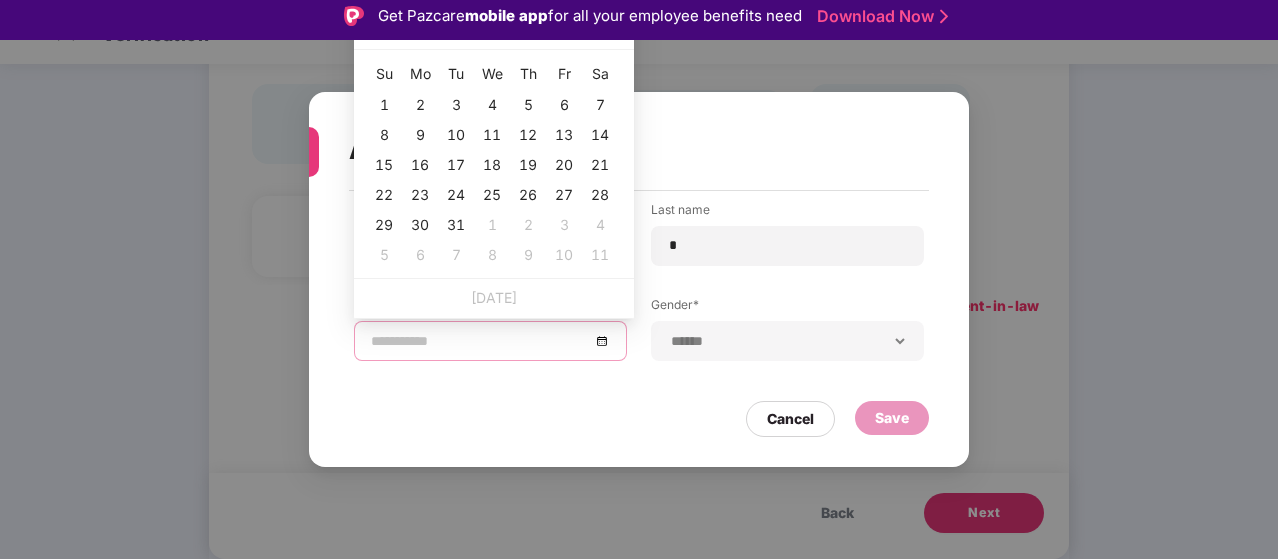 click at bounding box center (373, 29) 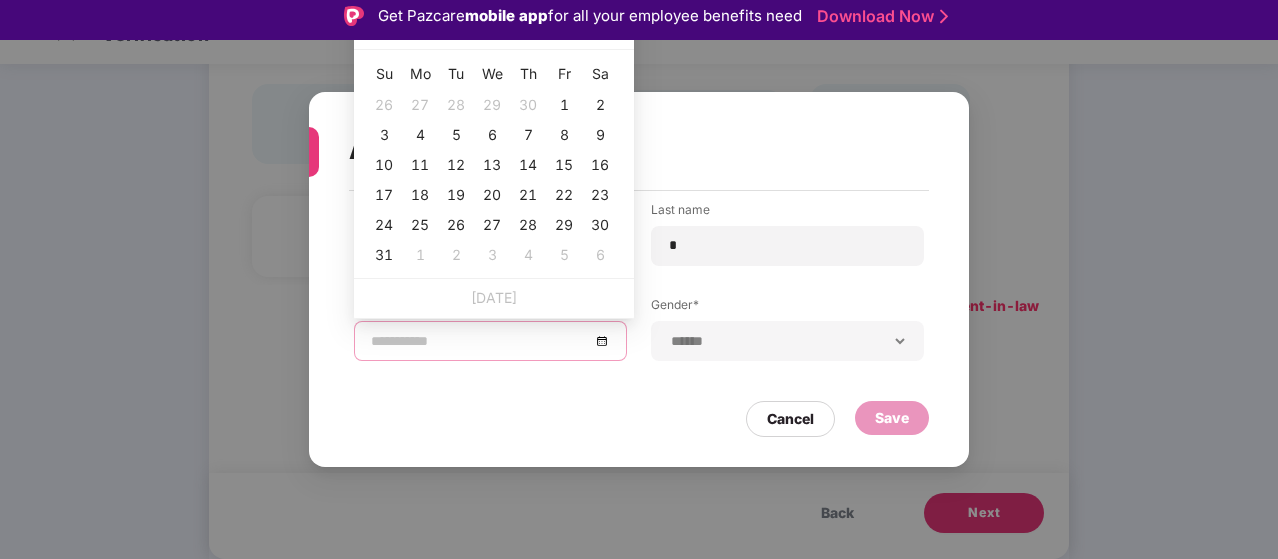 click at bounding box center [373, 29] 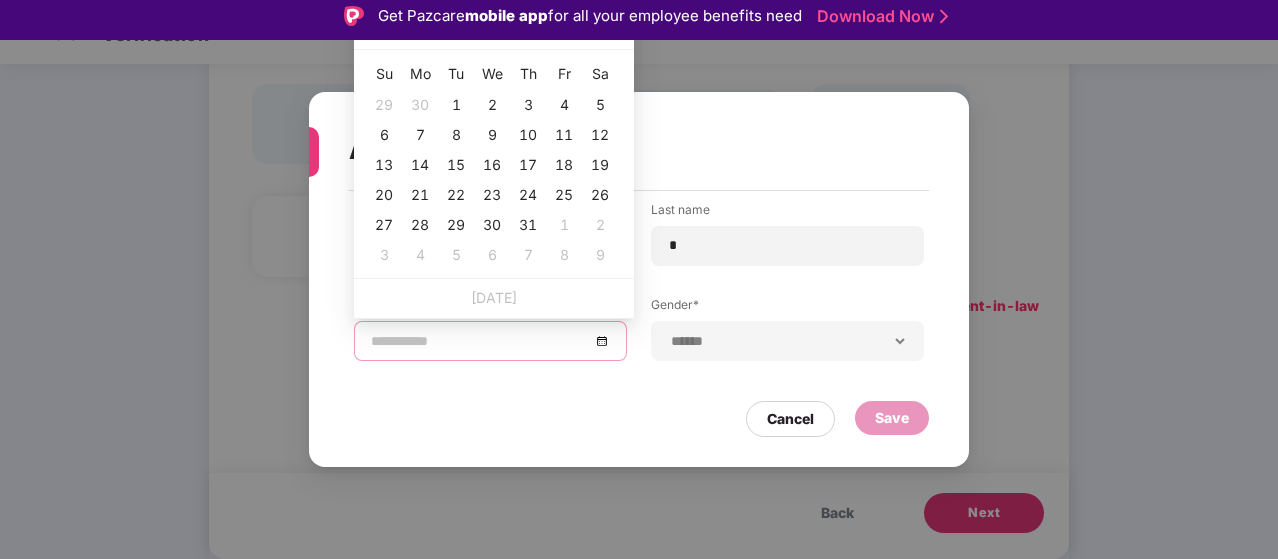 click at bounding box center (373, 29) 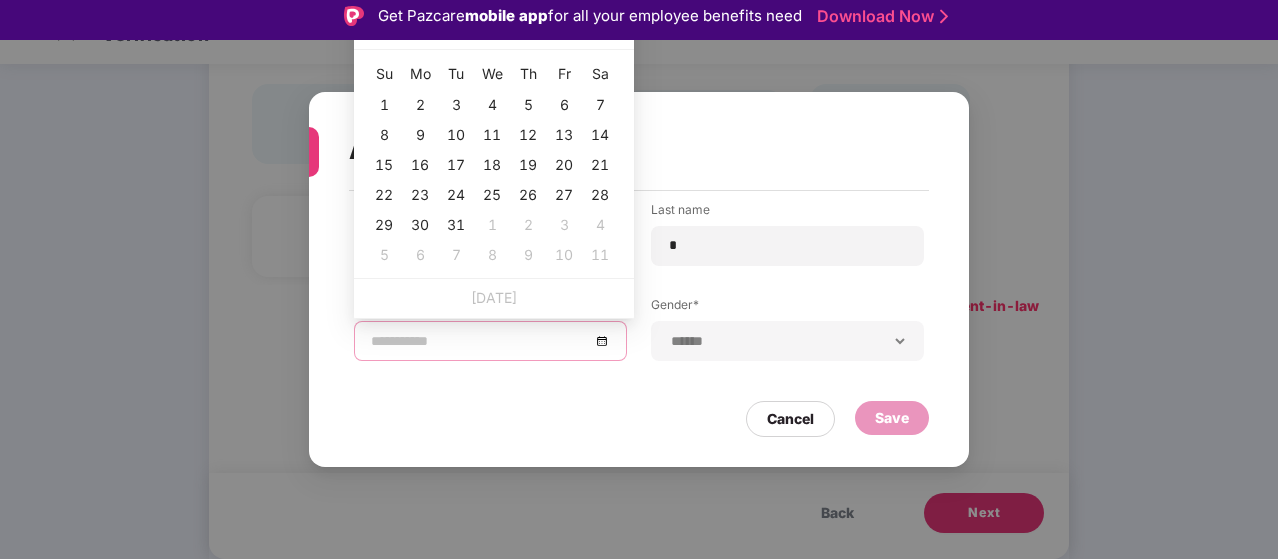 click at bounding box center (373, 29) 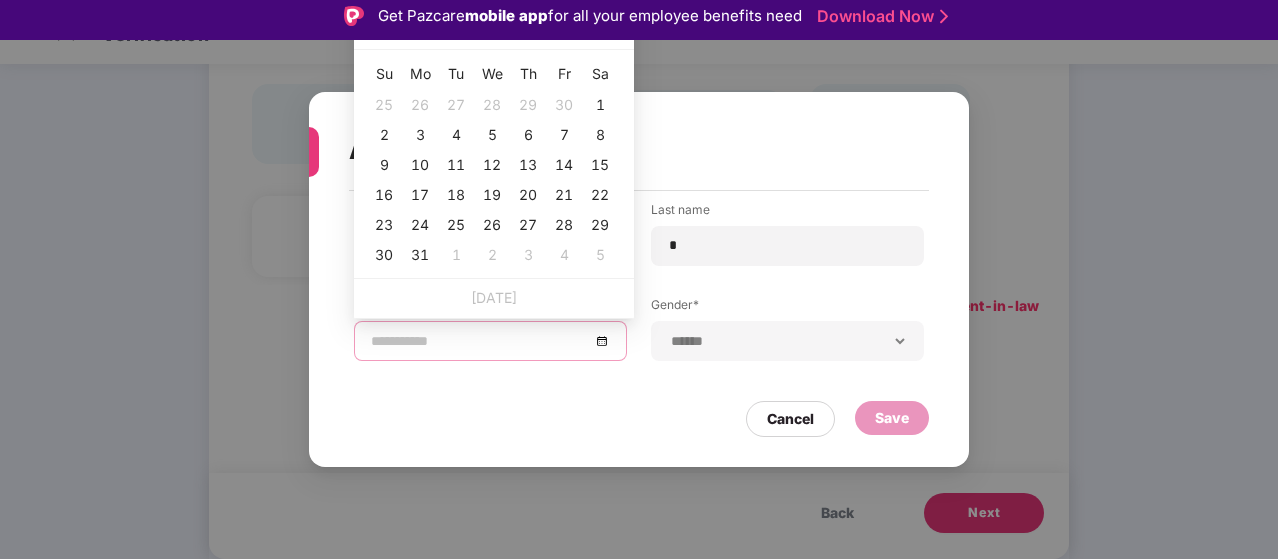 drag, startPoint x: 366, startPoint y: 27, endPoint x: 621, endPoint y: 35, distance: 255.12546 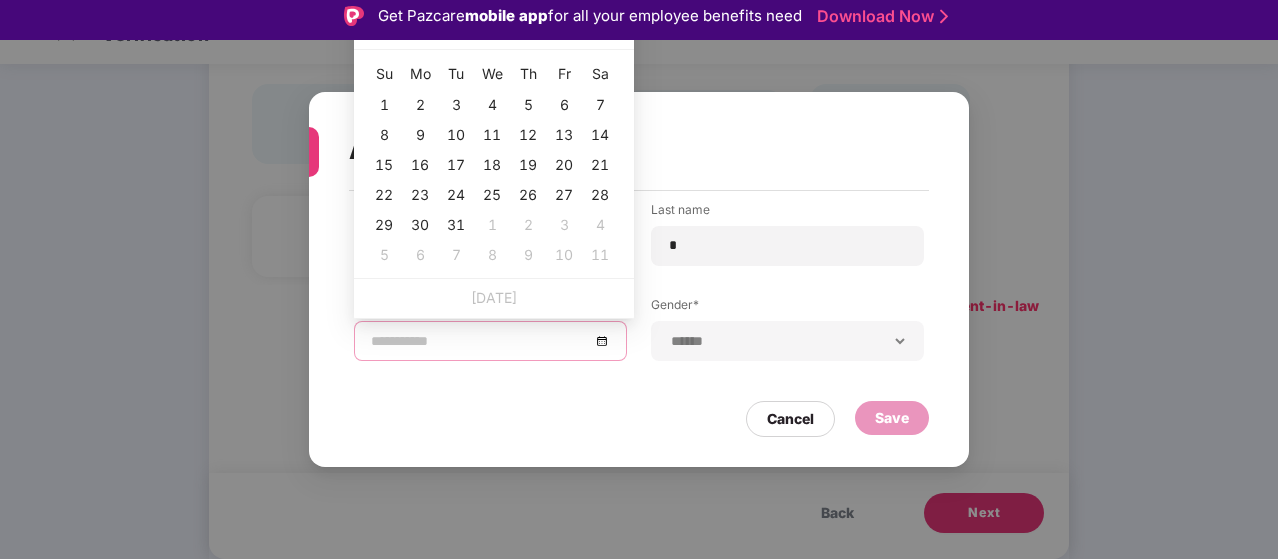 click at bounding box center (615, 29) 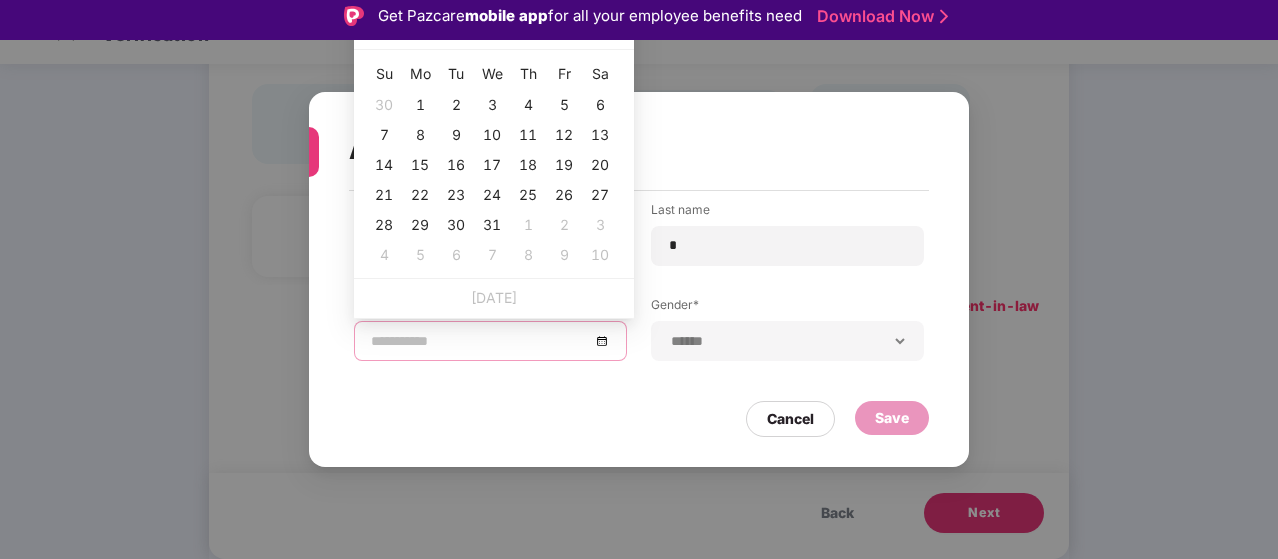 type on "**********" 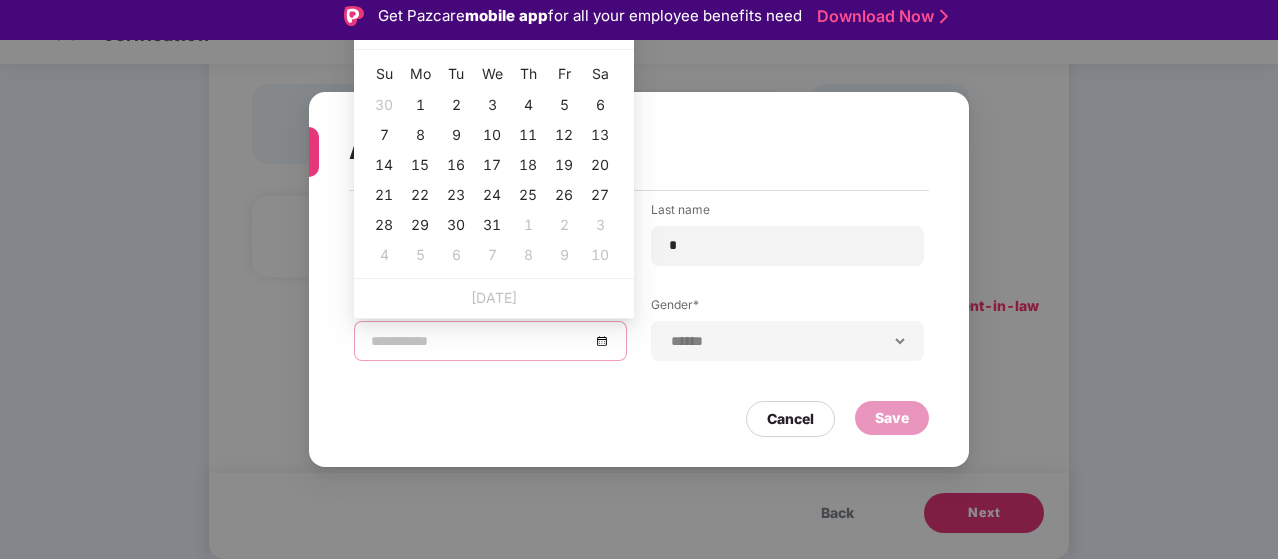 click at bounding box center (395, 29) 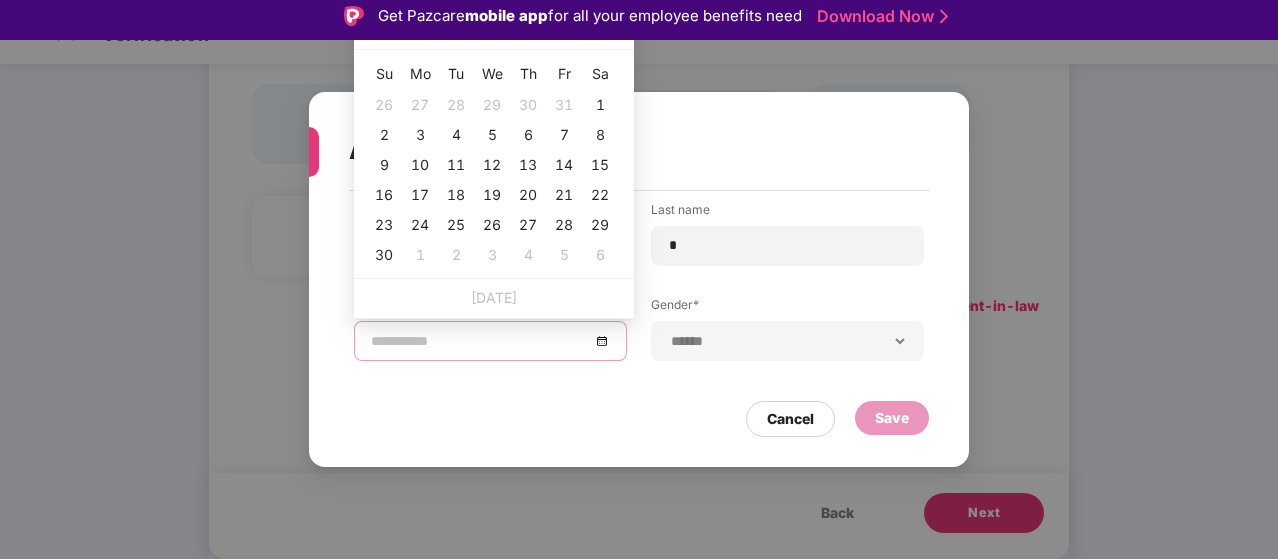 click at bounding box center (395, 29) 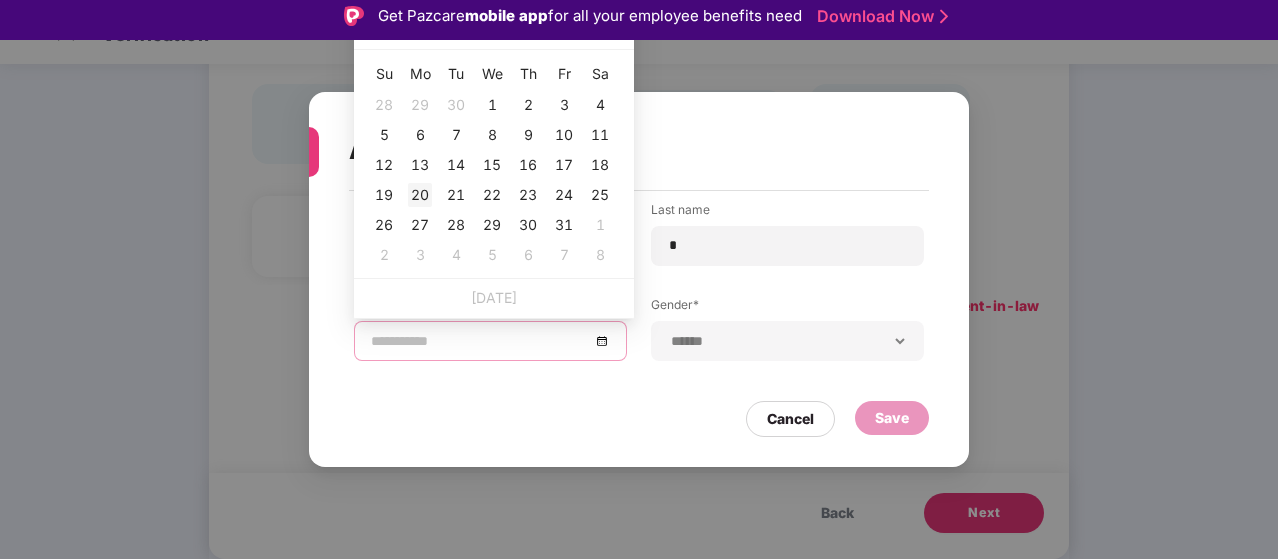 type on "**********" 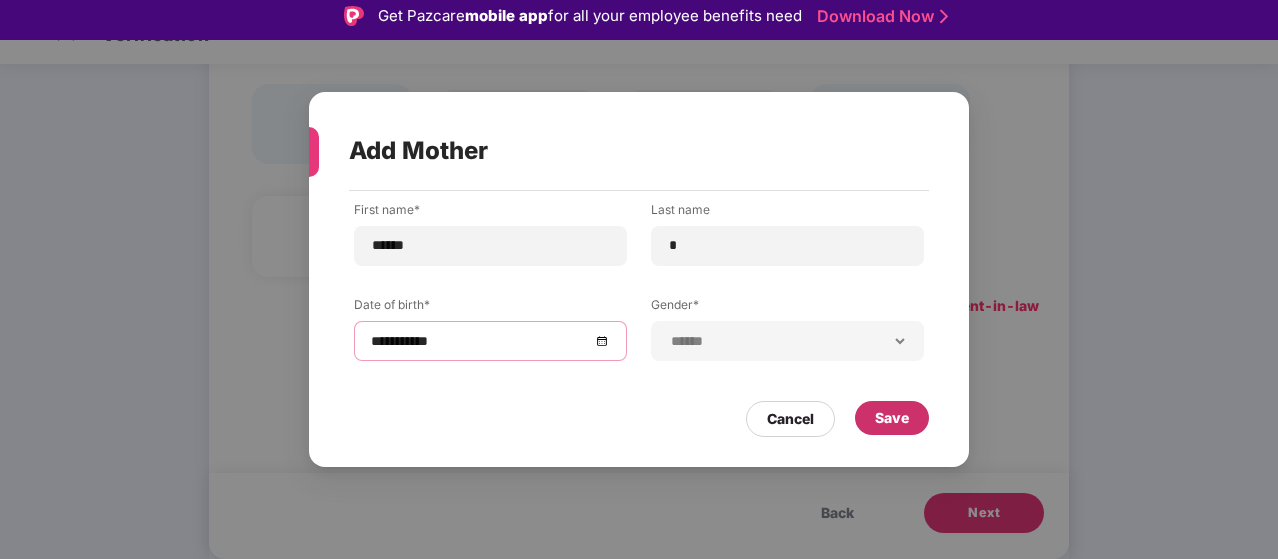 click on "Save" at bounding box center [892, 418] 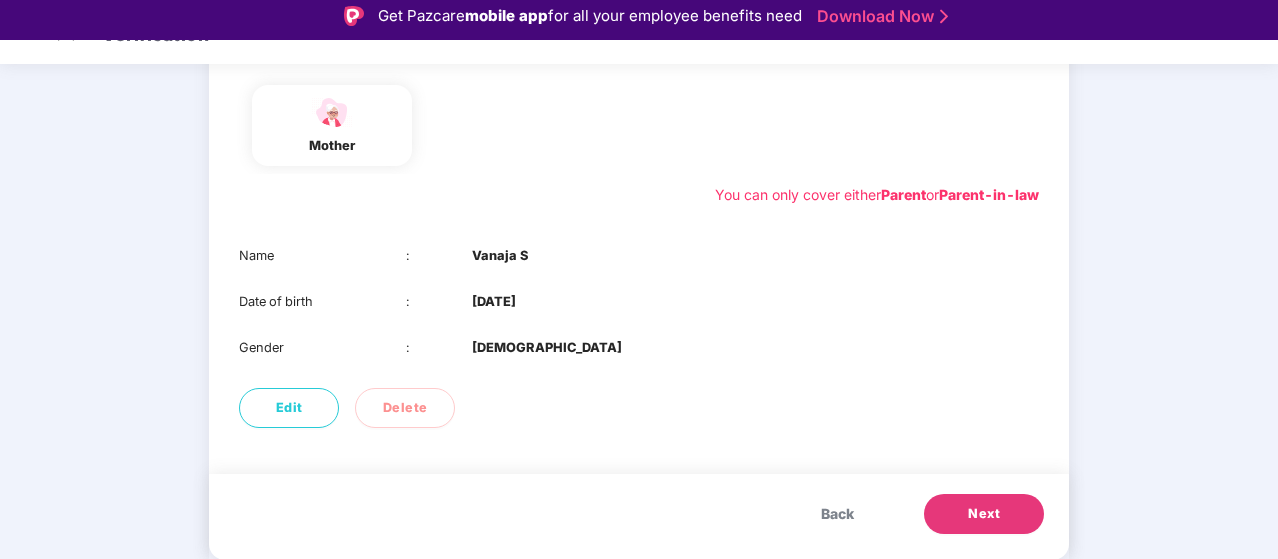 scroll, scrollTop: 349, scrollLeft: 0, axis: vertical 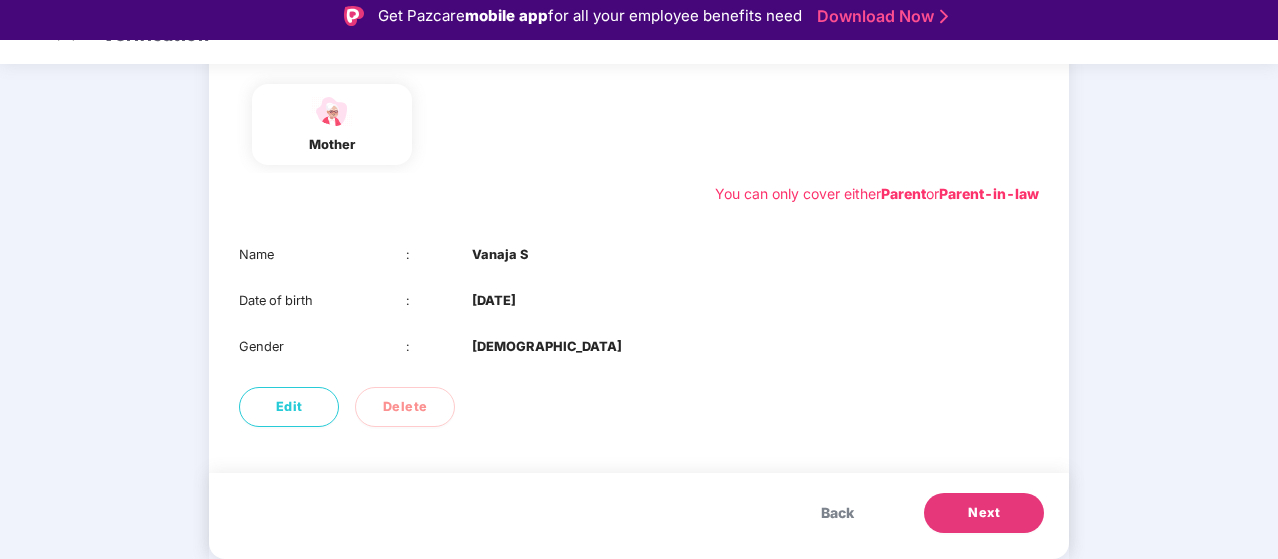 click on "Back" at bounding box center [837, 513] 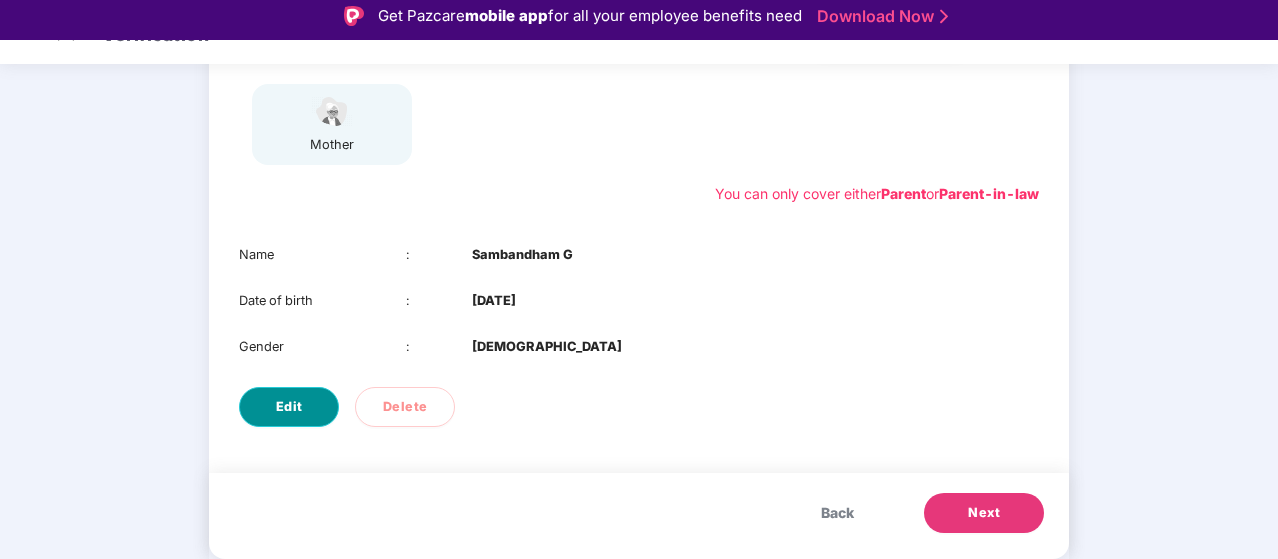 click on "Edit" at bounding box center [289, 407] 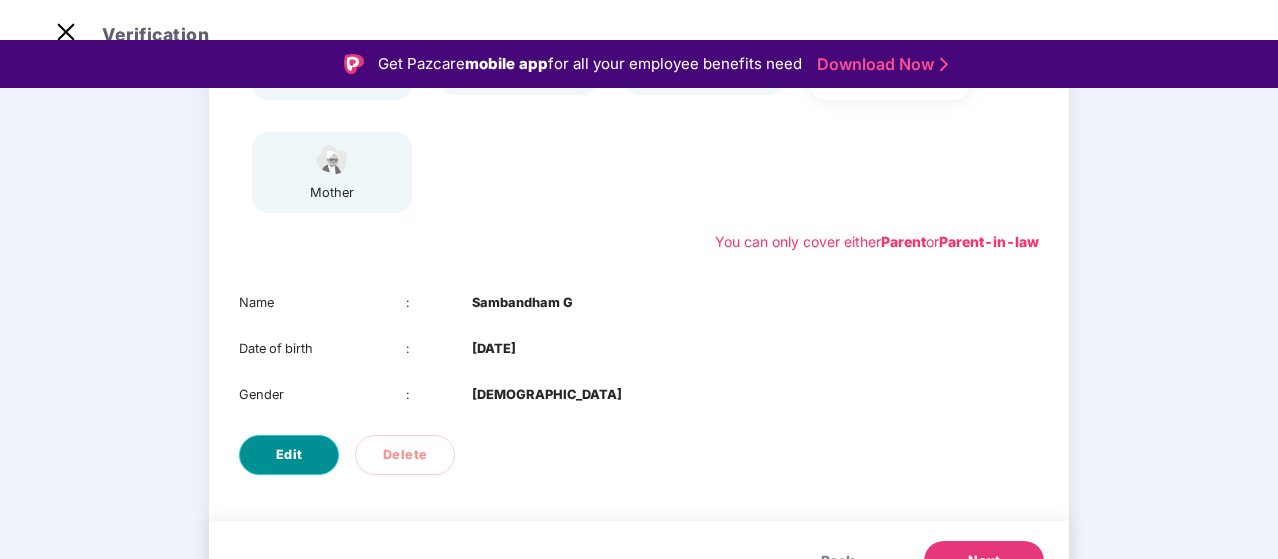 select on "****" 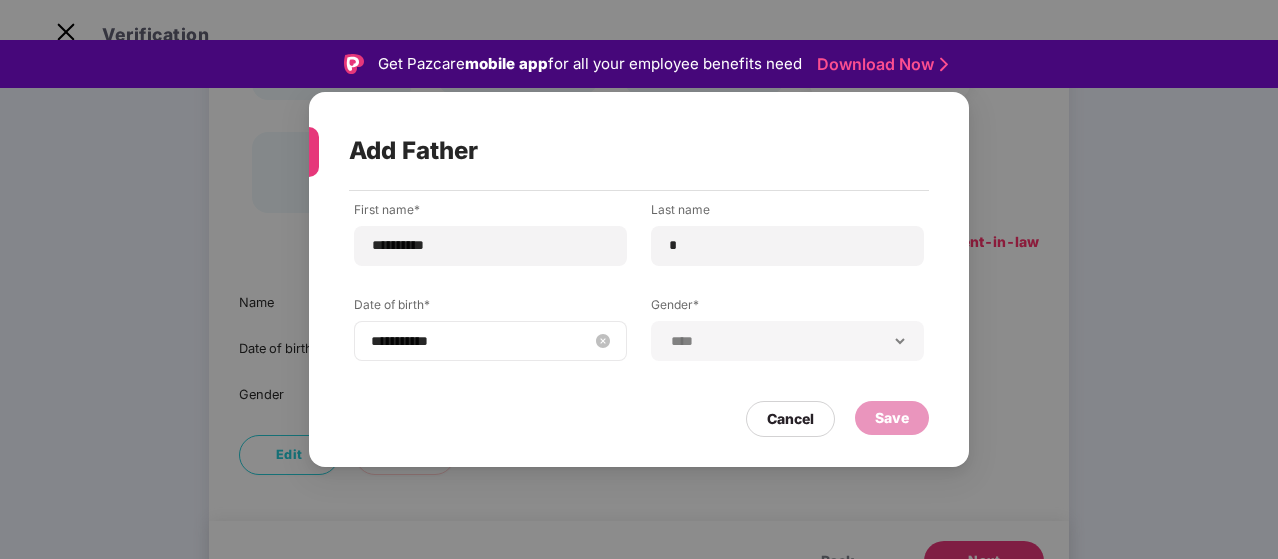 click on "**********" at bounding box center [490, 341] 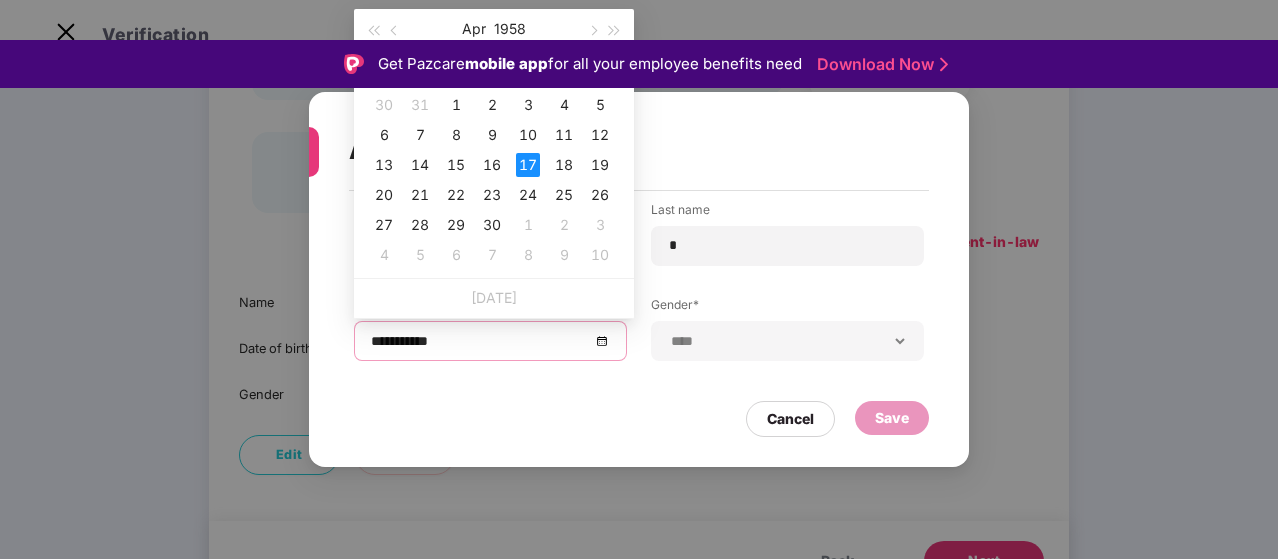 click on "**********" at bounding box center [639, 279] 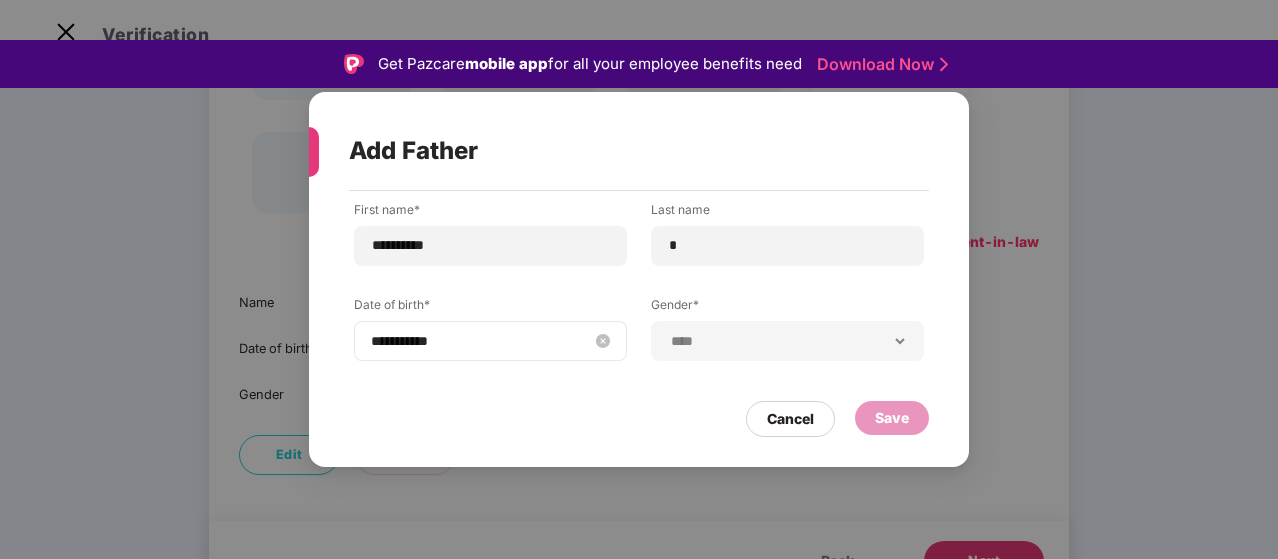 click on "**********" at bounding box center (480, 341) 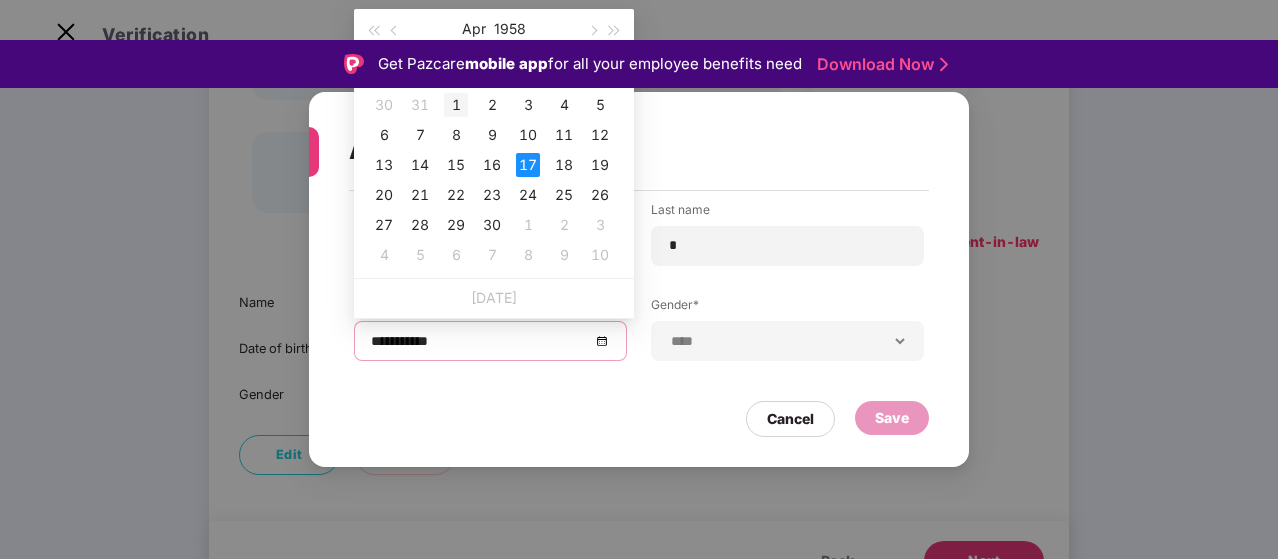type on "**********" 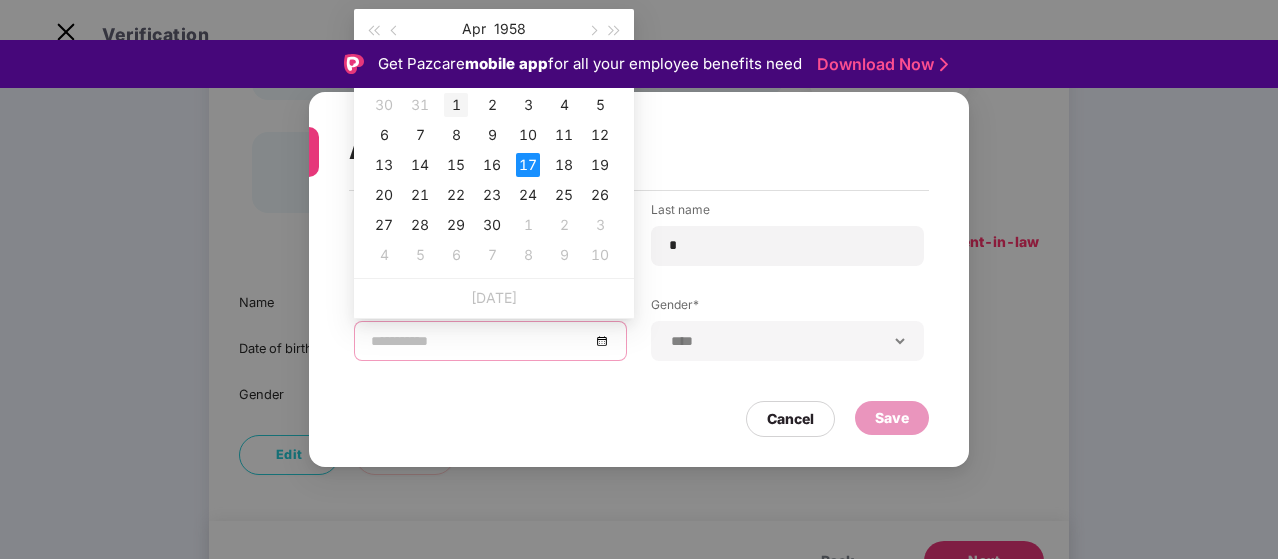click on "1" at bounding box center [456, 105] 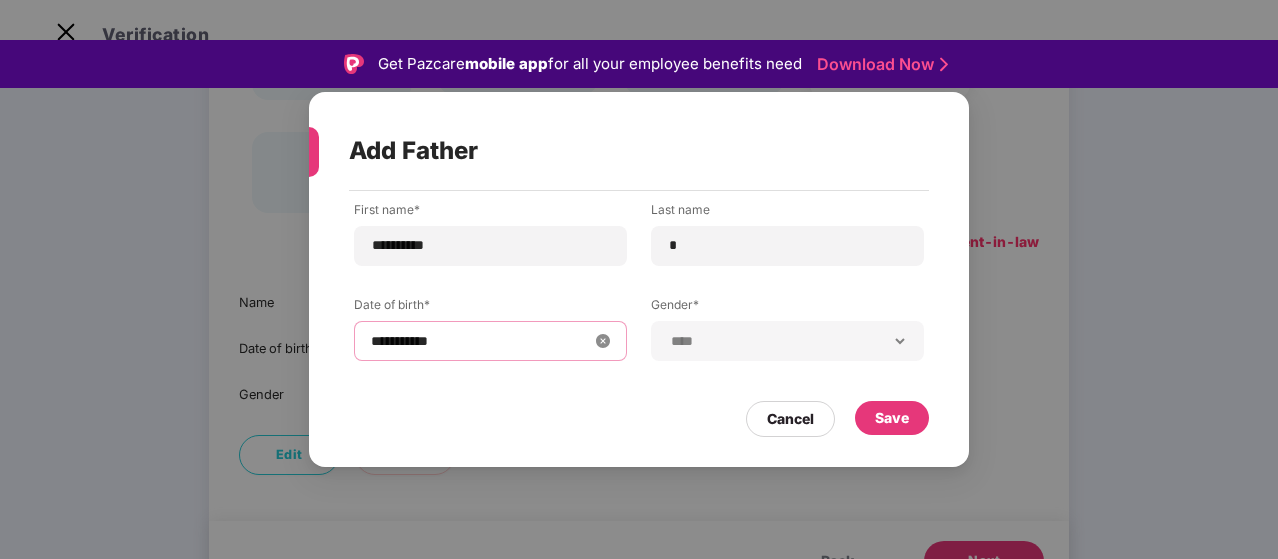 click on "**********" at bounding box center [490, 341] 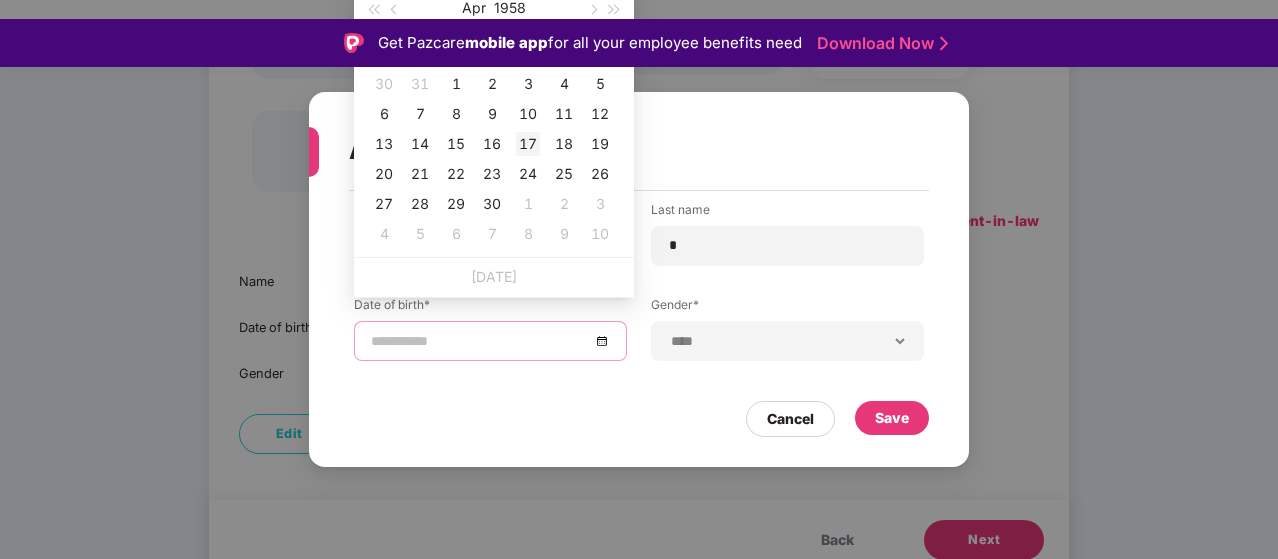scroll, scrollTop: 0, scrollLeft: 0, axis: both 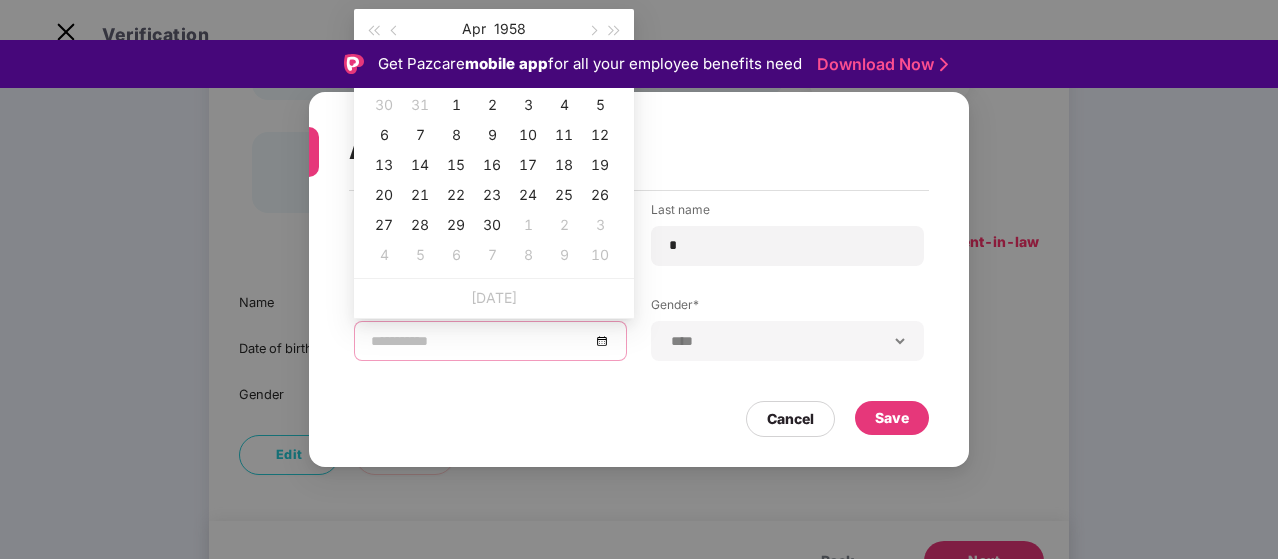 type on "**********" 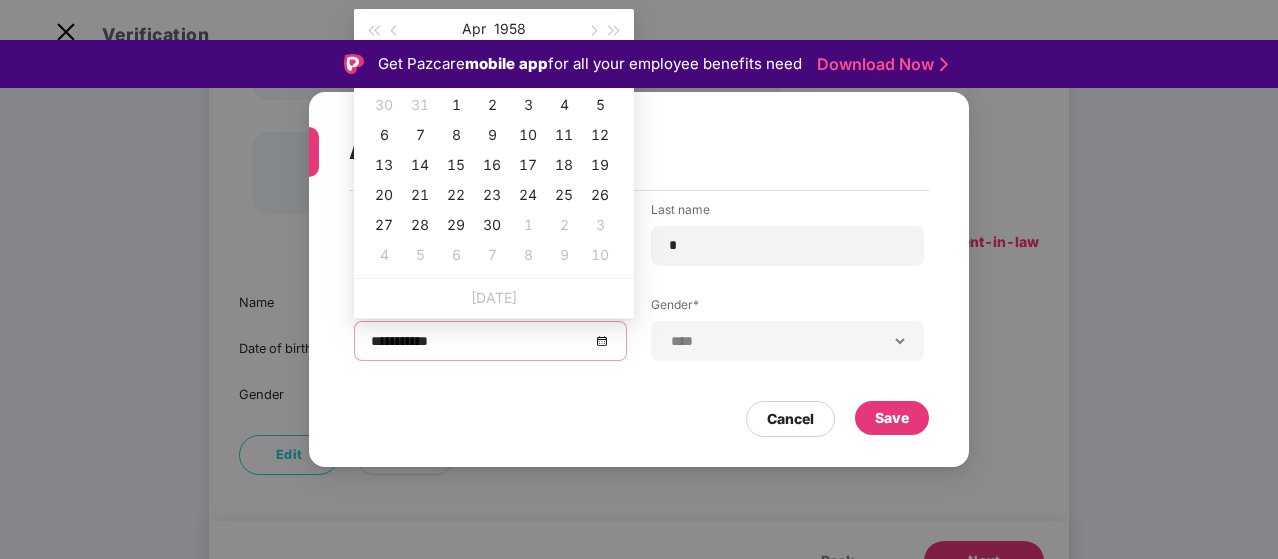 type on "**********" 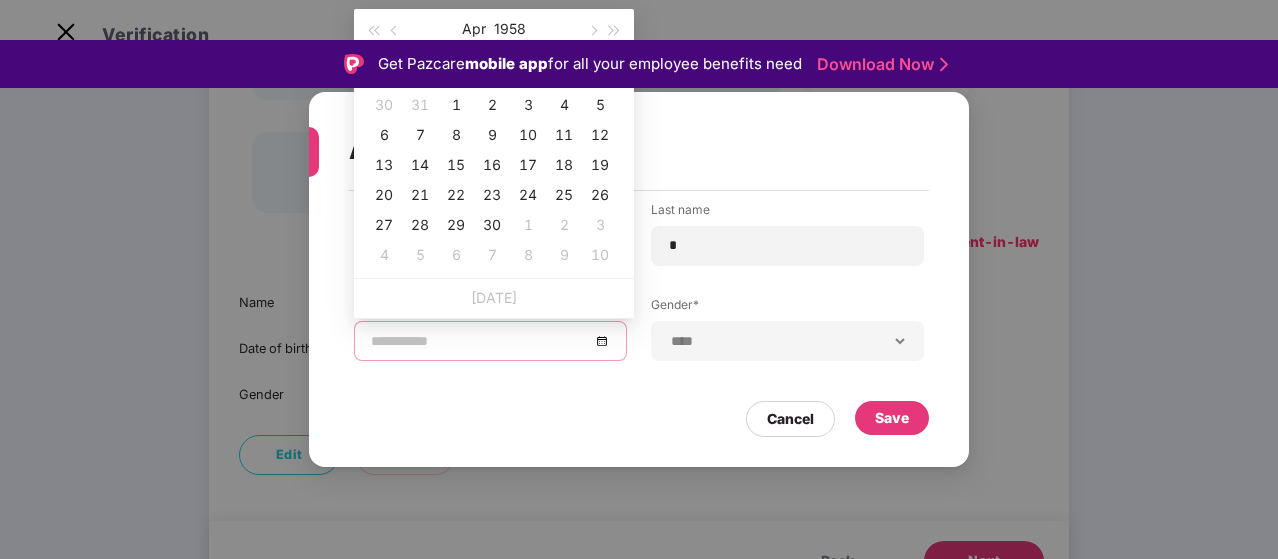 click on "**********" at bounding box center (639, 279) 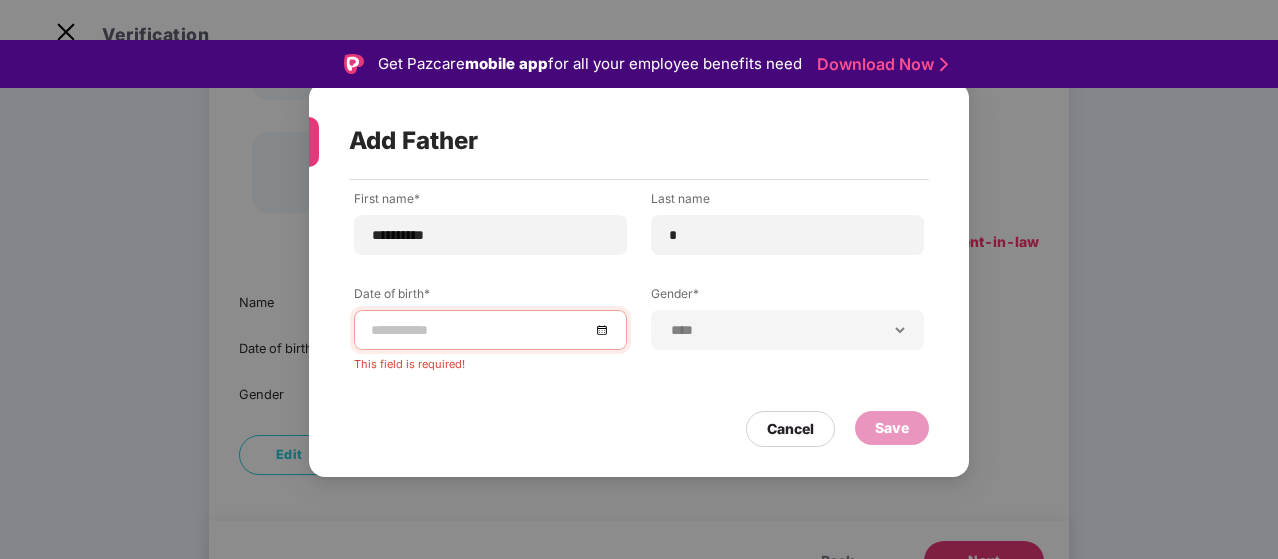 click on "Download Now" at bounding box center (879, 64) 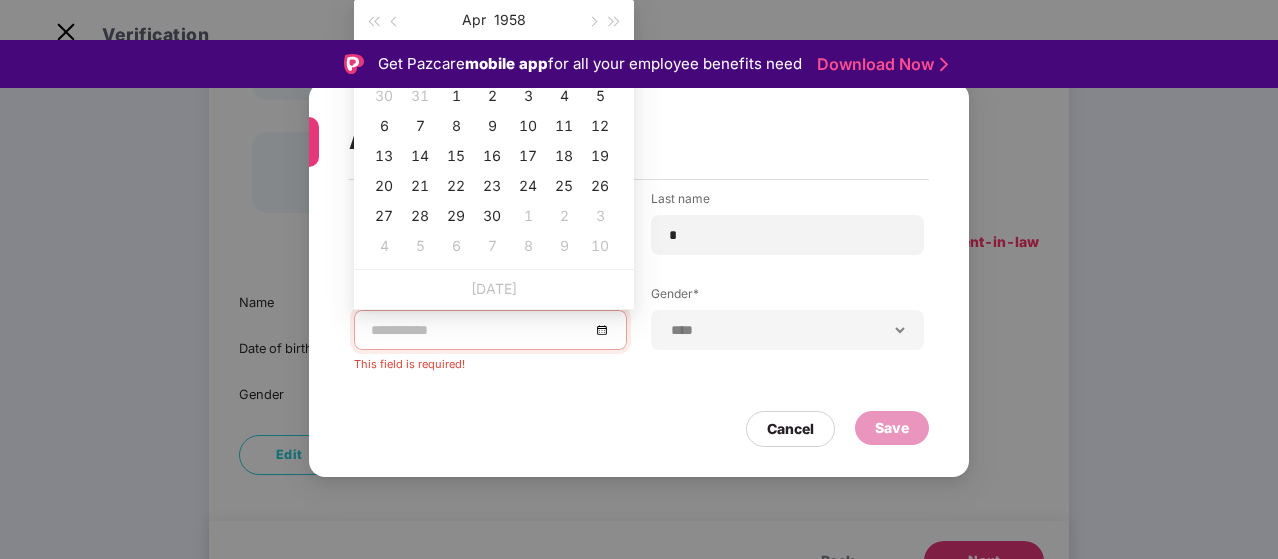 type on "**********" 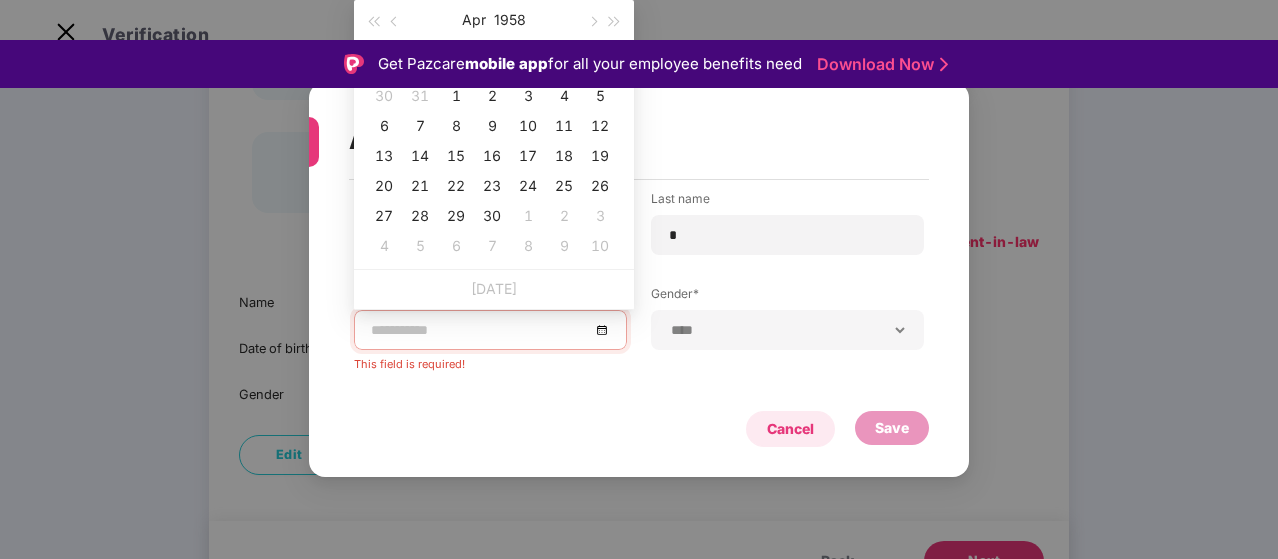 click on "Cancel" at bounding box center [790, 429] 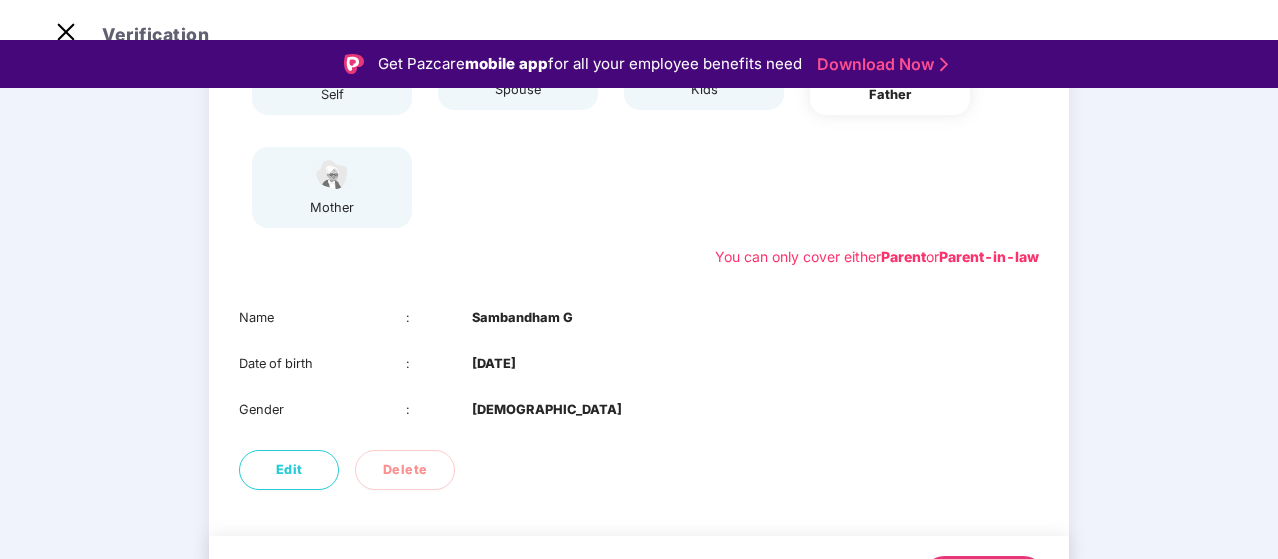 scroll, scrollTop: 349, scrollLeft: 0, axis: vertical 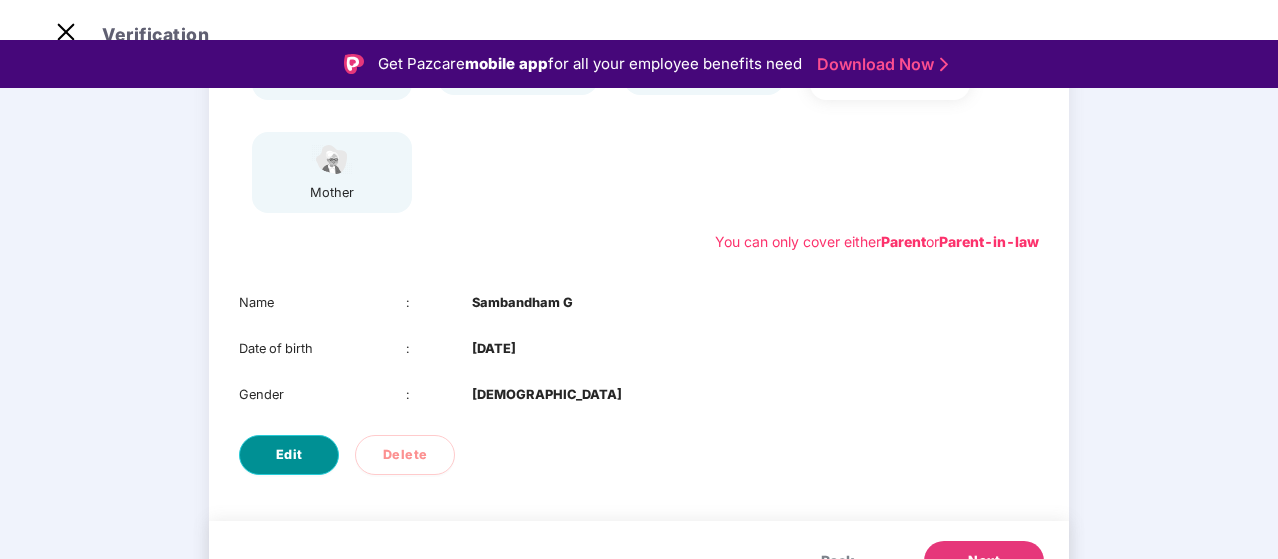 click on "Edit" at bounding box center [289, 455] 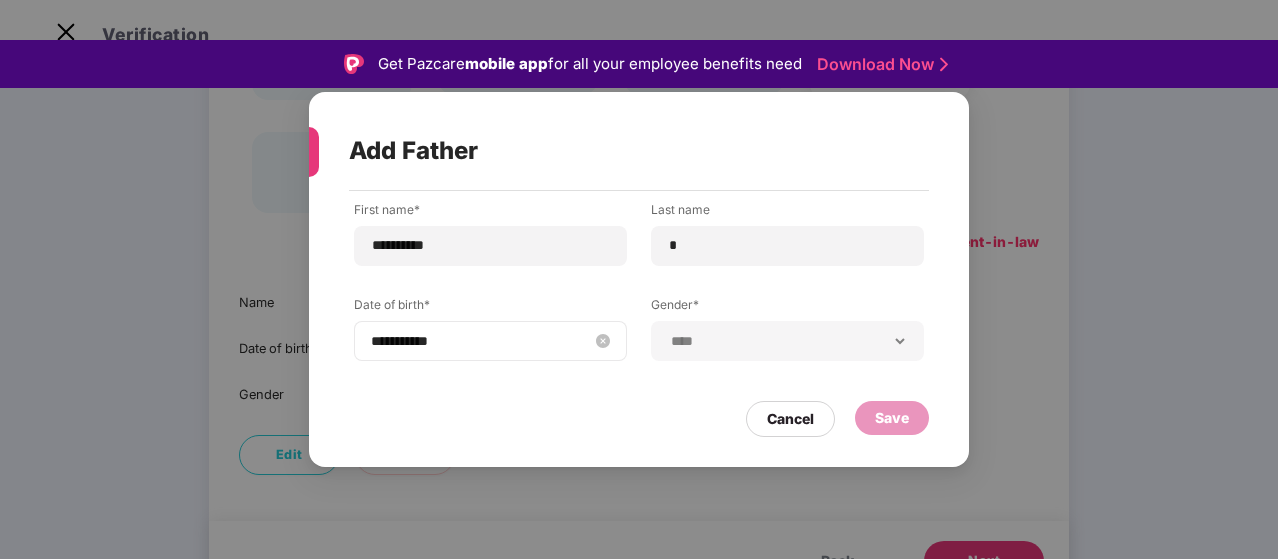 click on "**********" at bounding box center [480, 341] 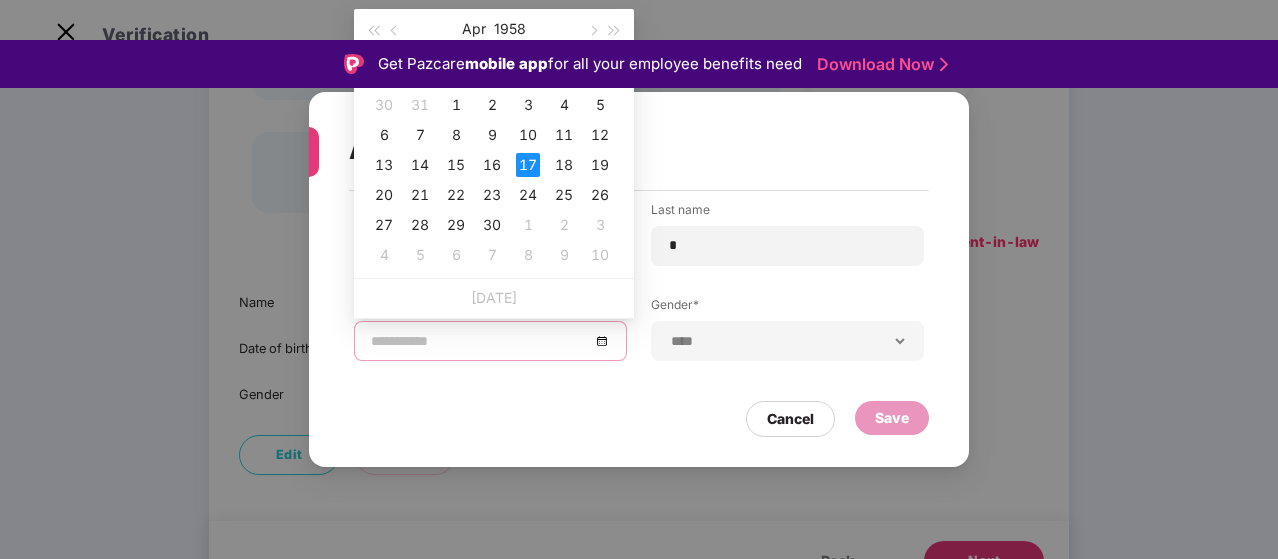 type on "**********" 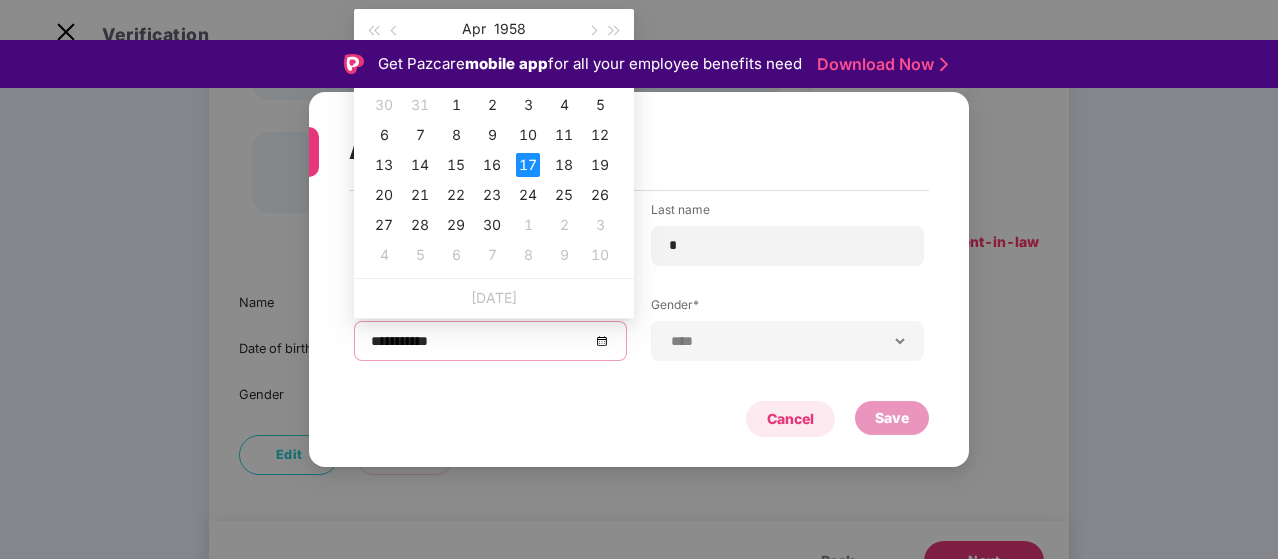 click on "Cancel" at bounding box center [790, 419] 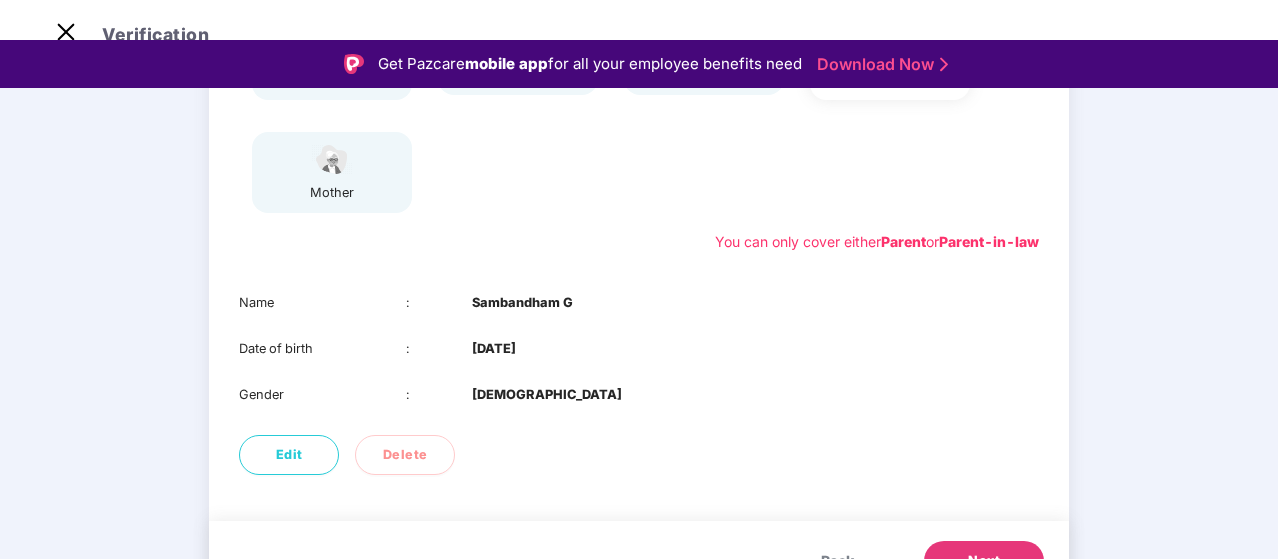 click on "Next" at bounding box center [984, 561] 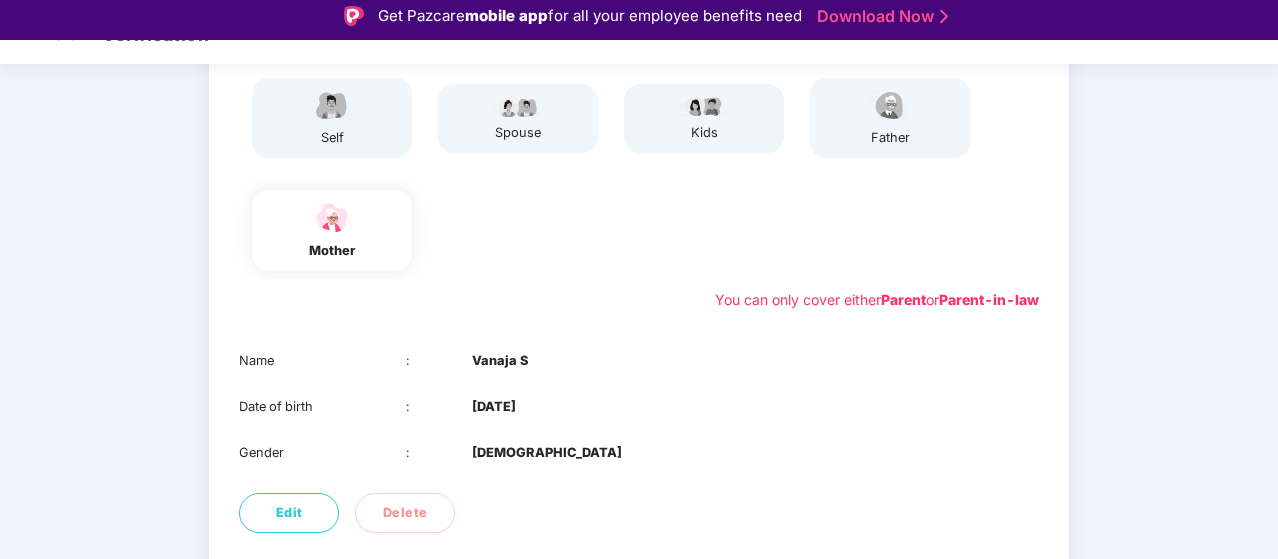 scroll, scrollTop: 232, scrollLeft: 0, axis: vertical 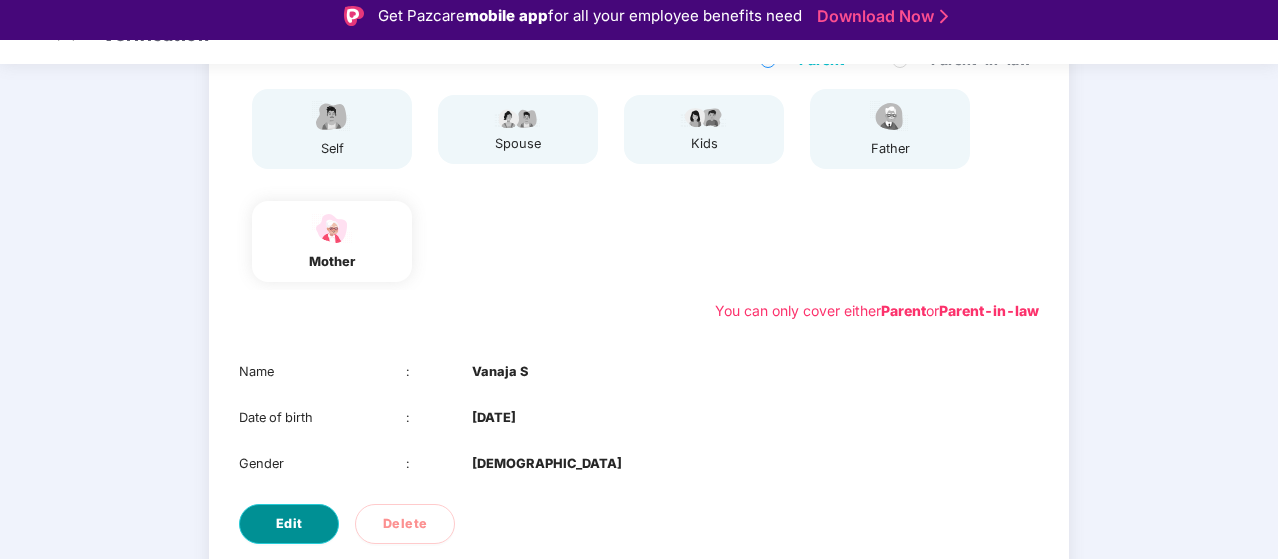 click on "Edit" at bounding box center (289, 524) 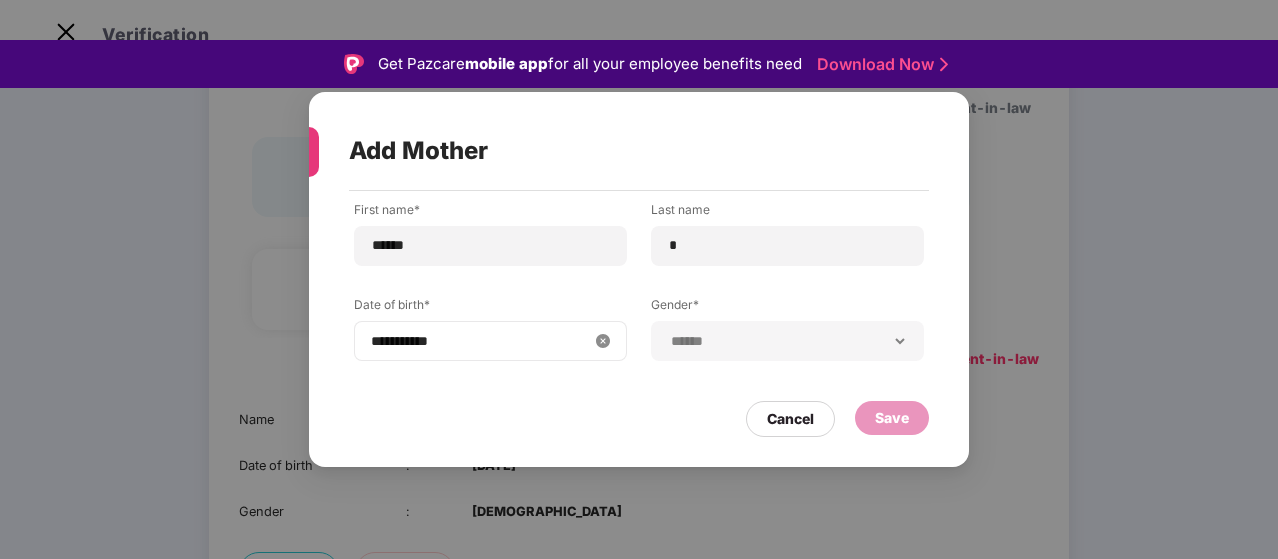 type 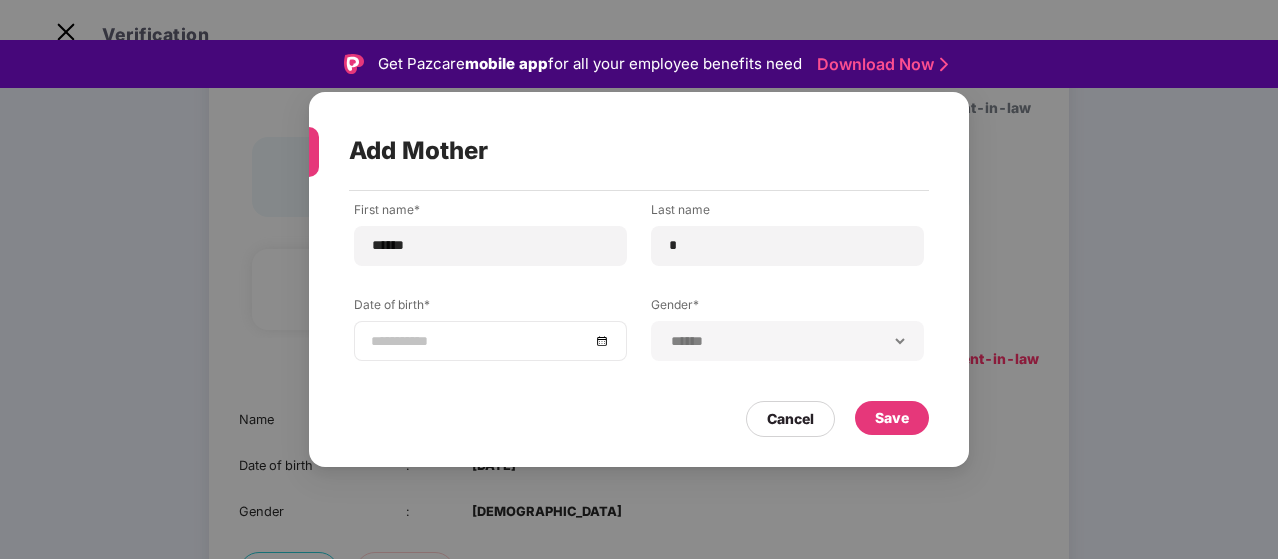 click at bounding box center (490, 341) 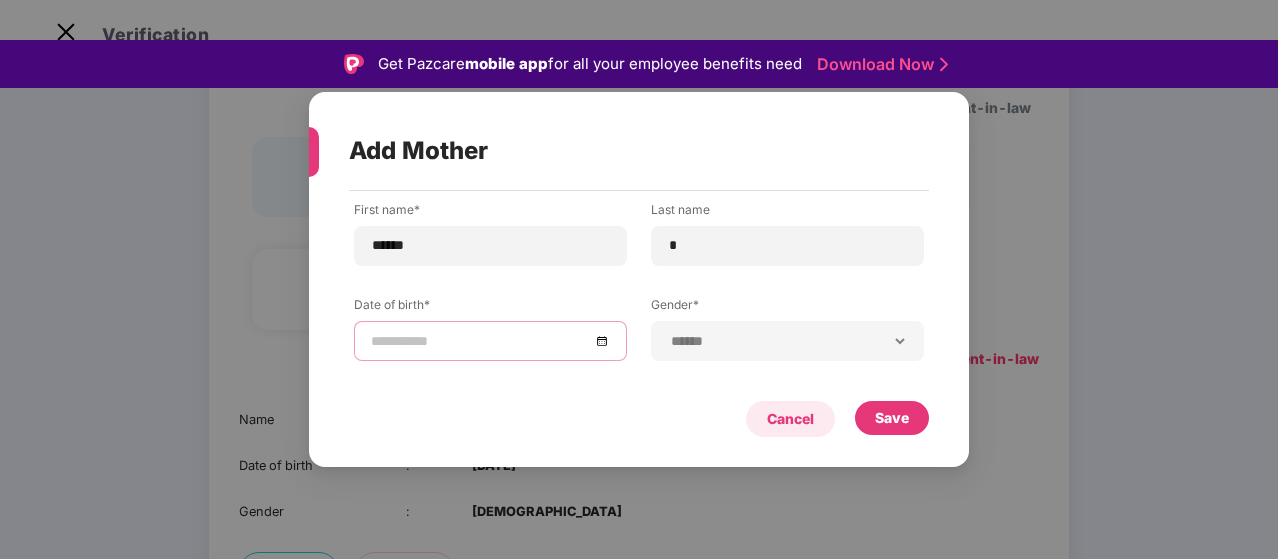 click on "Cancel" at bounding box center [790, 419] 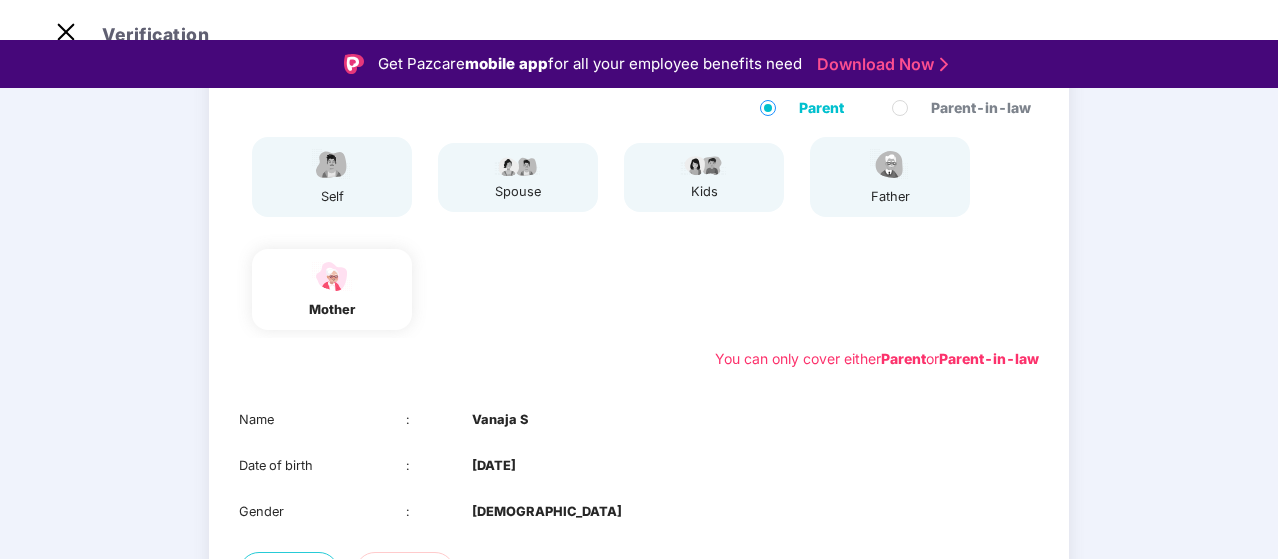 click on "Name : Vanaja  S Date of birth : 20 Oct 1958 Gender : FEMALE" at bounding box center (639, 466) 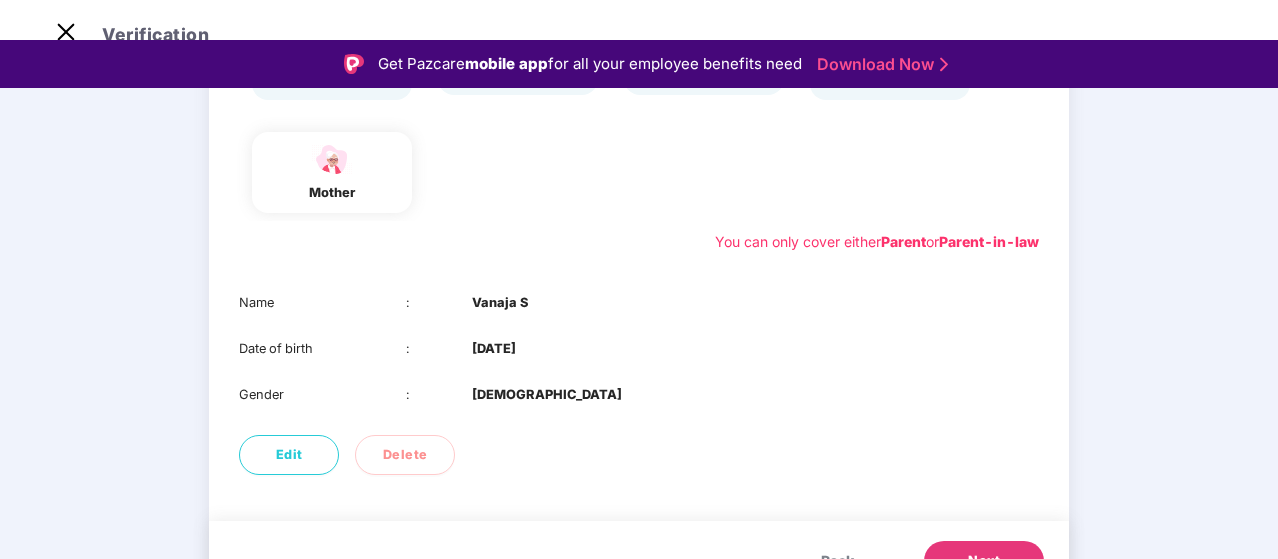 scroll, scrollTop: 0, scrollLeft: 0, axis: both 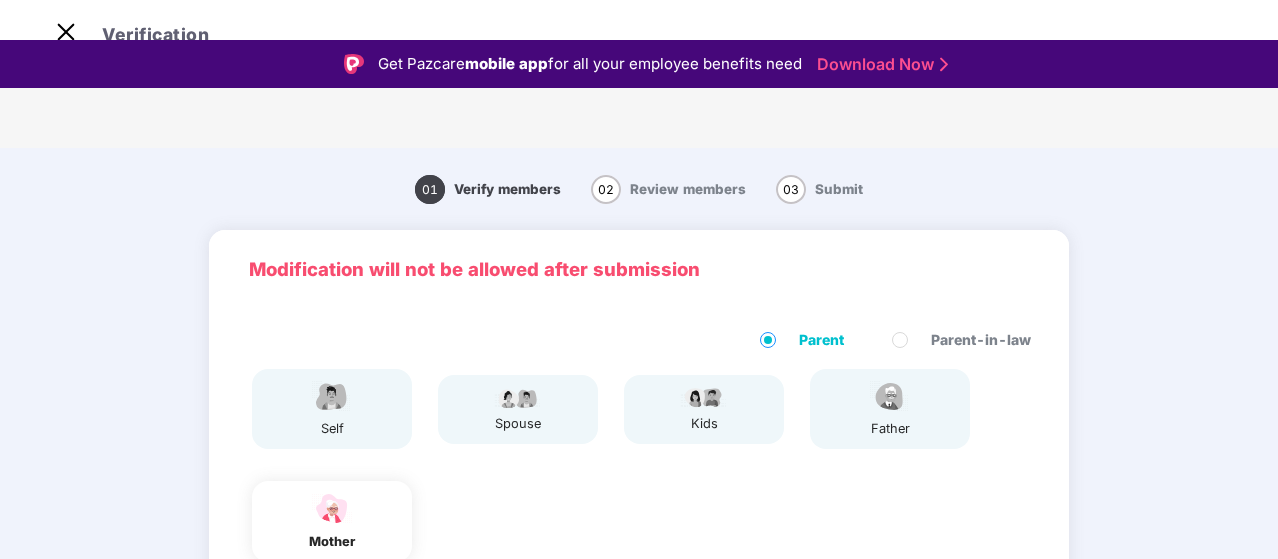 click at bounding box center [890, 396] 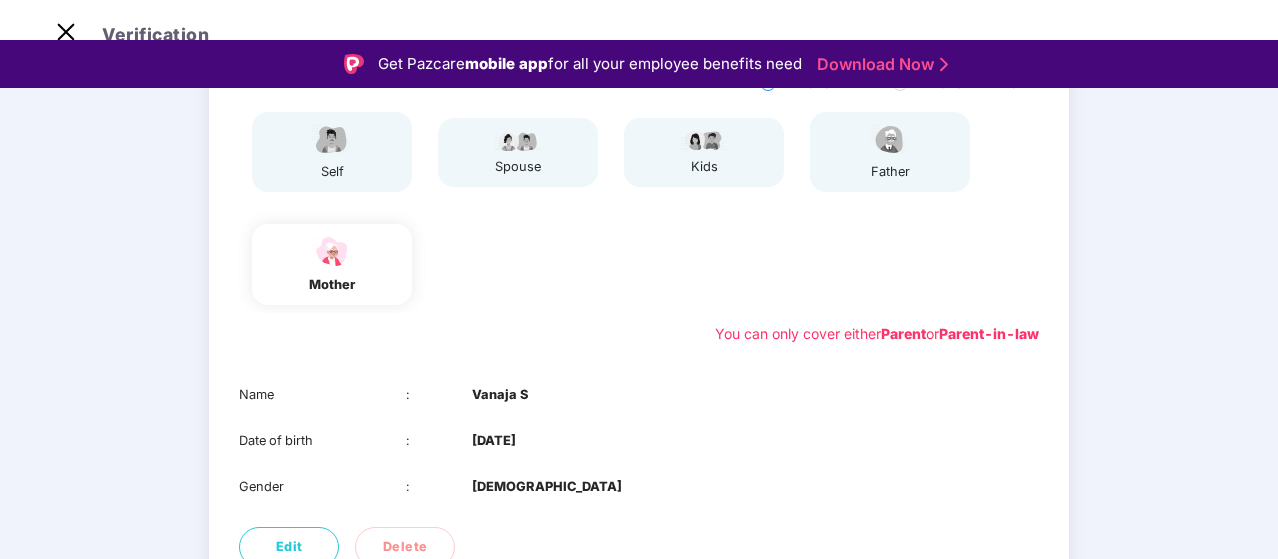 scroll, scrollTop: 283, scrollLeft: 0, axis: vertical 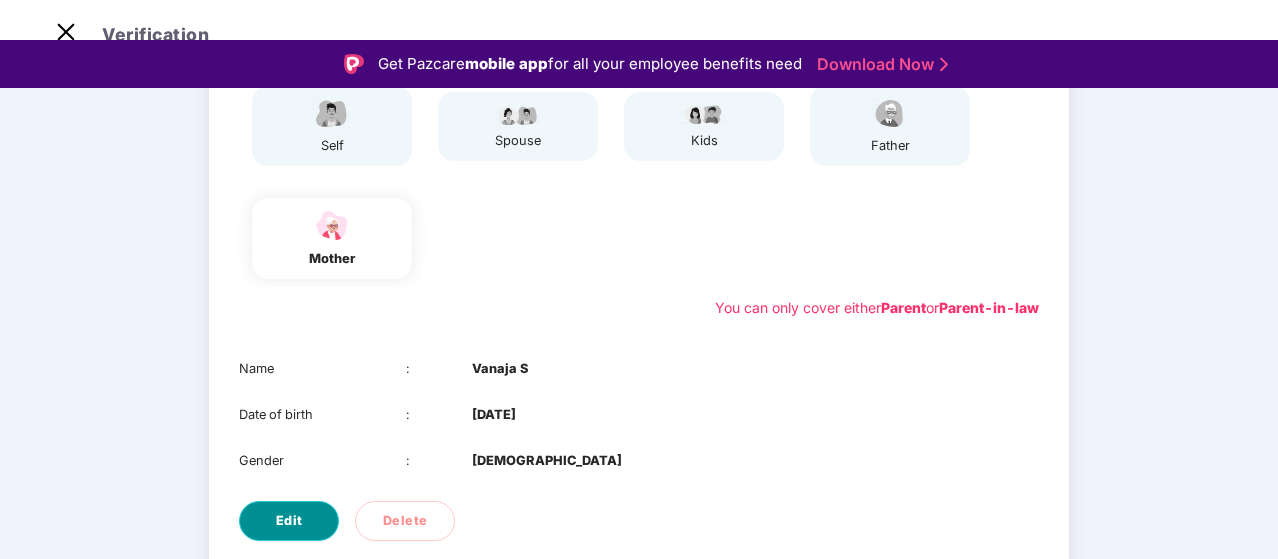 click on "Edit" at bounding box center [289, 521] 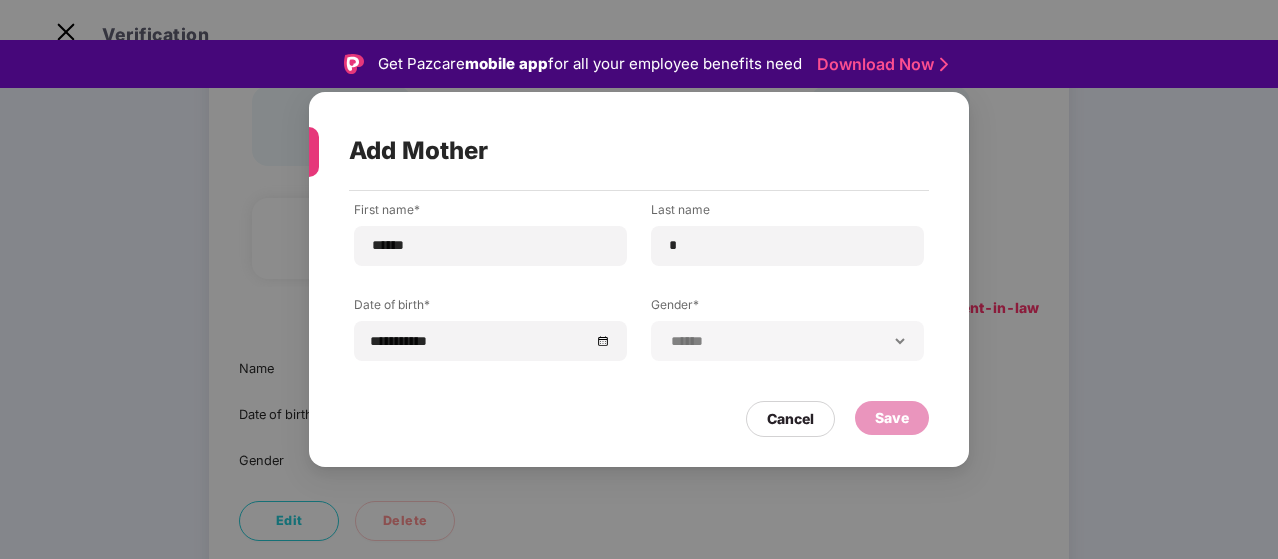 click on "**********" at bounding box center [639, 279] 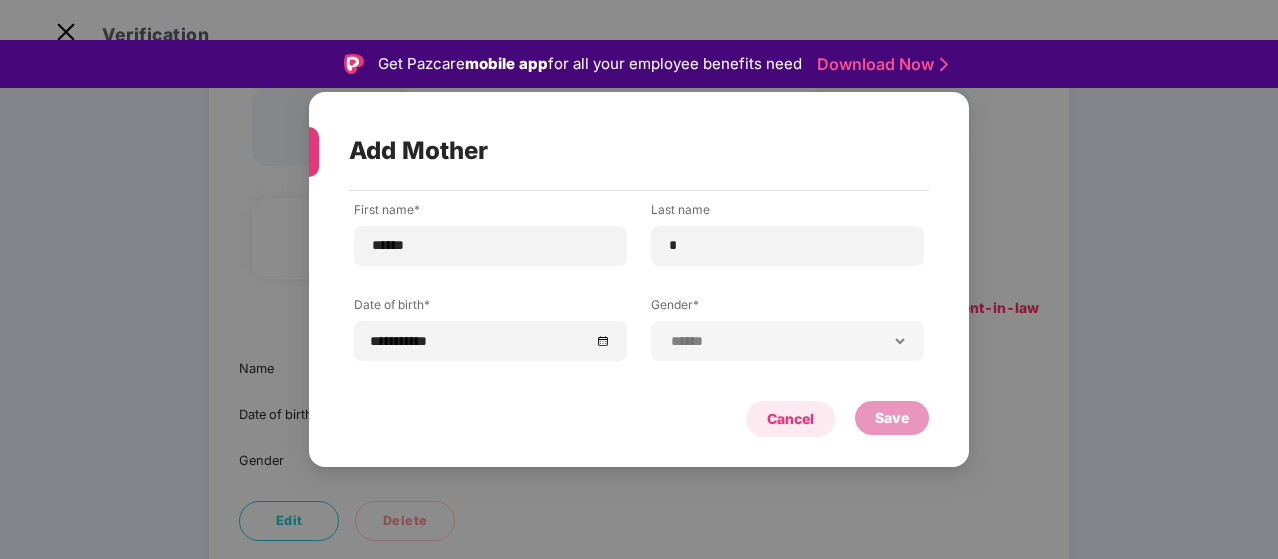 click on "Cancel" at bounding box center [790, 419] 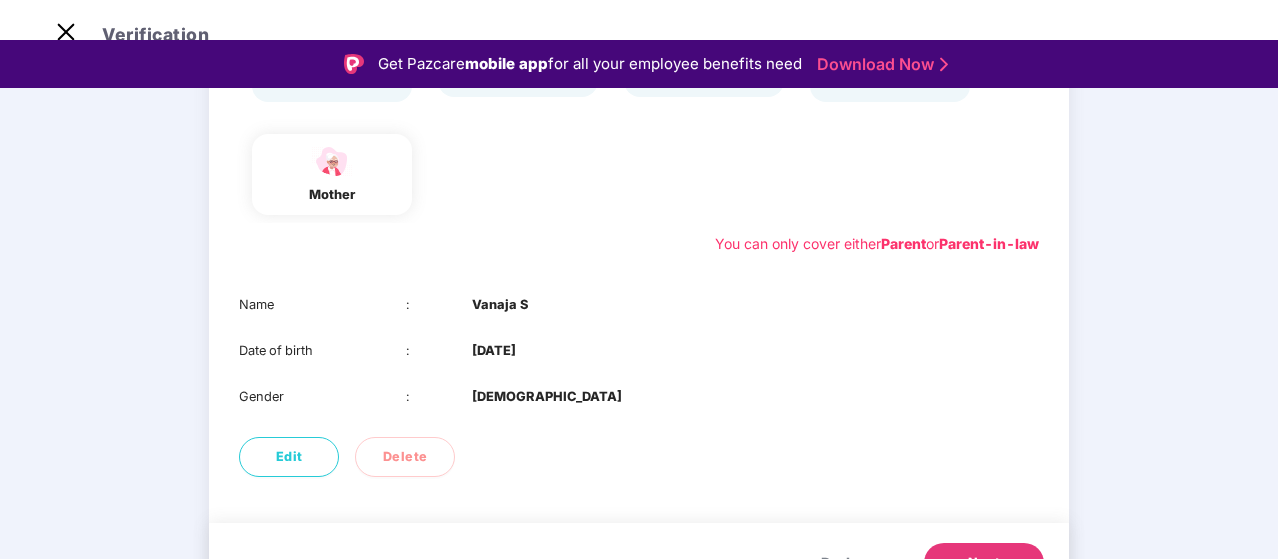 scroll, scrollTop: 349, scrollLeft: 0, axis: vertical 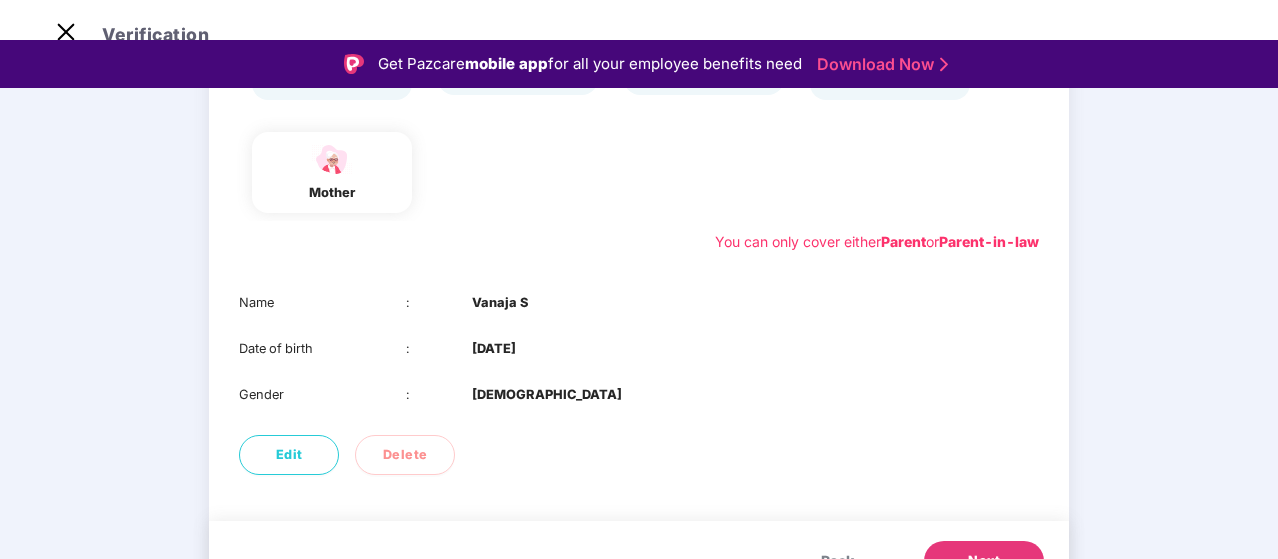 click on "Back" at bounding box center (837, 561) 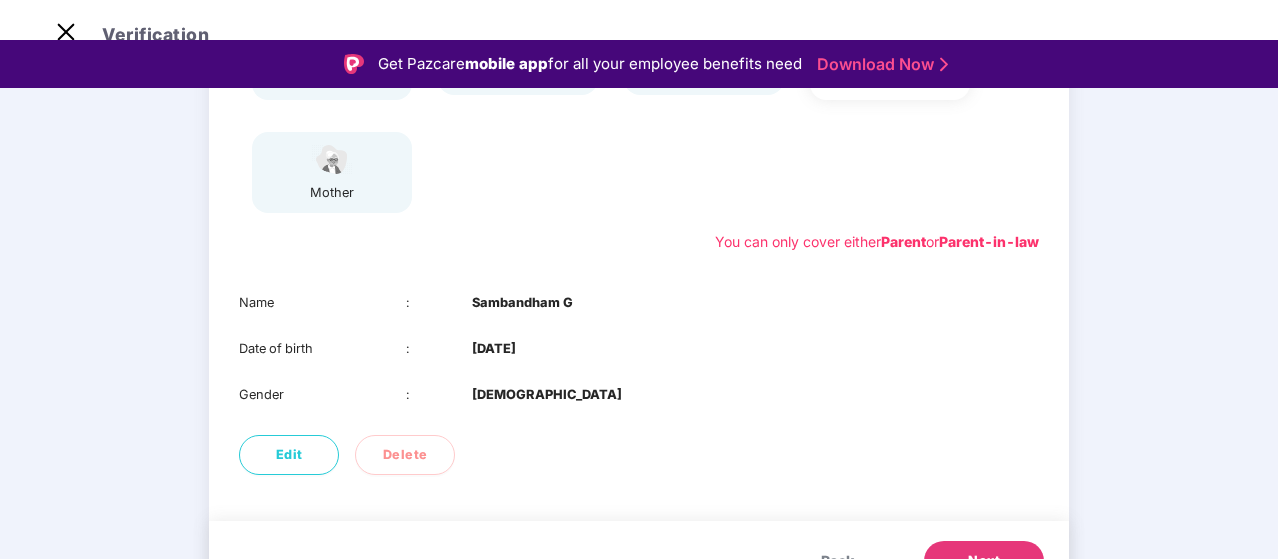 scroll, scrollTop: 48, scrollLeft: 0, axis: vertical 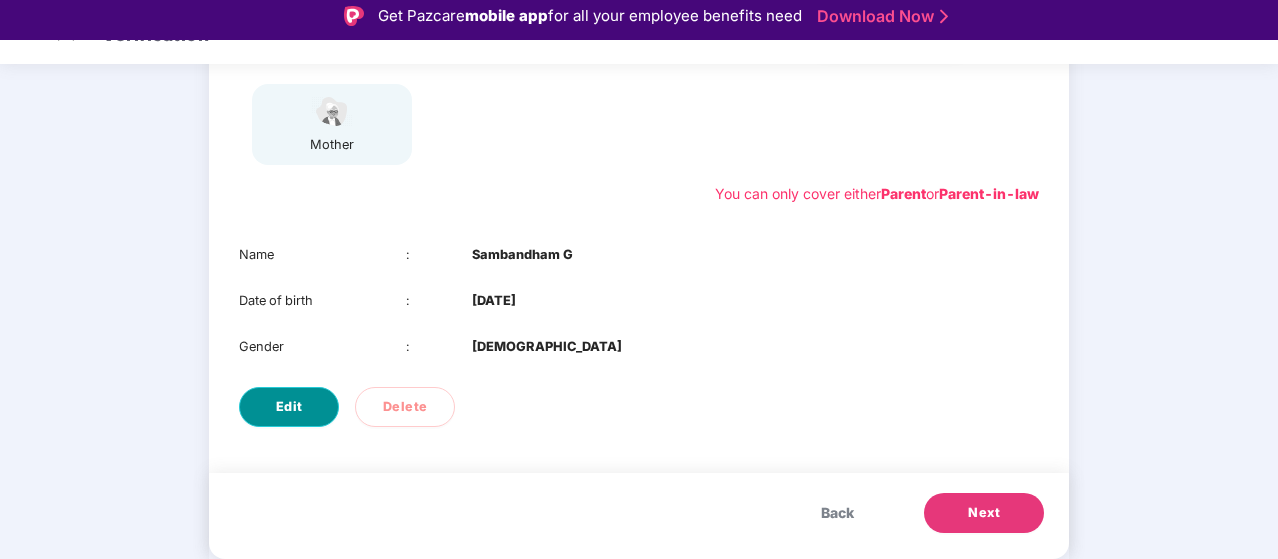 click on "Edit" at bounding box center [289, 407] 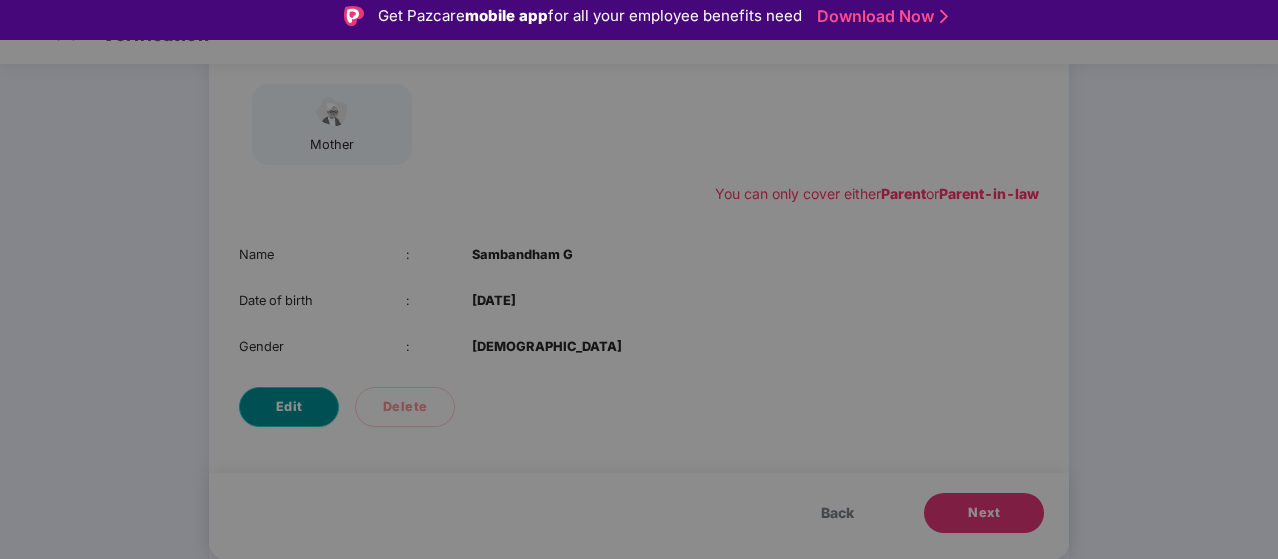 scroll, scrollTop: 0, scrollLeft: 0, axis: both 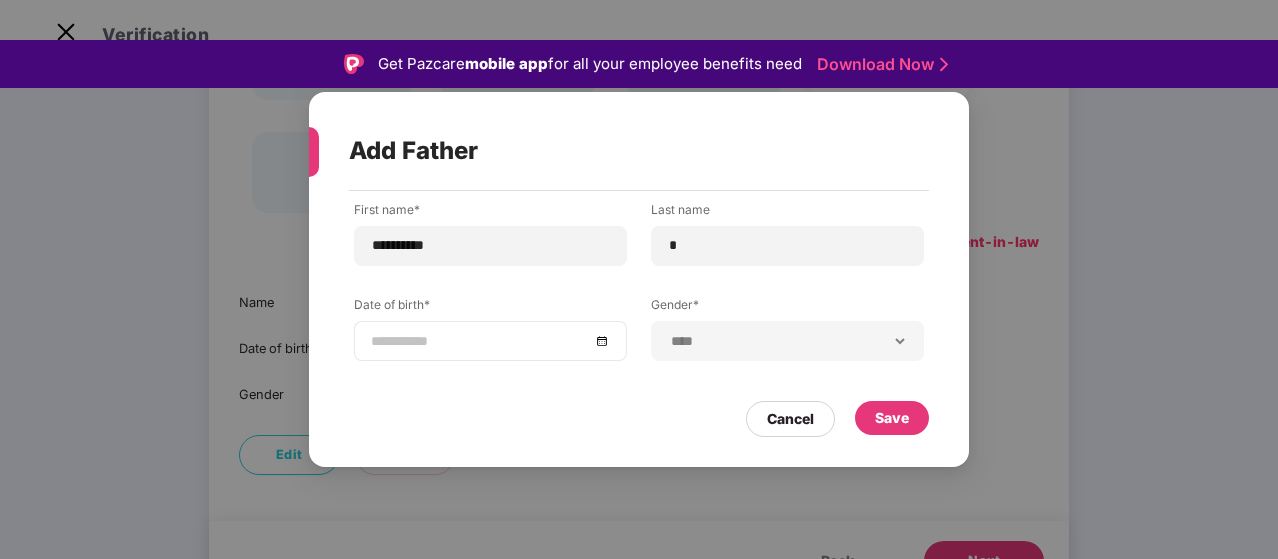 click at bounding box center (490, 341) 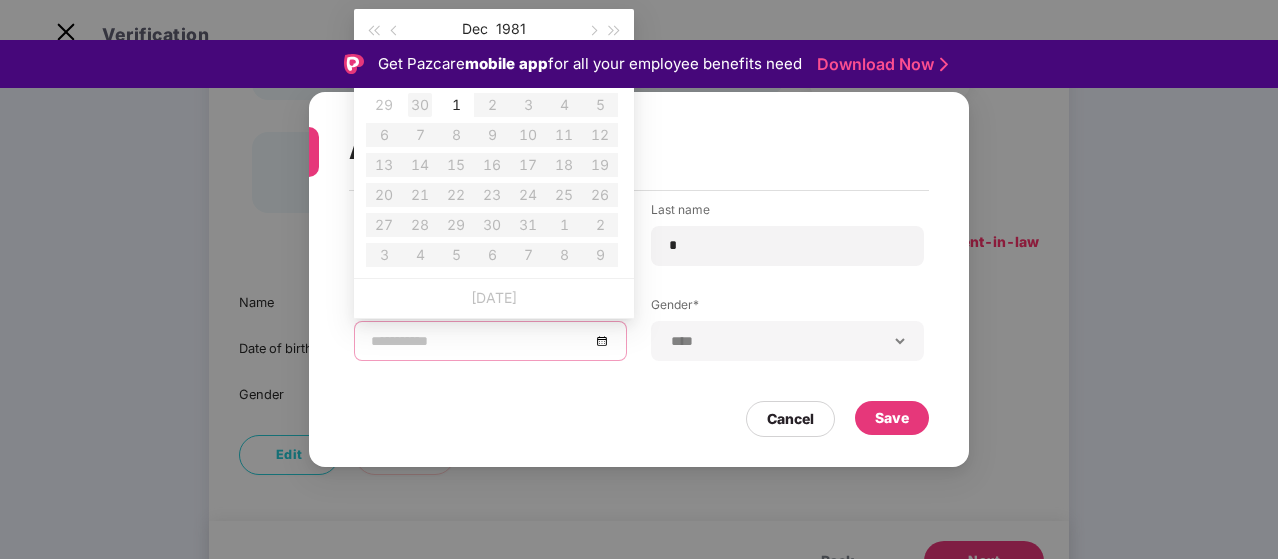 type on "**********" 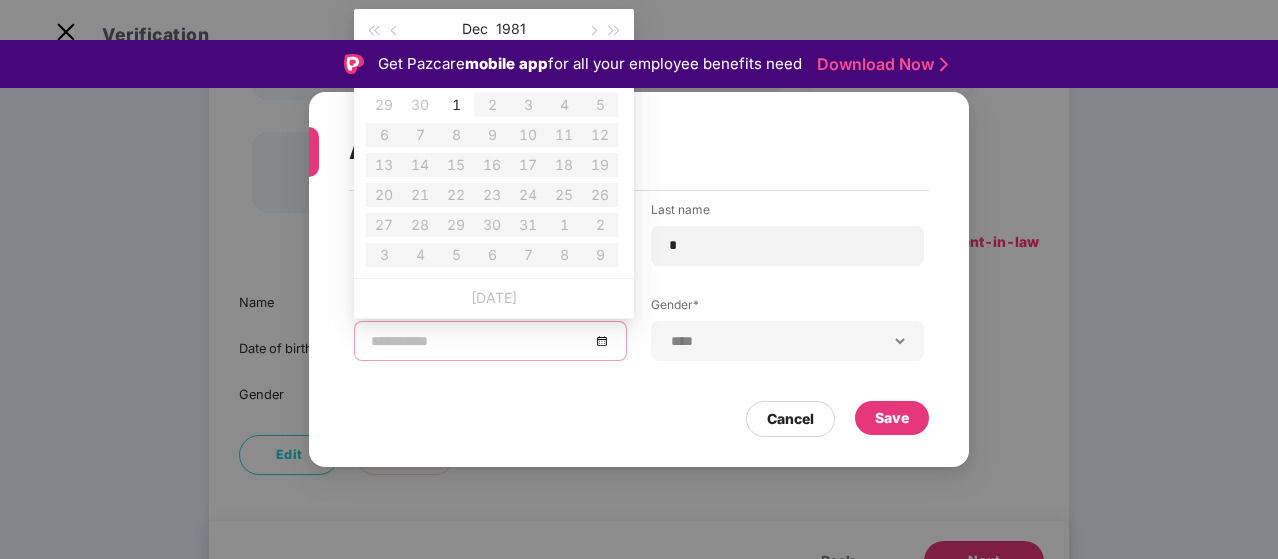 type 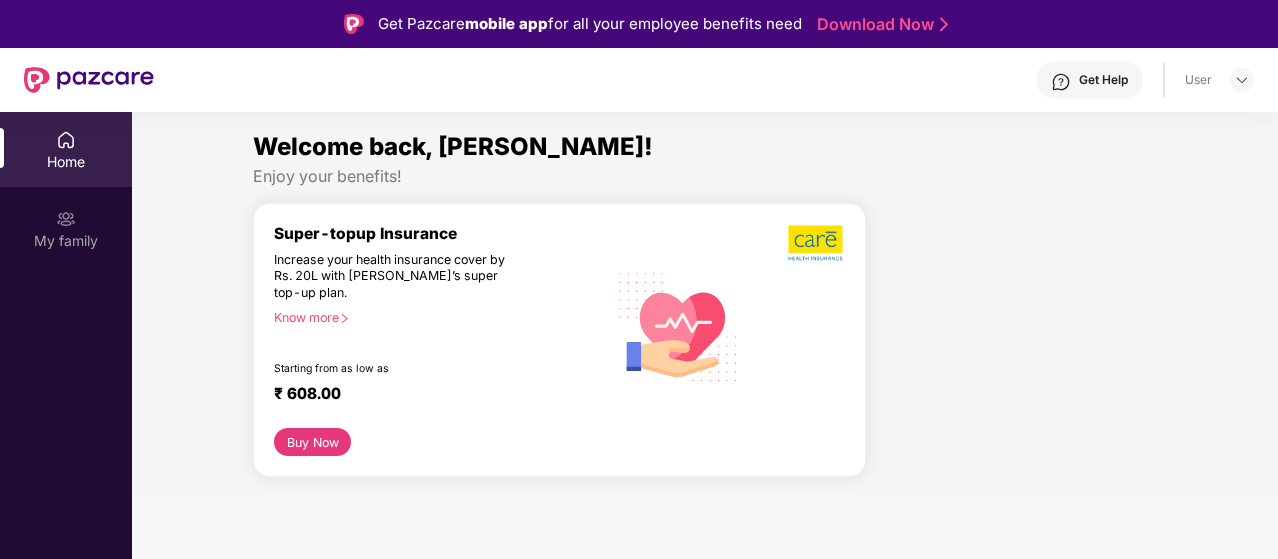 scroll, scrollTop: 0, scrollLeft: 0, axis: both 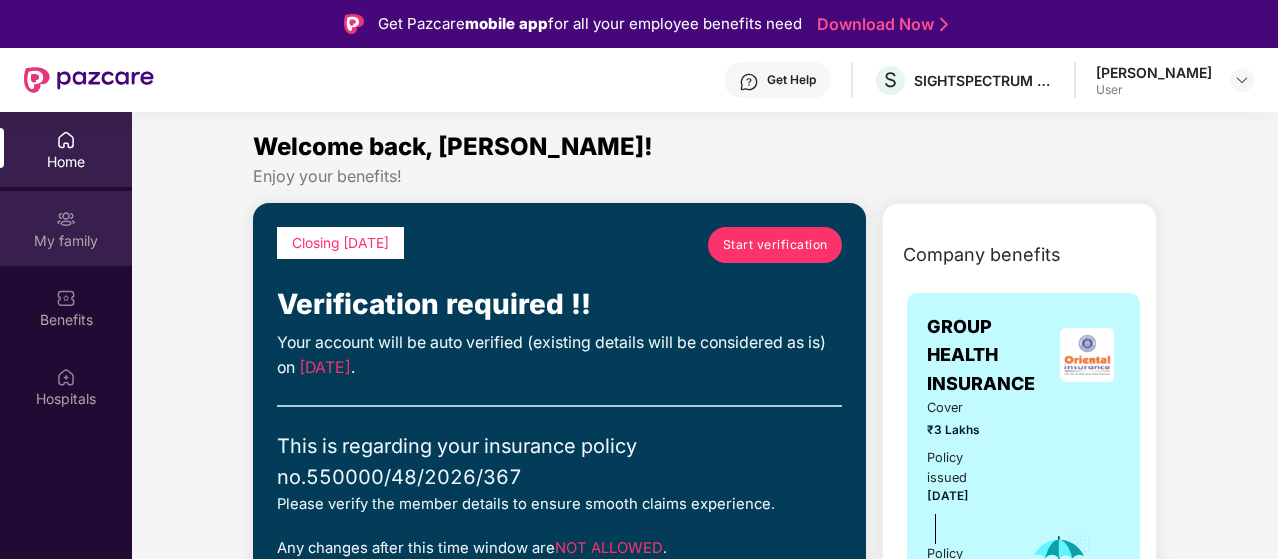click at bounding box center (66, 219) 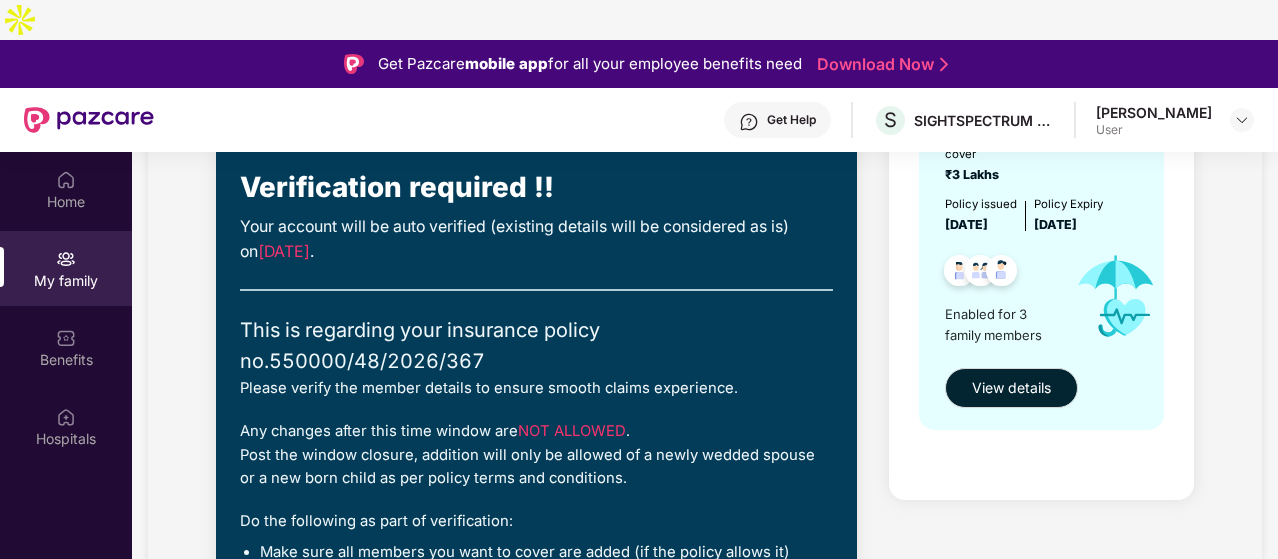 scroll, scrollTop: 250, scrollLeft: 0, axis: vertical 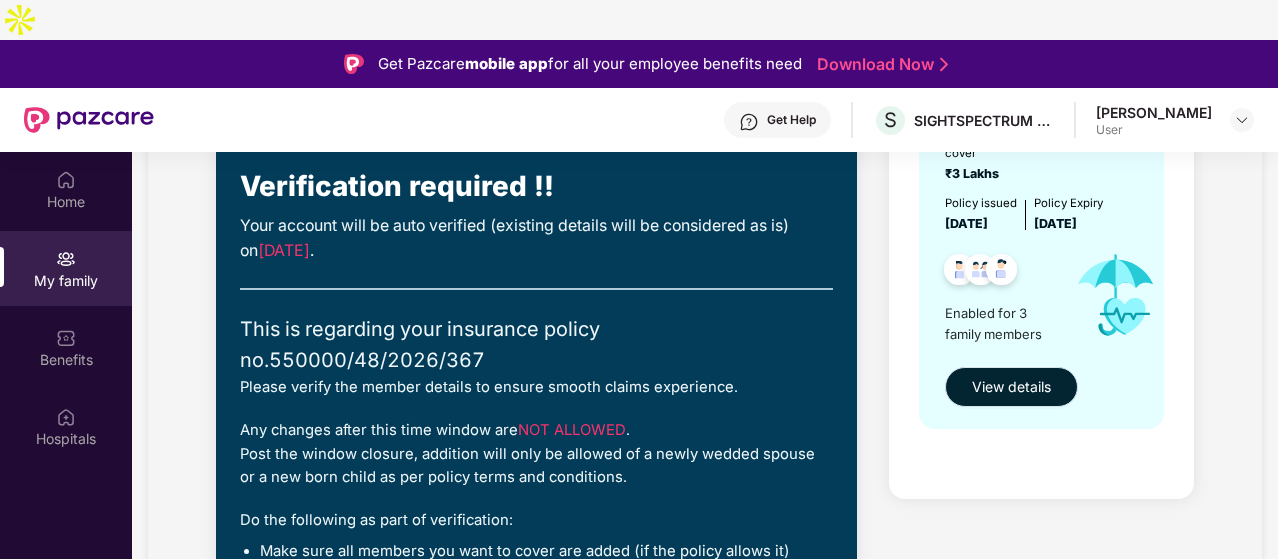 click on "View details" at bounding box center [1011, 387] 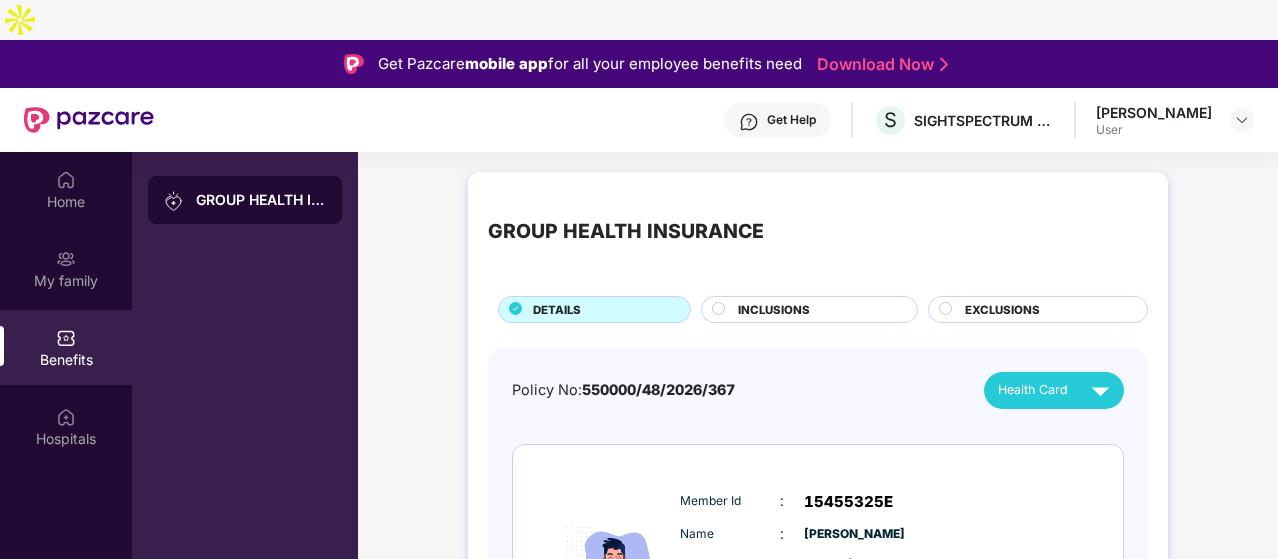 scroll, scrollTop: 0, scrollLeft: 0, axis: both 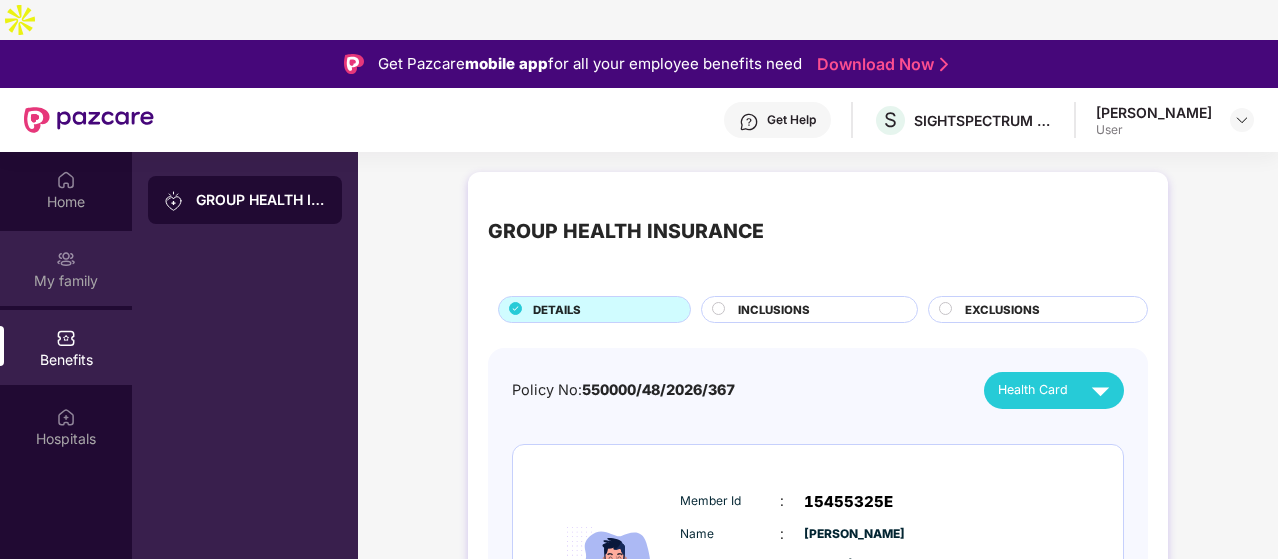 click on "My family" at bounding box center (66, 281) 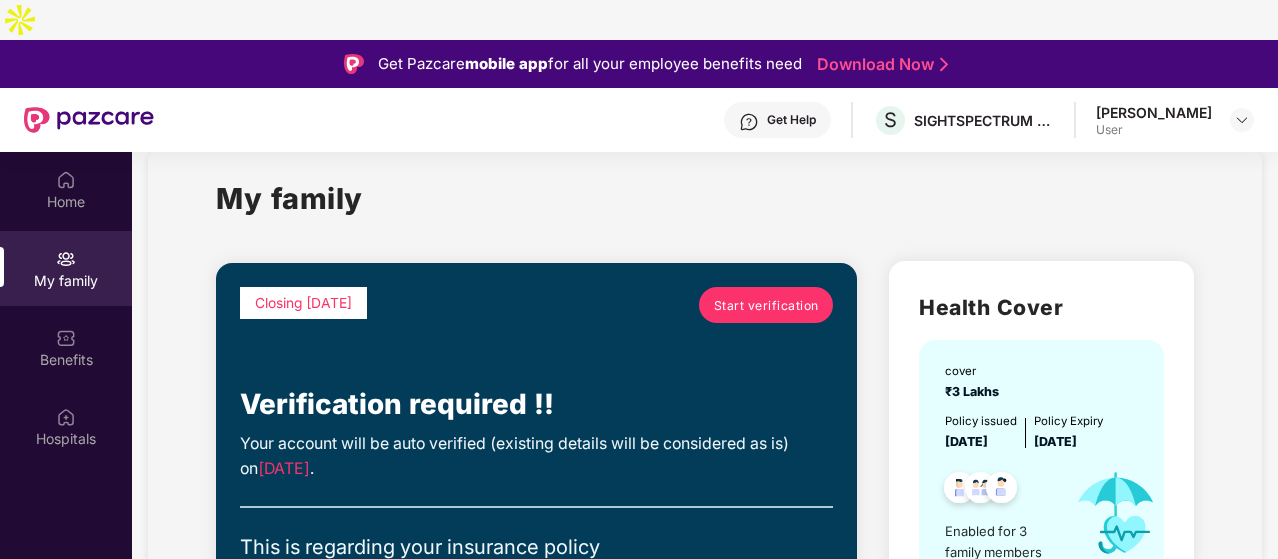 scroll, scrollTop: 0, scrollLeft: 0, axis: both 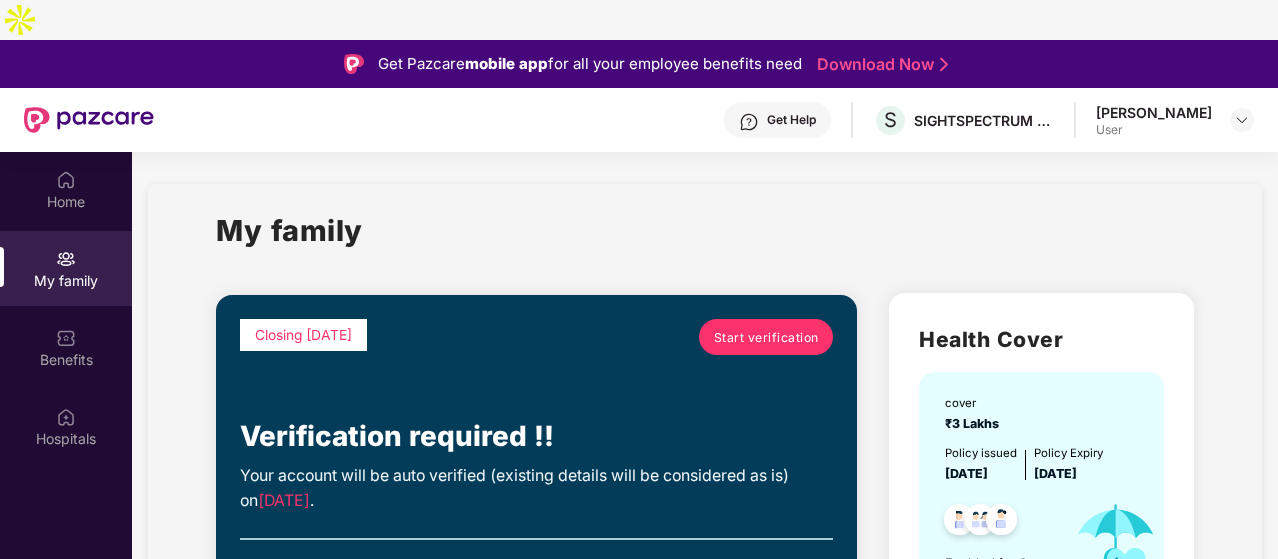 click on "Start verification" at bounding box center [766, 337] 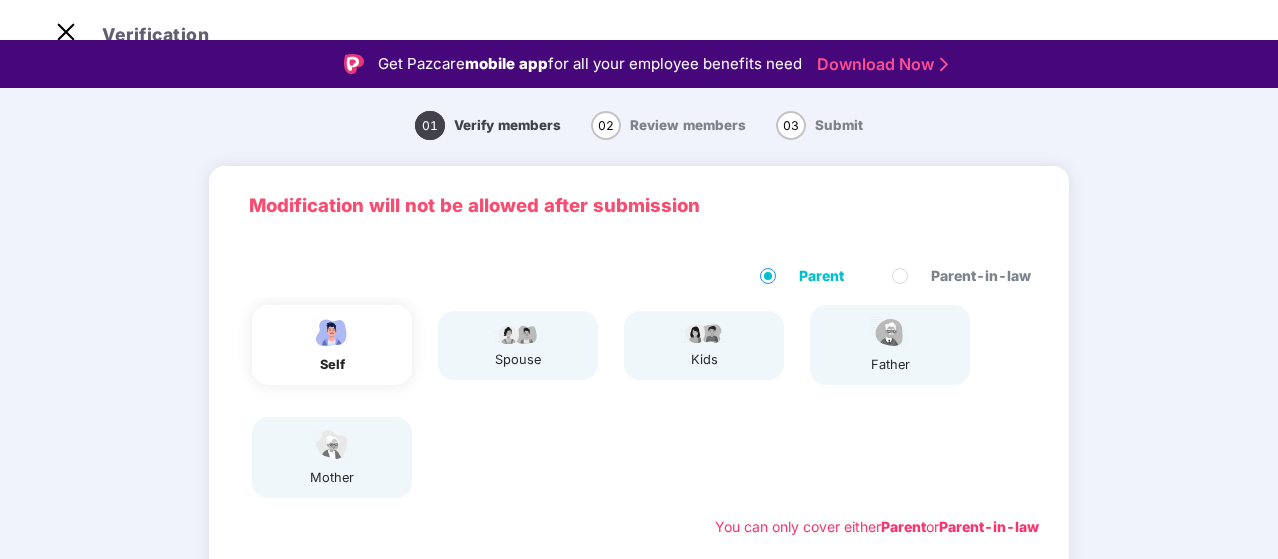 scroll, scrollTop: 66, scrollLeft: 0, axis: vertical 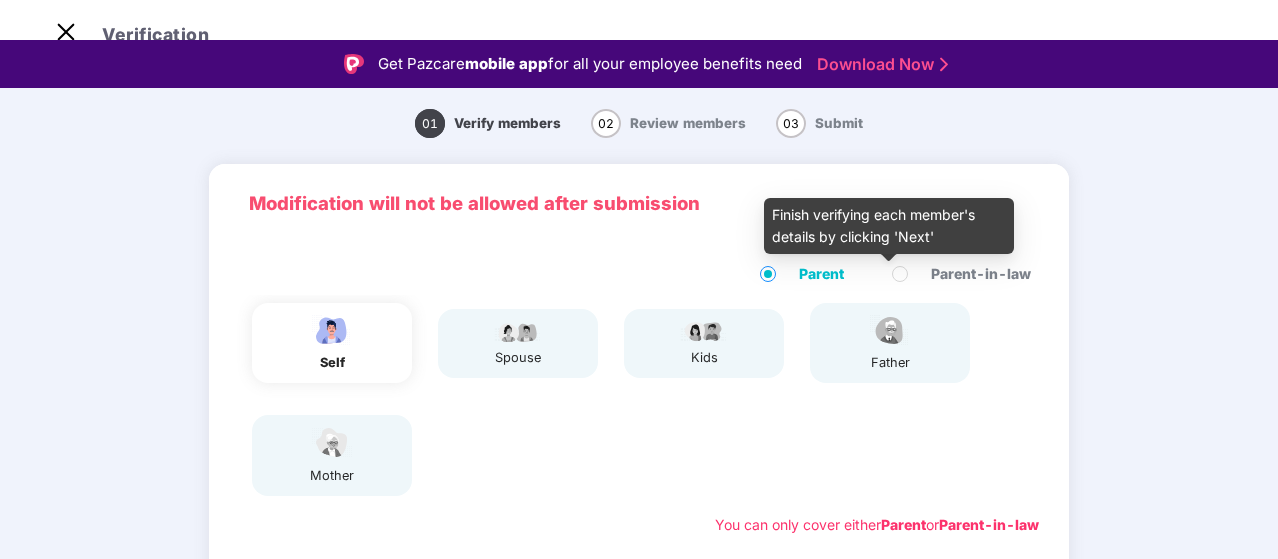 click at bounding box center [890, 330] 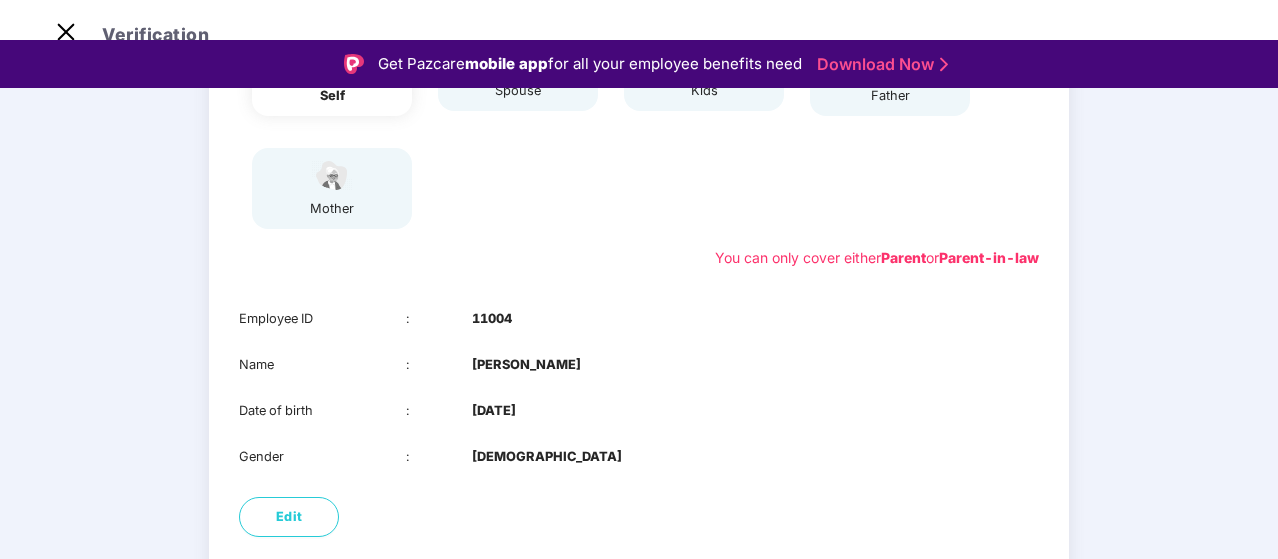 scroll, scrollTop: 395, scrollLeft: 0, axis: vertical 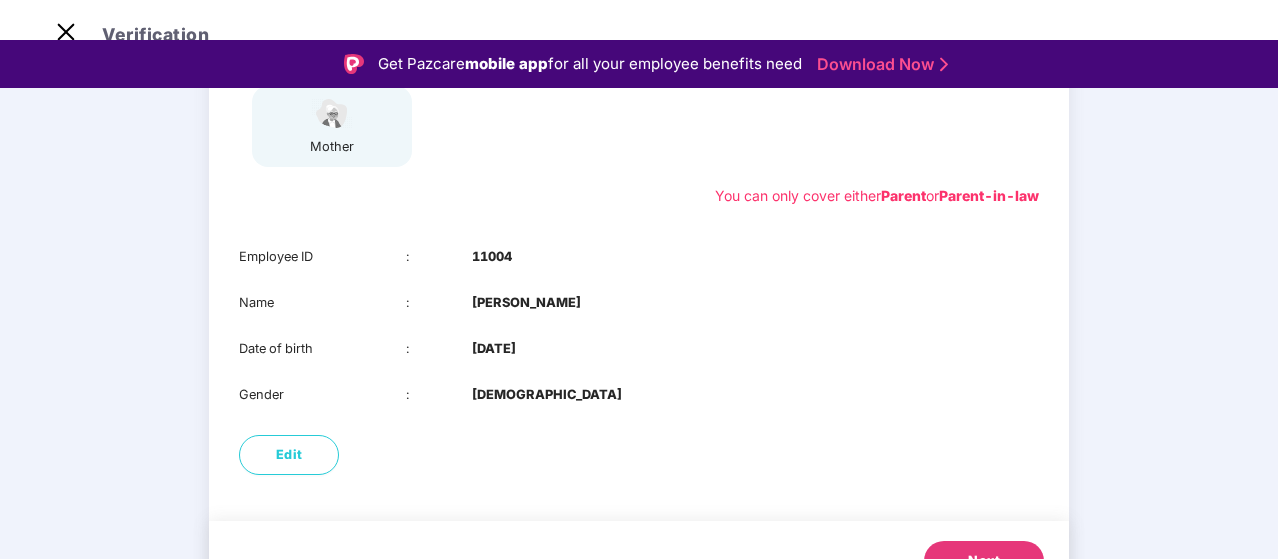click on "Next" at bounding box center (984, 561) 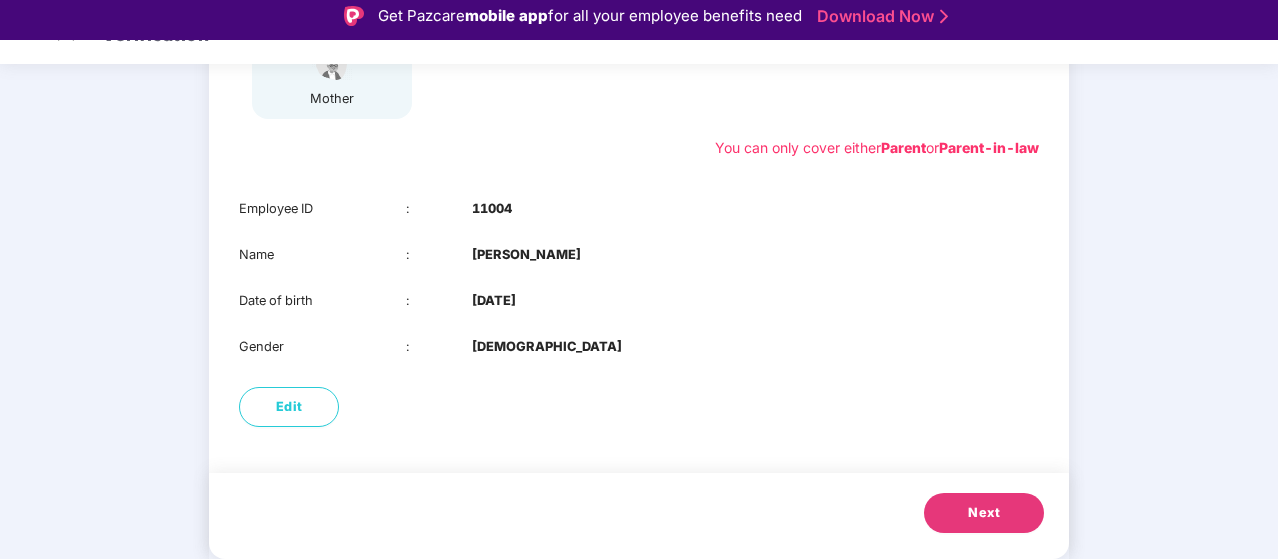 scroll, scrollTop: 349, scrollLeft: 0, axis: vertical 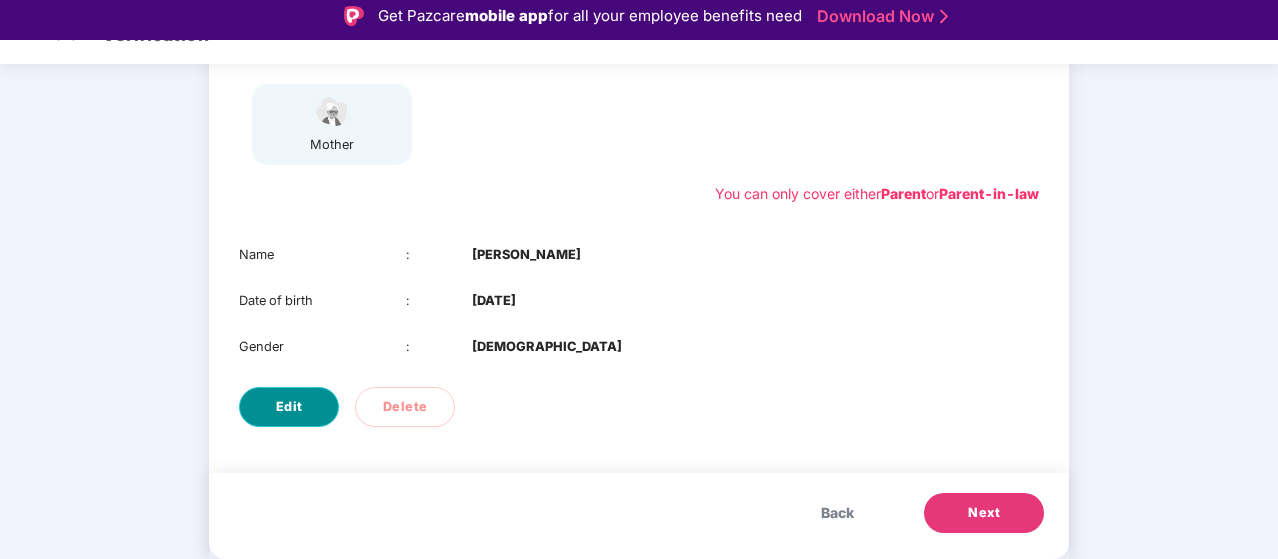 click on "Edit" at bounding box center [289, 407] 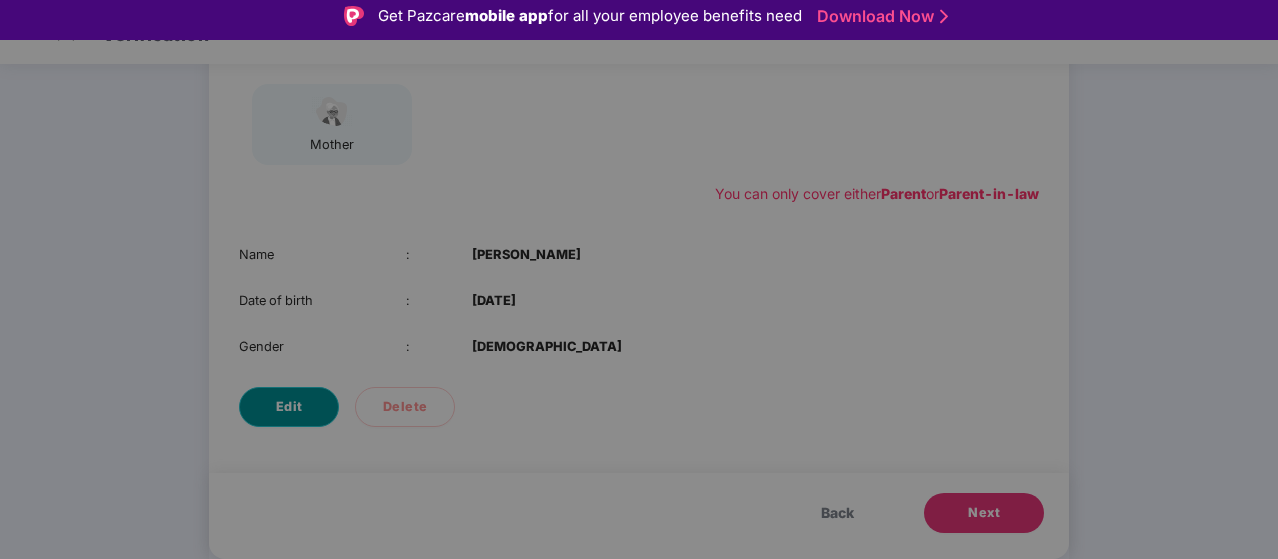 scroll, scrollTop: 0, scrollLeft: 0, axis: both 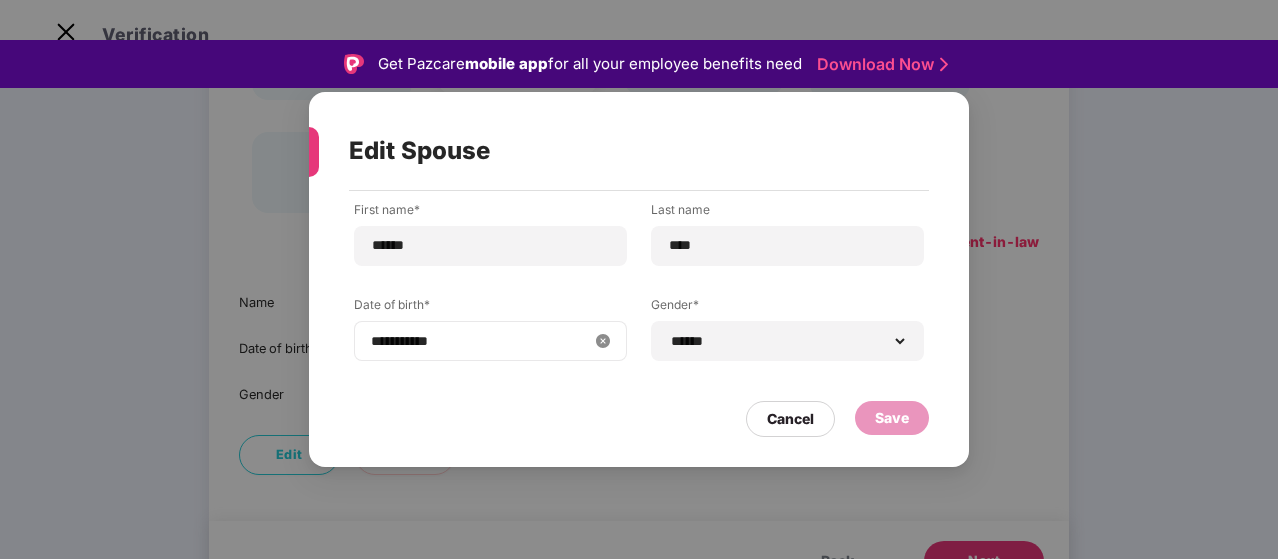 type 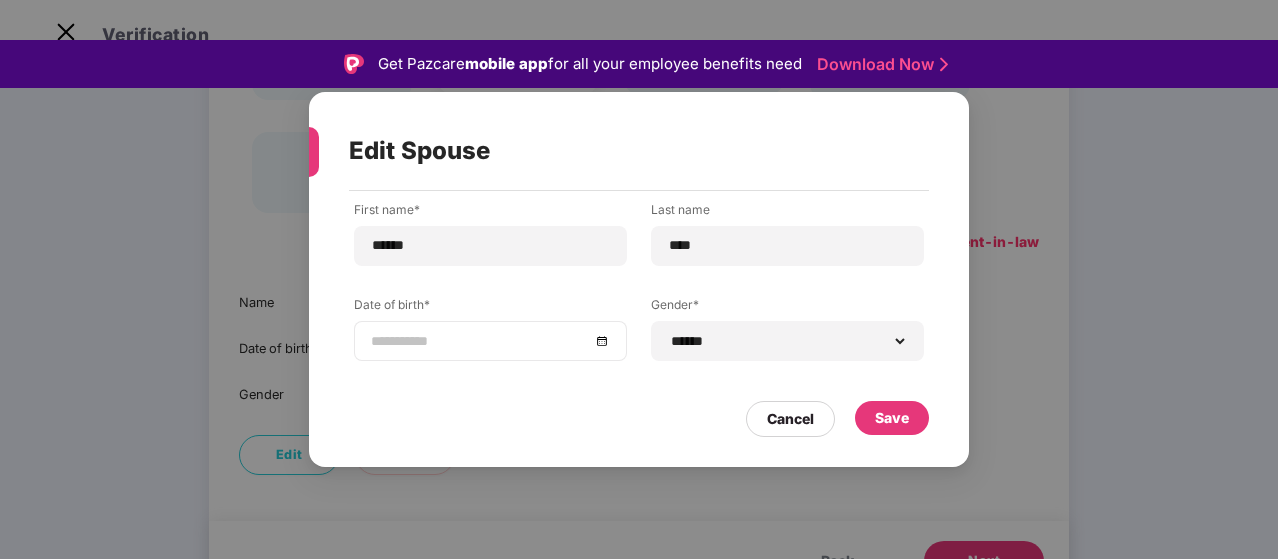 click at bounding box center (480, 341) 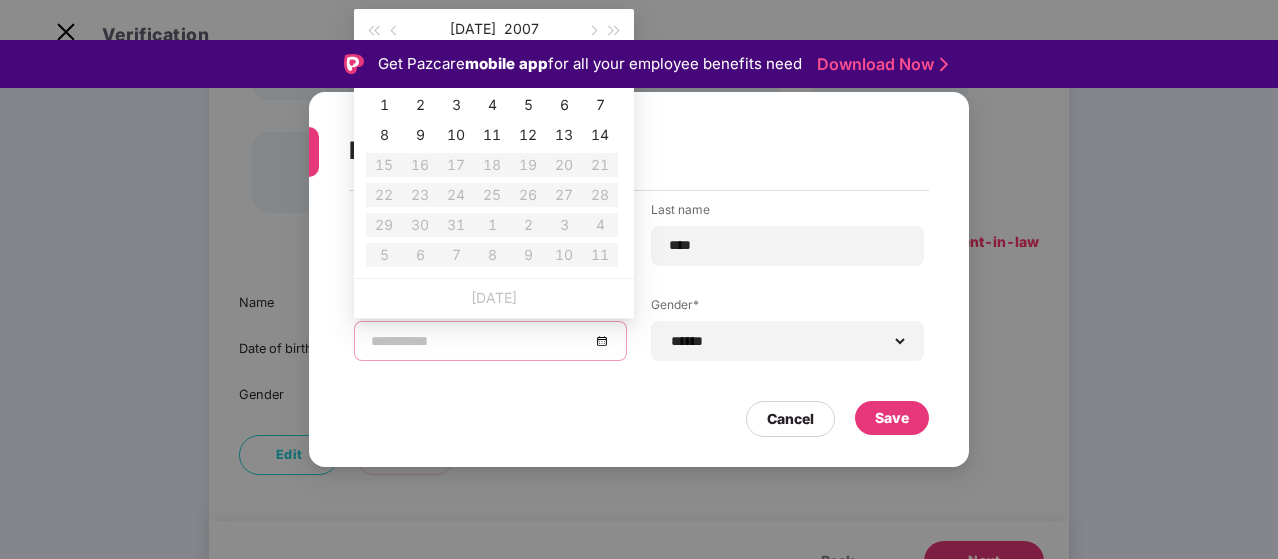 scroll, scrollTop: 0, scrollLeft: 0, axis: both 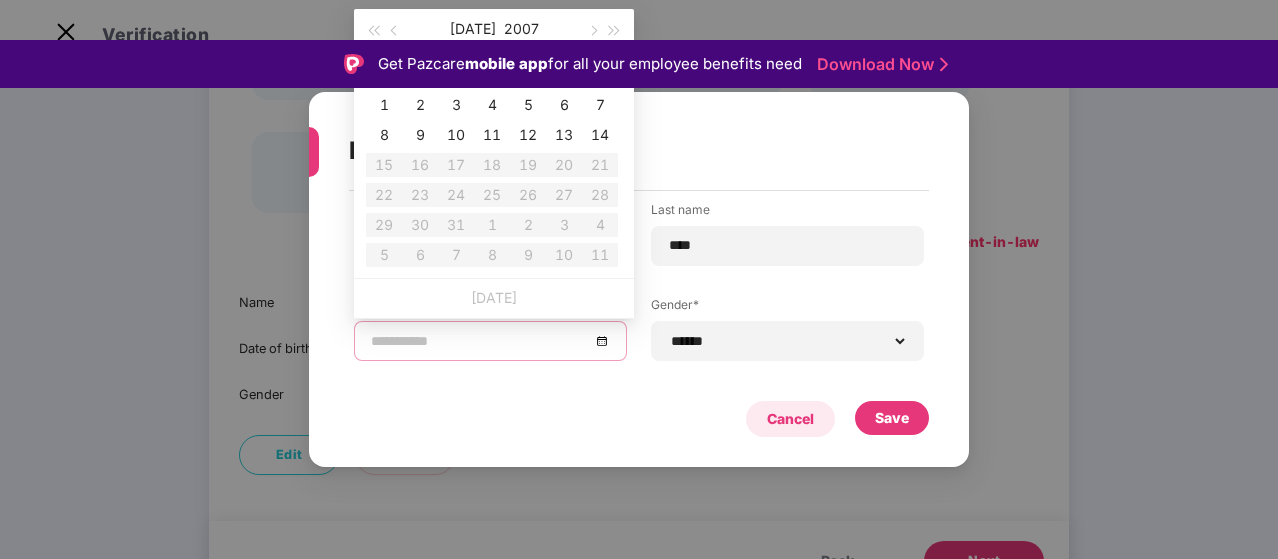 click on "Cancel" at bounding box center (790, 419) 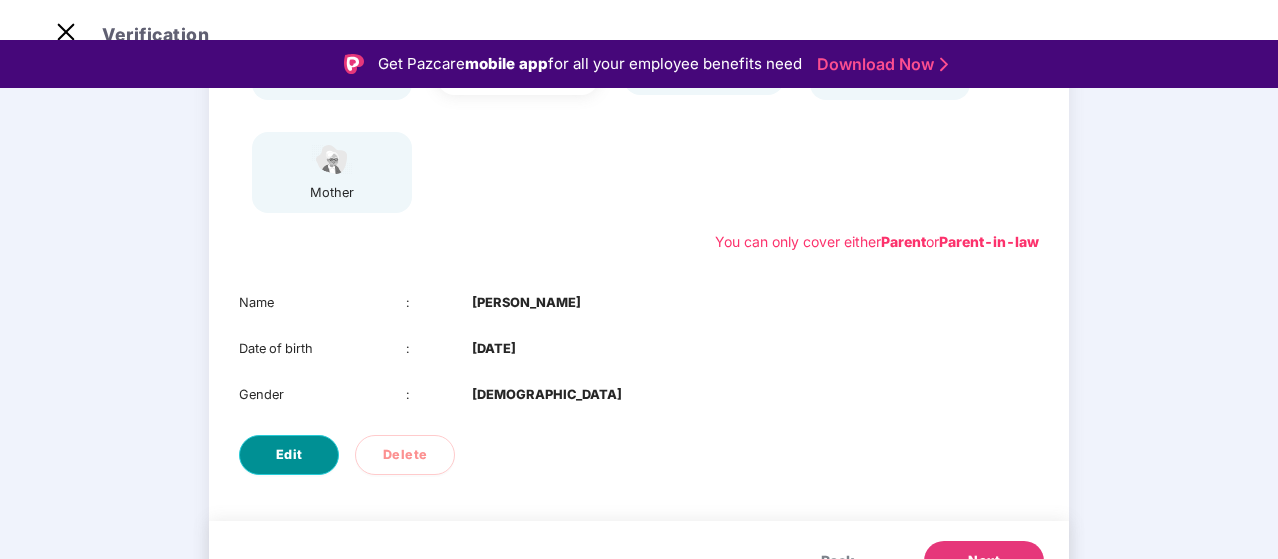 click on "Edit" at bounding box center (289, 455) 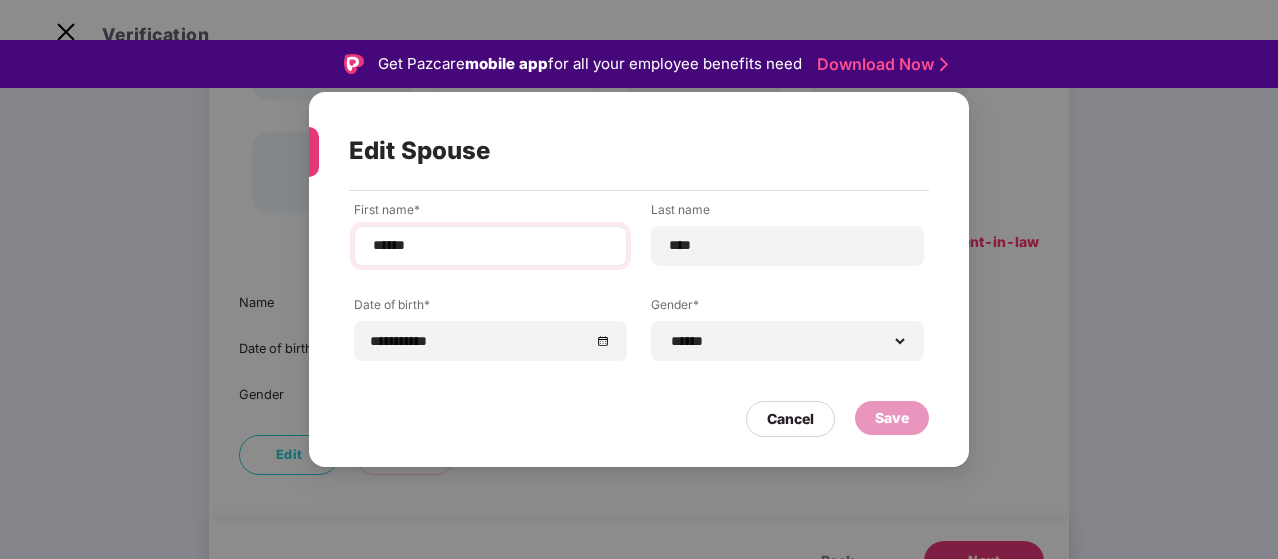 click on "******" at bounding box center [490, 246] 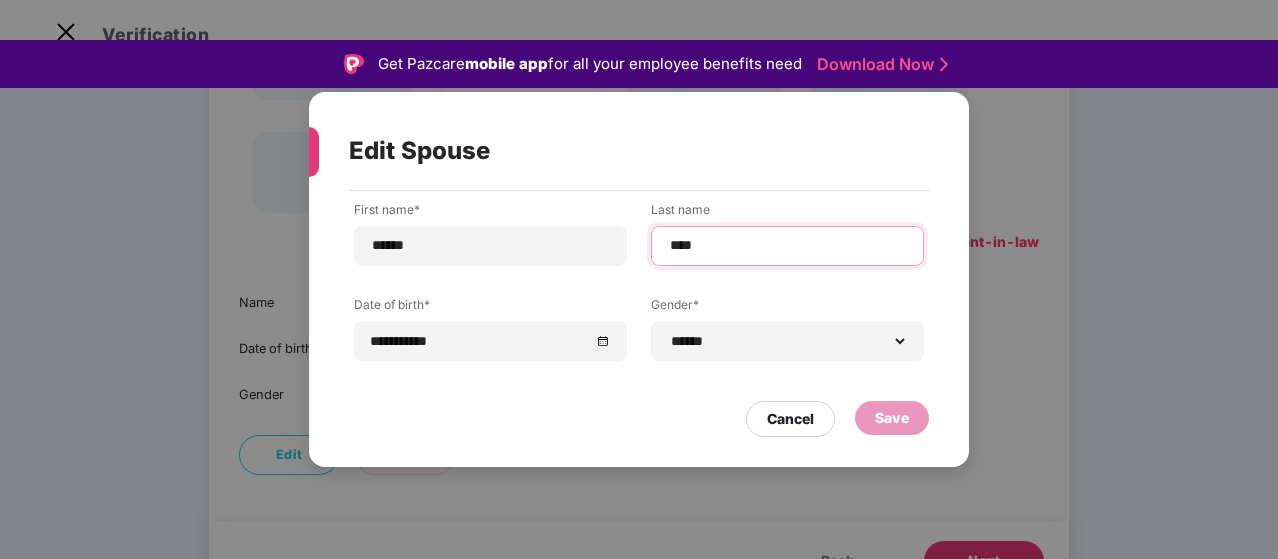 click on "****" at bounding box center [787, 245] 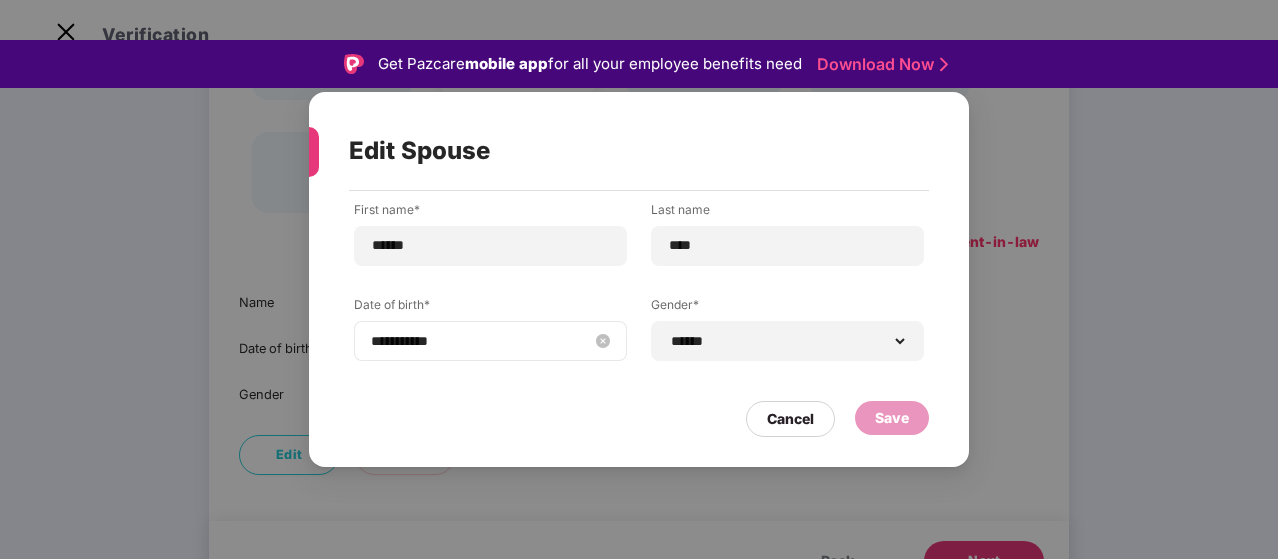 click on "**********" at bounding box center (480, 341) 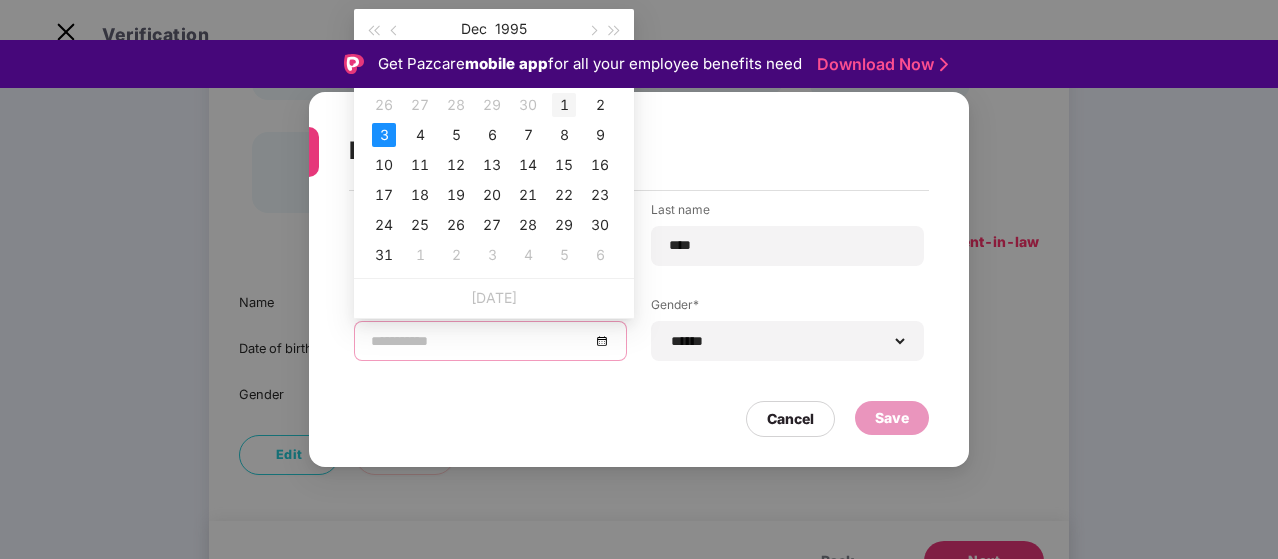 type on "**********" 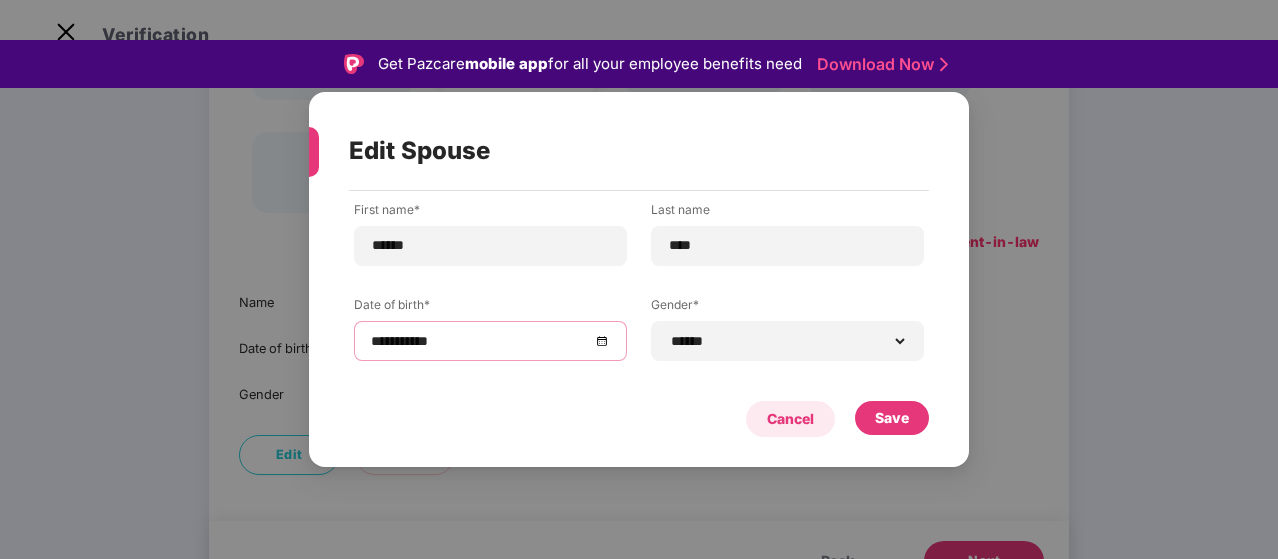 click on "Cancel" at bounding box center [790, 419] 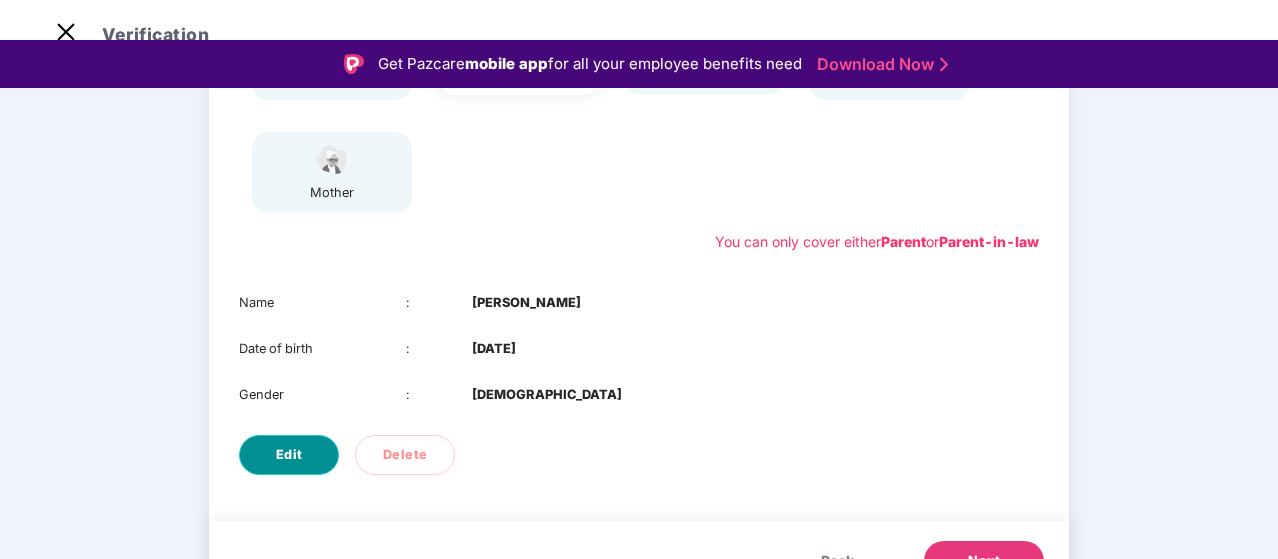 click on "Edit" at bounding box center [289, 455] 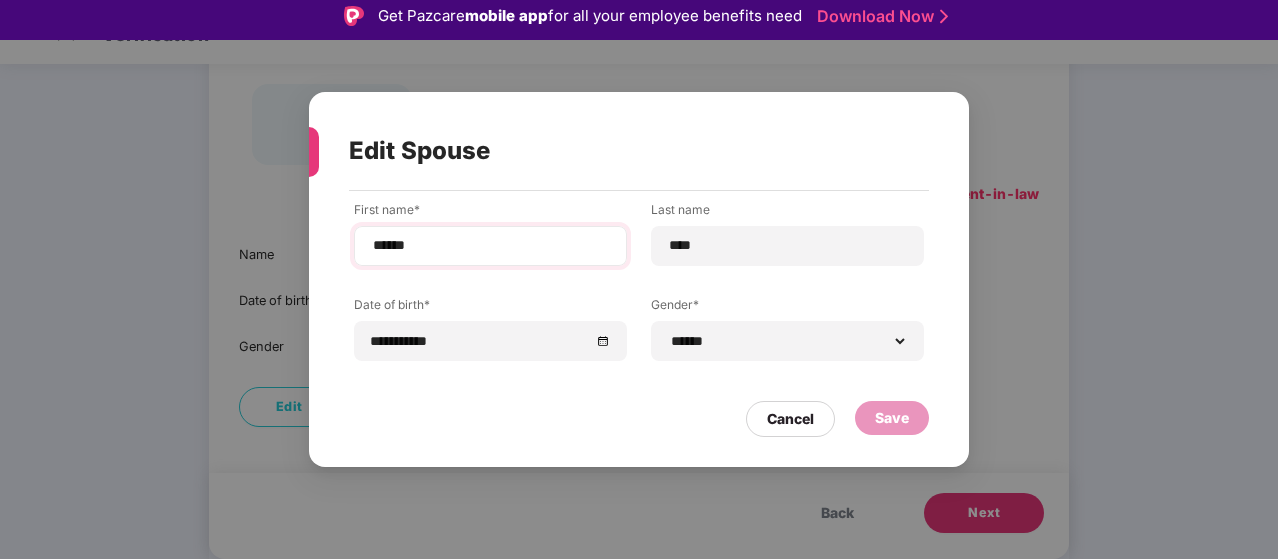 scroll, scrollTop: 0, scrollLeft: 0, axis: both 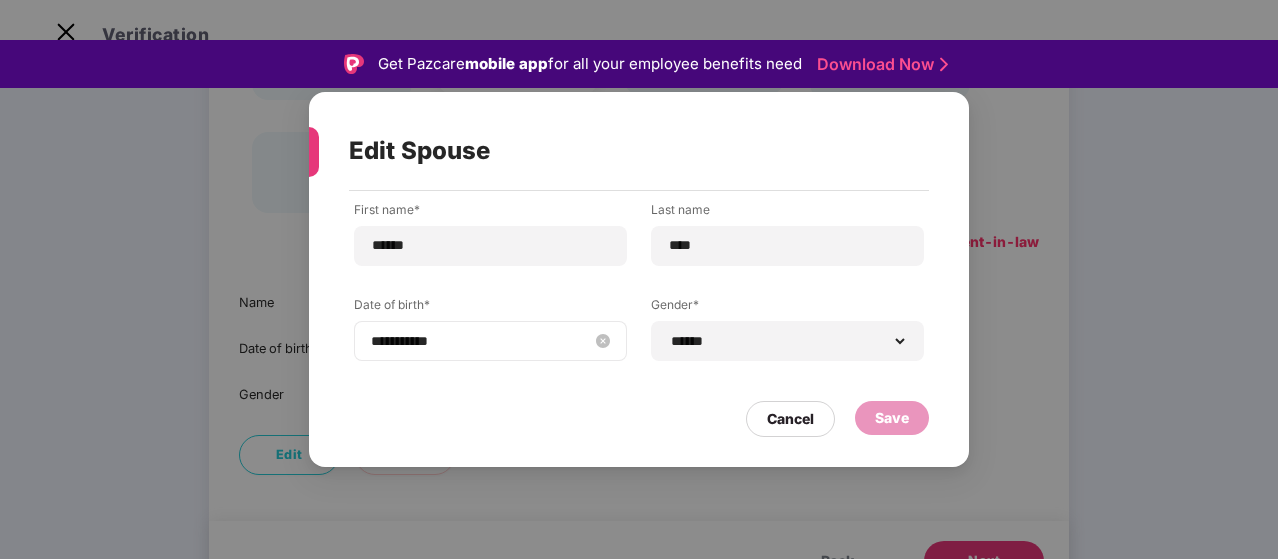 click on "**********" at bounding box center [490, 341] 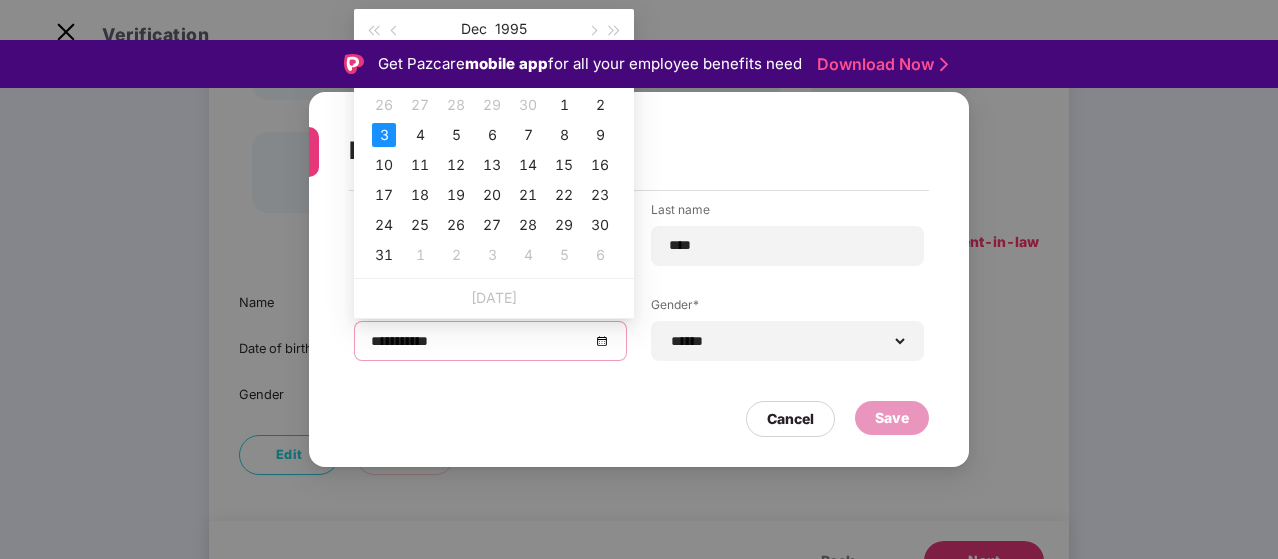drag, startPoint x: 504, startPoint y: 59, endPoint x: 542, endPoint y: 70, distance: 39.56008 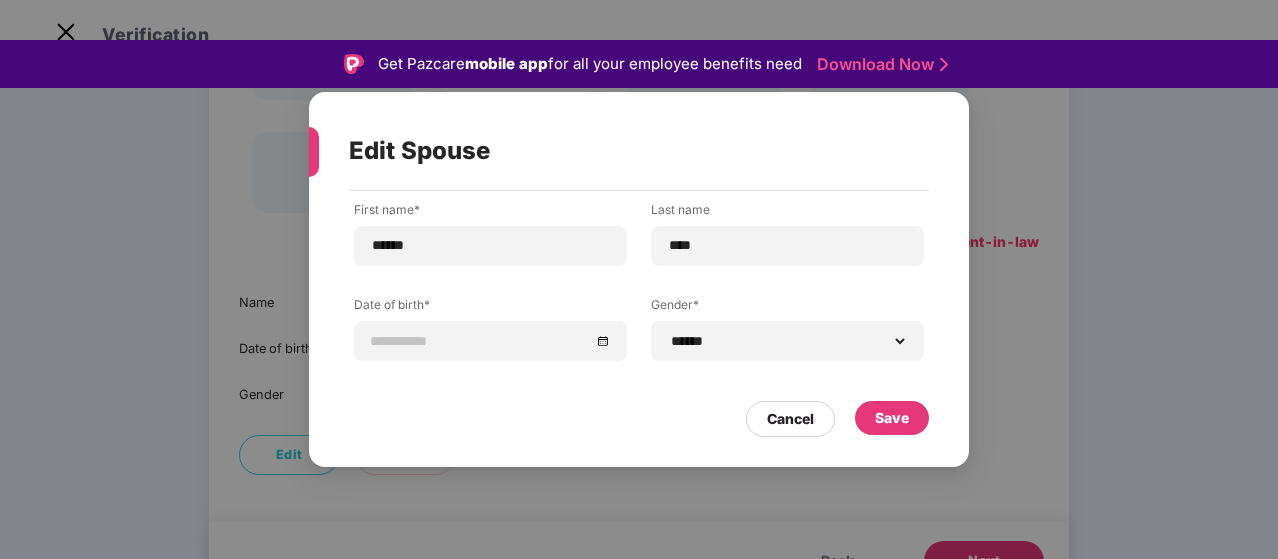click at bounding box center (490, 341) 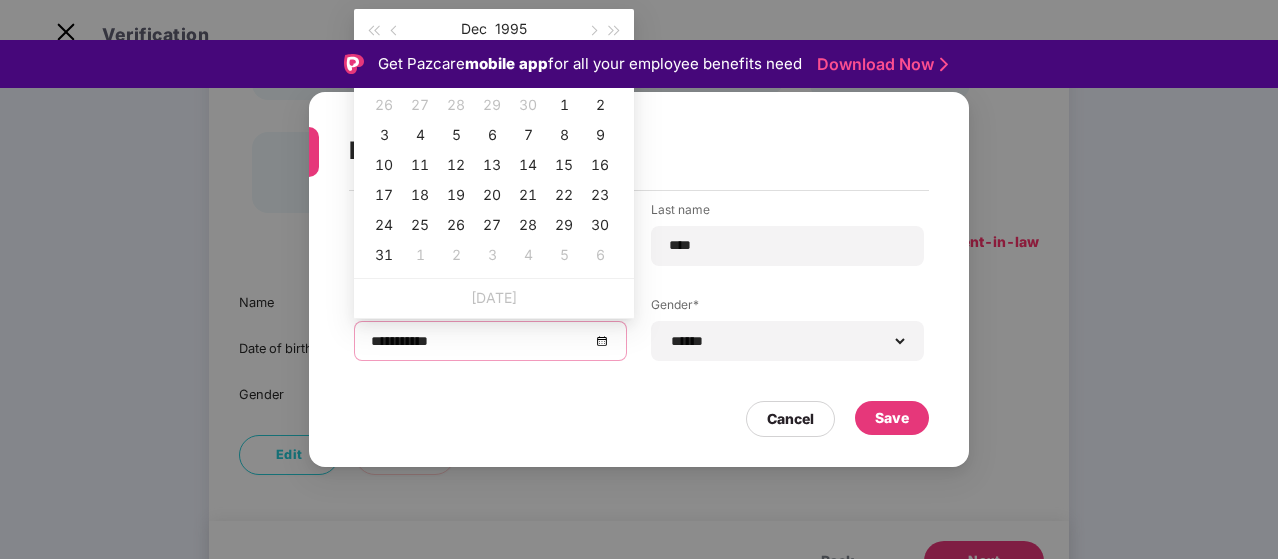 type on "**********" 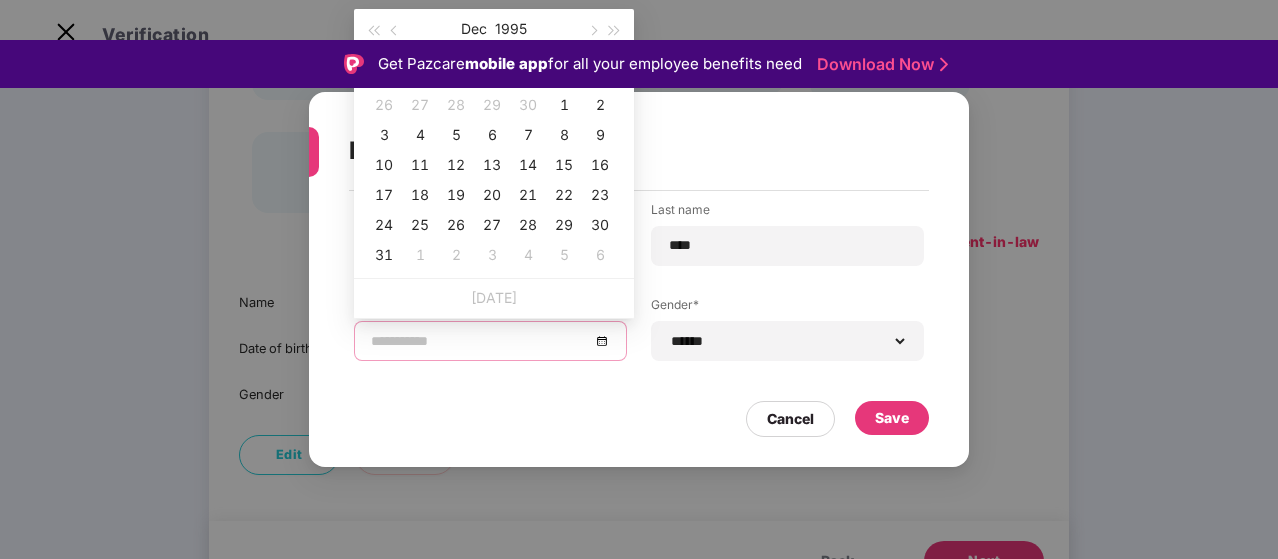 click on "Tu" at bounding box center (456, 74) 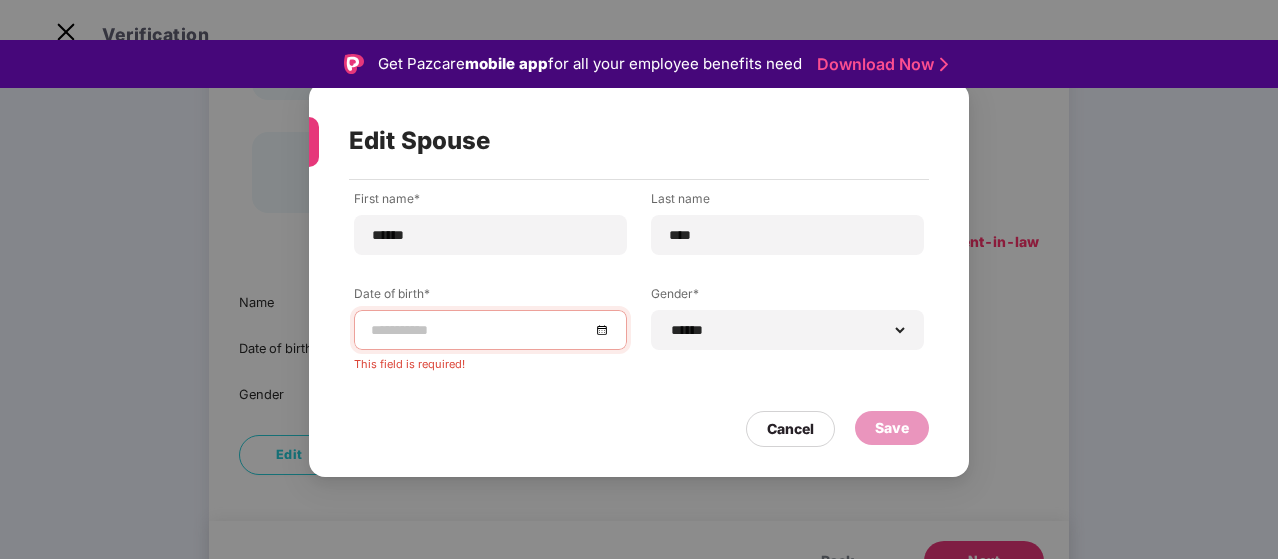 click on "Get Pazcare  mobile app  for all your employee benefits need   Download Now" at bounding box center (639, 64) 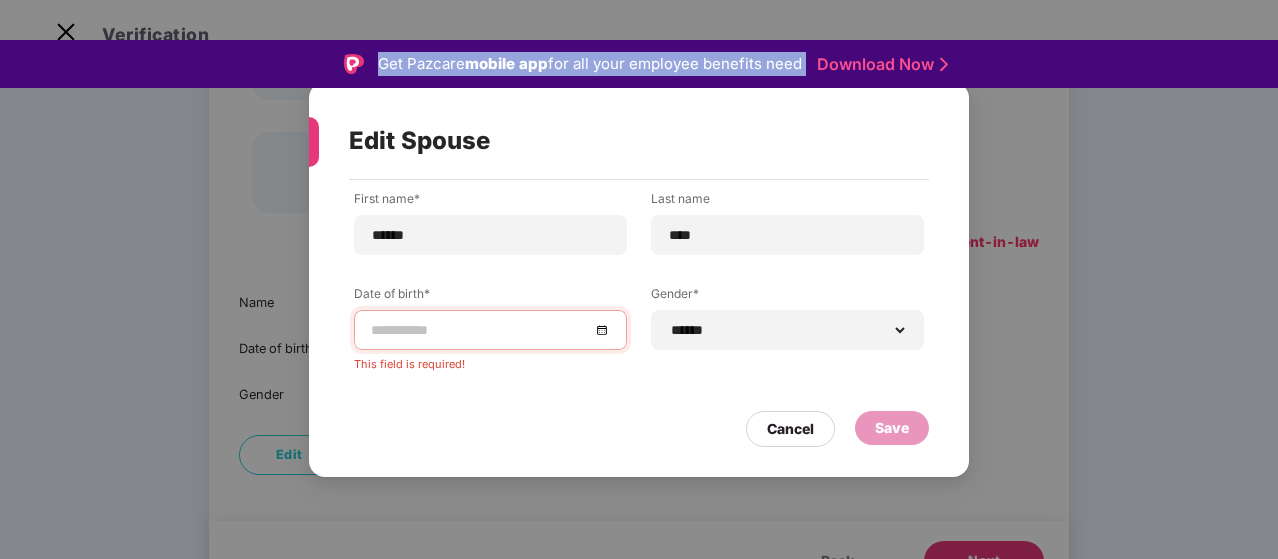 click at bounding box center (490, 330) 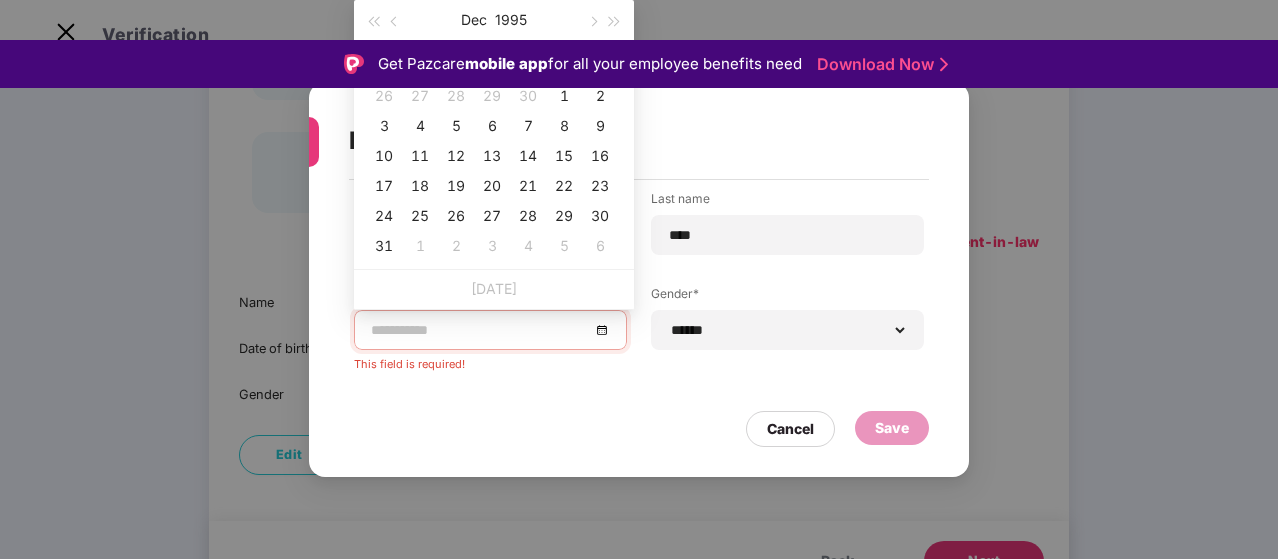click at bounding box center (480, 330) 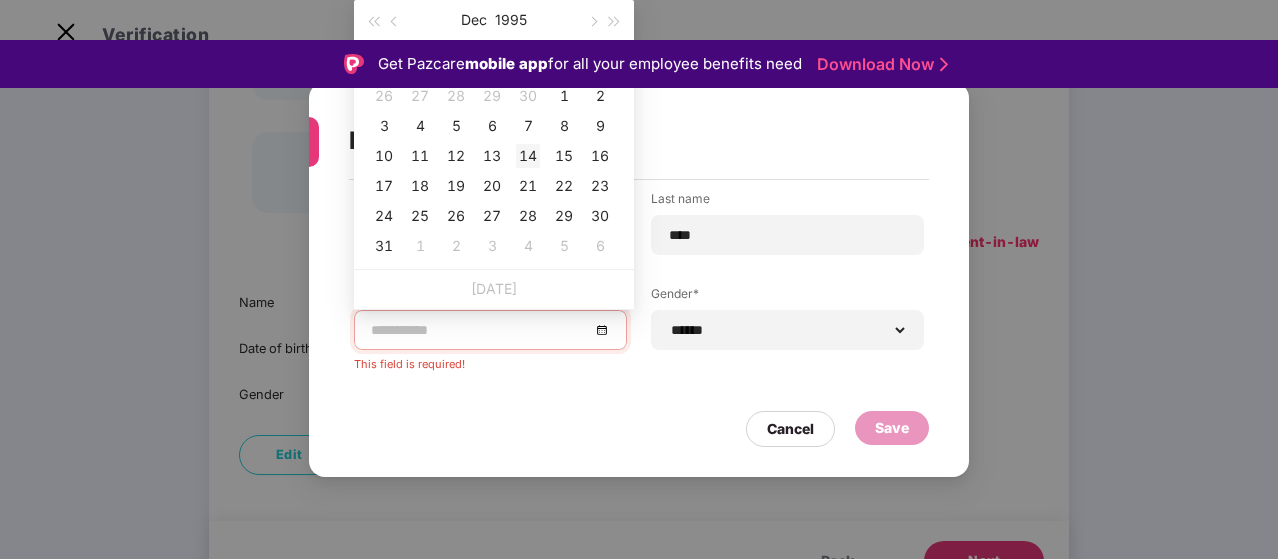 type on "**********" 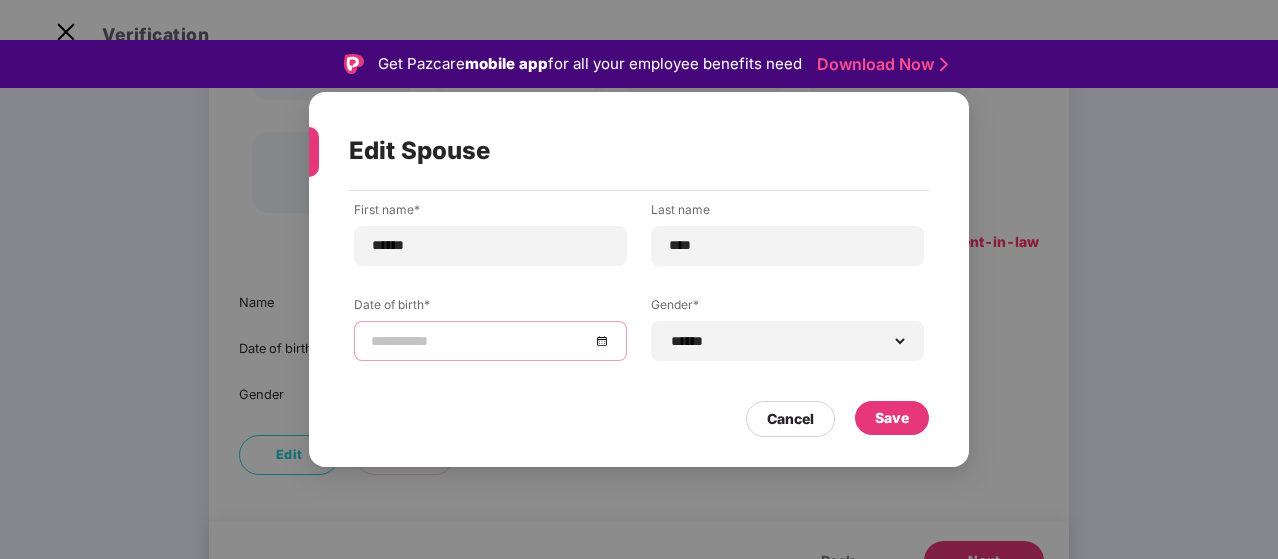 click at bounding box center (490, 341) 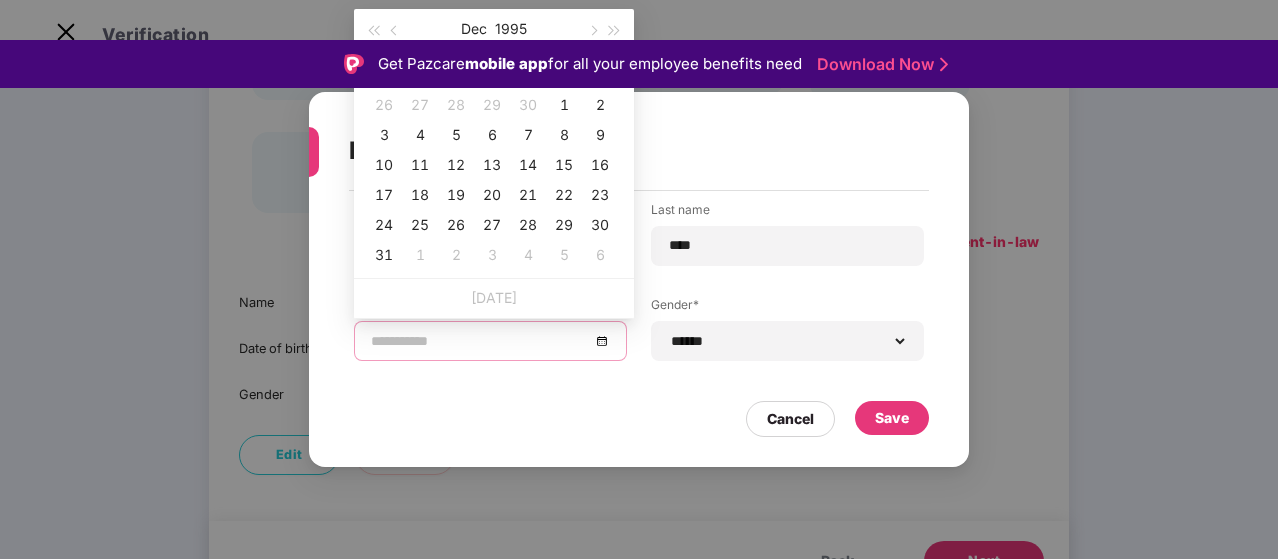 type on "**********" 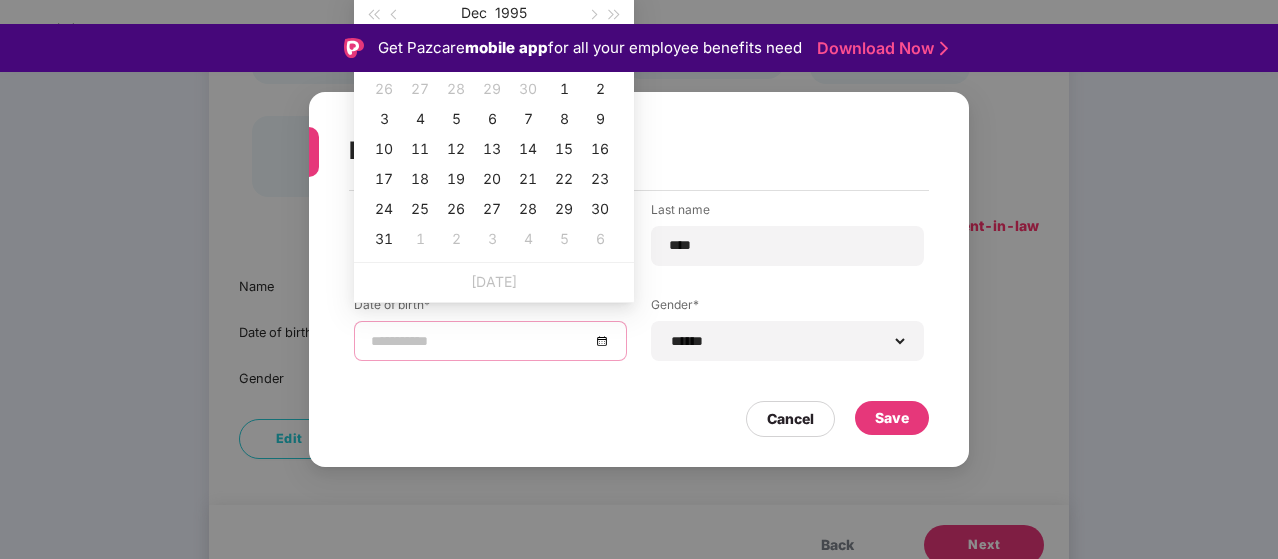 scroll, scrollTop: 0, scrollLeft: 0, axis: both 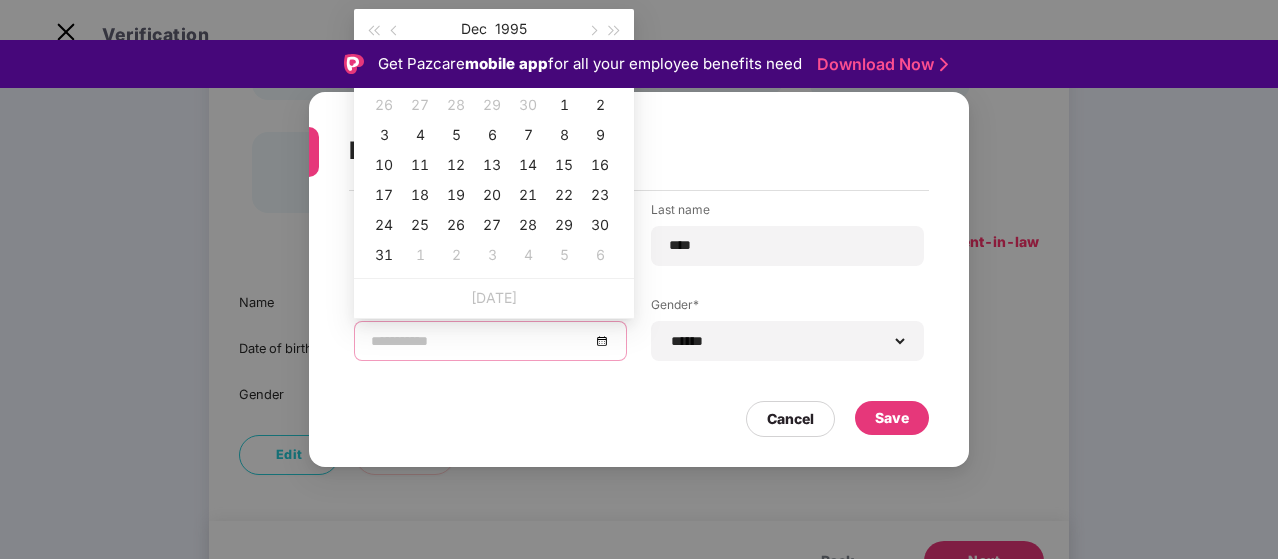 type on "**********" 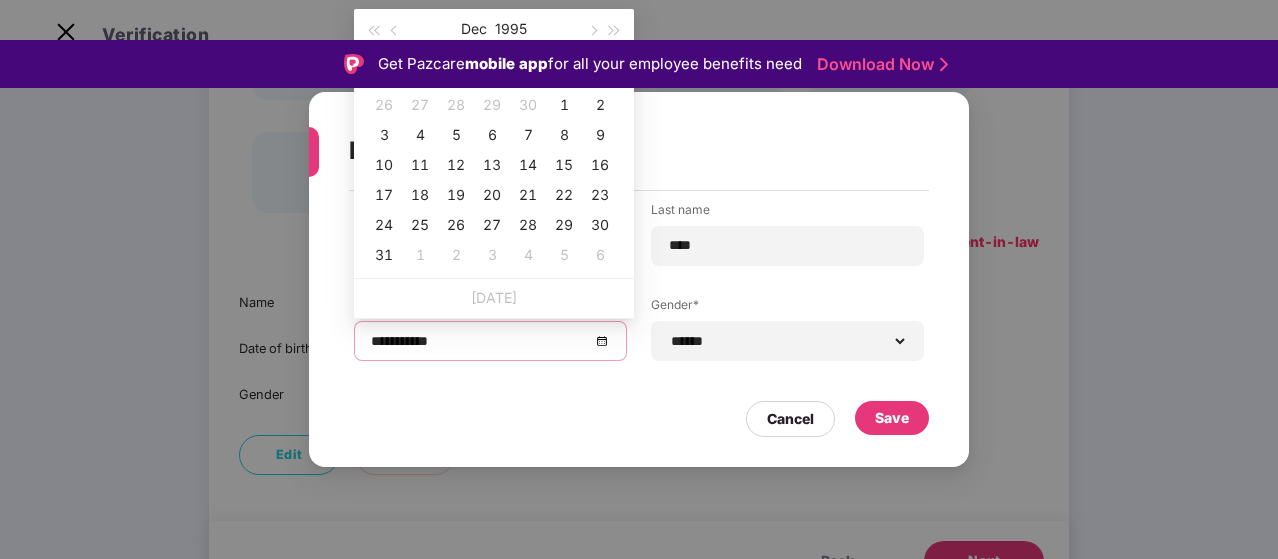 type 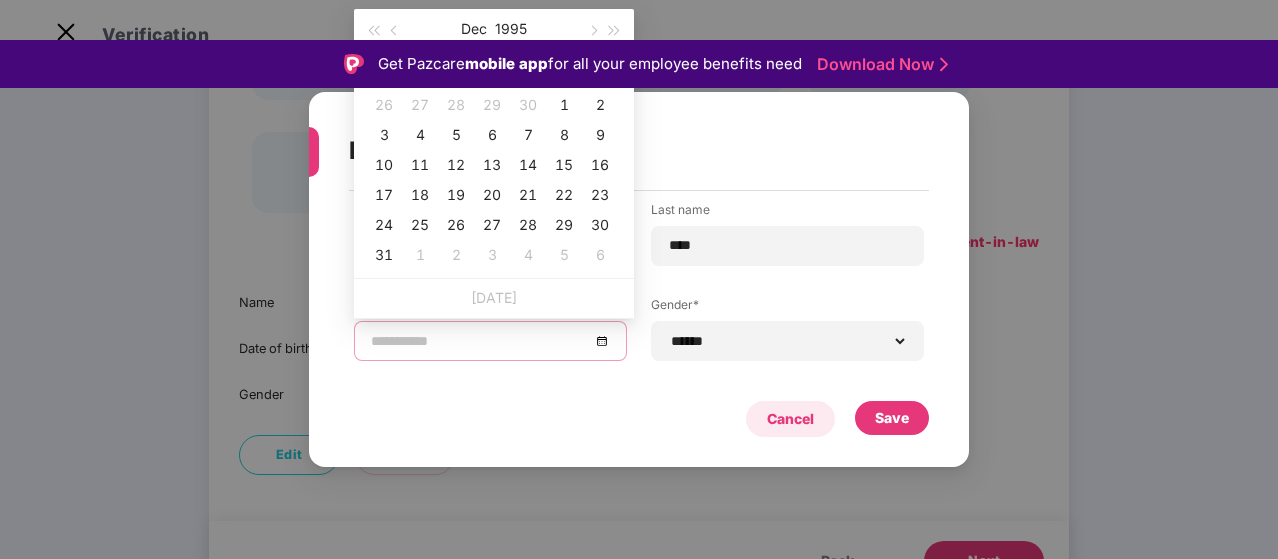 click on "Cancel" at bounding box center (790, 419) 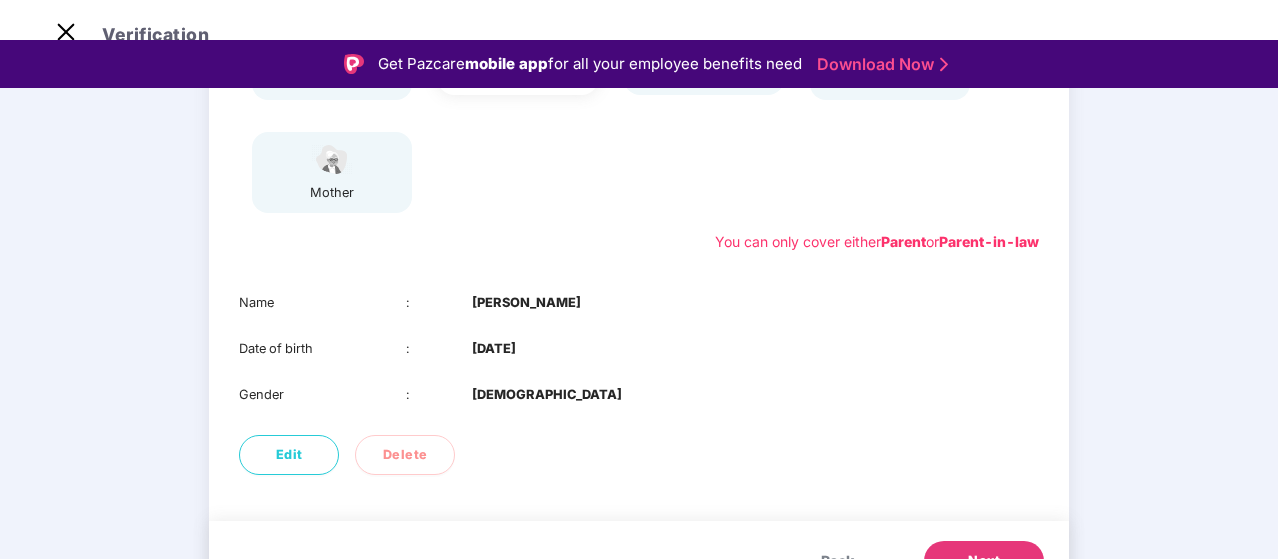 scroll, scrollTop: 0, scrollLeft: 0, axis: both 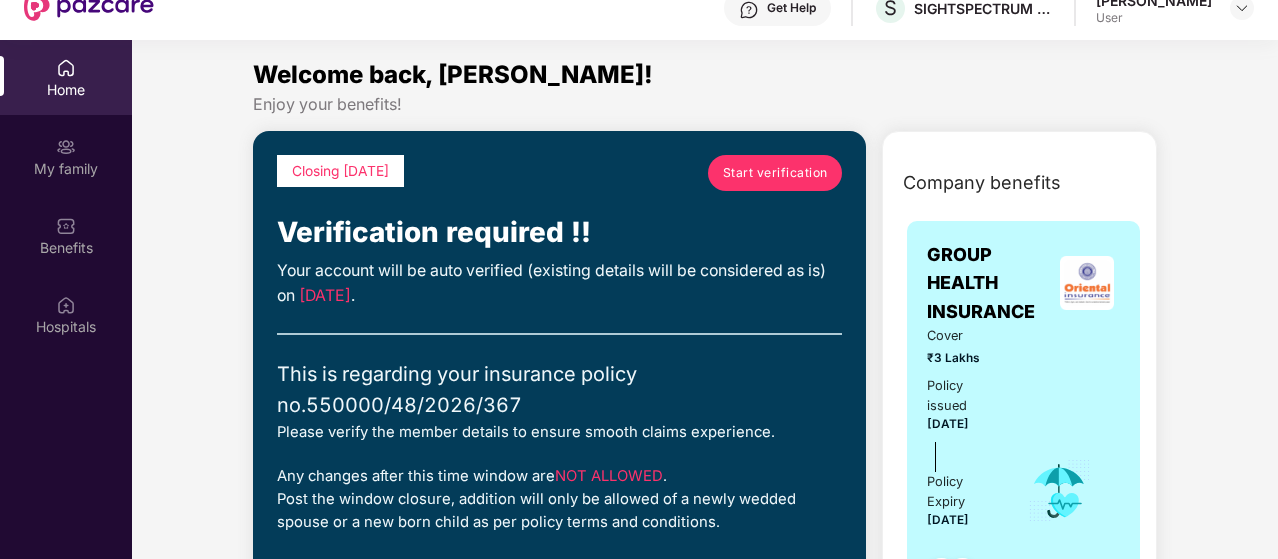 click on "Start verification" at bounding box center [775, 172] 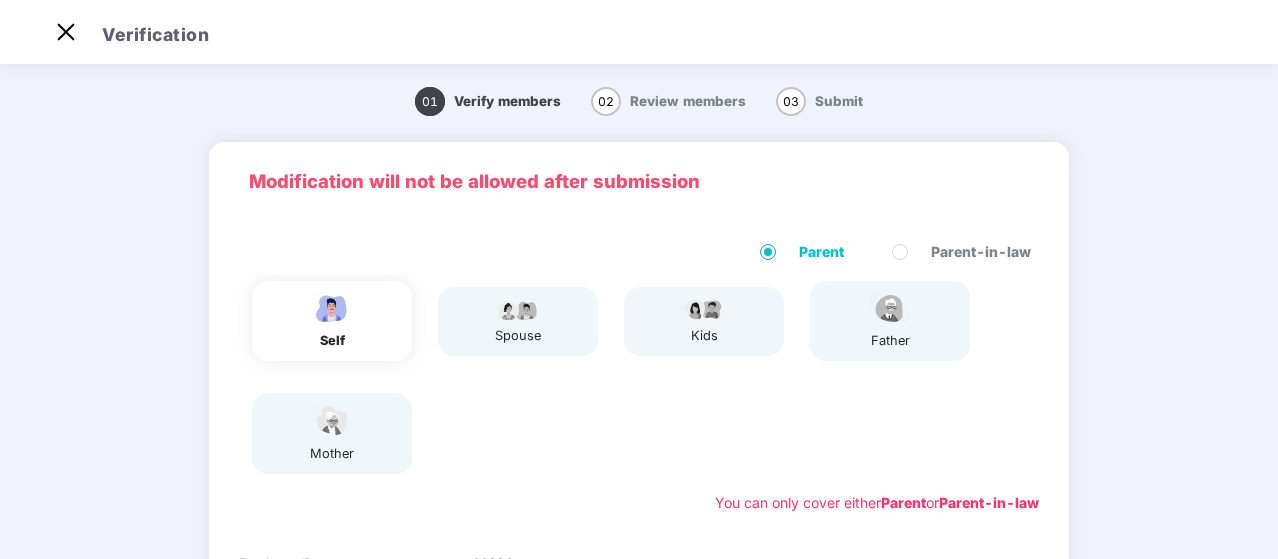 scroll, scrollTop: 48, scrollLeft: 0, axis: vertical 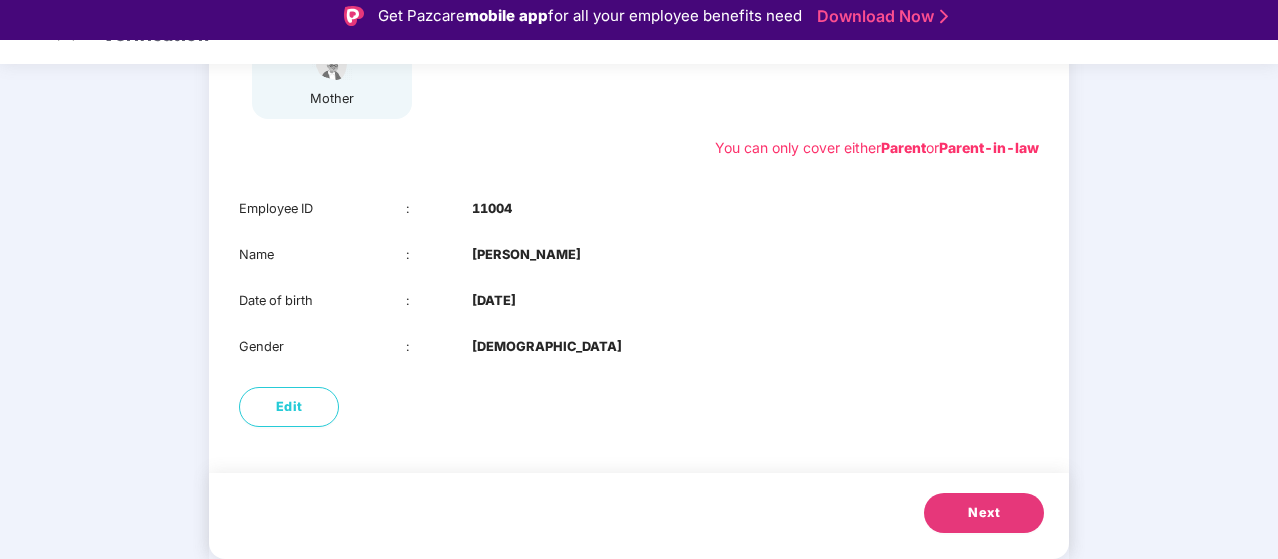 click on "Next" at bounding box center [984, 513] 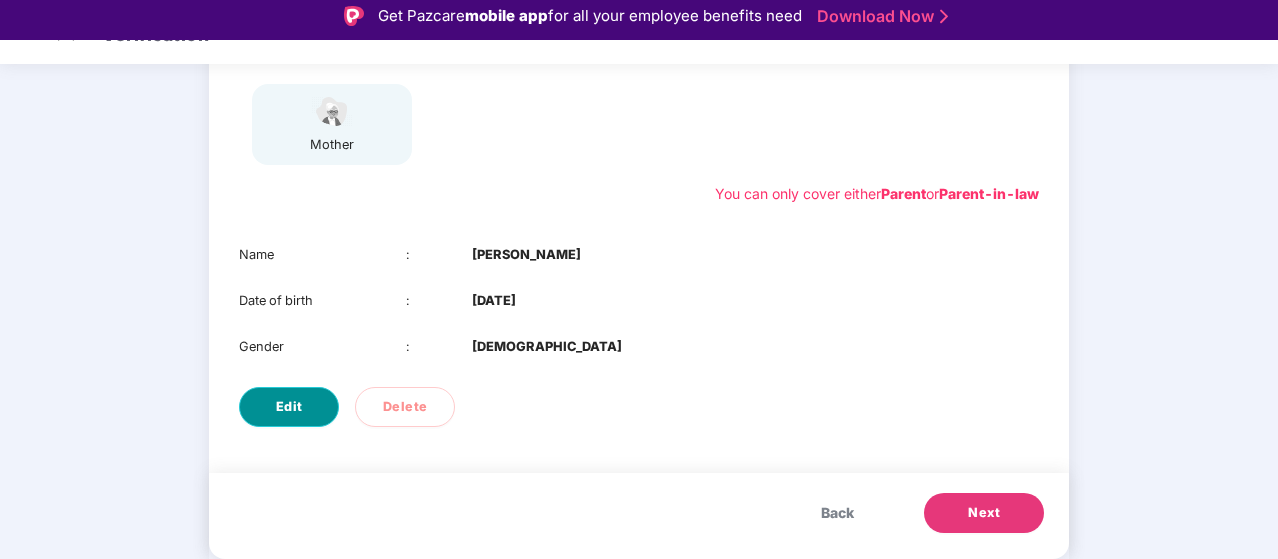 click on "Edit" at bounding box center (289, 407) 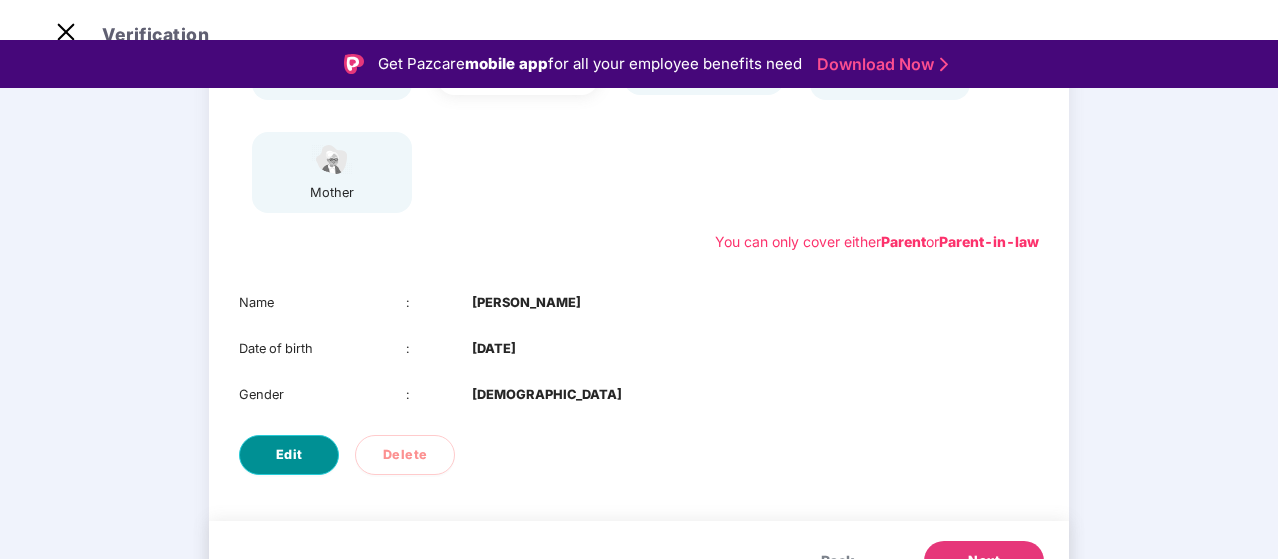 select on "******" 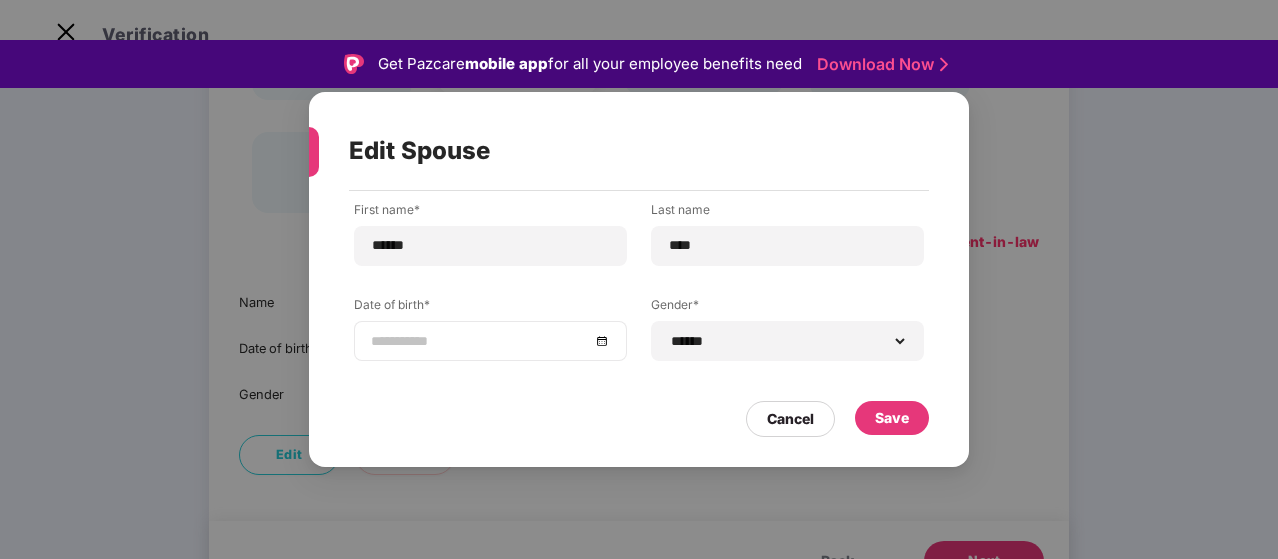 click at bounding box center [490, 341] 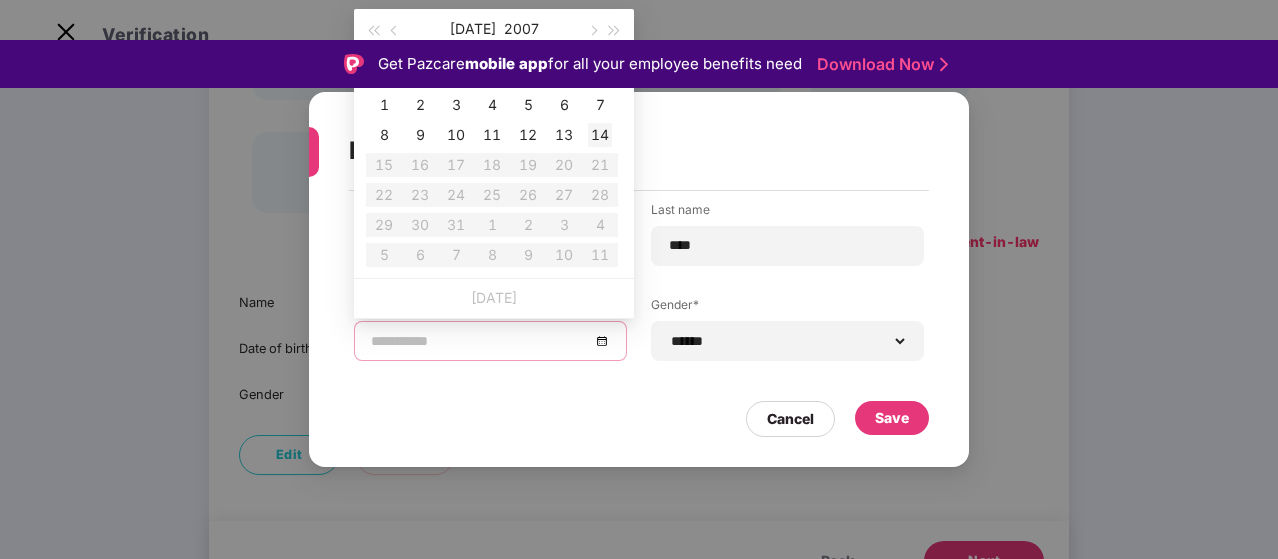 type on "**********" 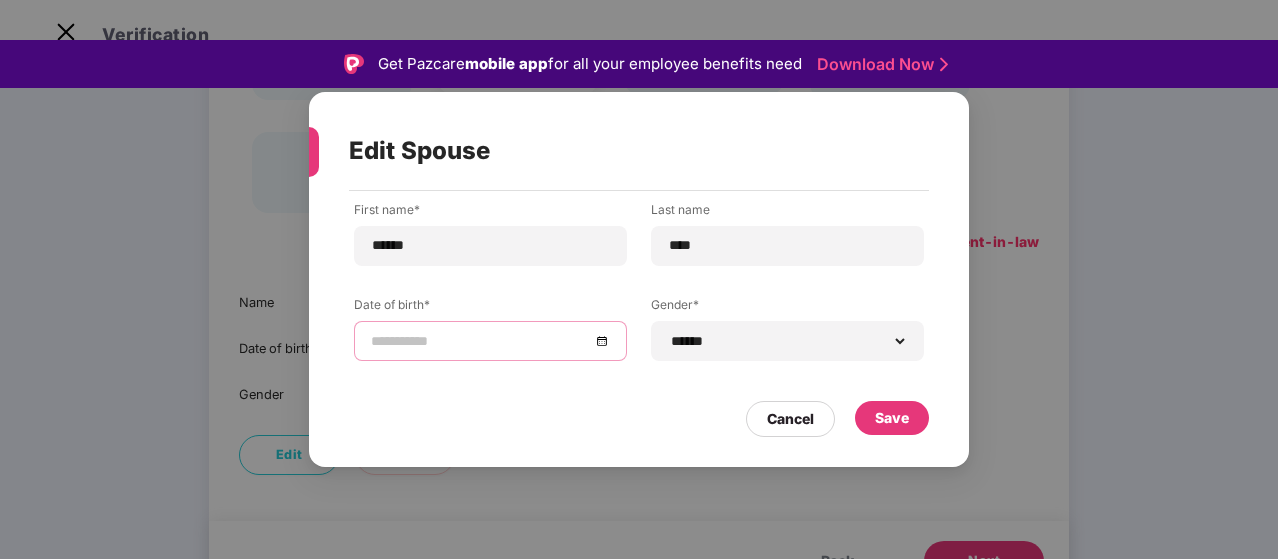 click at bounding box center [490, 341] 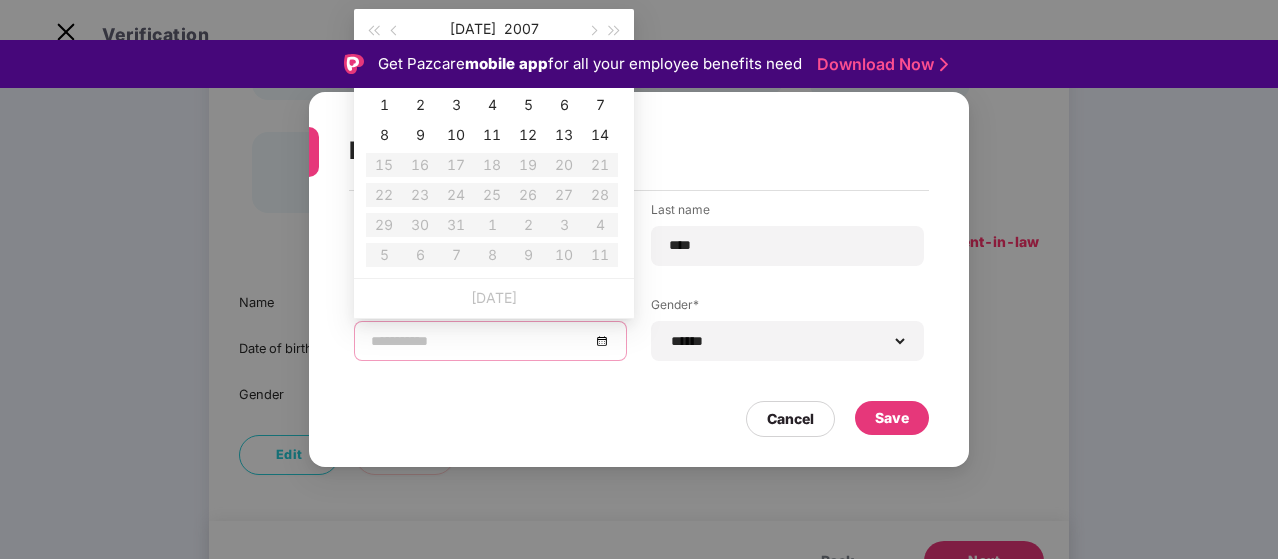 click at bounding box center [490, 341] 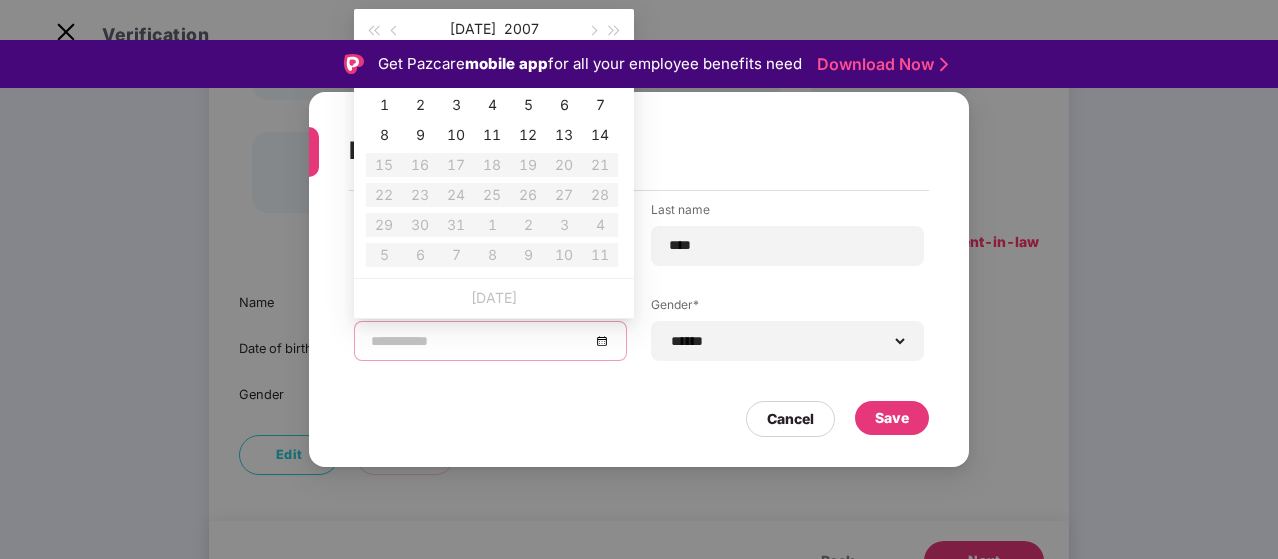 click at bounding box center (490, 341) 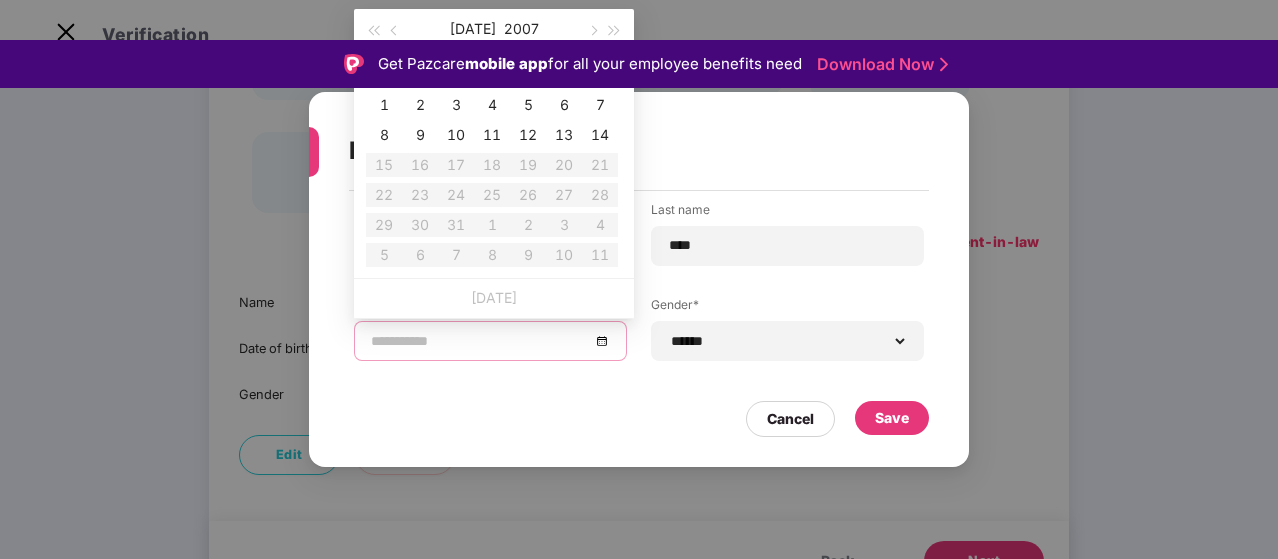 type on "**********" 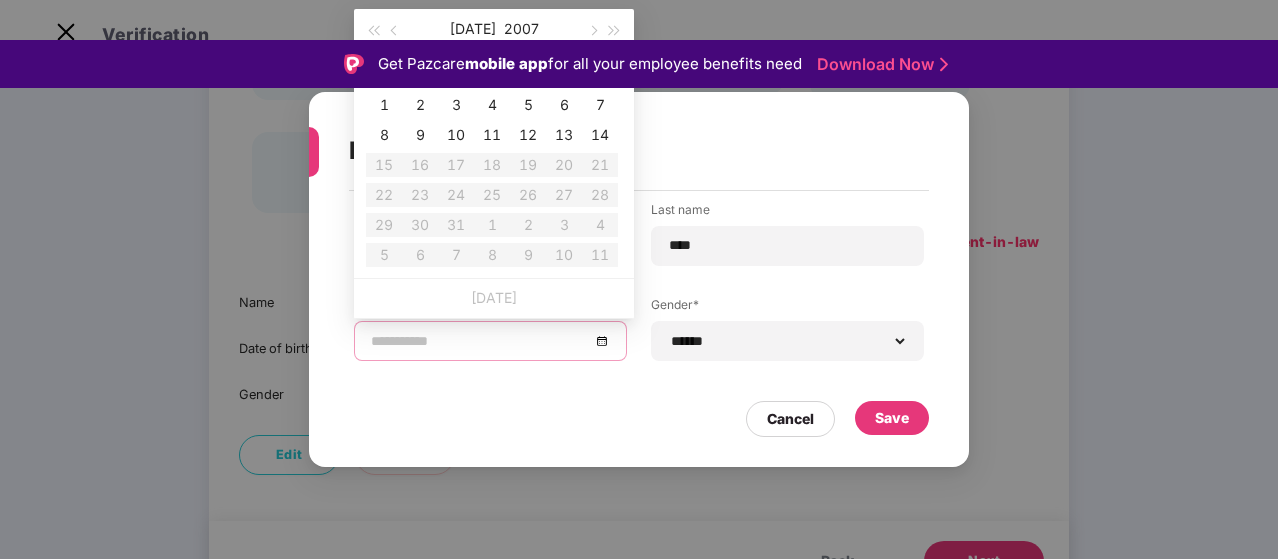 click on "mobile app" at bounding box center (506, 63) 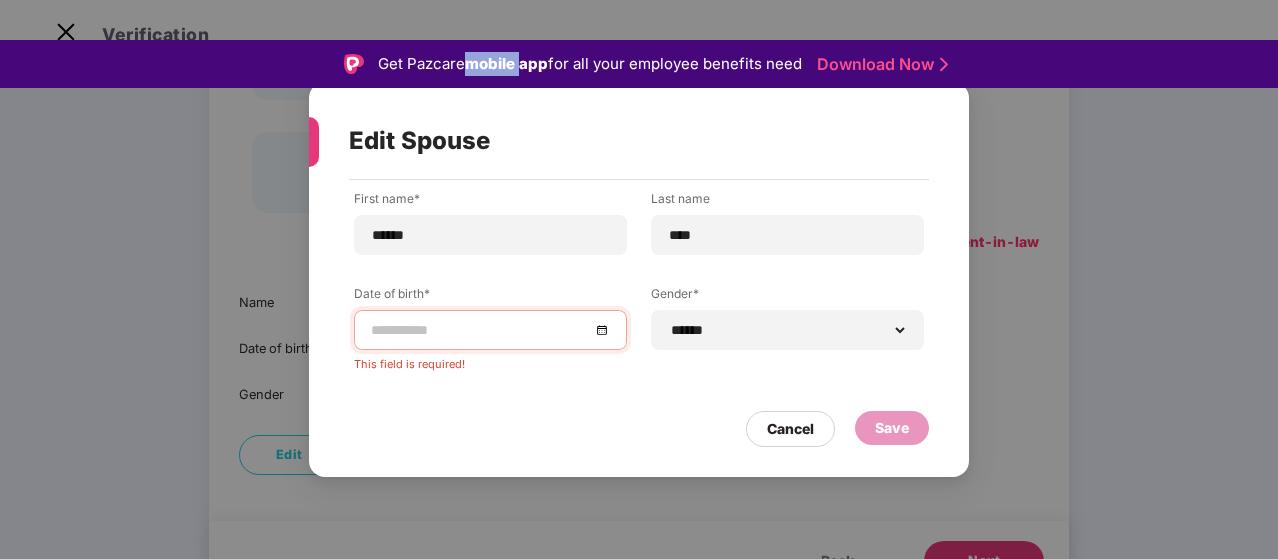 click on "mobile app" at bounding box center [506, 63] 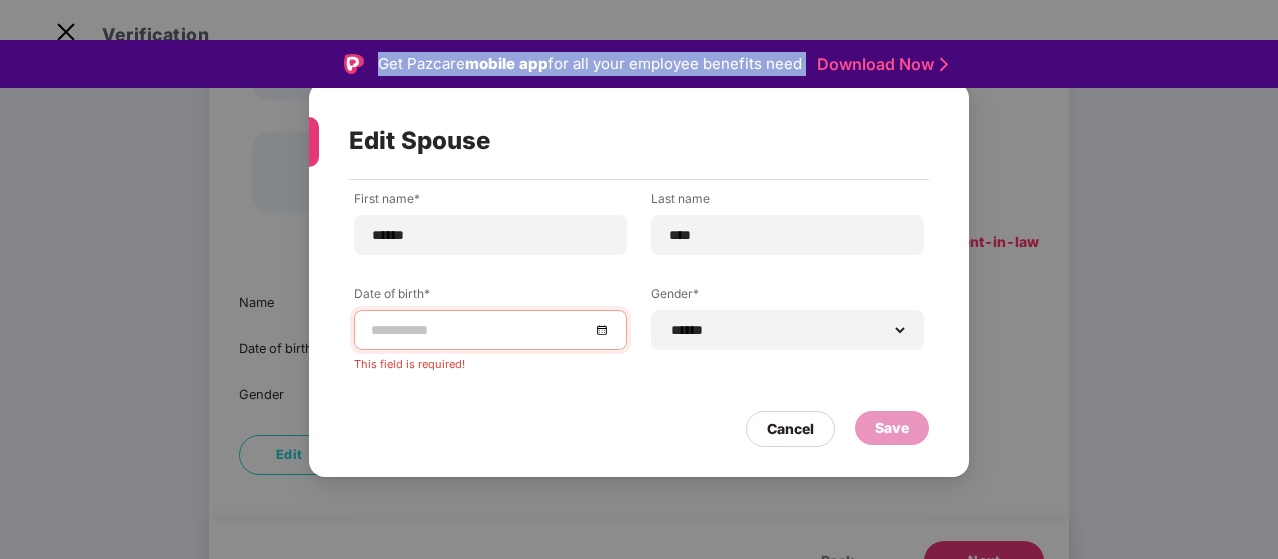 click on "mobile app" at bounding box center (506, 63) 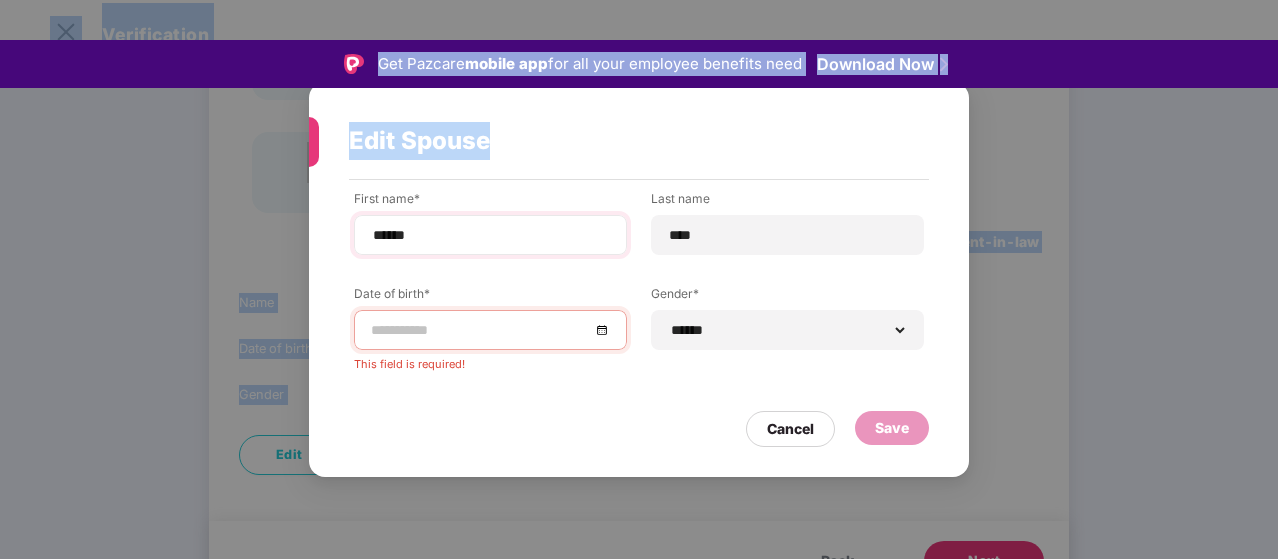 drag, startPoint x: 481, startPoint y: 19, endPoint x: 532, endPoint y: 236, distance: 222.91254 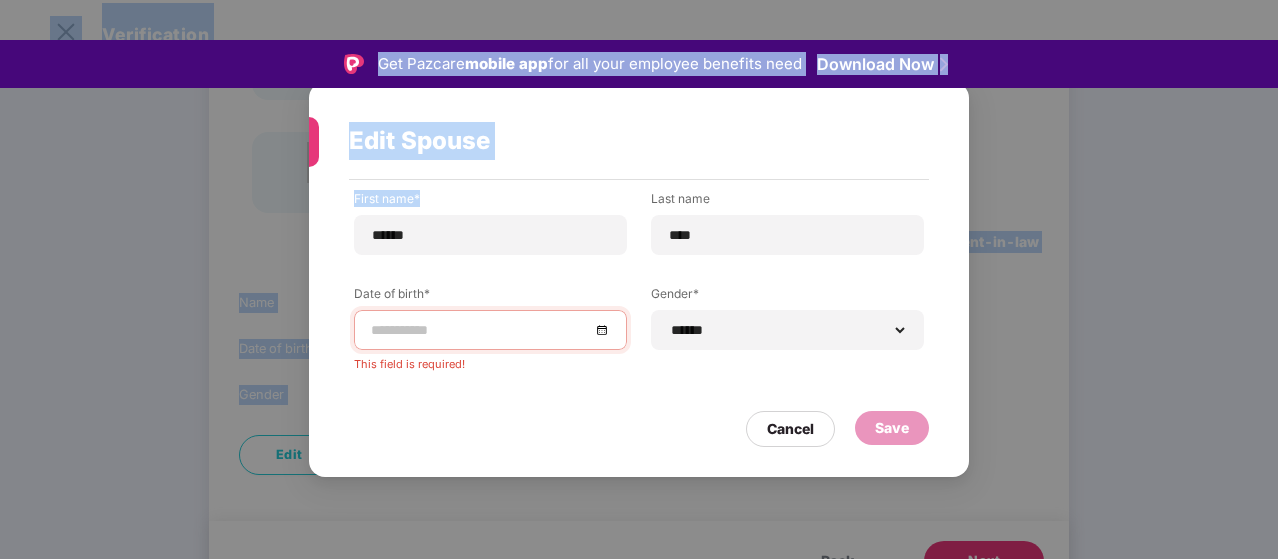 click on "Edit Spouse" at bounding box center [615, 141] 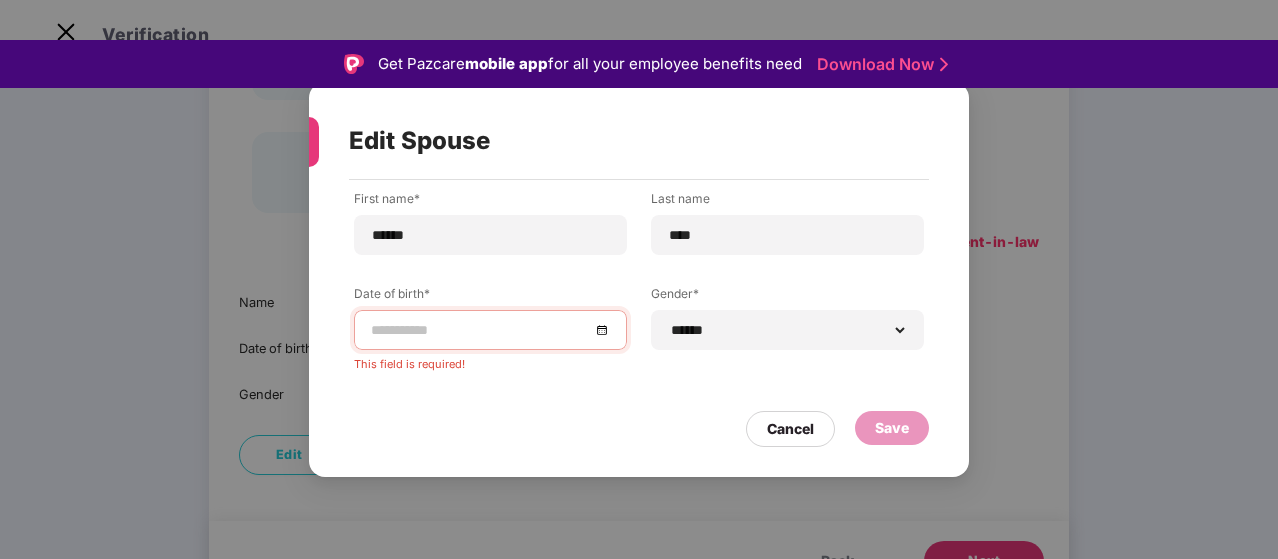 click at bounding box center [490, 330] 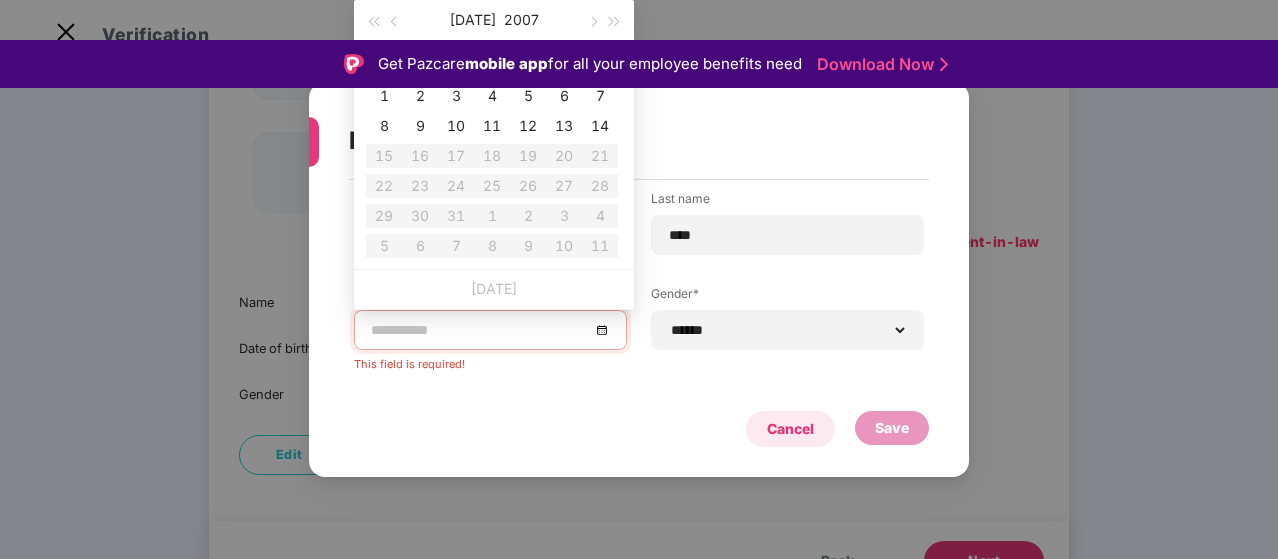 click on "Cancel" at bounding box center [790, 429] 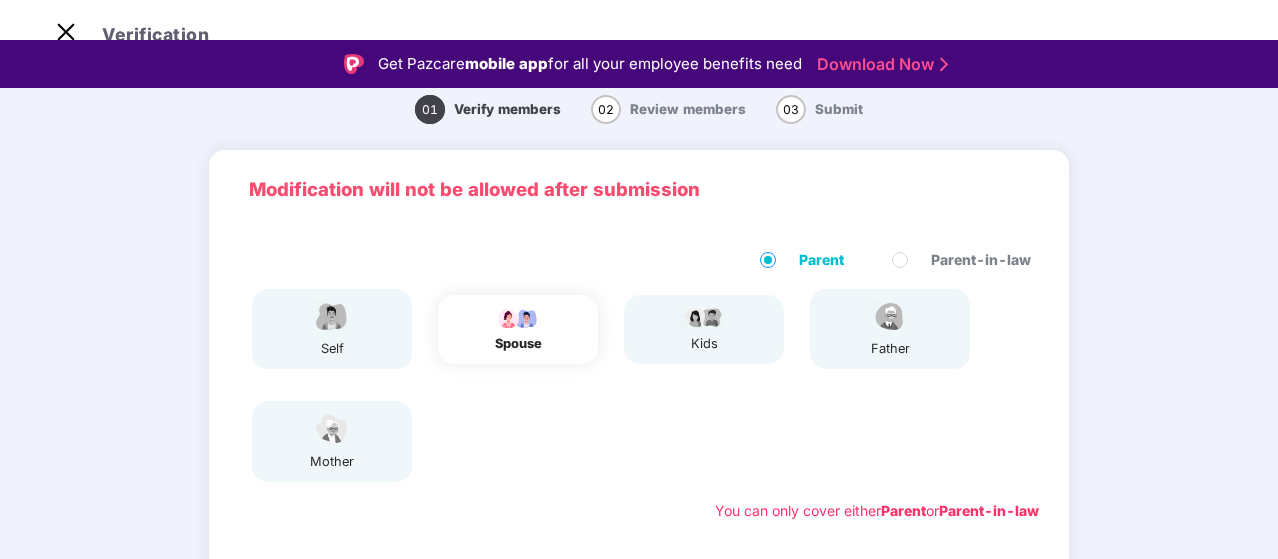 scroll, scrollTop: 49, scrollLeft: 0, axis: vertical 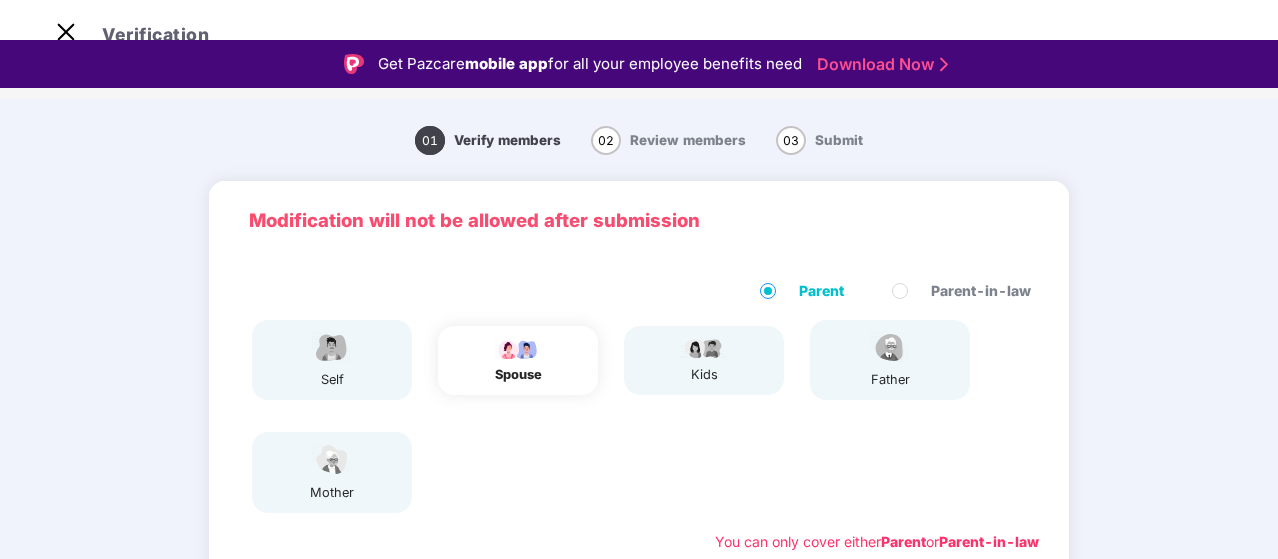 click on "Review members" at bounding box center (688, 140) 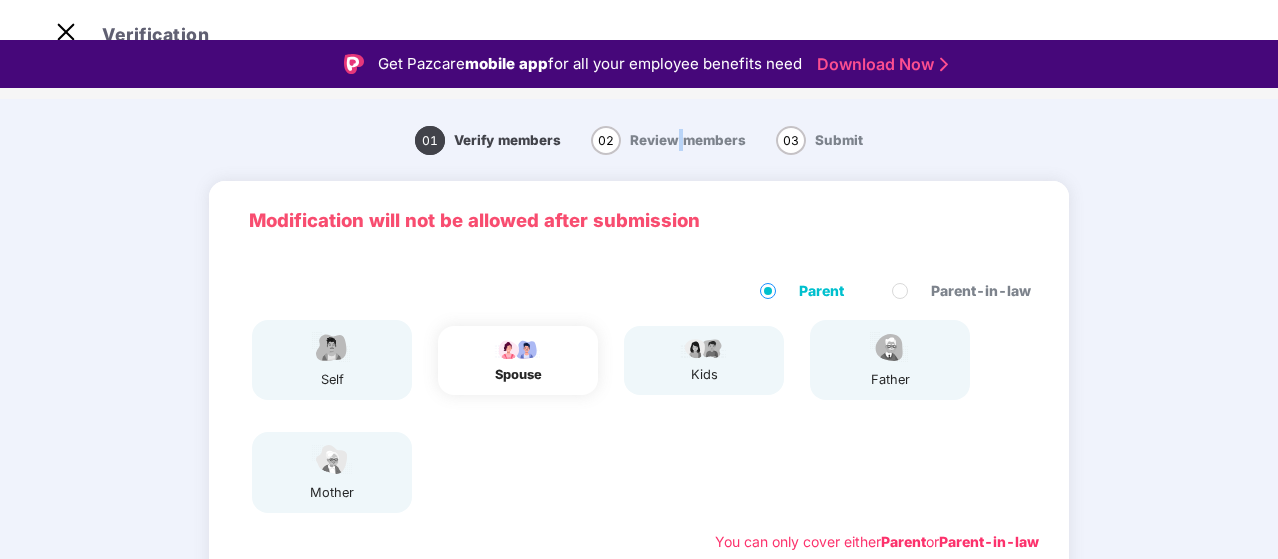 click on "Review members" at bounding box center [688, 140] 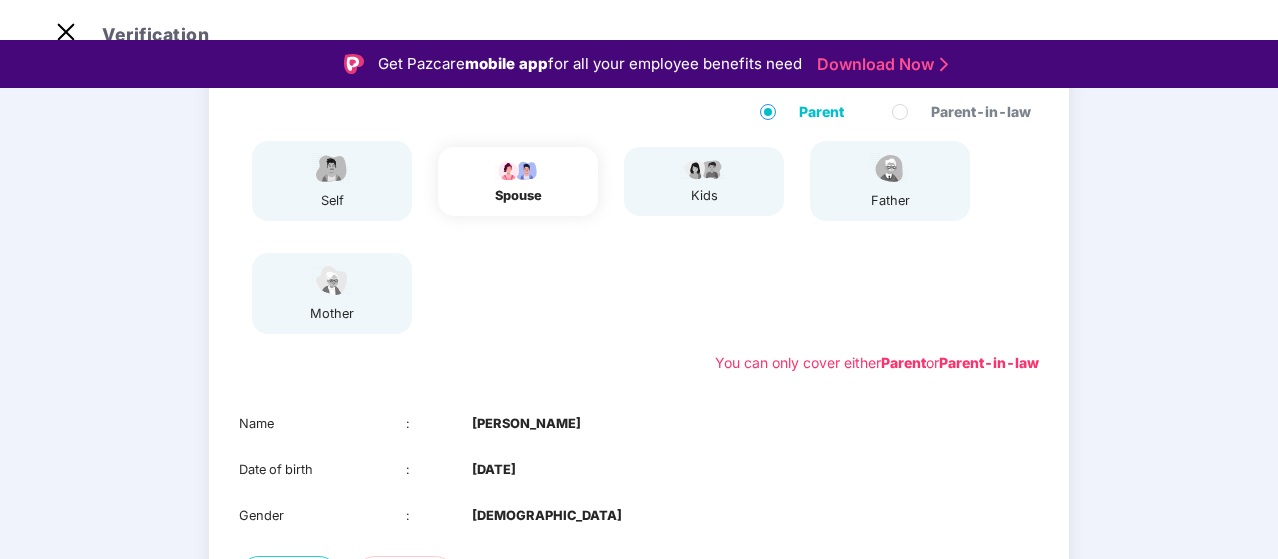 scroll, scrollTop: 232, scrollLeft: 0, axis: vertical 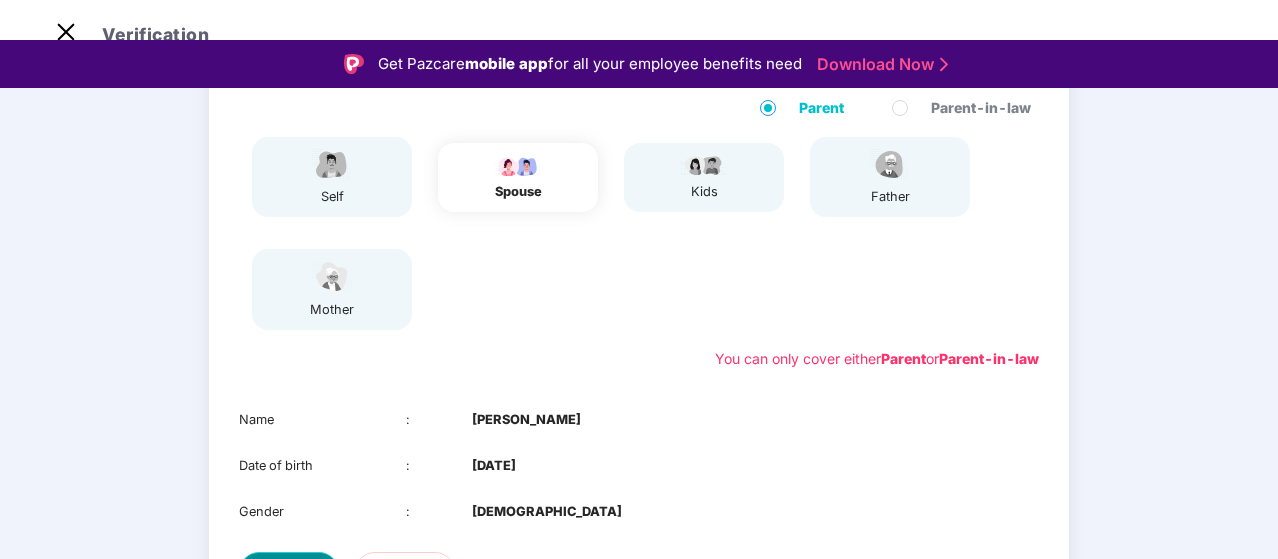 click on "Edit" at bounding box center [289, 572] 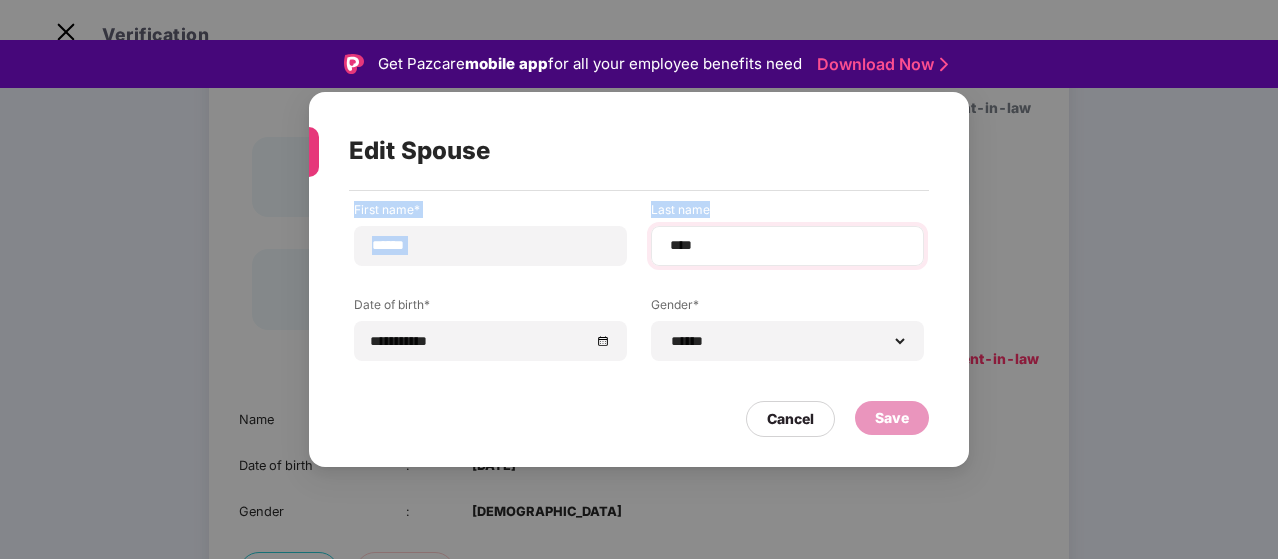 drag, startPoint x: 705, startPoint y: 112, endPoint x: 819, endPoint y: 237, distance: 169.17743 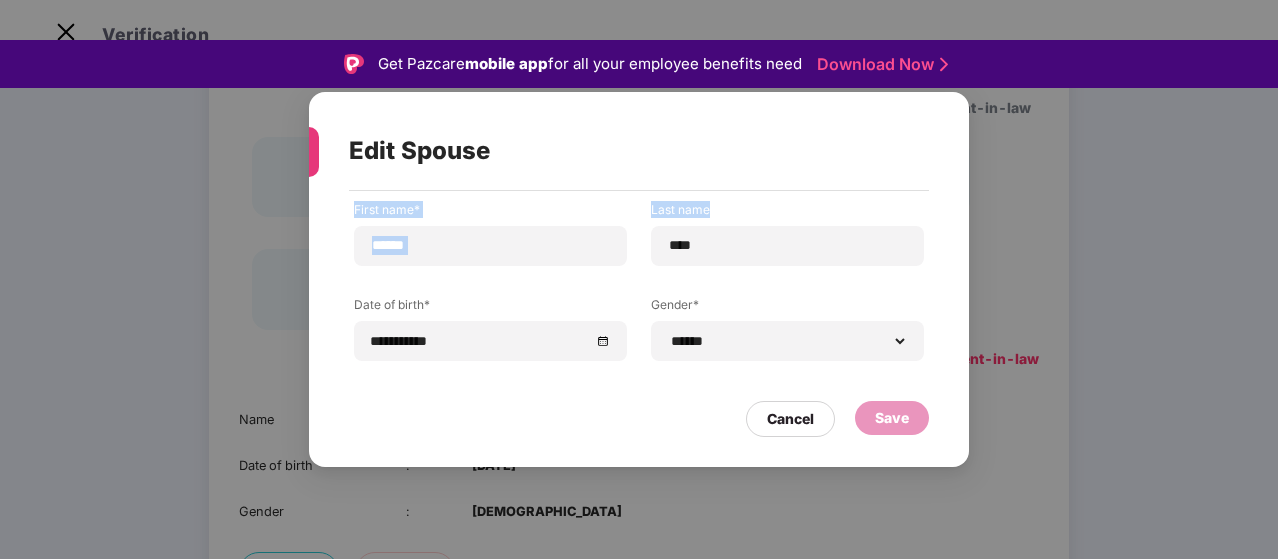 click on "Edit Spouse" at bounding box center [615, 151] 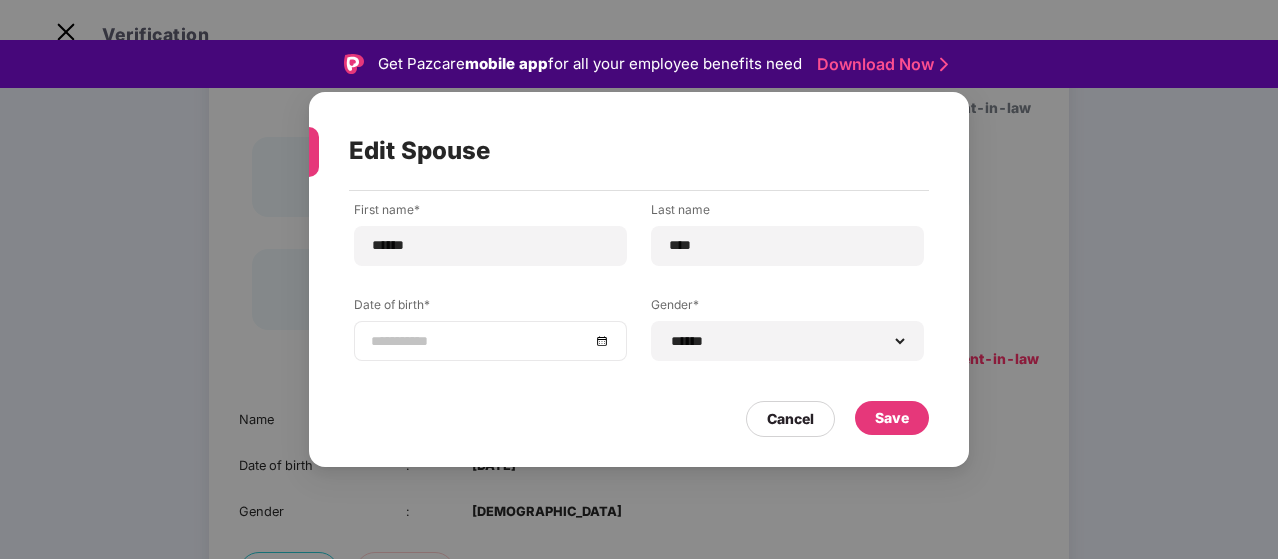 click at bounding box center [490, 341] 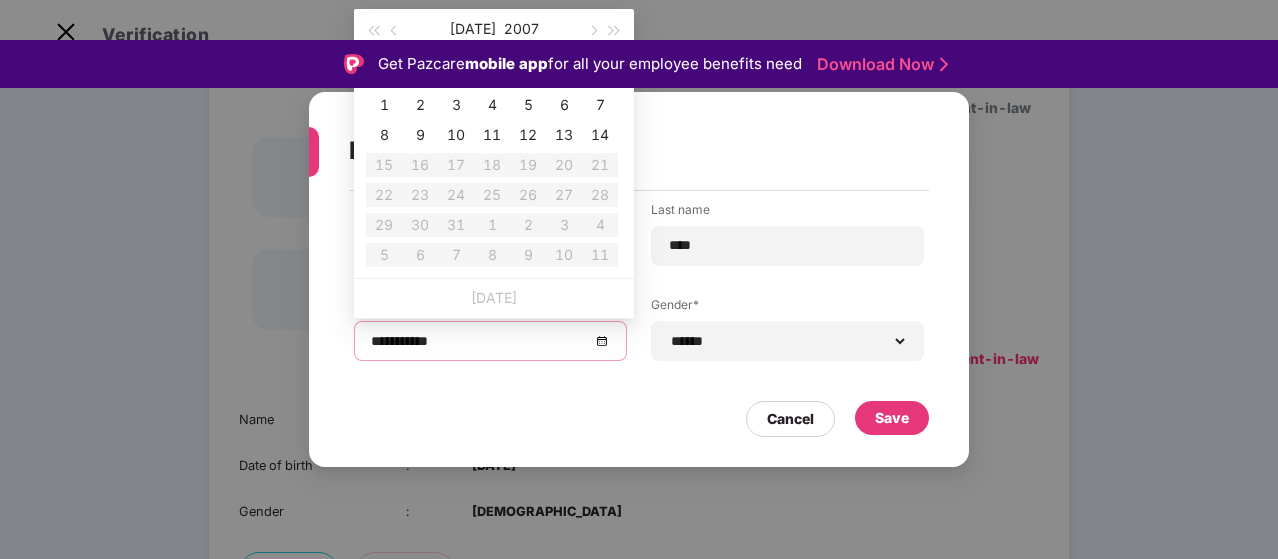 type on "**********" 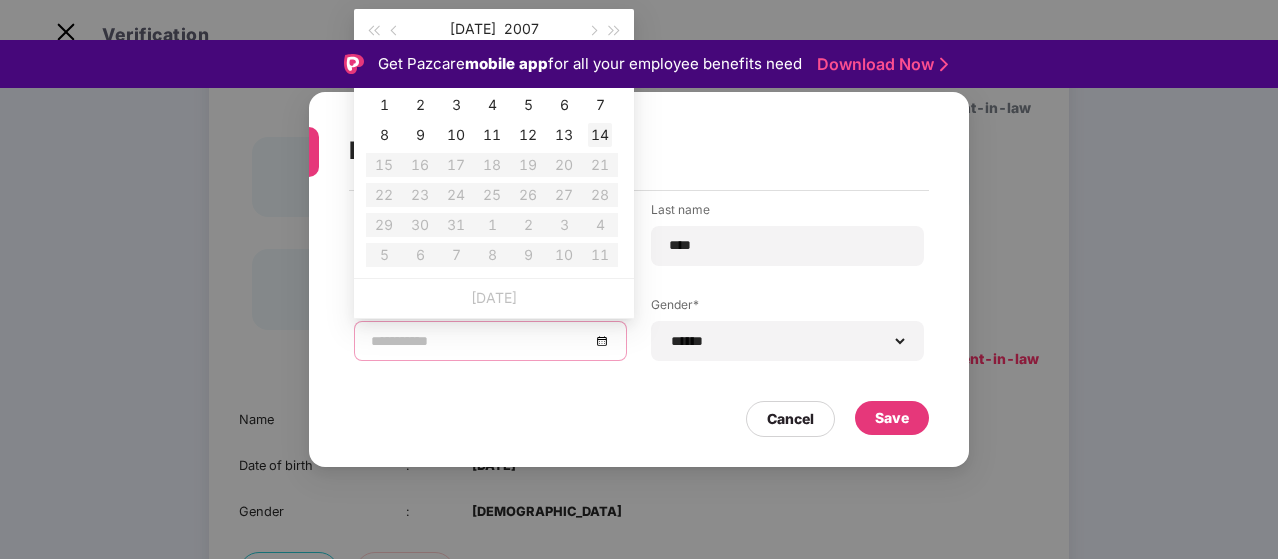 click on "14" at bounding box center [600, 135] 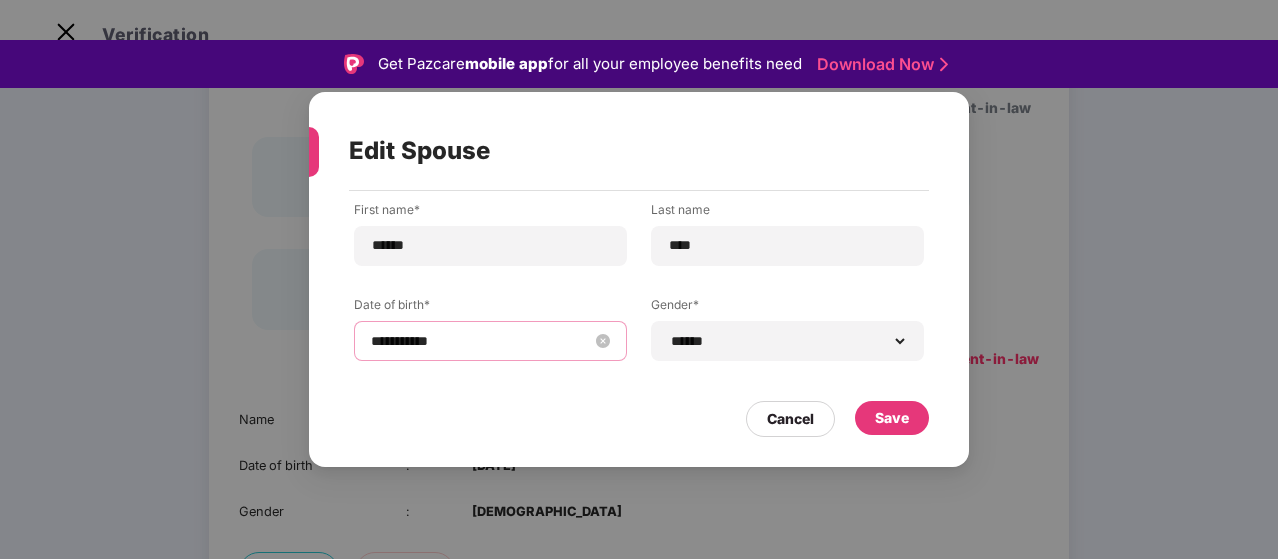 click on "**********" at bounding box center [480, 341] 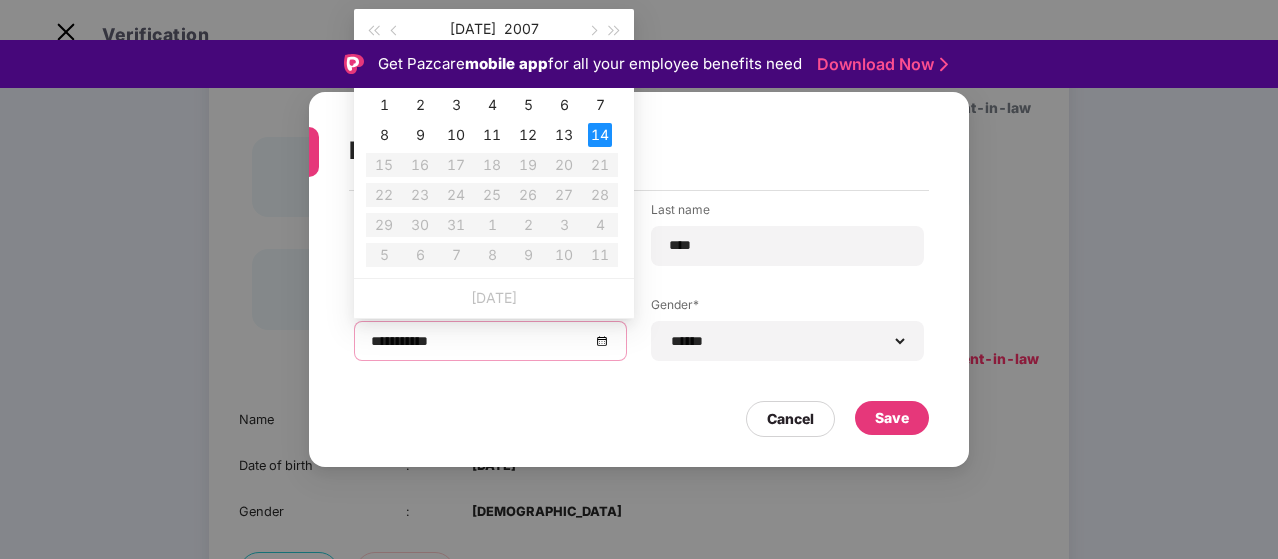click on "Su Mo Tu We Th Fr Sa 1 2 3 4 5 6 7 8 9 10 11 12 13 14 15 16 17 18 19 20 21 22 23 24 25 26 27 28 29 30 31 1 2 3 4 5 6 7 8 9 10 11" at bounding box center [494, 164] 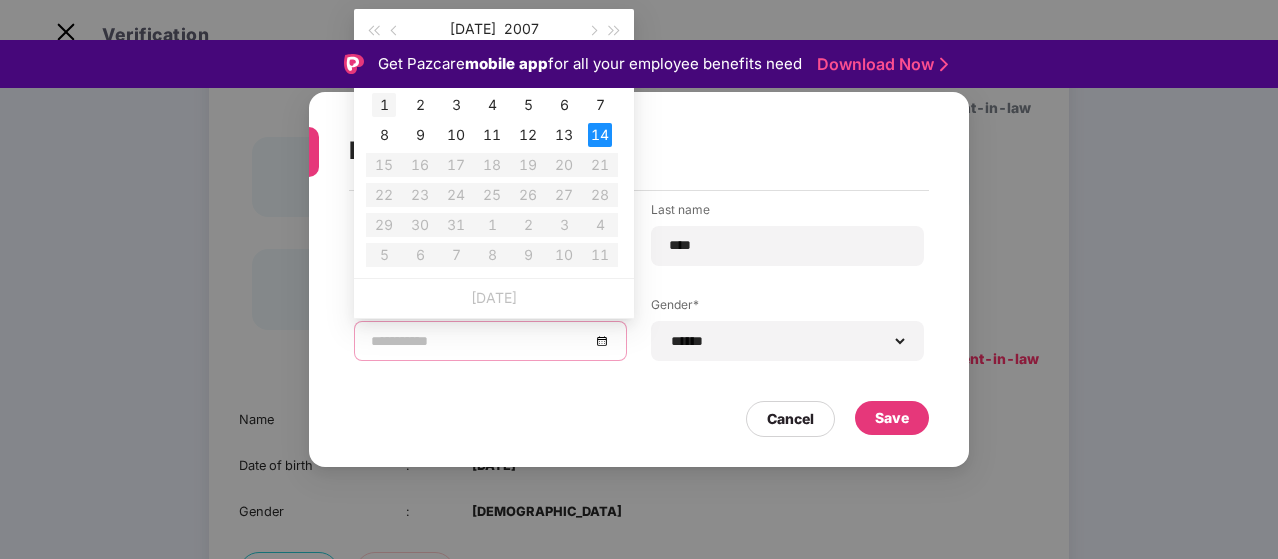 click on "1" at bounding box center (384, 105) 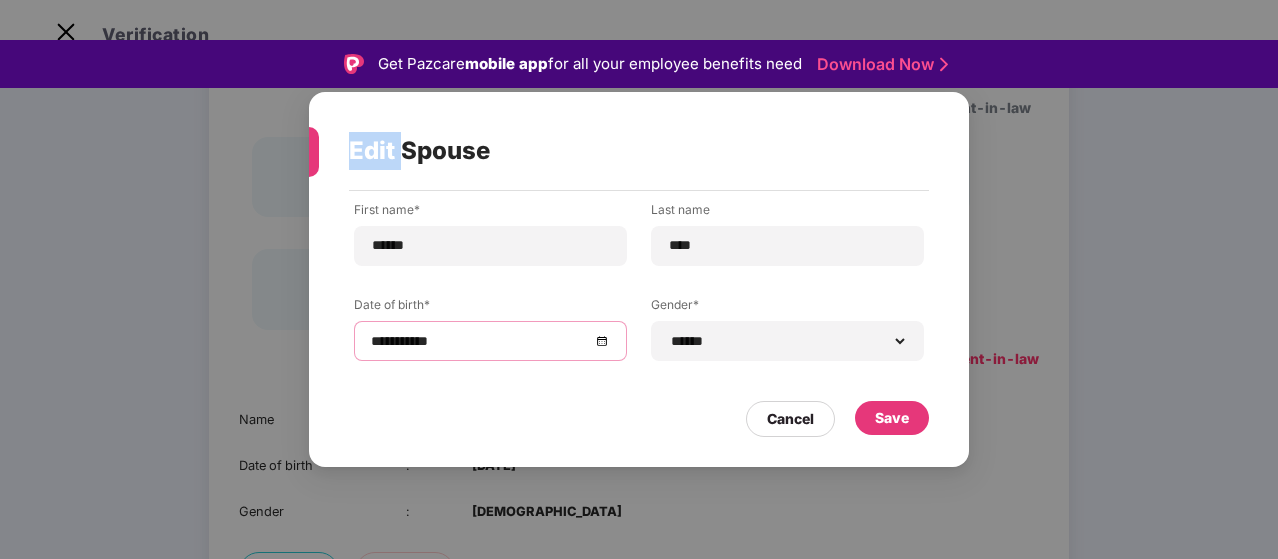 click on "**********" at bounding box center [639, 279] 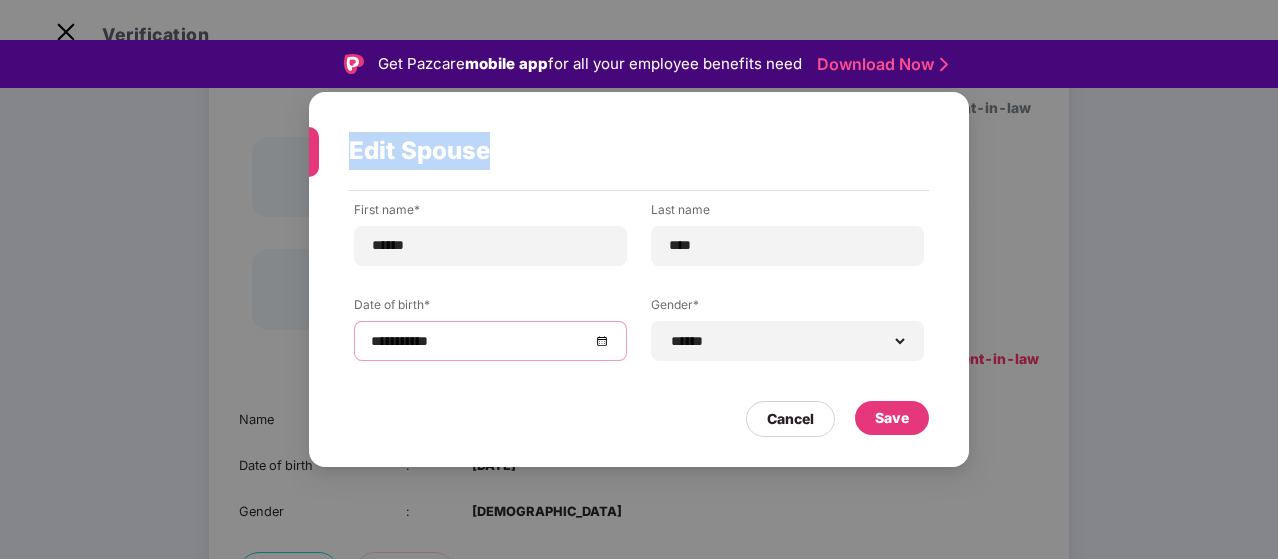 click on "**********" at bounding box center [639, 279] 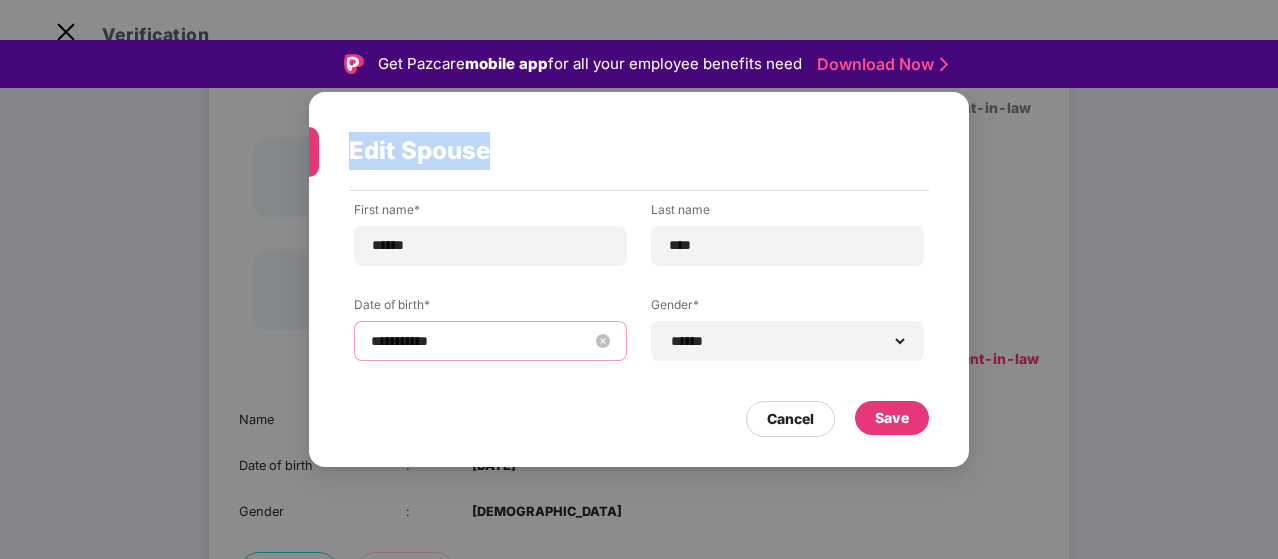 click on "**********" at bounding box center [490, 341] 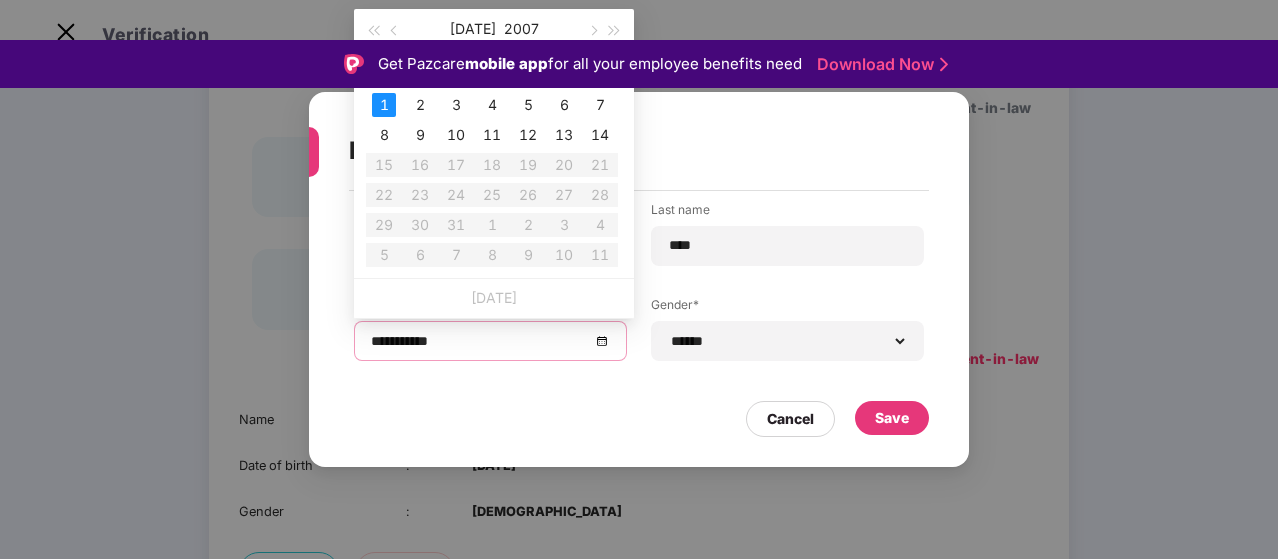 click on "Su" at bounding box center (384, 74) 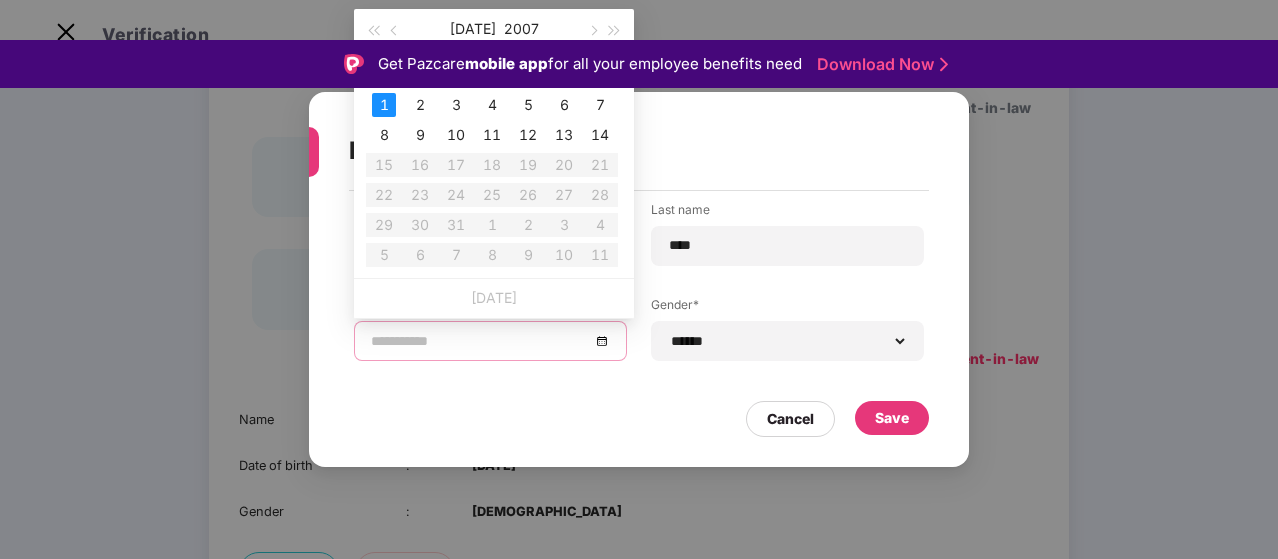 click on "1" at bounding box center (384, 105) 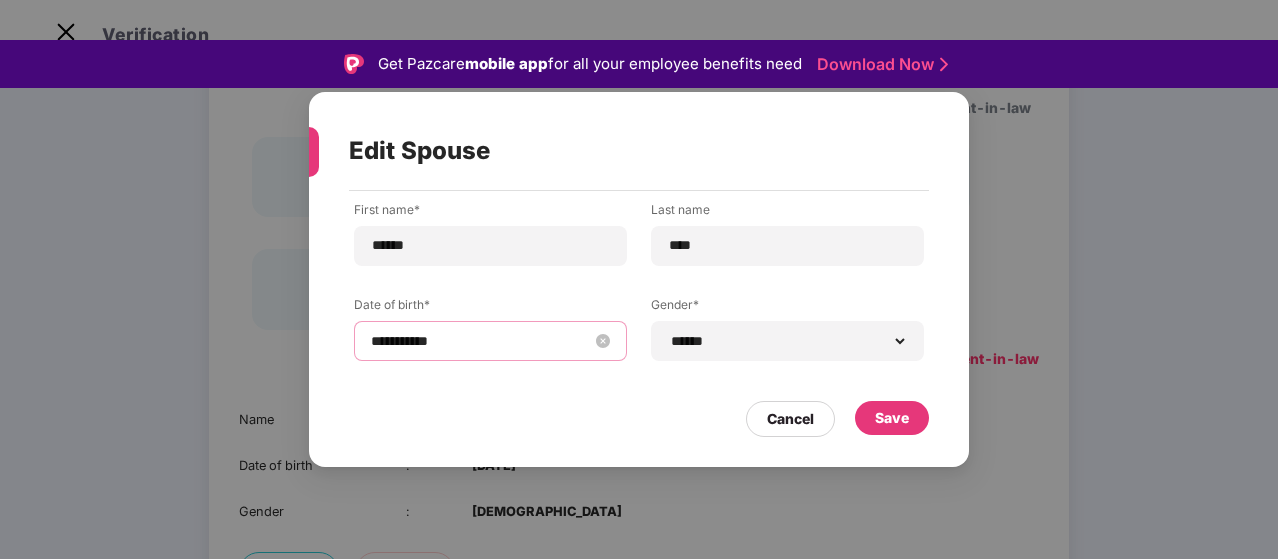 click on "**********" at bounding box center [490, 341] 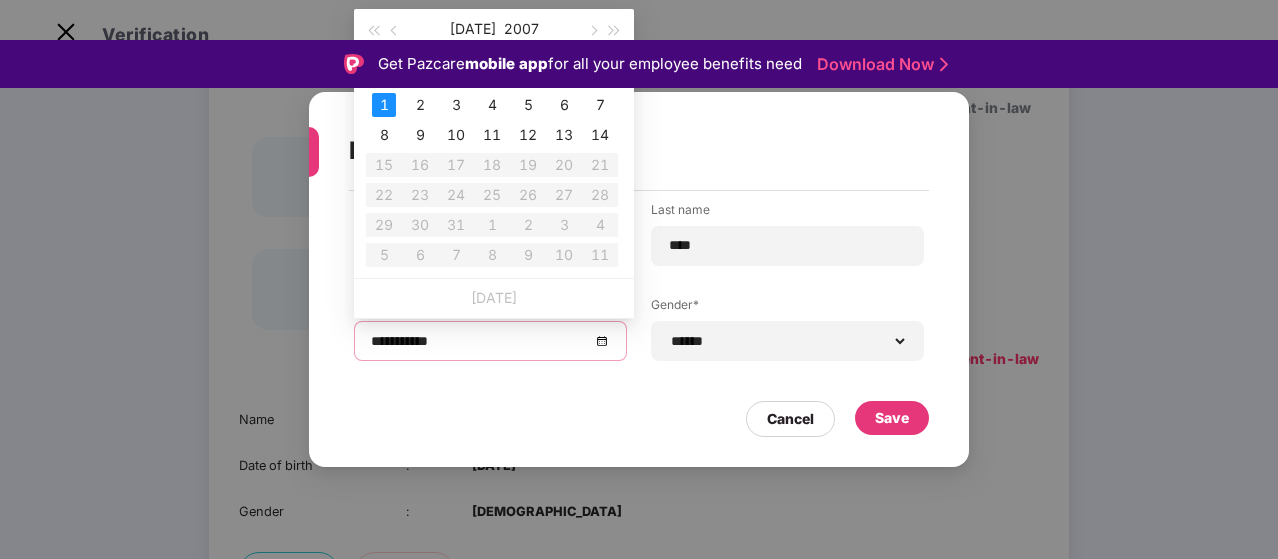 click on "Su Mo Tu We Th Fr Sa 1 2 3 4 5 6 7 8 9 10 11 12 13 14 15 16 17 18 19 20 21 22 23 24 25 26 27 28 29 30 31 1 2 3 4 5 6 7 8 9 10 11" at bounding box center [494, 164] 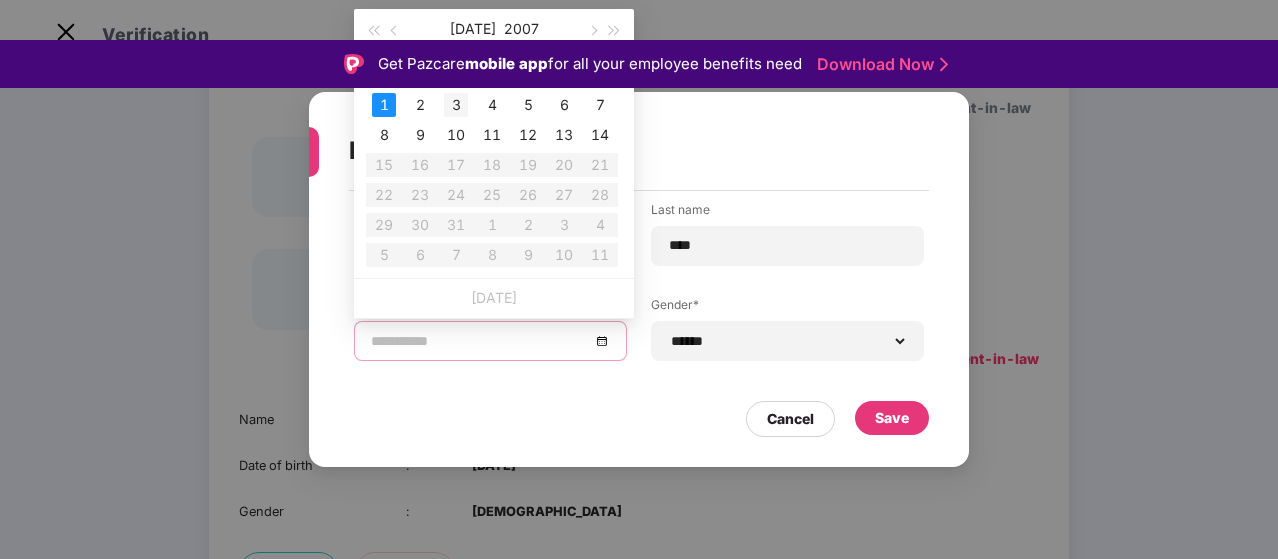 type on "**********" 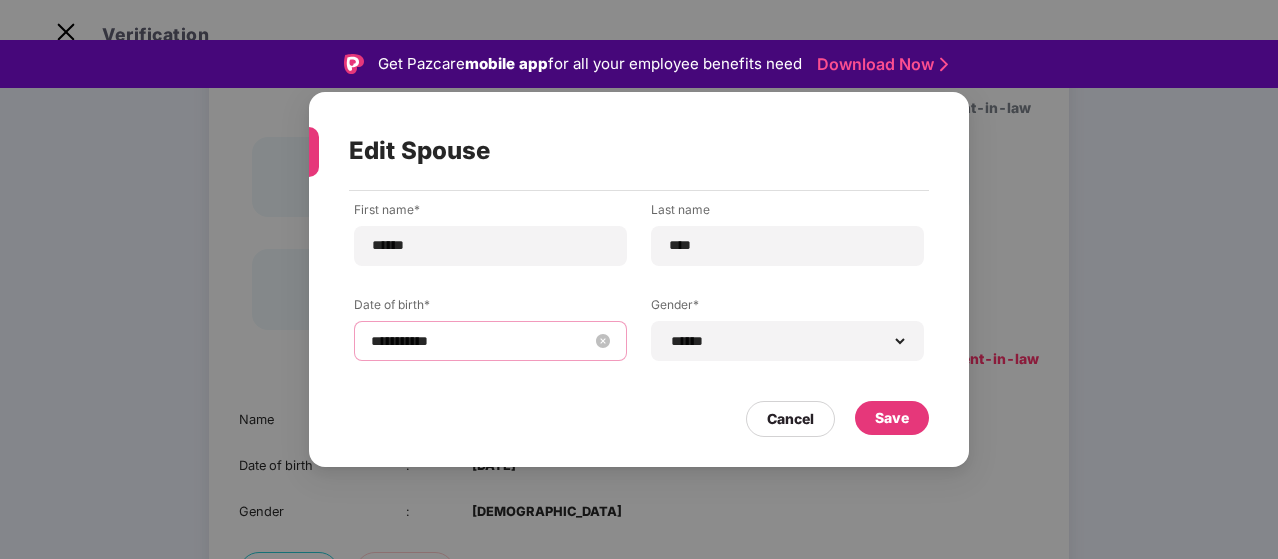 click on "**********" at bounding box center (480, 341) 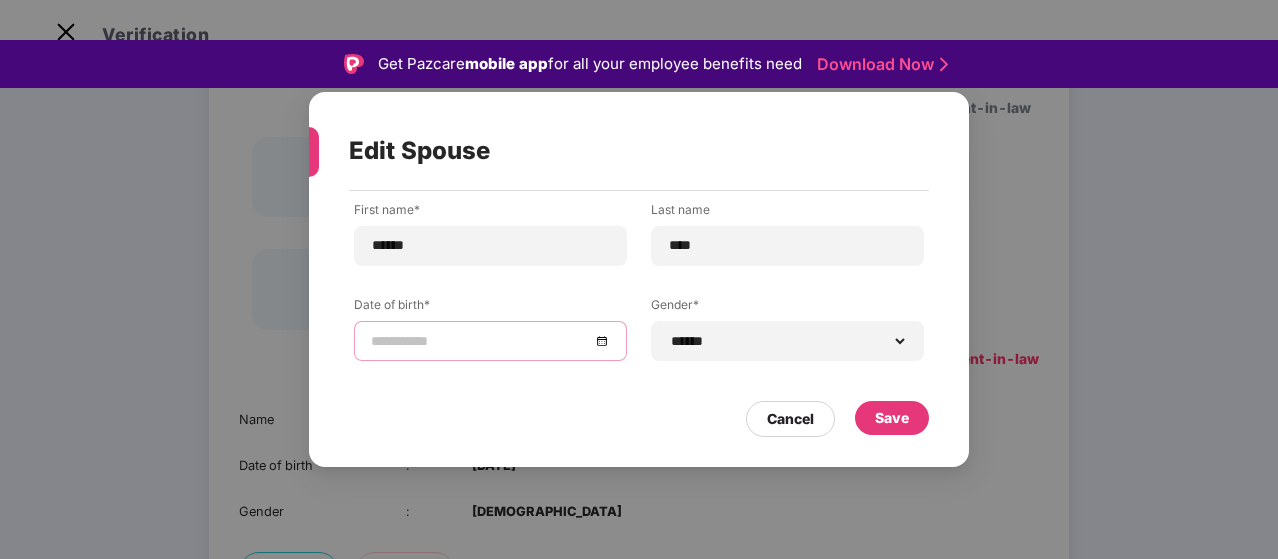 click at bounding box center [490, 341] 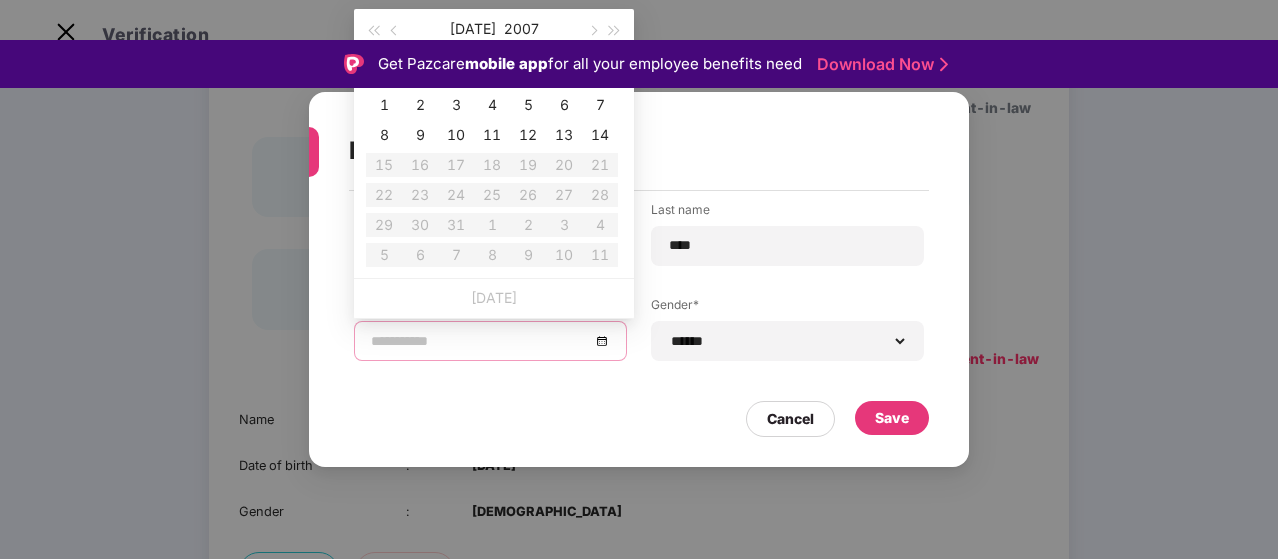 click at bounding box center [480, 341] 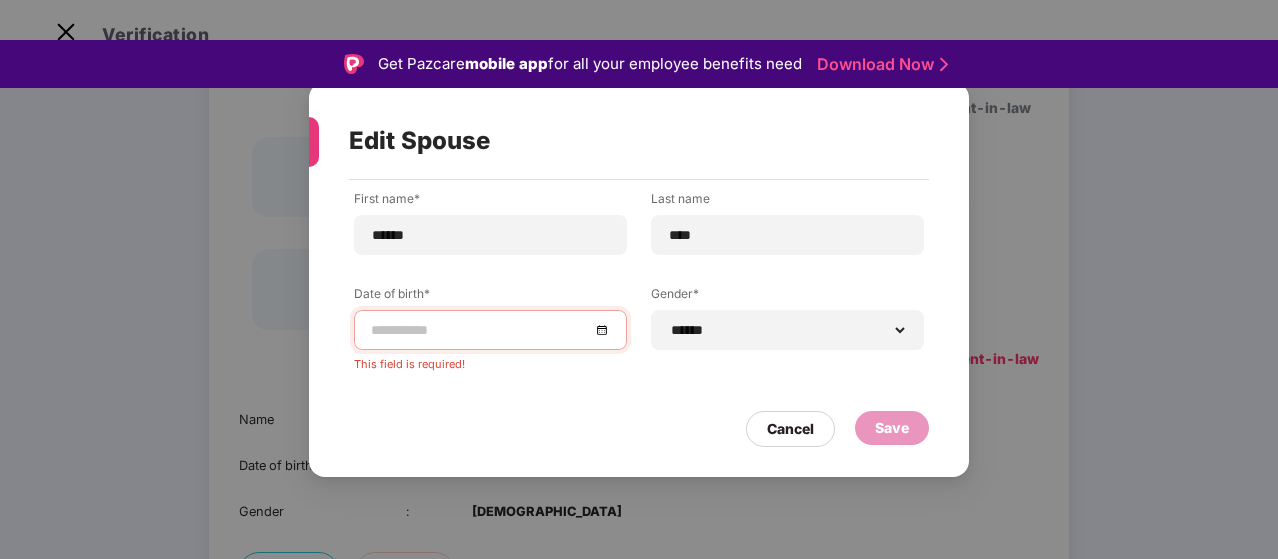 click on "**********" at bounding box center [639, 295] 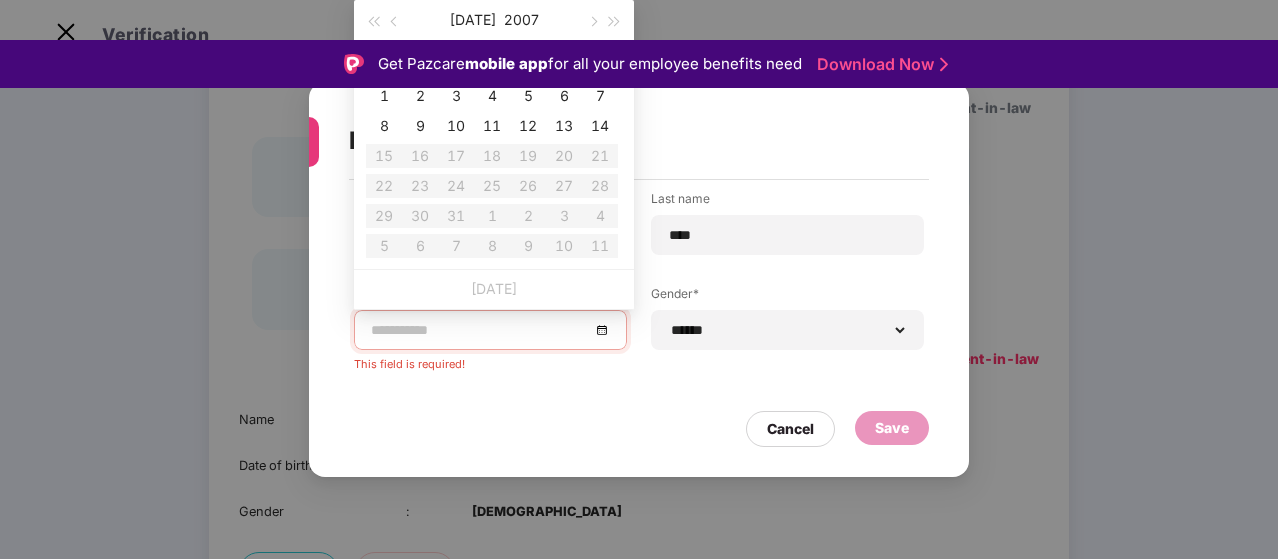 click at bounding box center [480, 330] 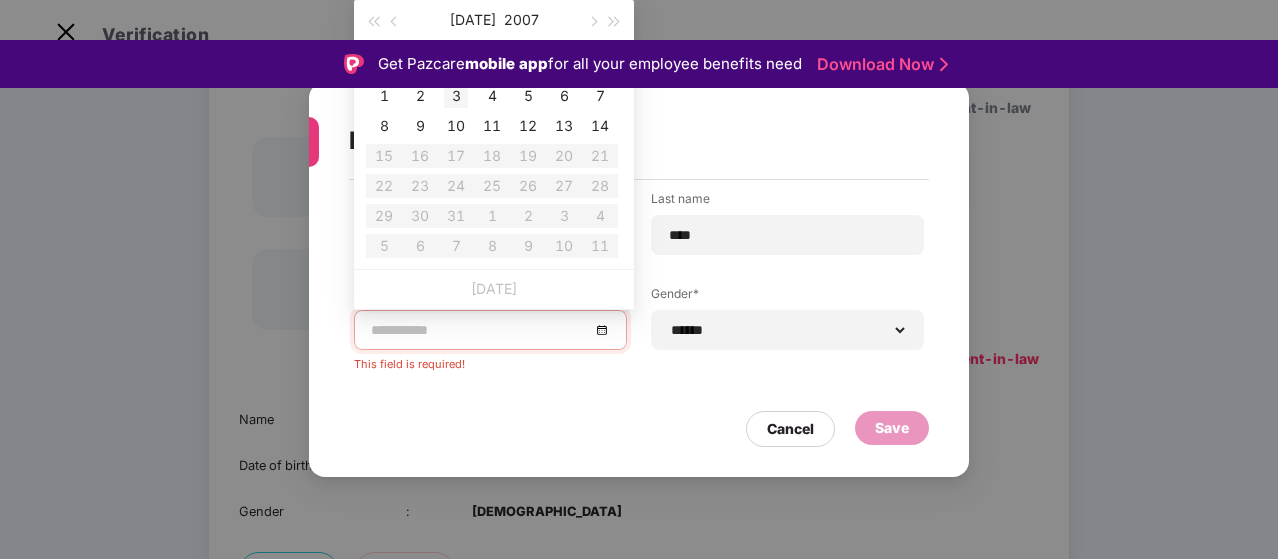type on "**********" 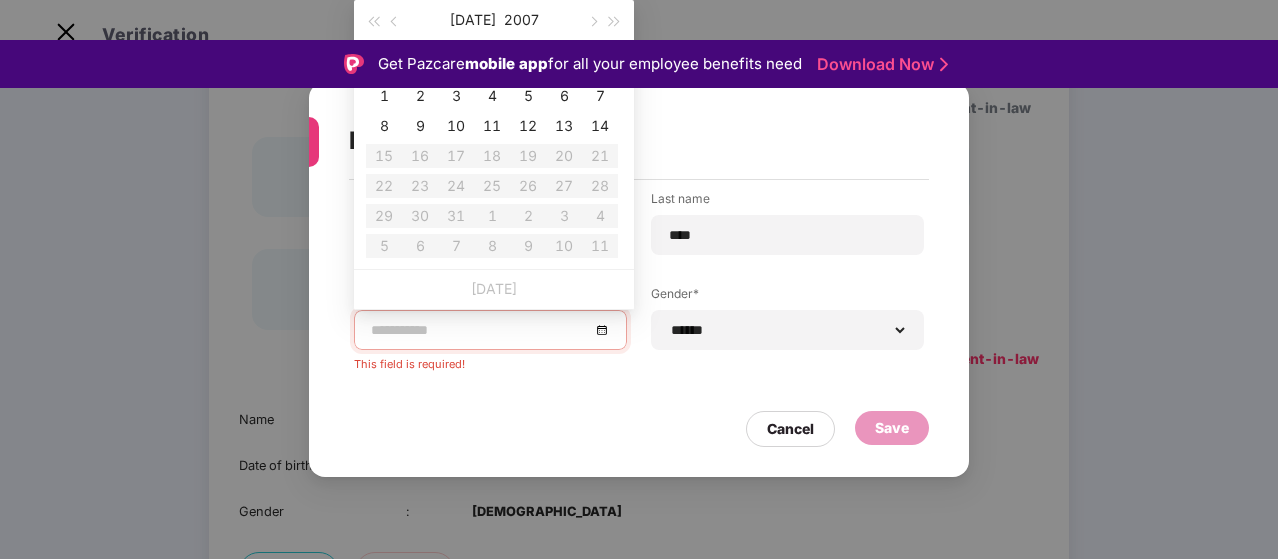 type on "**********" 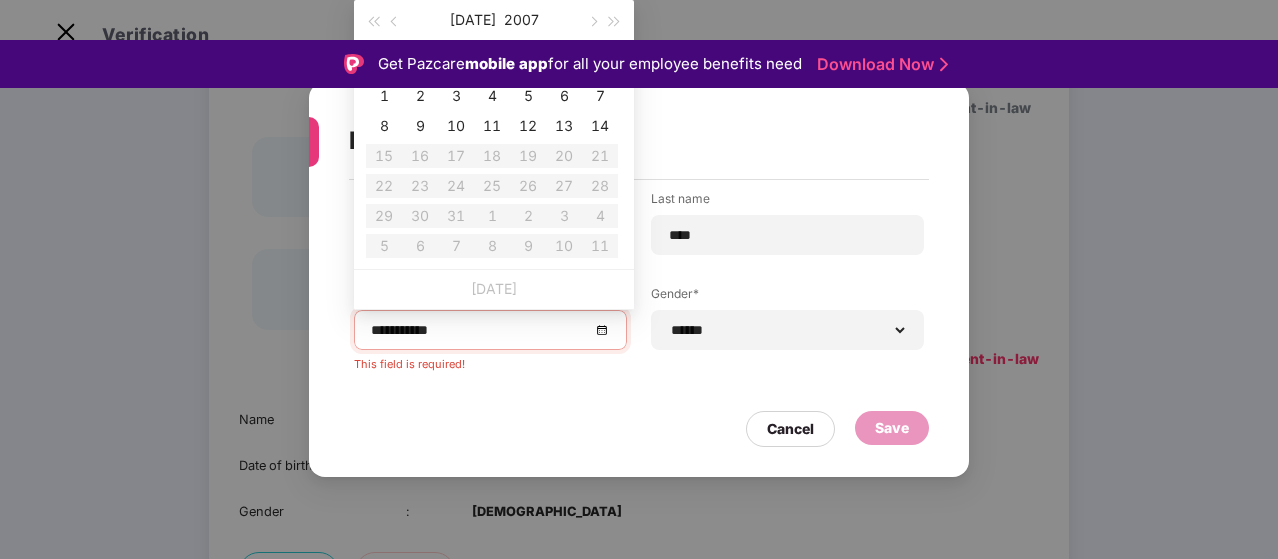 type on "**********" 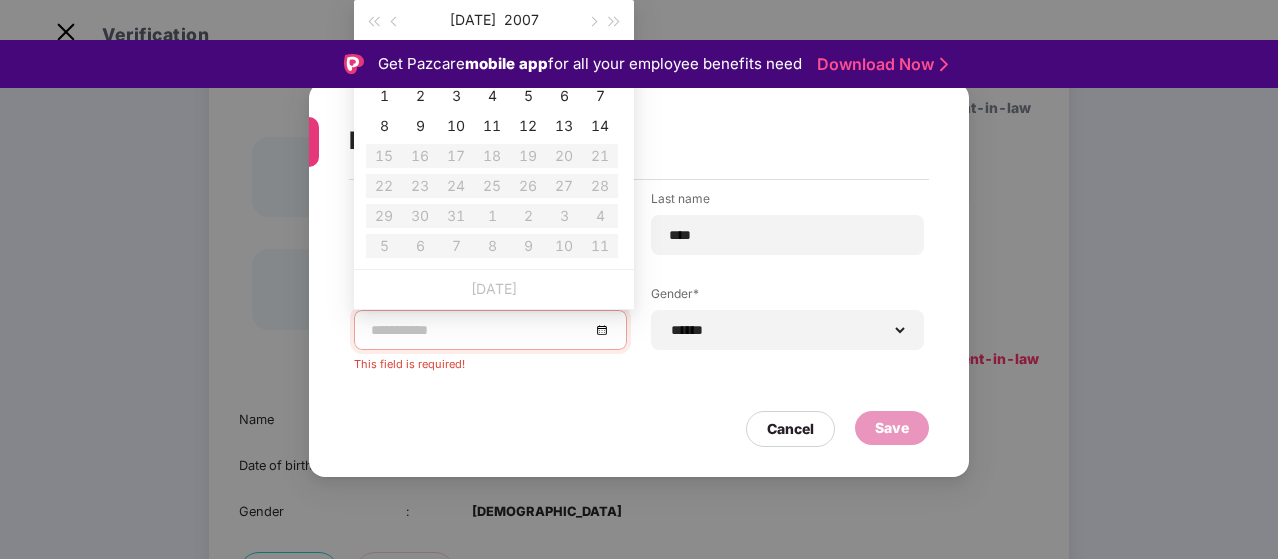 click on "Fr" at bounding box center (564, 65) 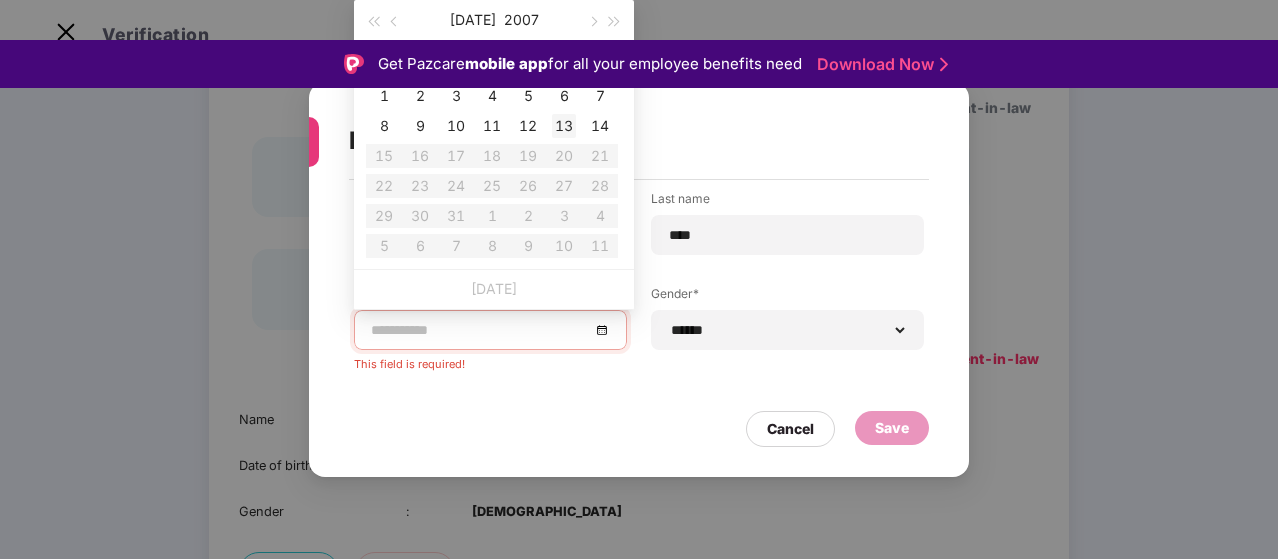 click on "13" at bounding box center (564, 126) 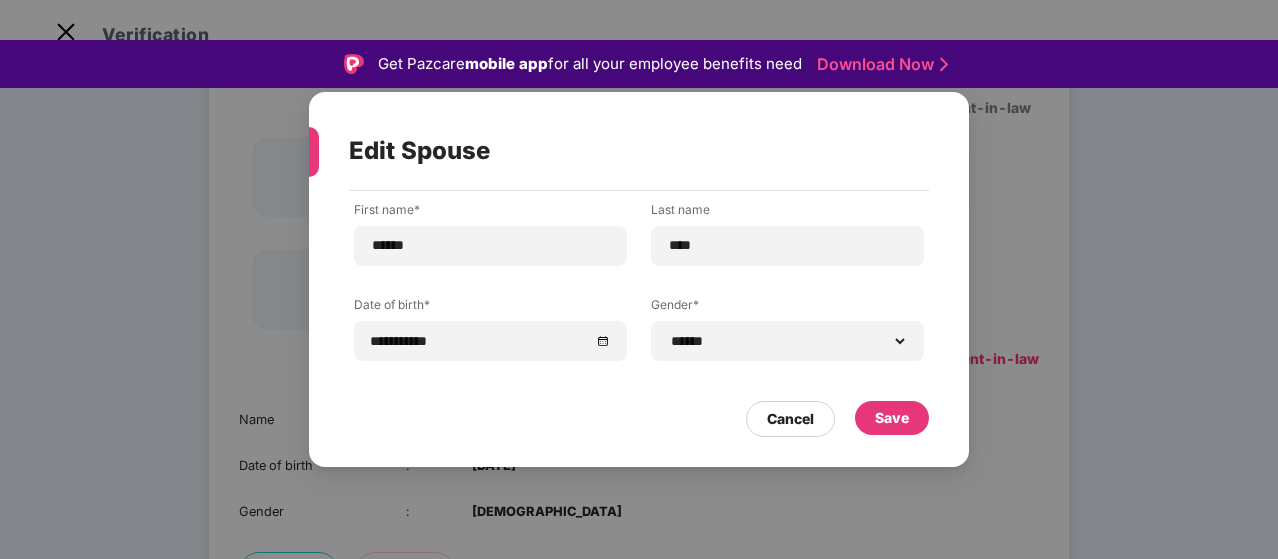 click on "Edit Spouse" at bounding box center (615, 151) 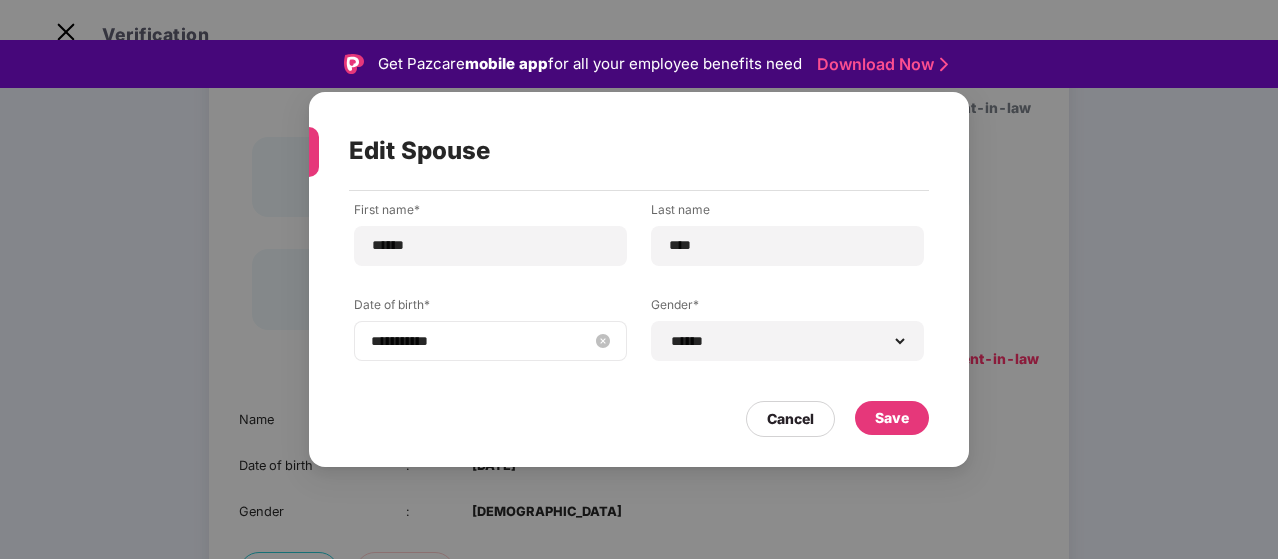 click on "**********" at bounding box center [490, 341] 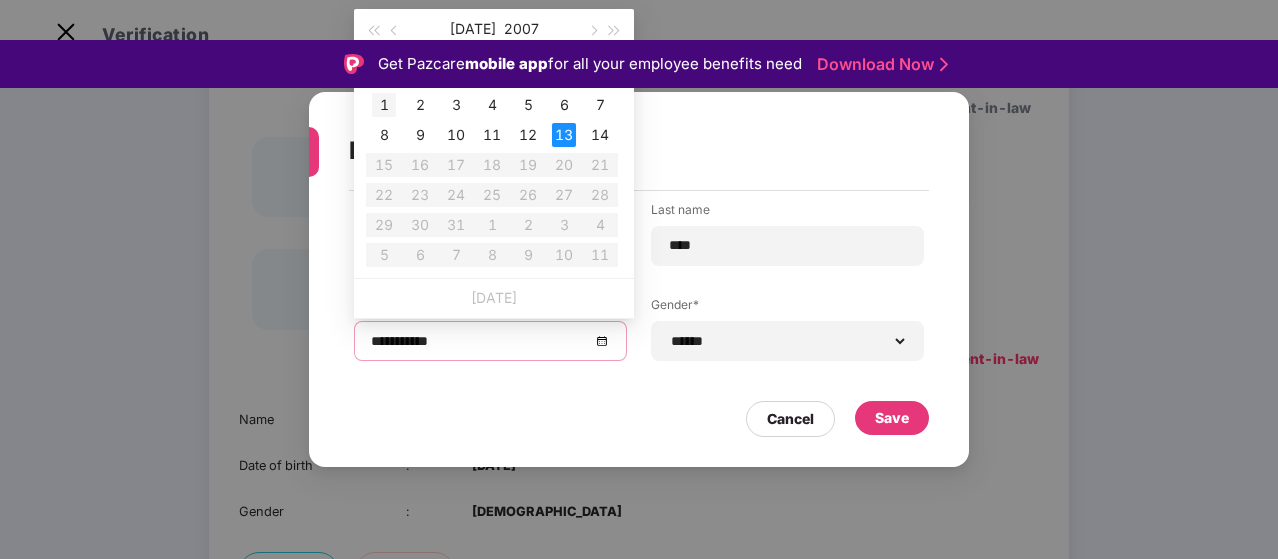 type on "**********" 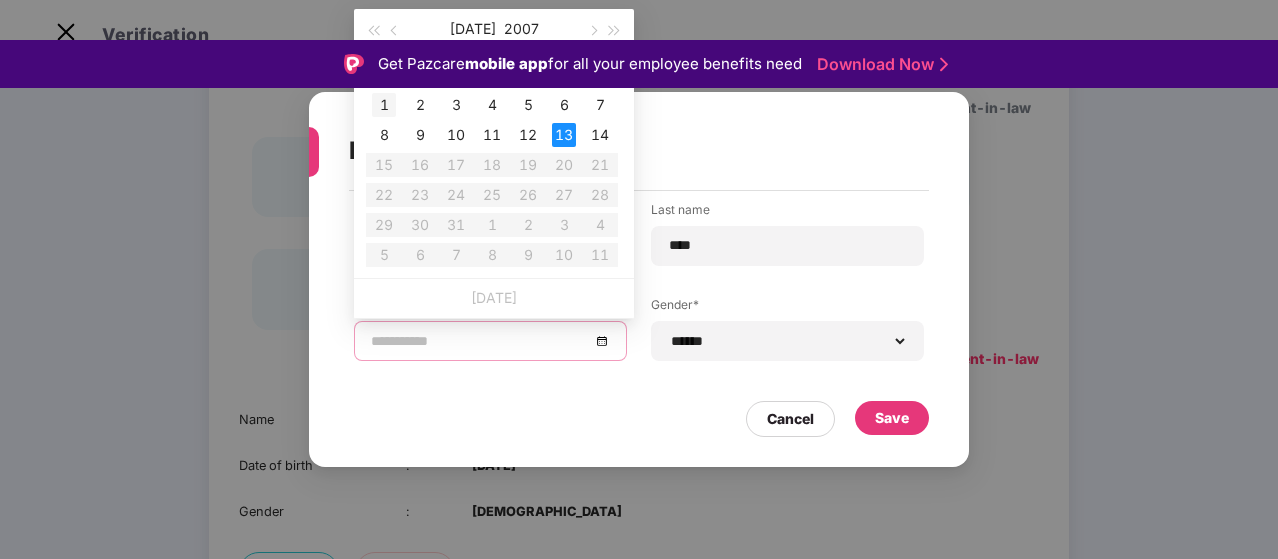 click on "1" at bounding box center [384, 105] 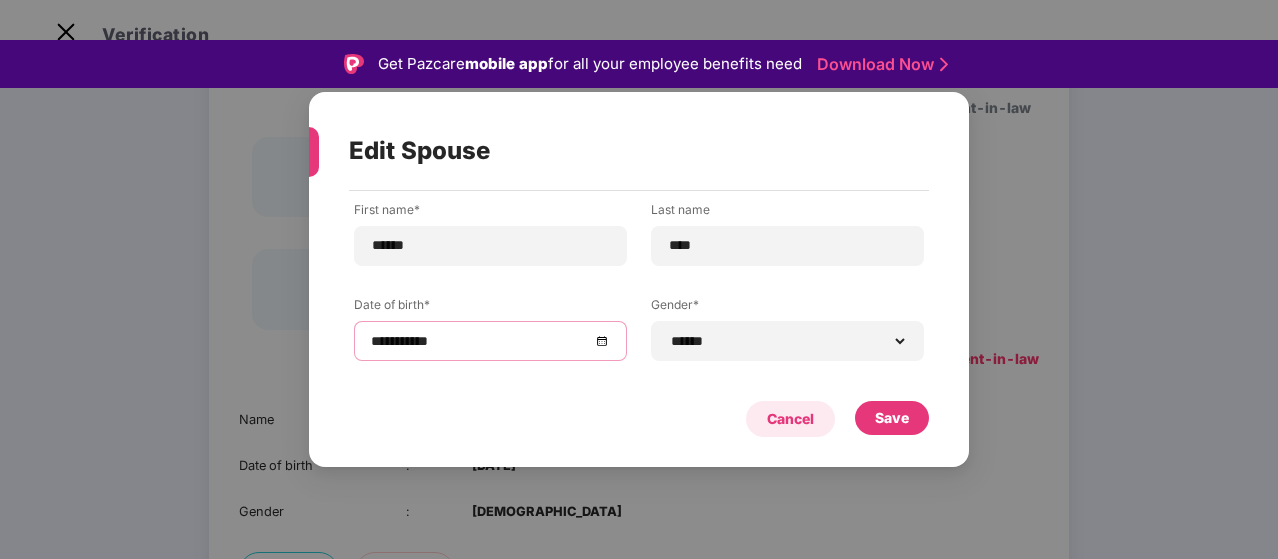 click on "Cancel" at bounding box center (790, 419) 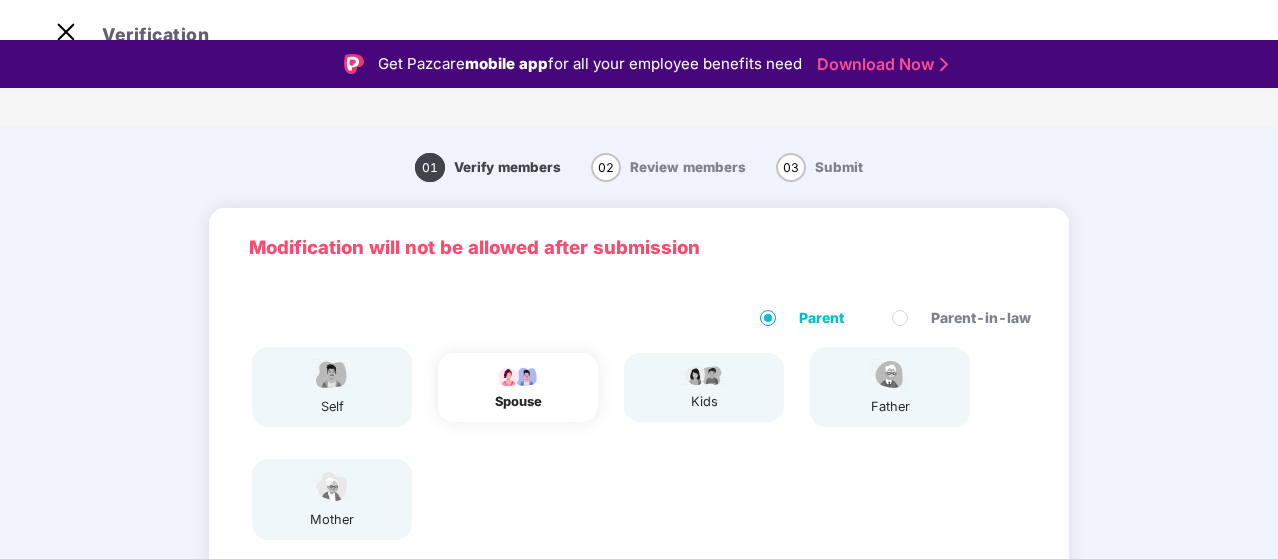 scroll, scrollTop: 16, scrollLeft: 0, axis: vertical 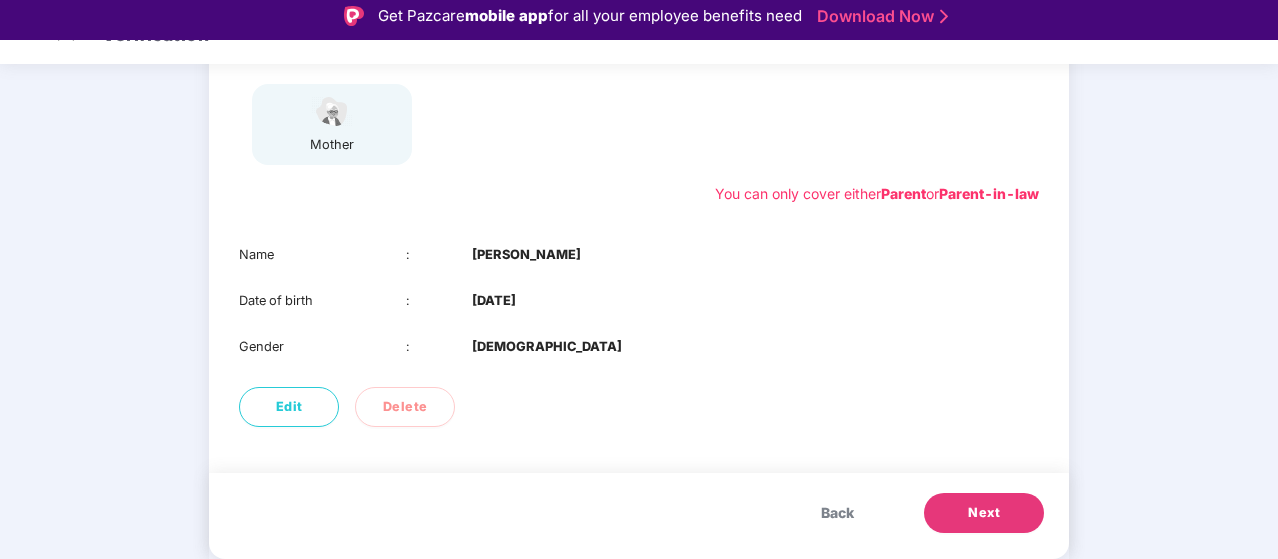 click on "Back" at bounding box center [837, 513] 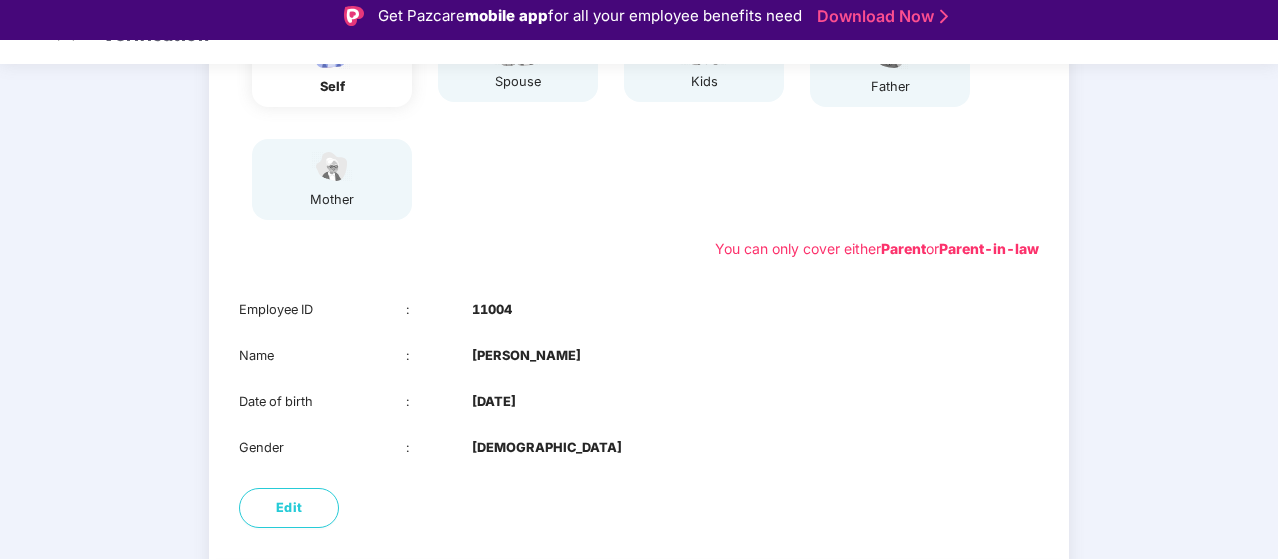 scroll, scrollTop: 350, scrollLeft: 0, axis: vertical 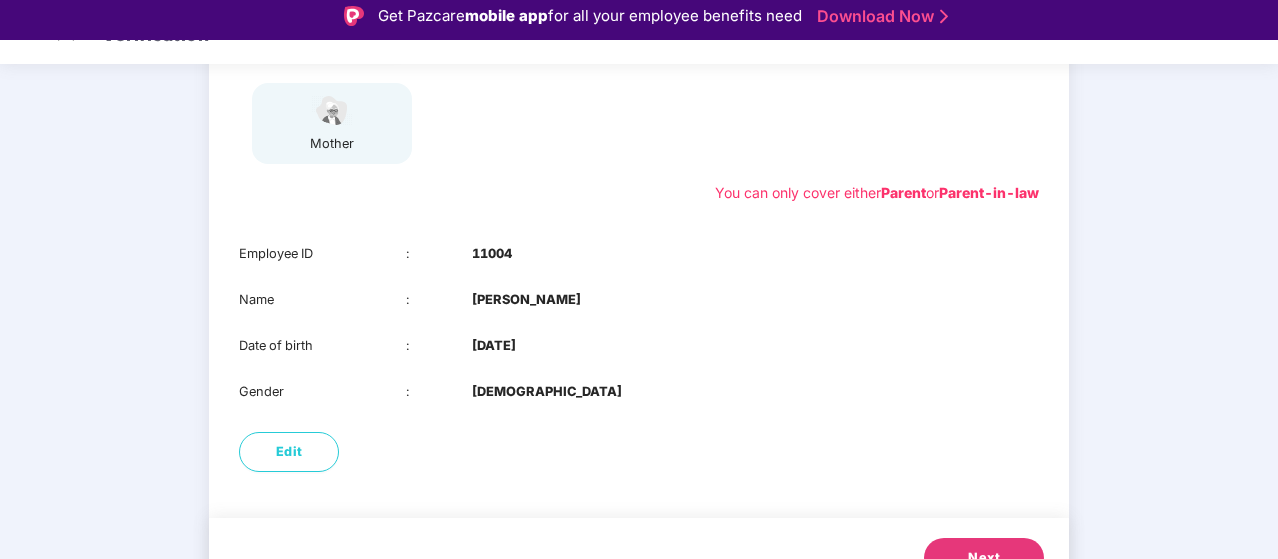 click on "Next" at bounding box center (984, 558) 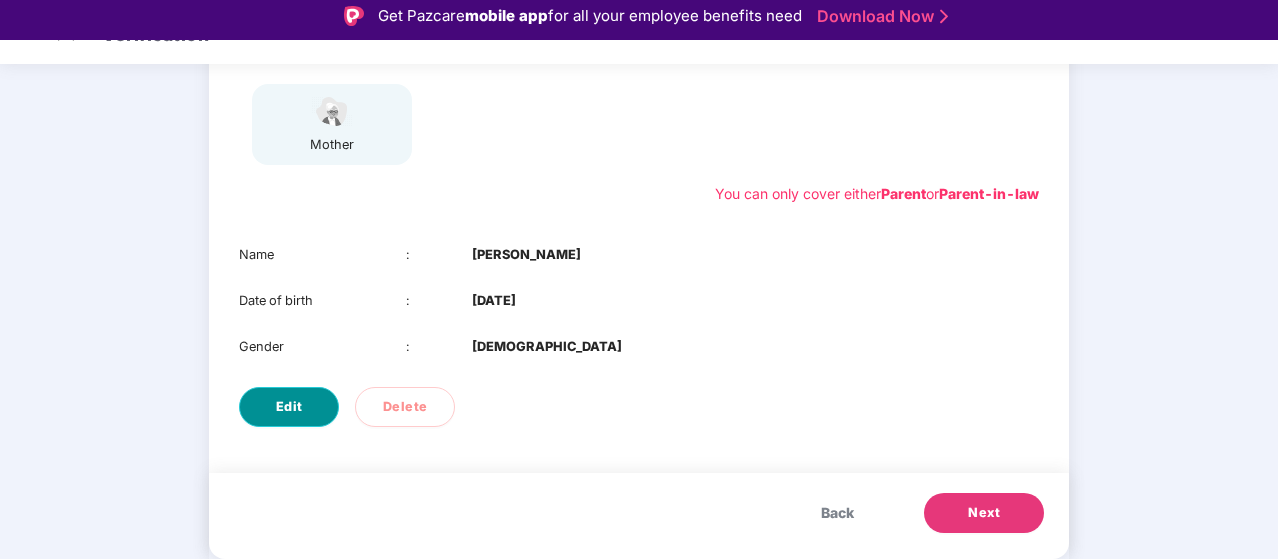 click on "Edit" at bounding box center (289, 407) 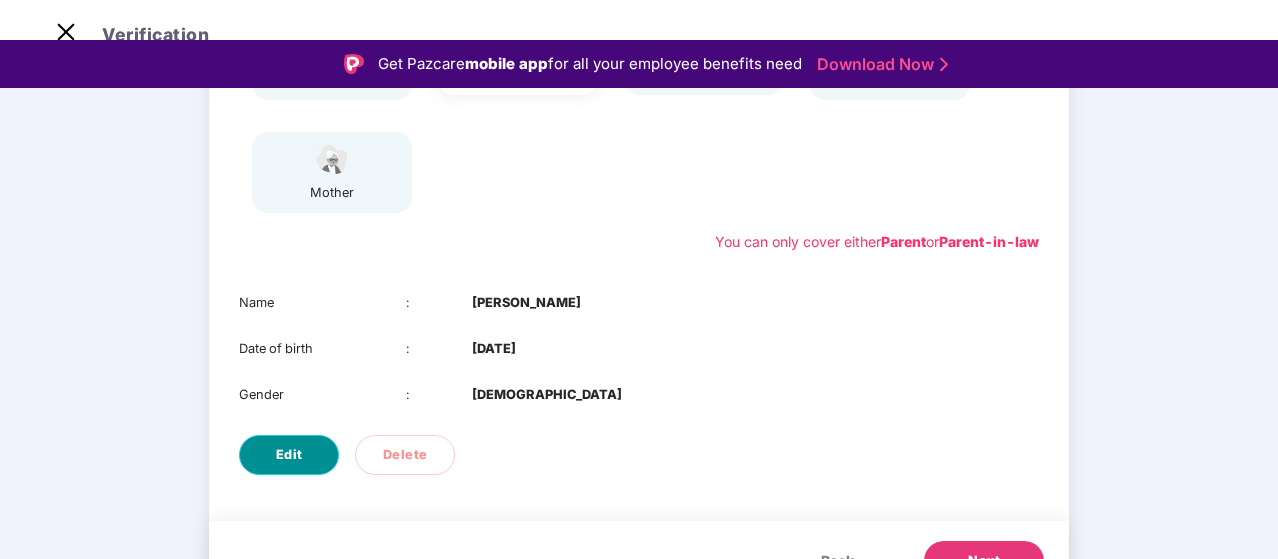 select on "******" 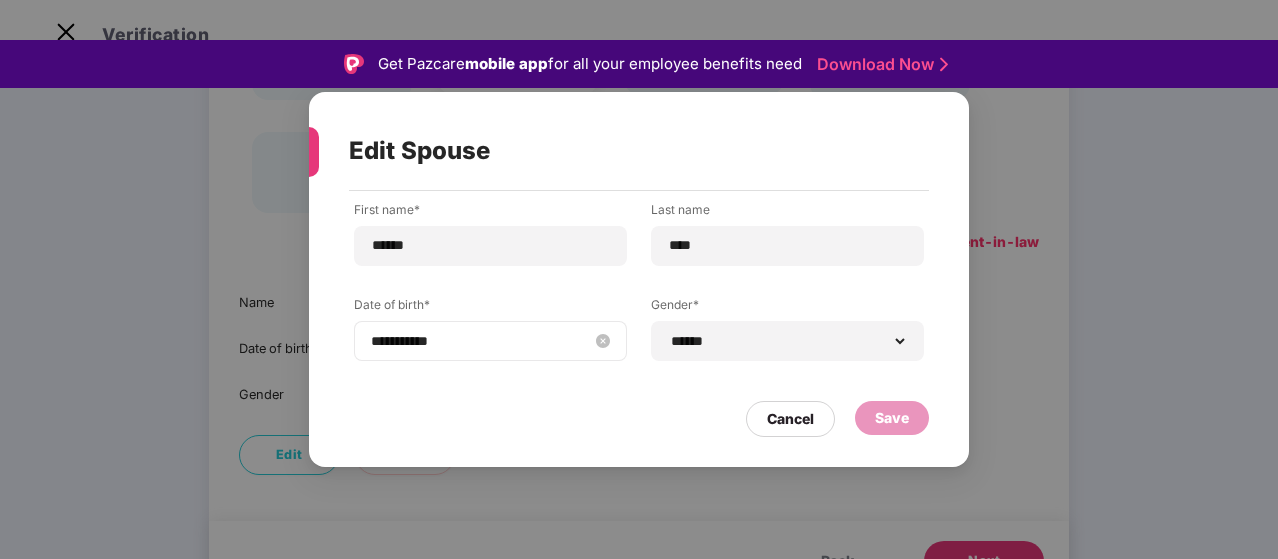 click on "**********" at bounding box center (480, 341) 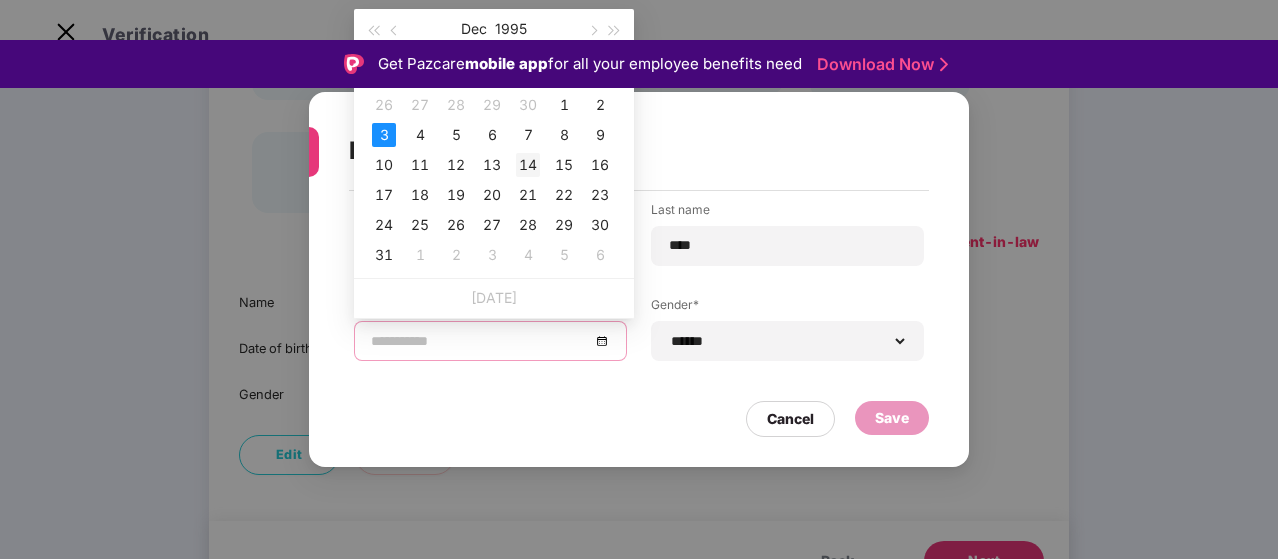 click on "14" at bounding box center (528, 165) 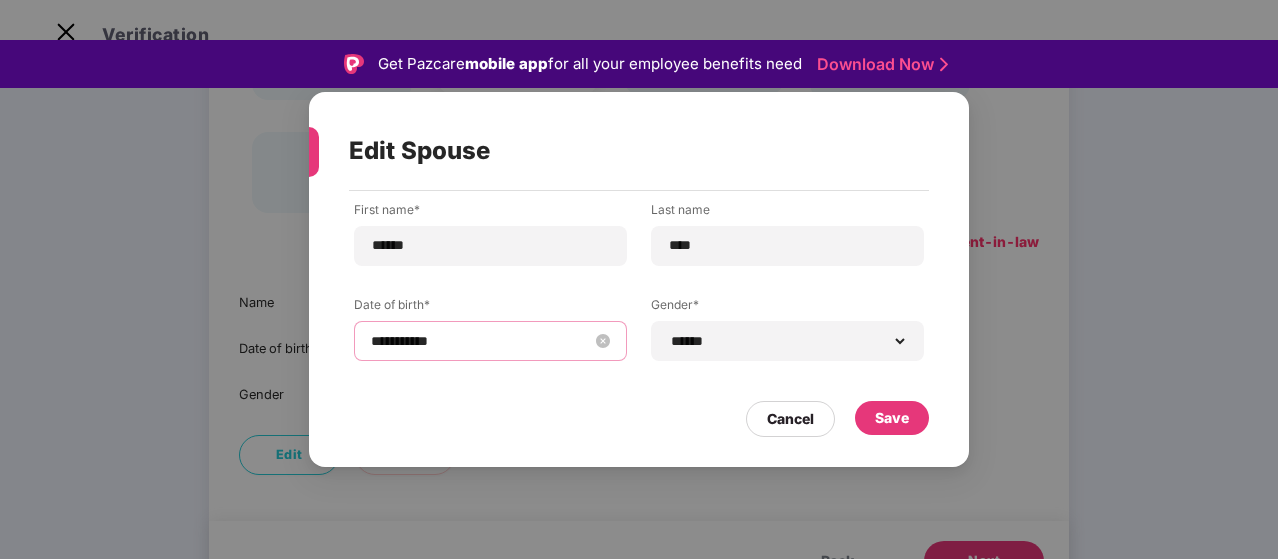 click on "**********" at bounding box center (490, 341) 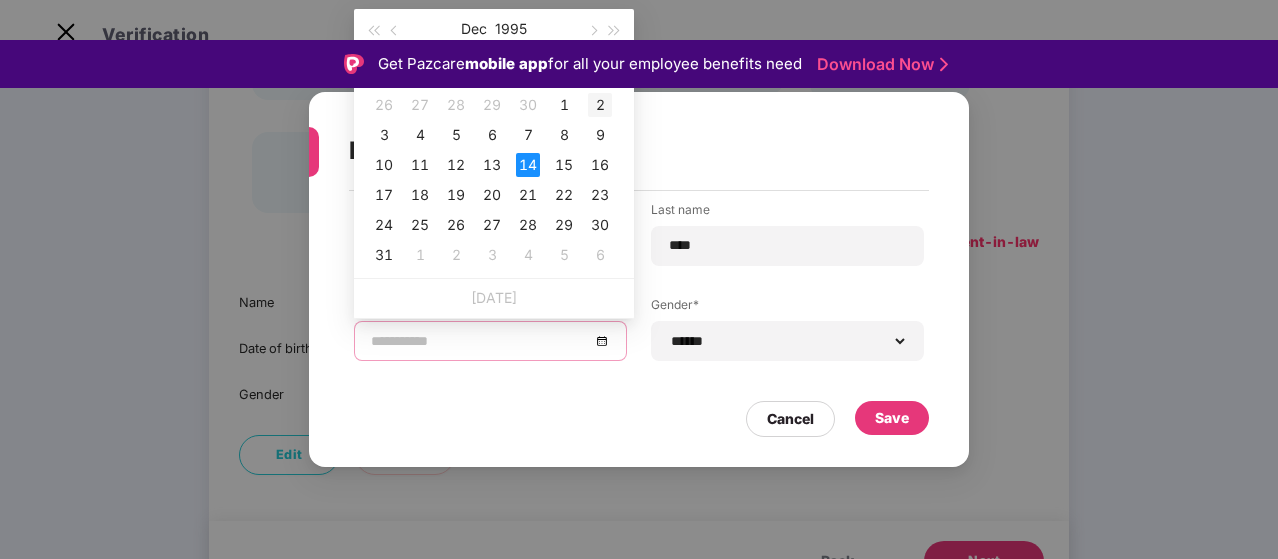 click on "2" at bounding box center [600, 105] 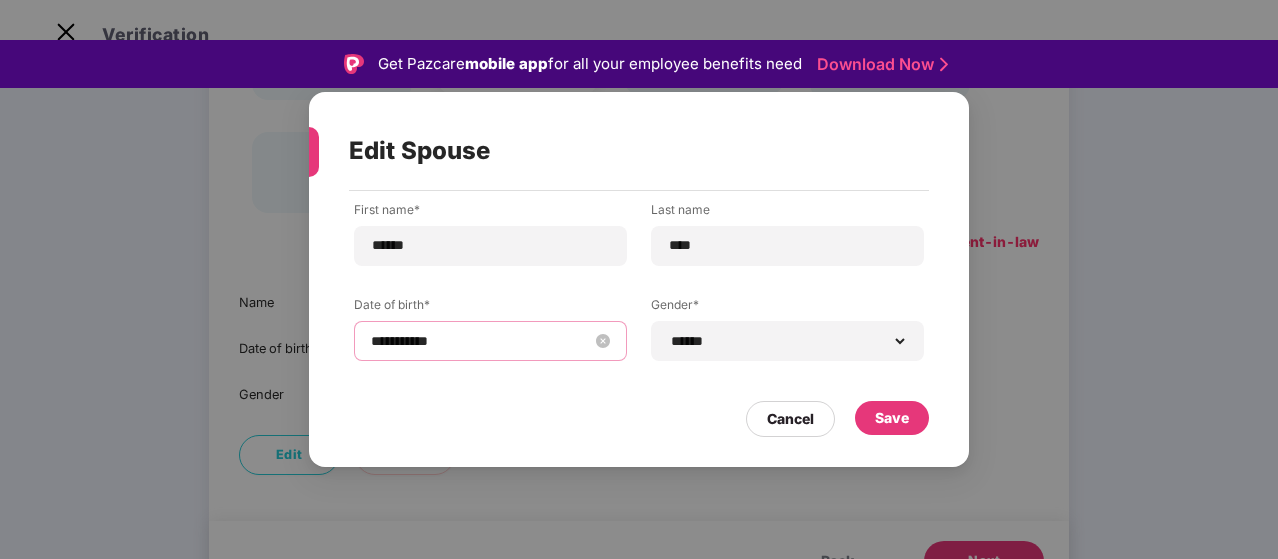 click on "**********" at bounding box center (480, 341) 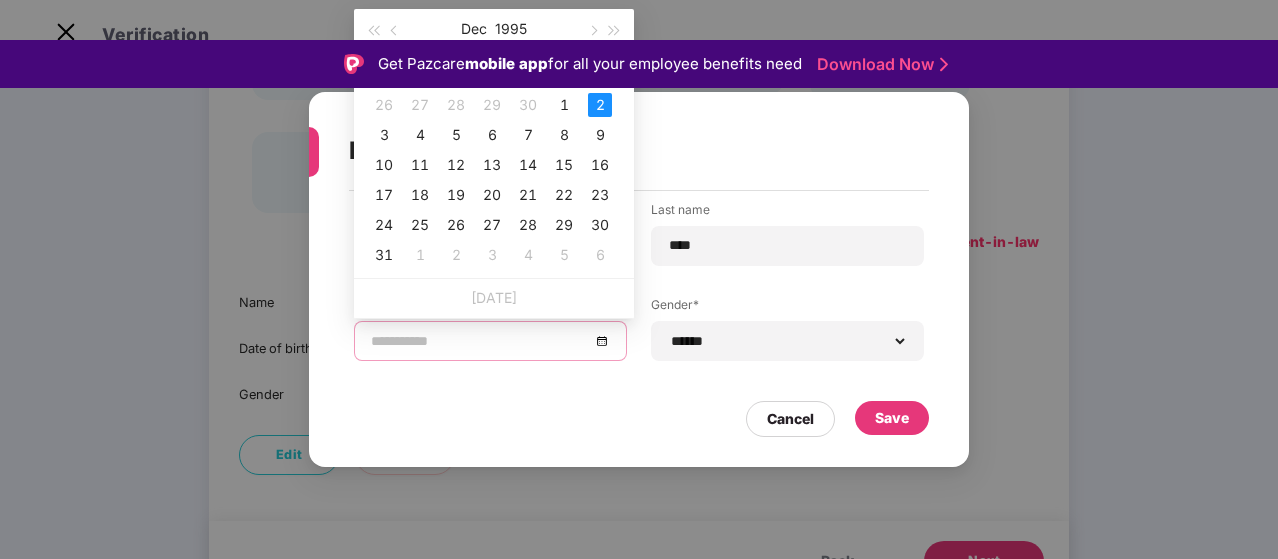 type on "**********" 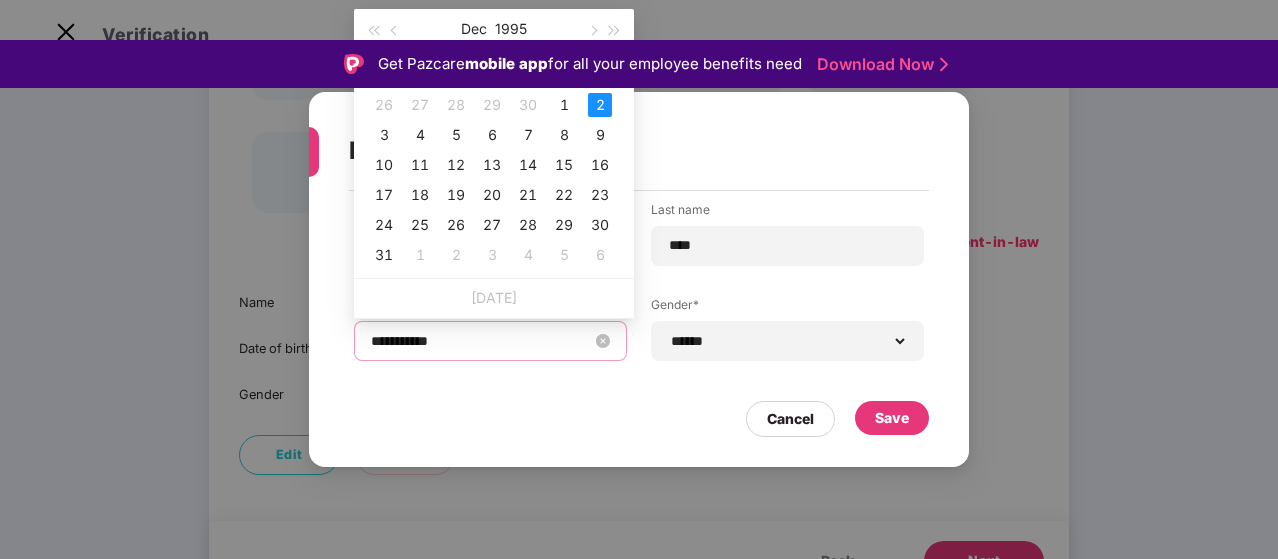 click on "**********" at bounding box center [490, 341] 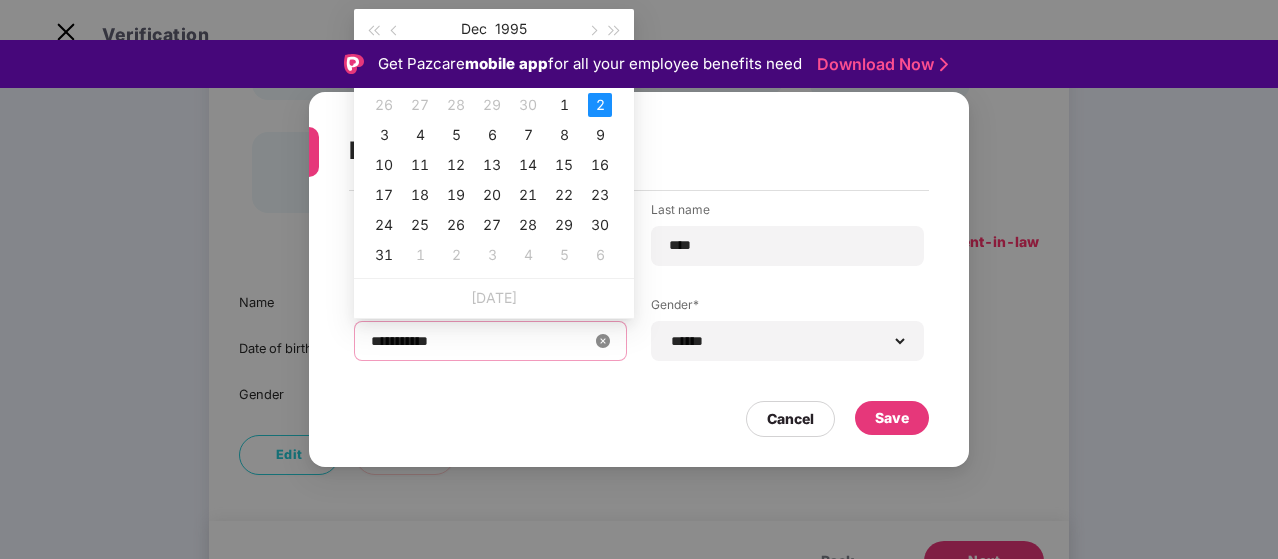click on "**********" at bounding box center [490, 341] 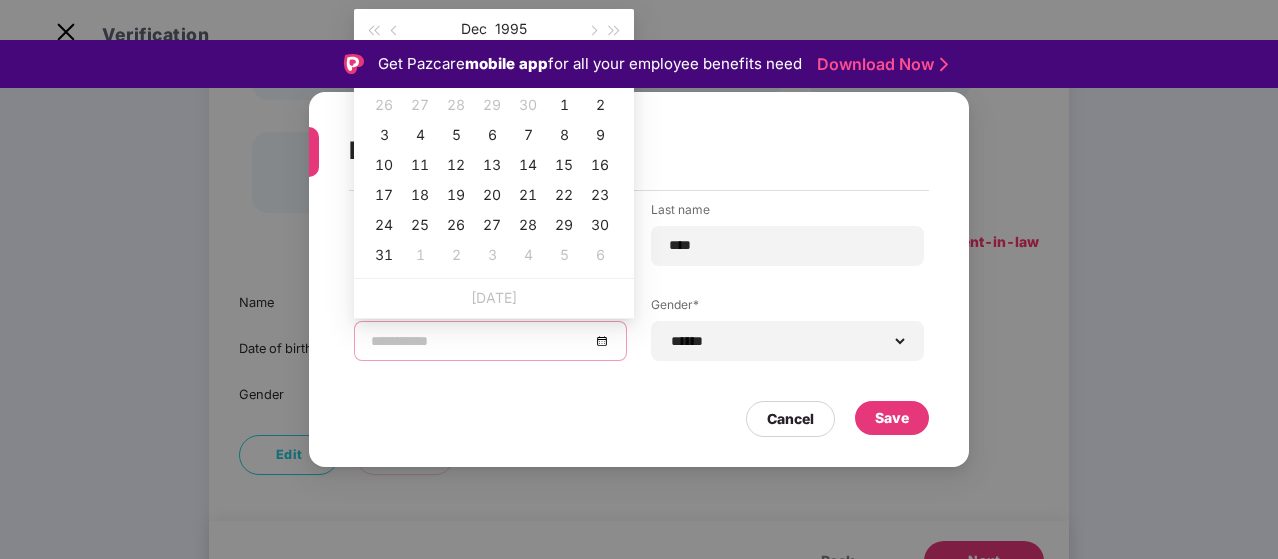 click at bounding box center [490, 341] 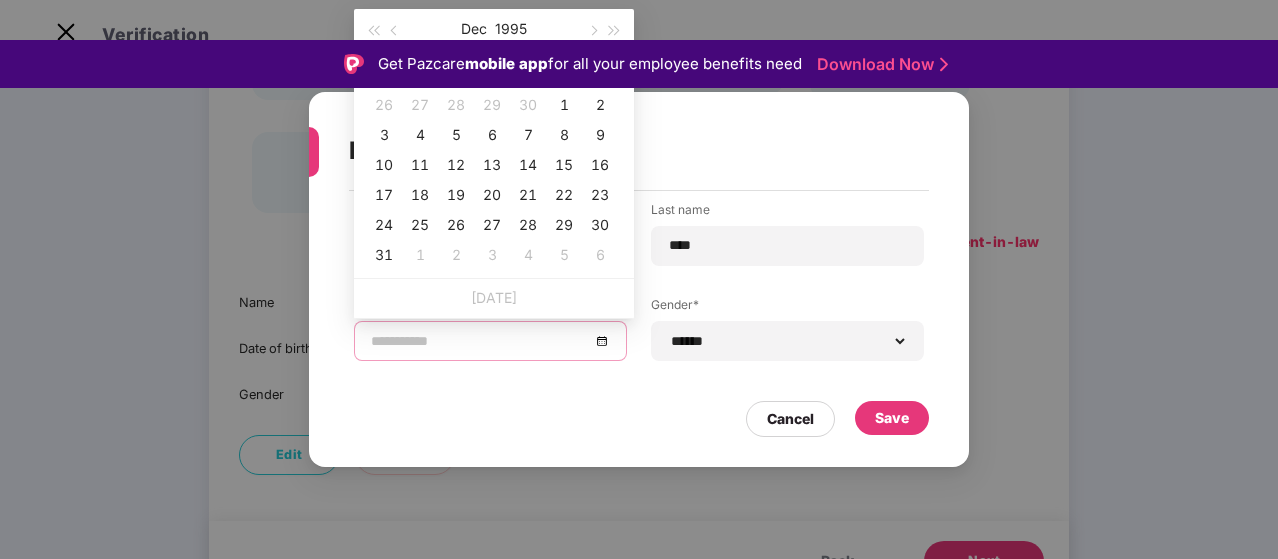 click at bounding box center (490, 341) 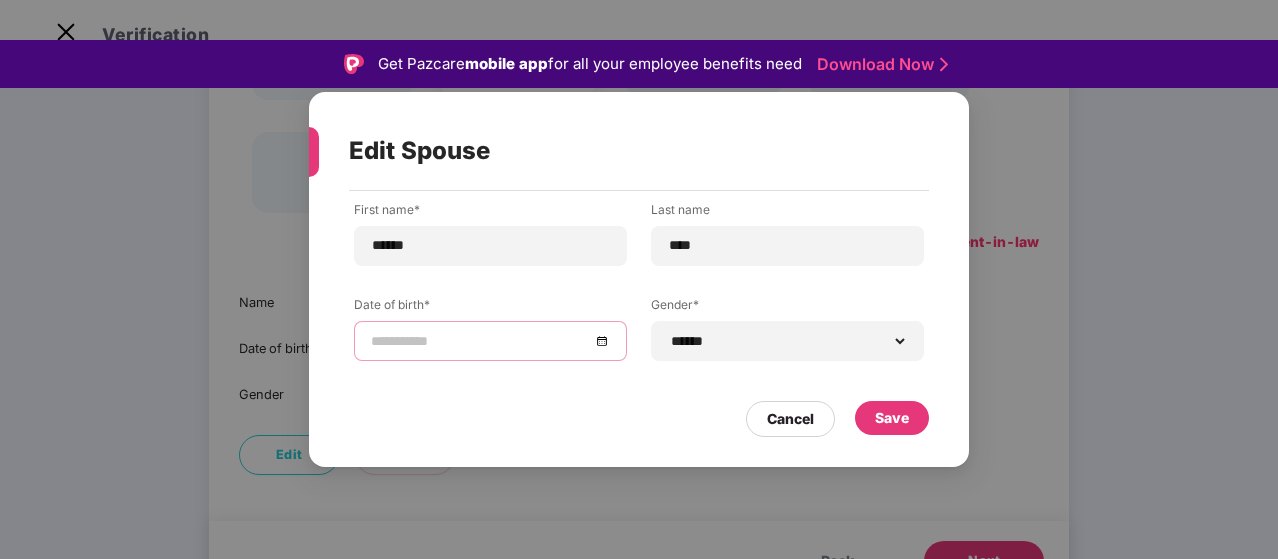 click at bounding box center (490, 341) 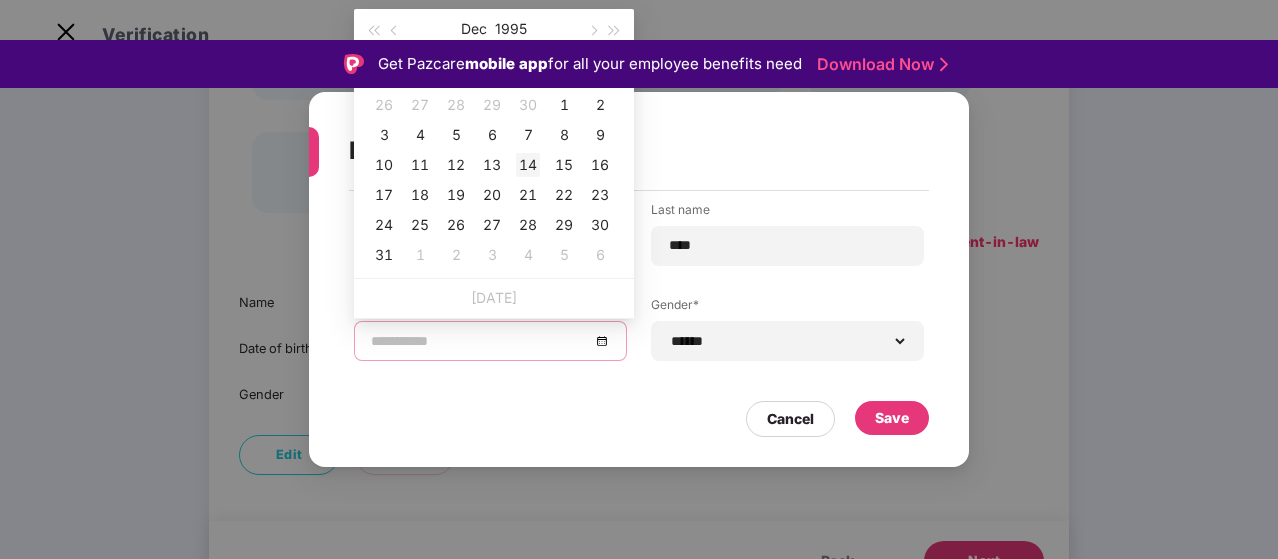 click on "14" at bounding box center [528, 165] 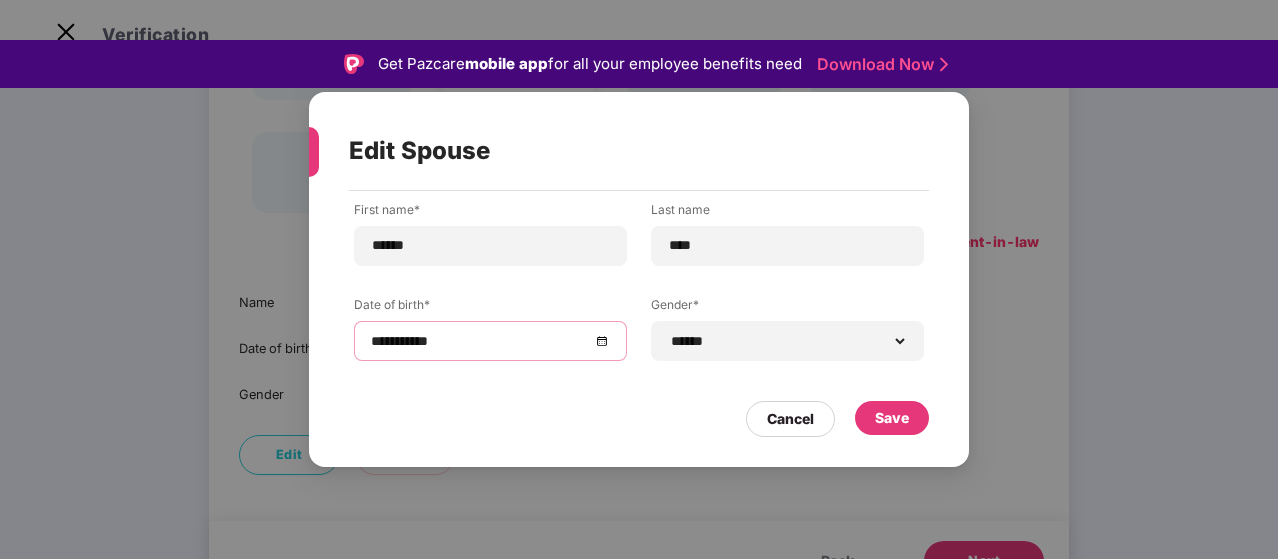 click on "**********" at bounding box center [490, 341] 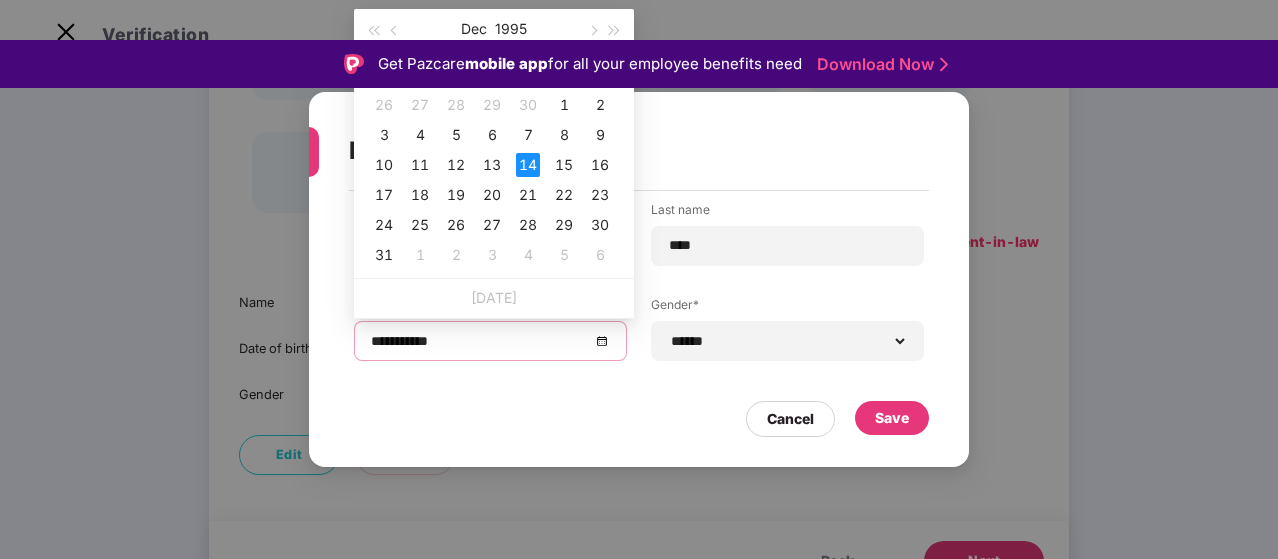 click on "**********" at bounding box center (490, 341) 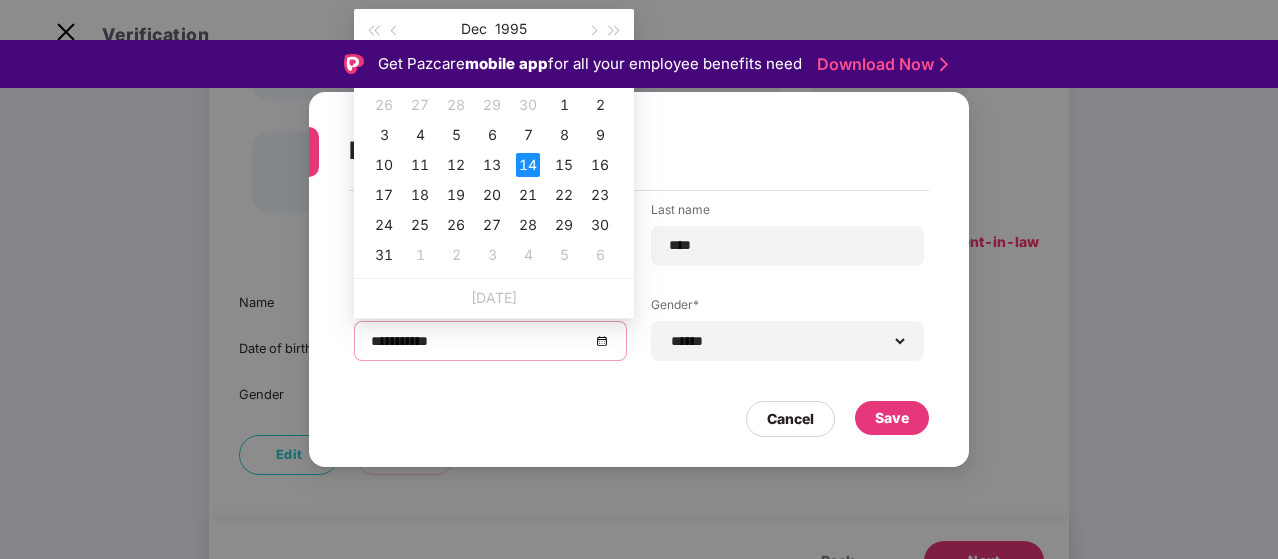 click on "**********" at bounding box center [490, 341] 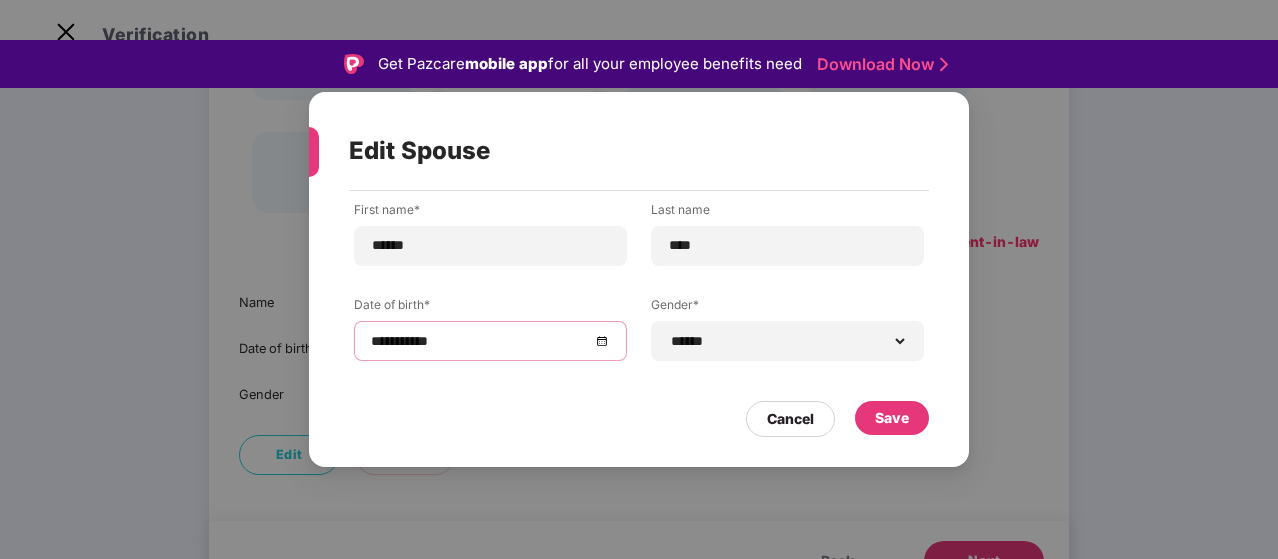 scroll, scrollTop: 0, scrollLeft: 0, axis: both 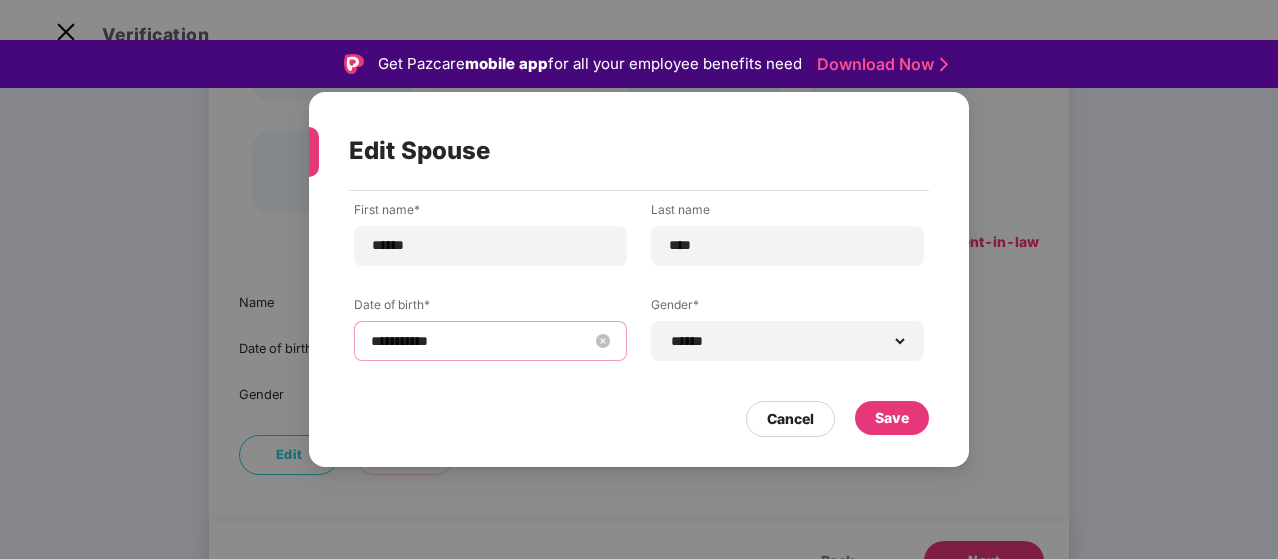 click on "**********" at bounding box center (480, 341) 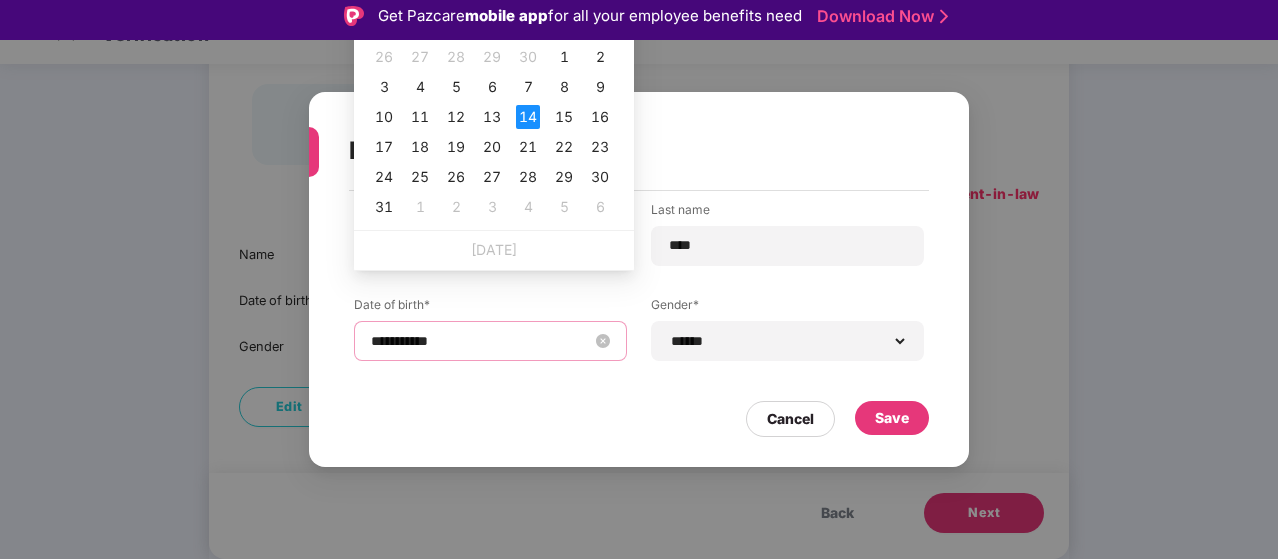 scroll, scrollTop: 0, scrollLeft: 0, axis: both 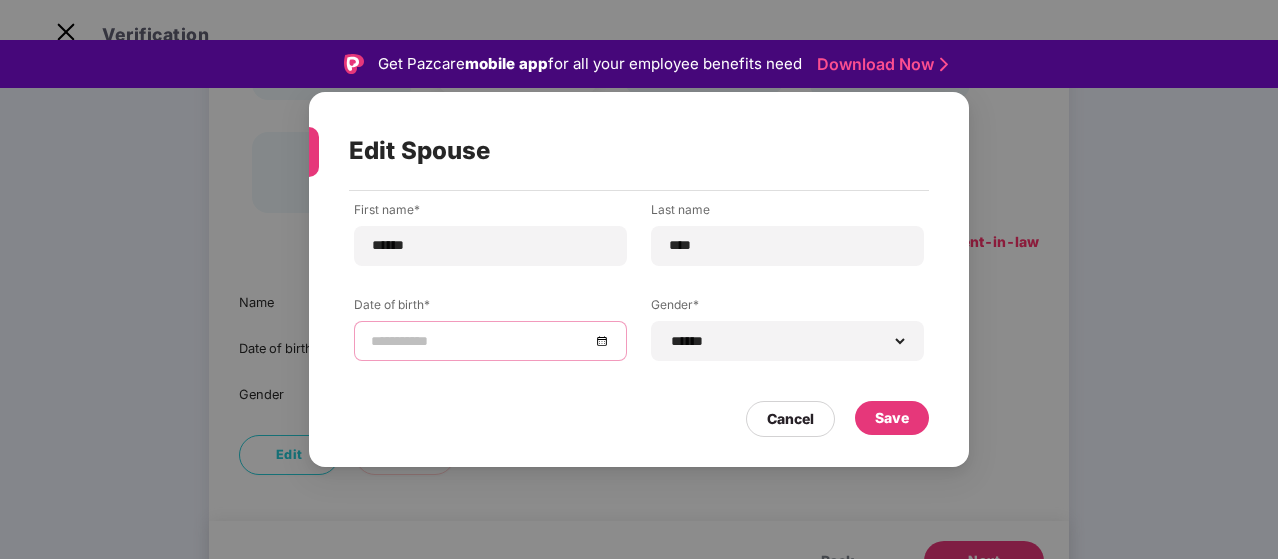type on "**********" 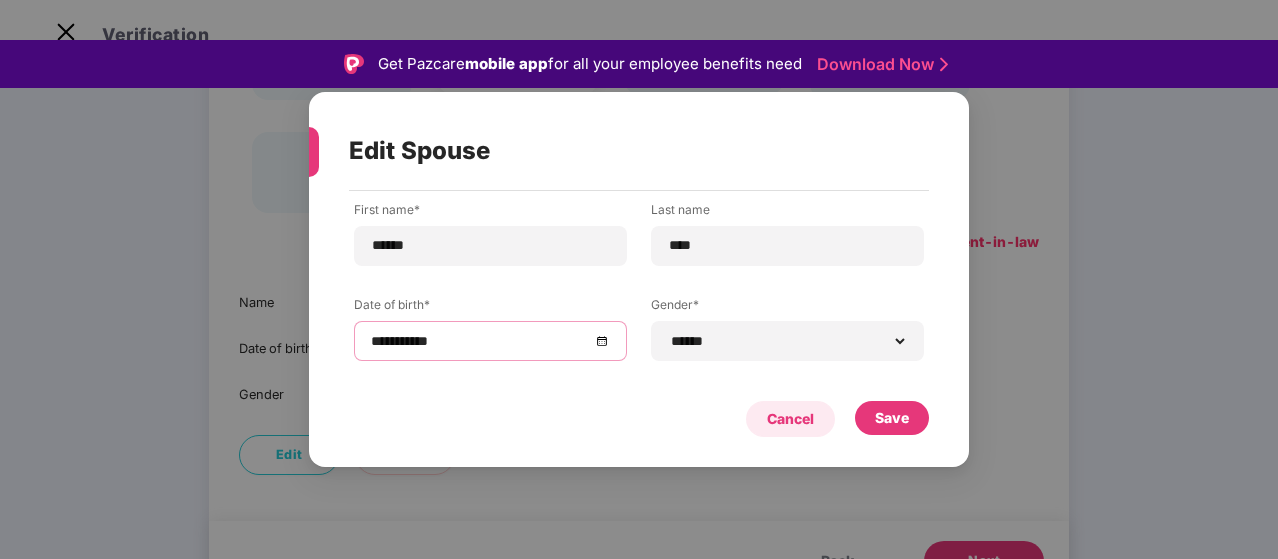 click on "Cancel" at bounding box center (790, 419) 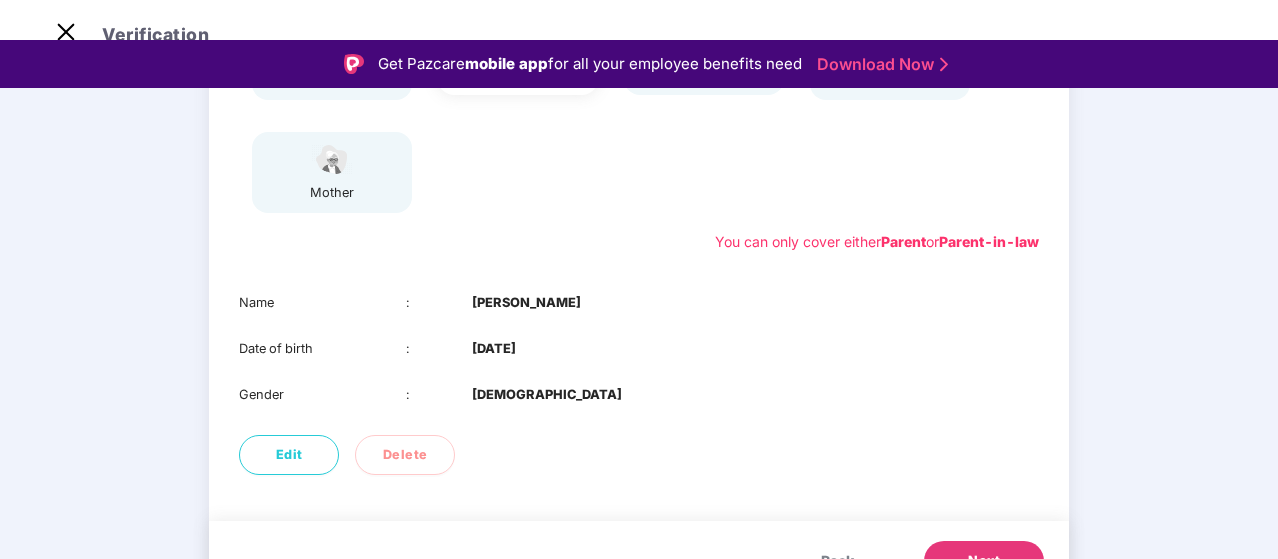 click on "Next" at bounding box center [984, 561] 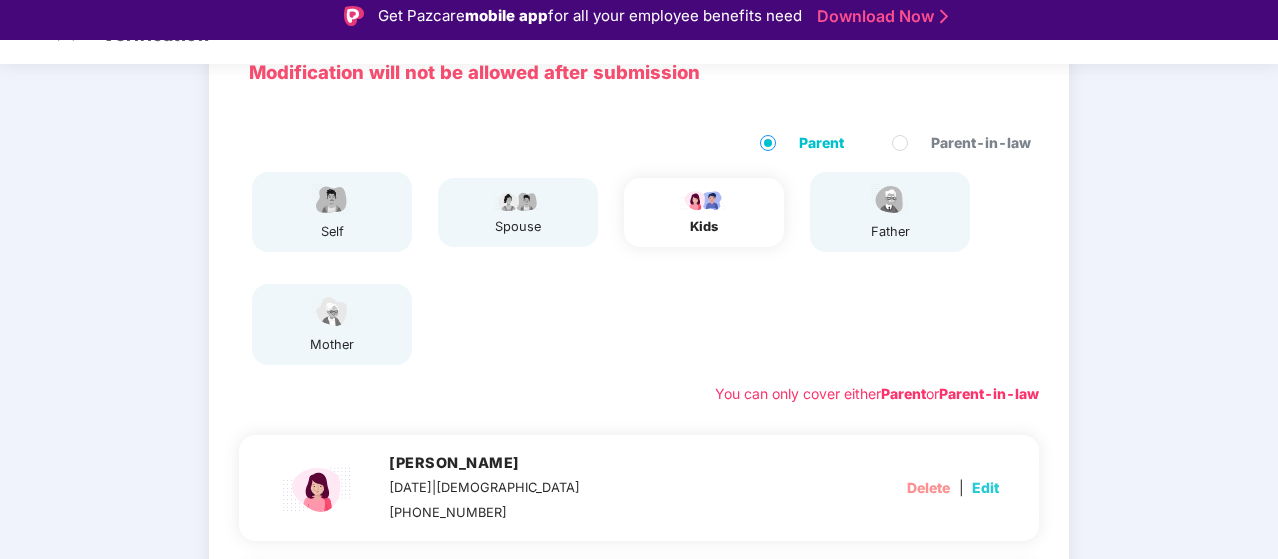 scroll, scrollTop: 361, scrollLeft: 0, axis: vertical 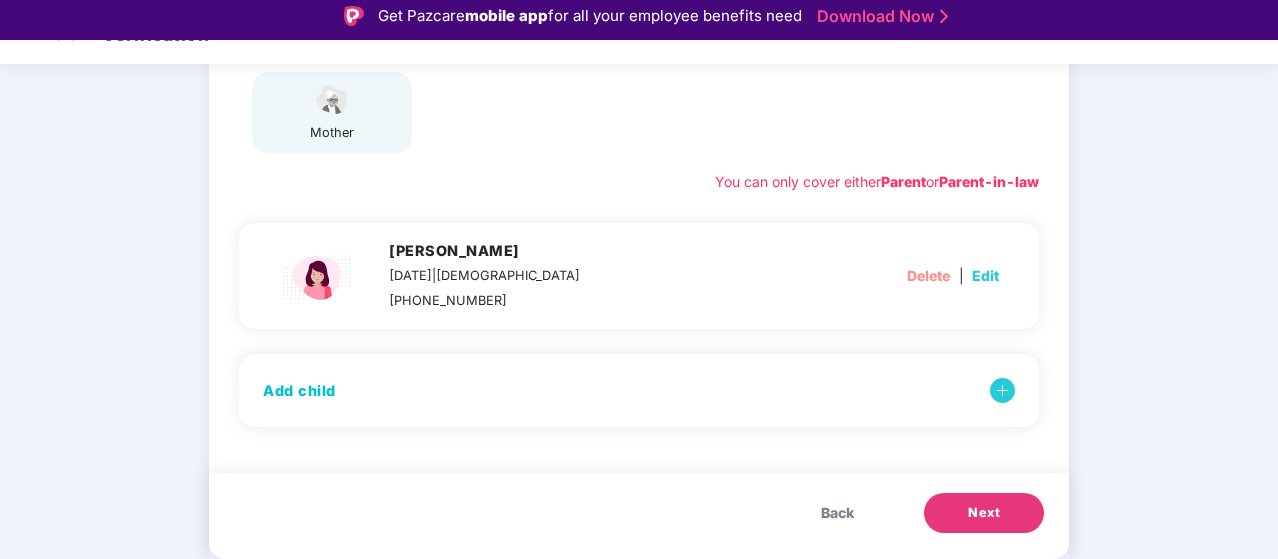click on "Next" at bounding box center (984, 513) 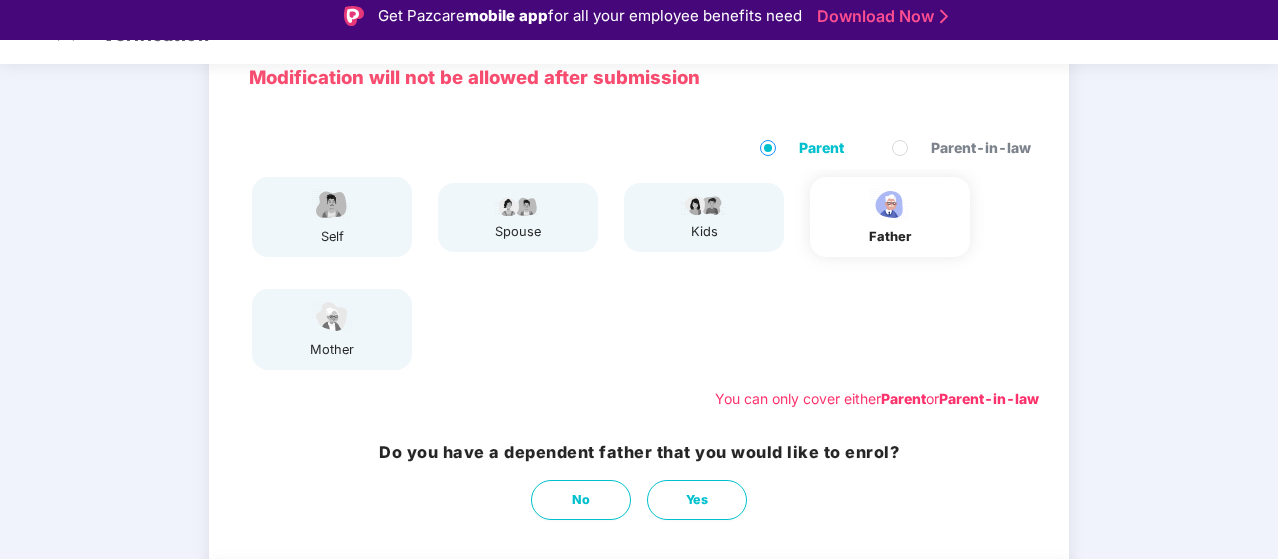 scroll, scrollTop: 137, scrollLeft: 0, axis: vertical 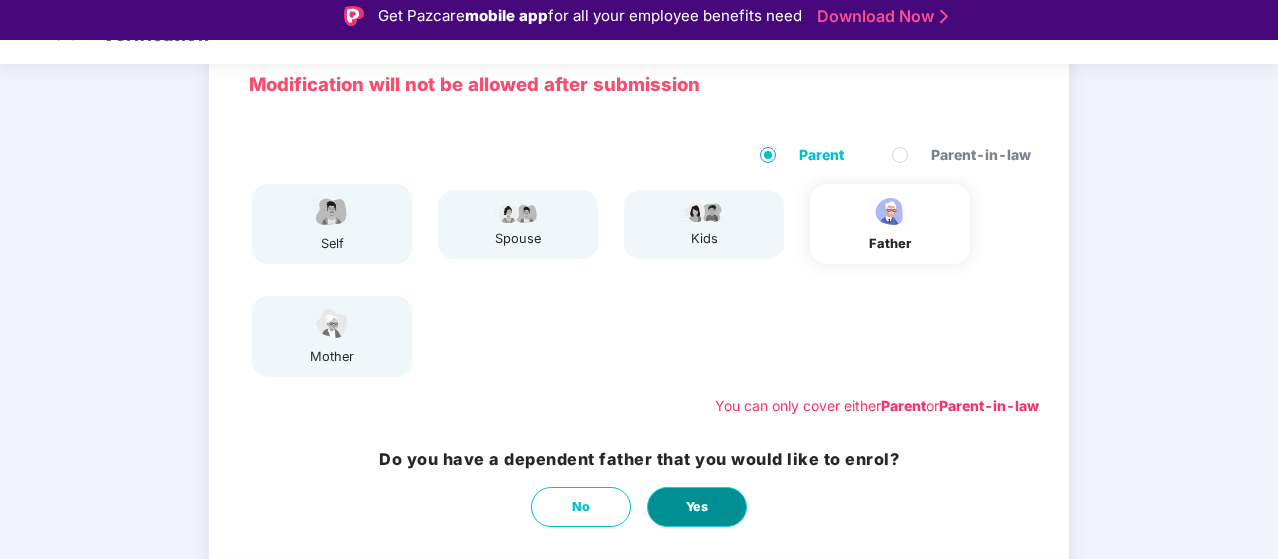 click on "Yes" at bounding box center (697, 507) 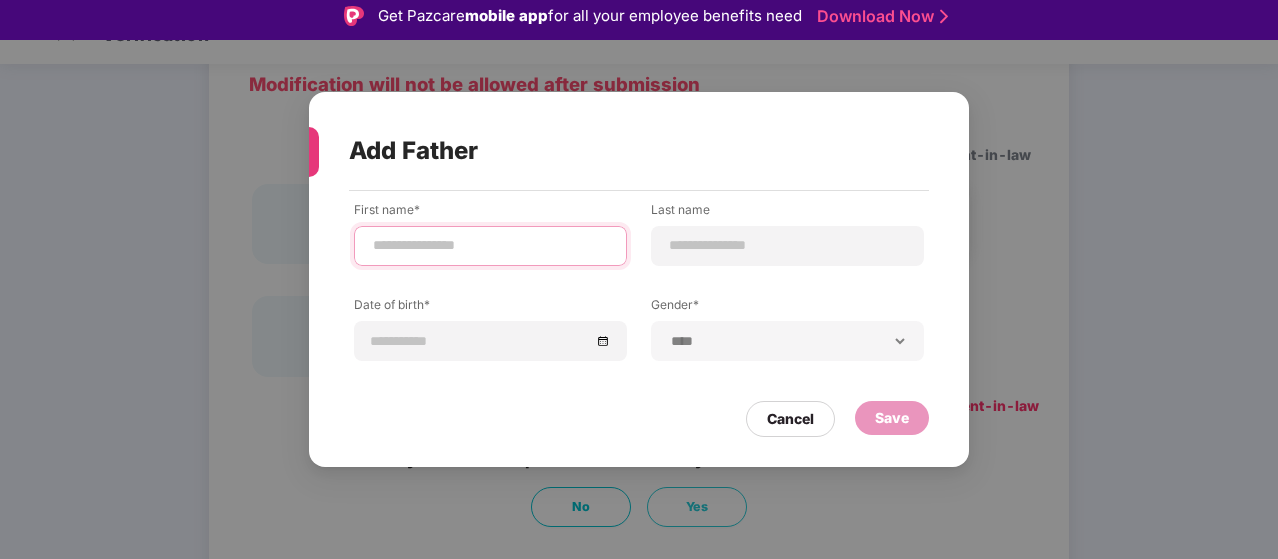 click at bounding box center [490, 245] 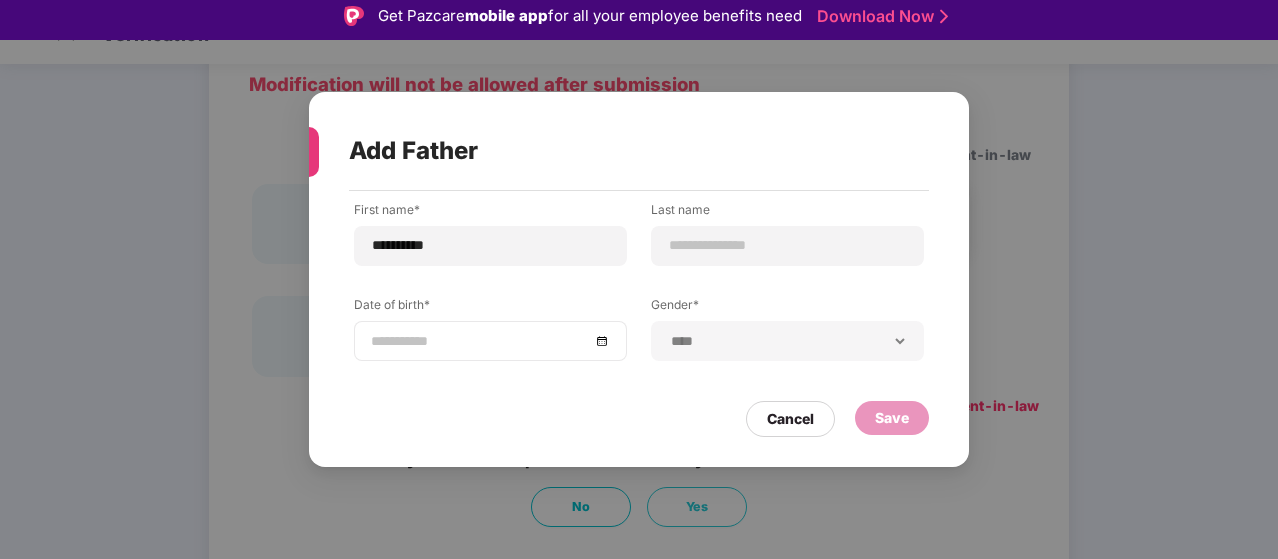click at bounding box center (490, 341) 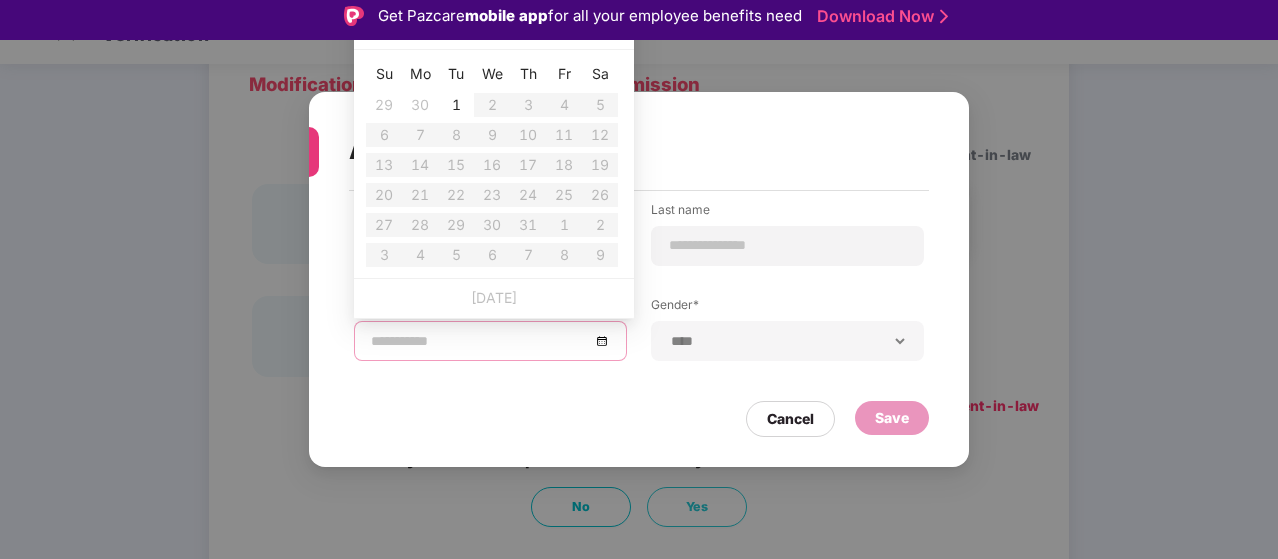 click at bounding box center [396, 31] 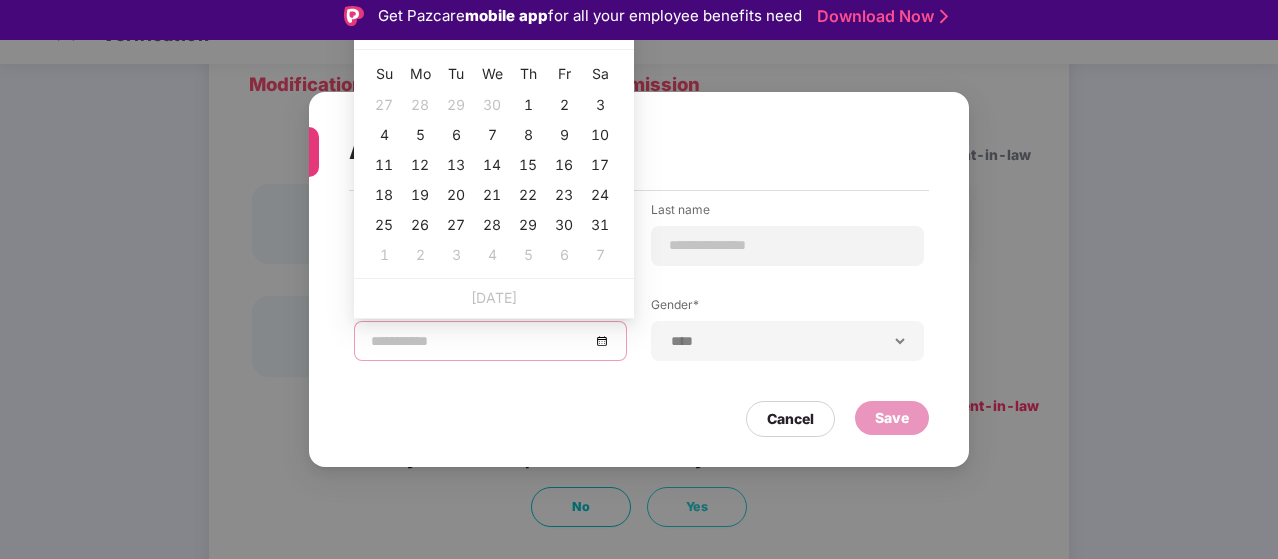 click at bounding box center [373, 31] 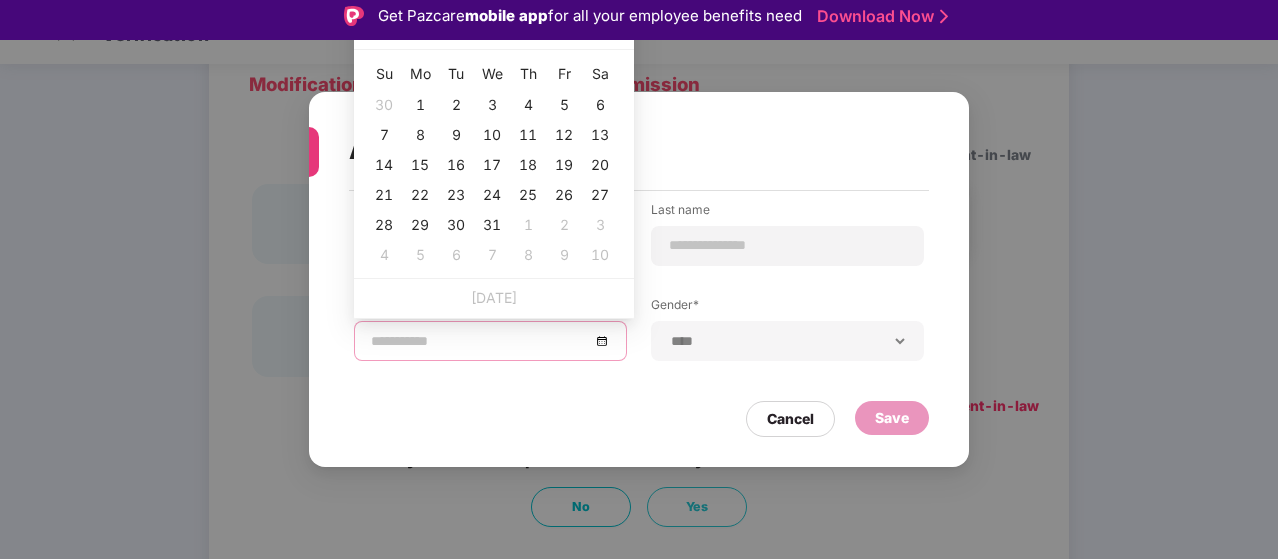 click at bounding box center (373, 31) 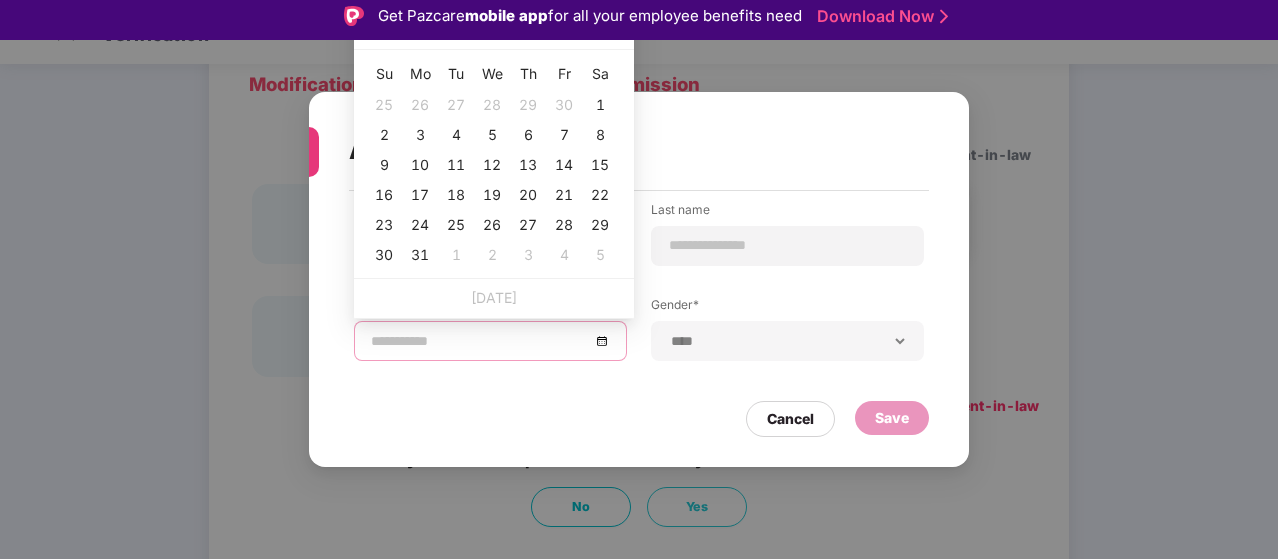 click at bounding box center (373, 31) 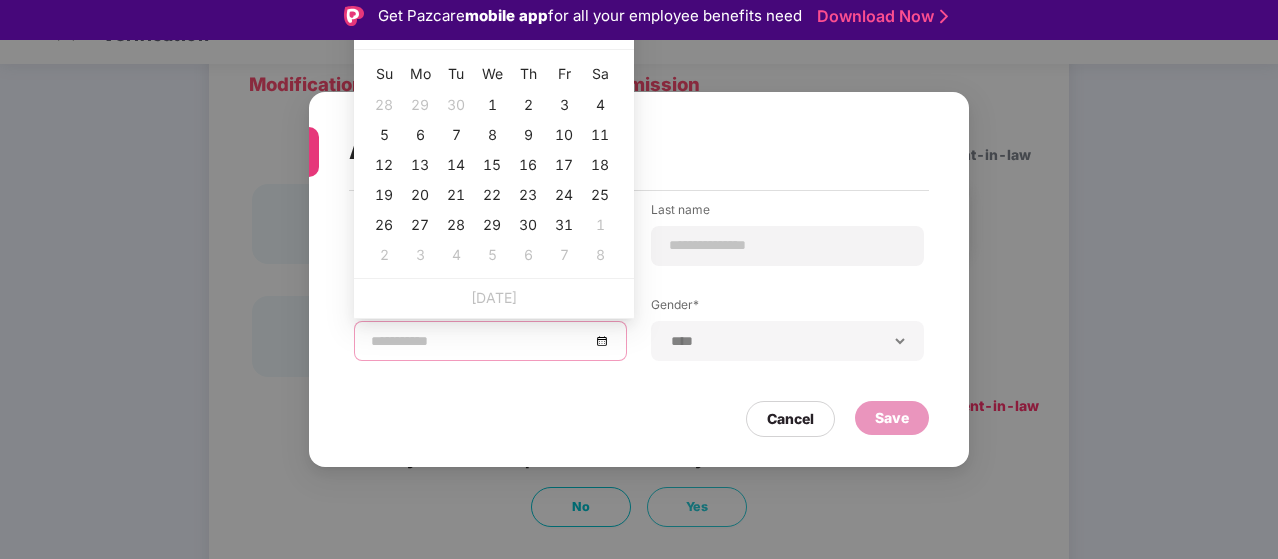 click at bounding box center [373, 31] 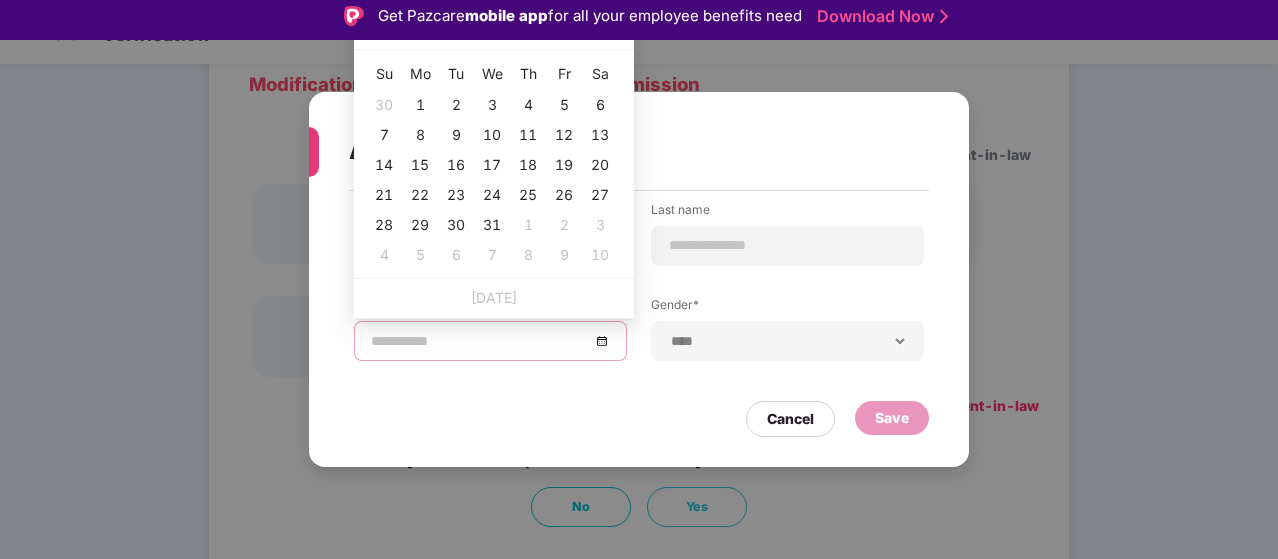 click at bounding box center [373, 31] 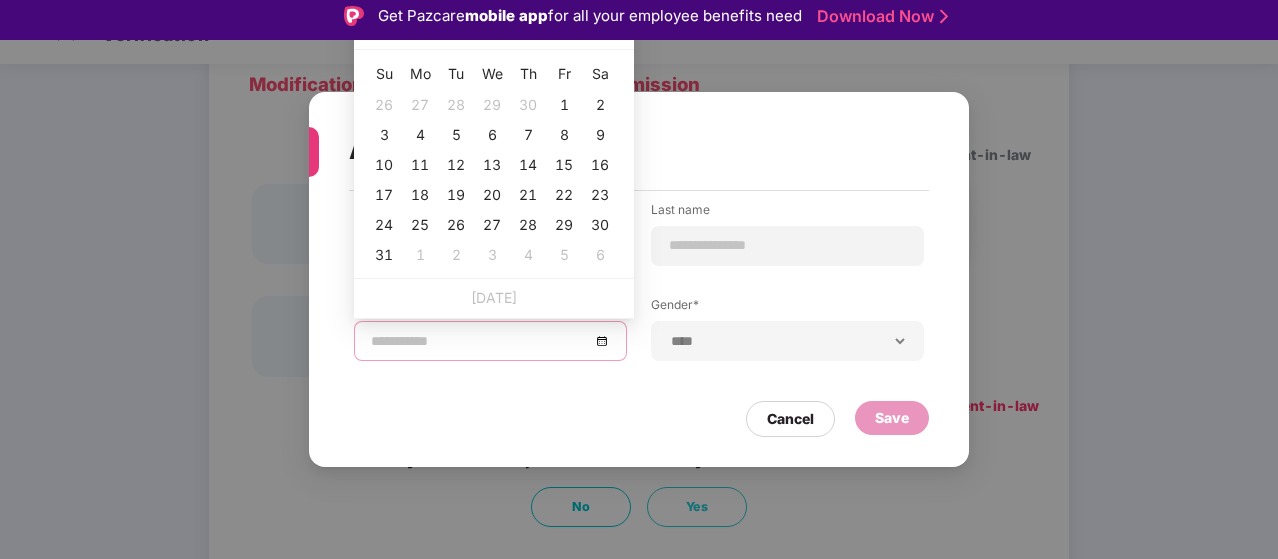 click at bounding box center (373, 31) 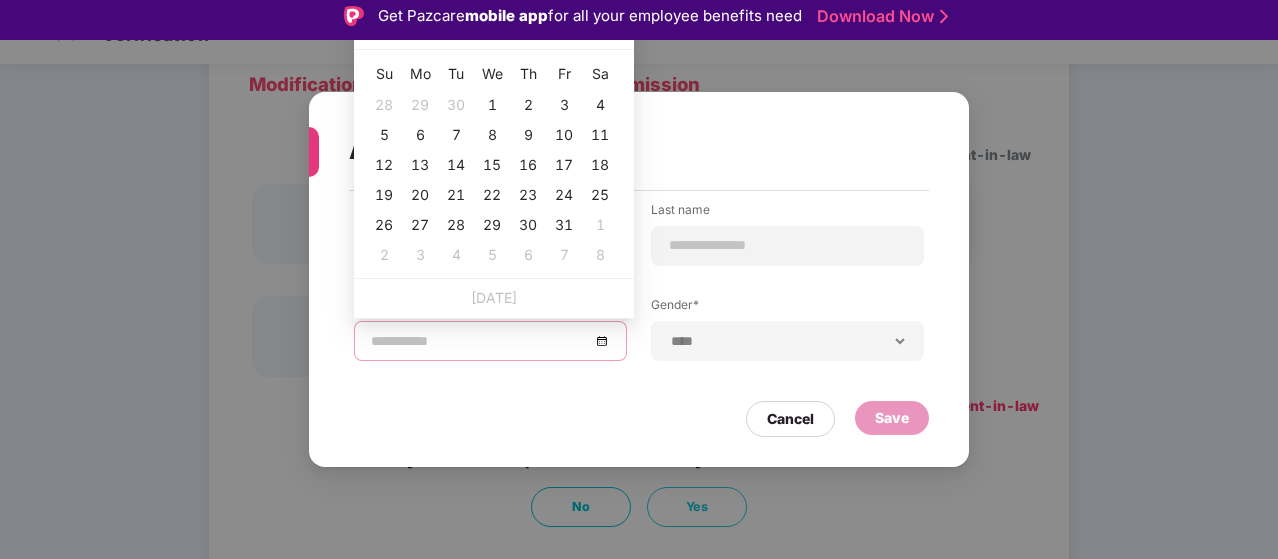 click at bounding box center (373, 31) 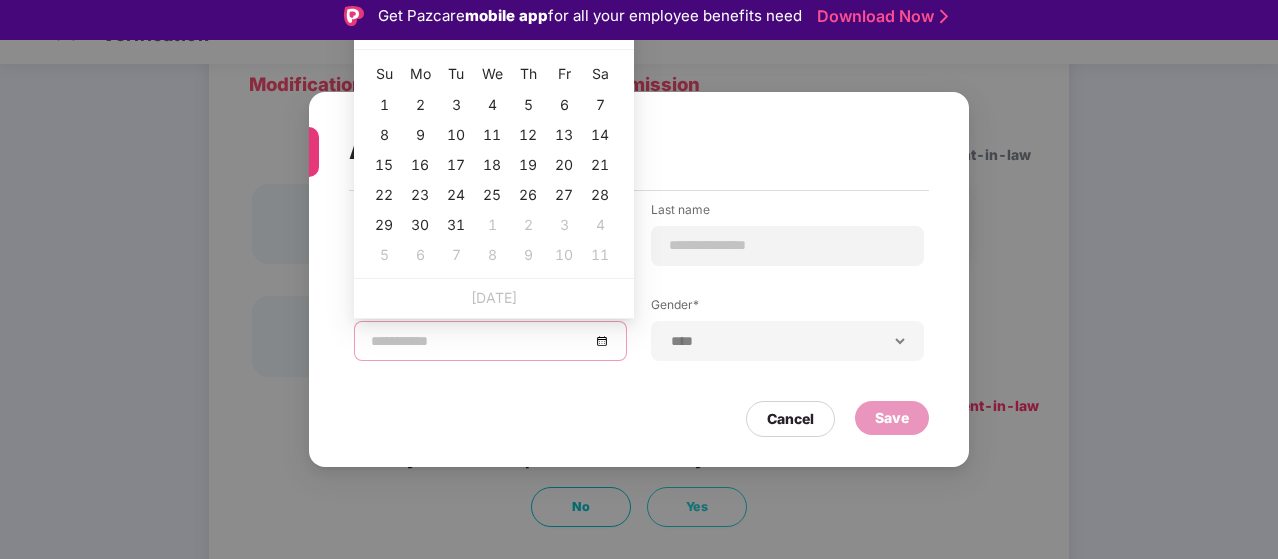 click at bounding box center (373, 31) 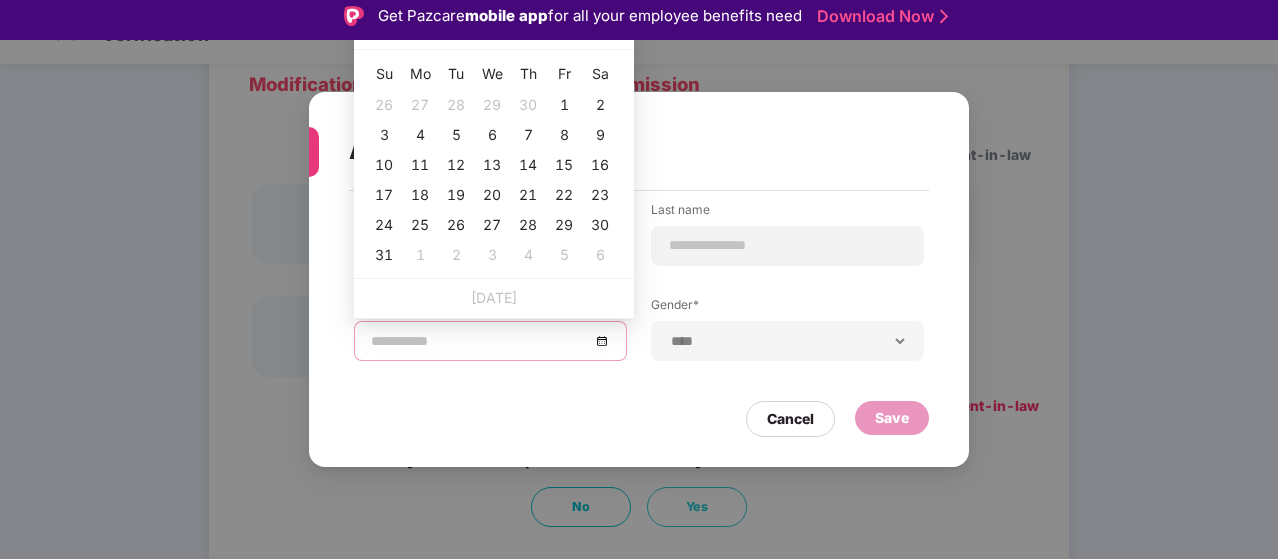 click at bounding box center (373, 31) 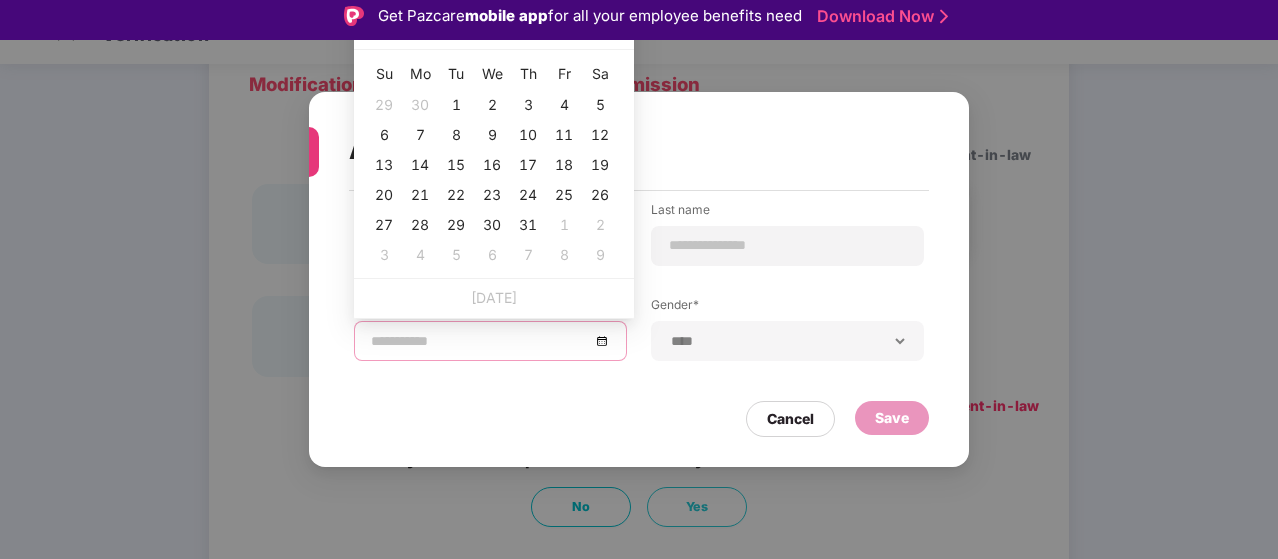 click at bounding box center (373, 31) 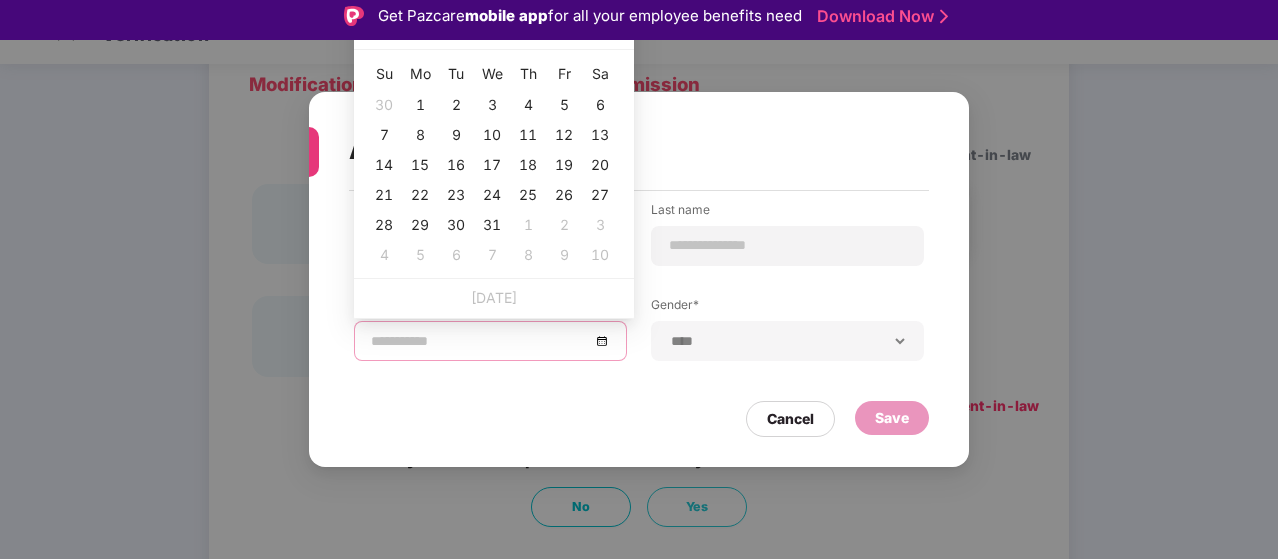 click at bounding box center [373, 31] 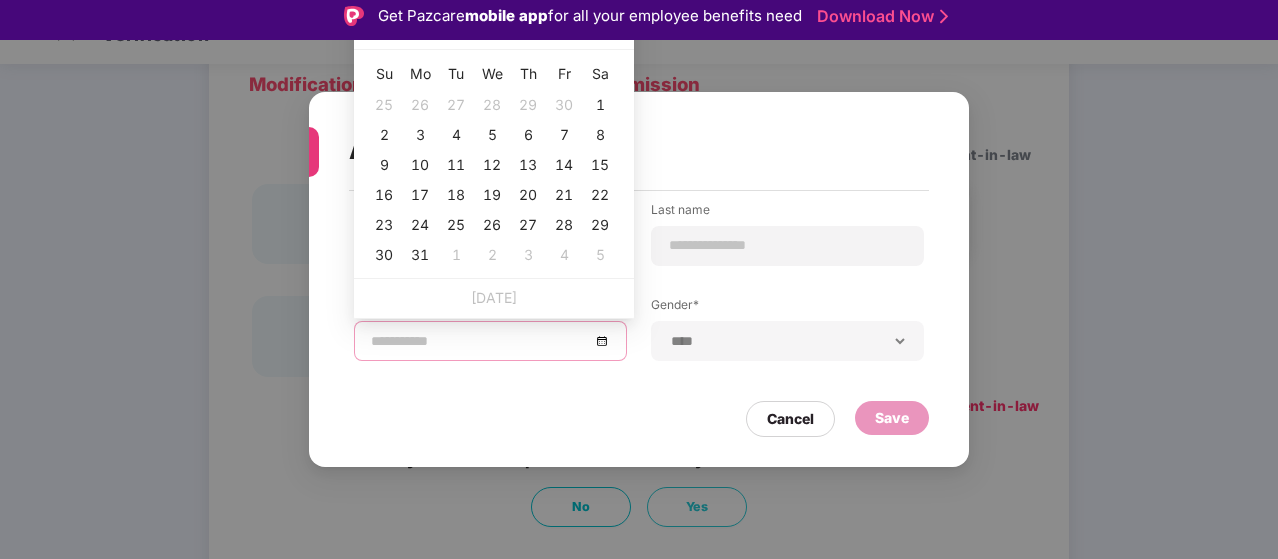 click at bounding box center [373, 31] 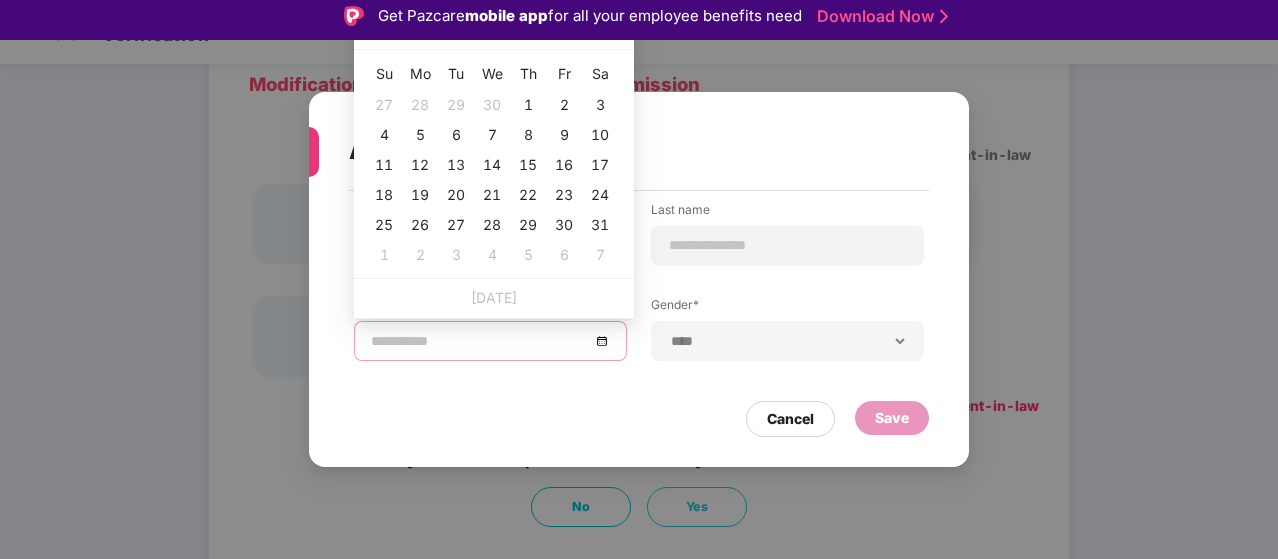 click at bounding box center (373, 31) 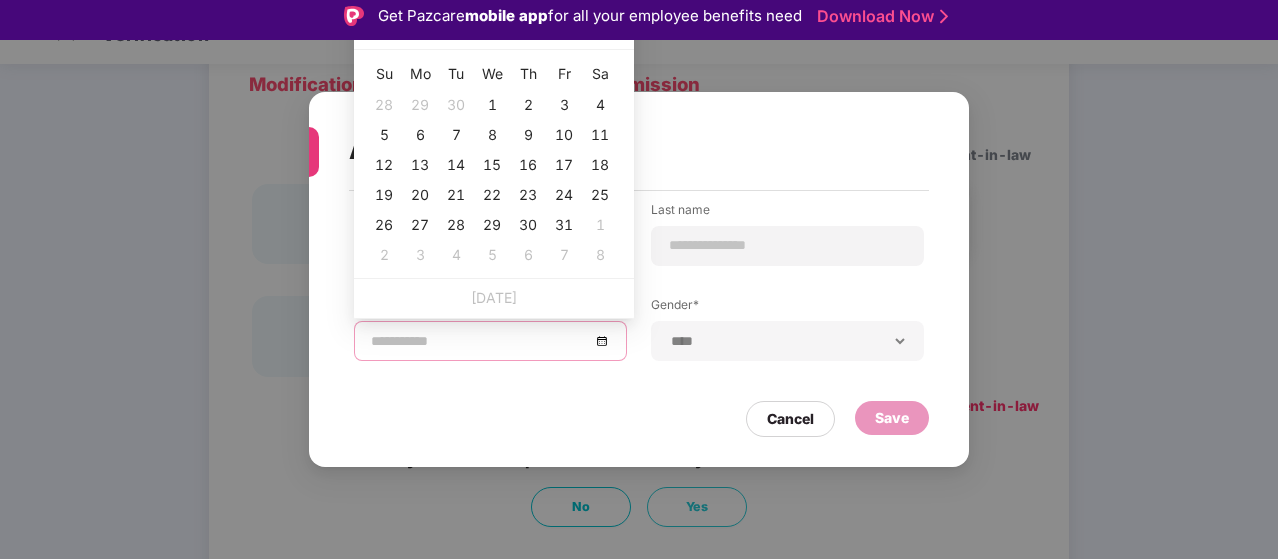 type on "**********" 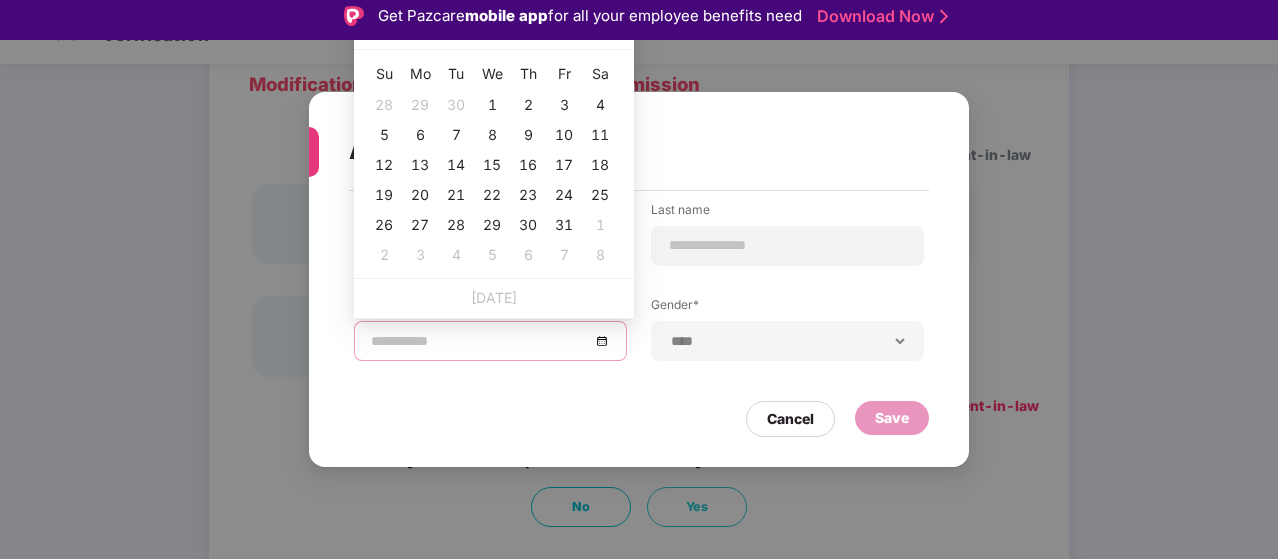 click at bounding box center (395, 29) 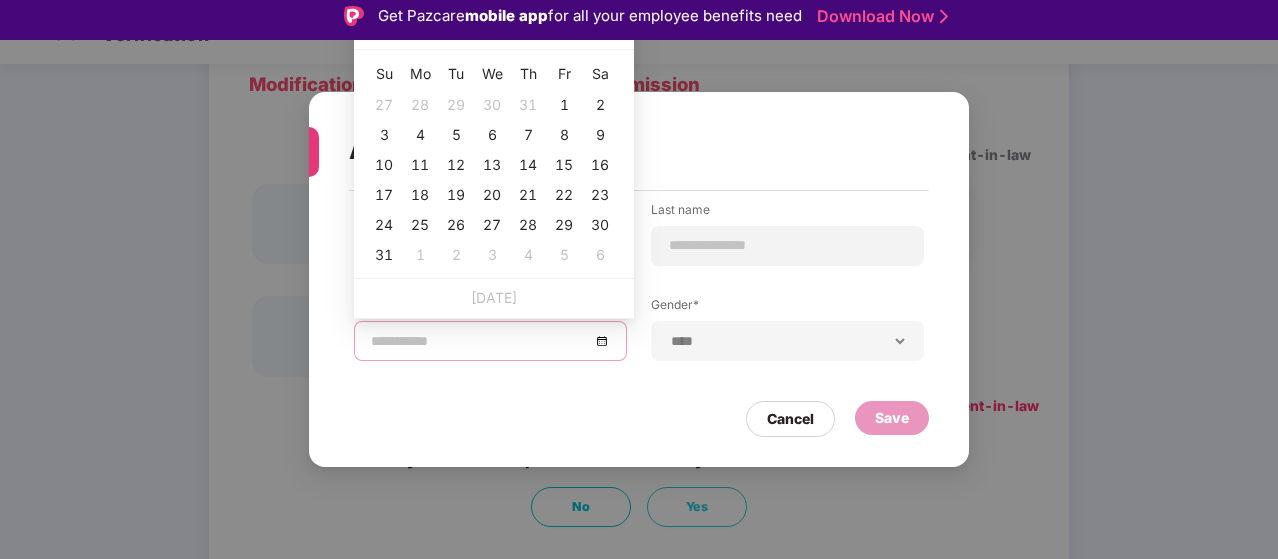 click at bounding box center (395, 29) 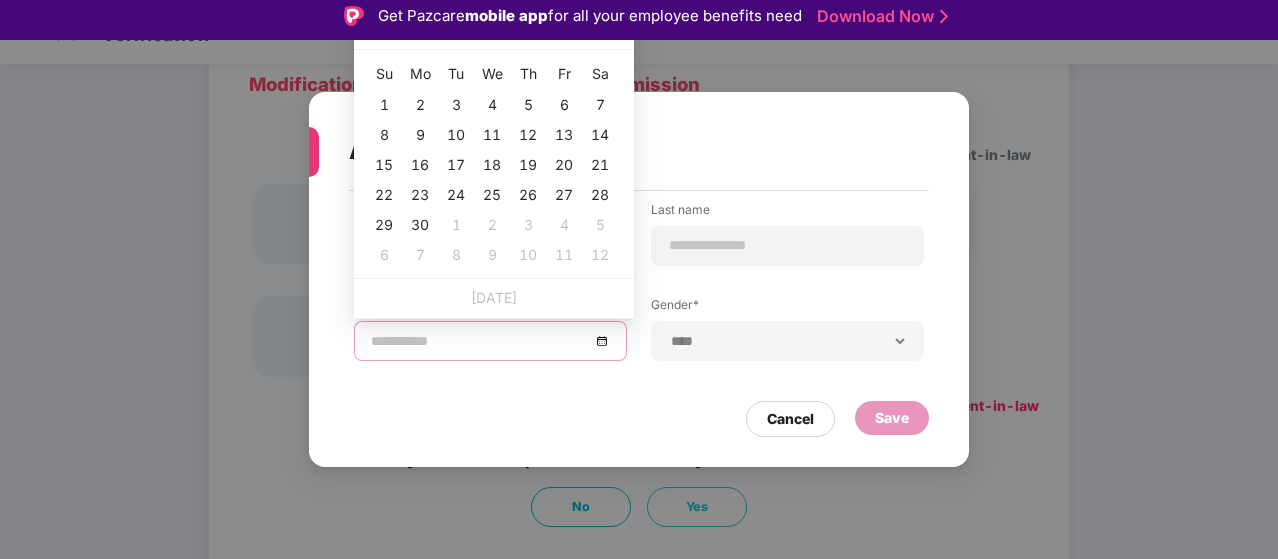 click at bounding box center [395, 29] 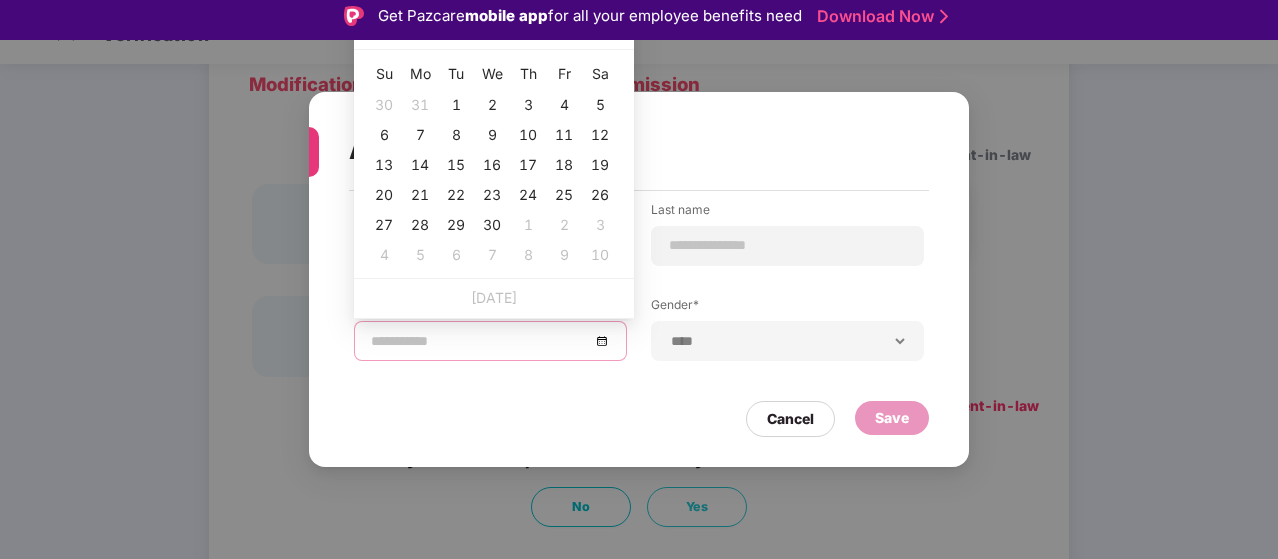 click at bounding box center [395, 29] 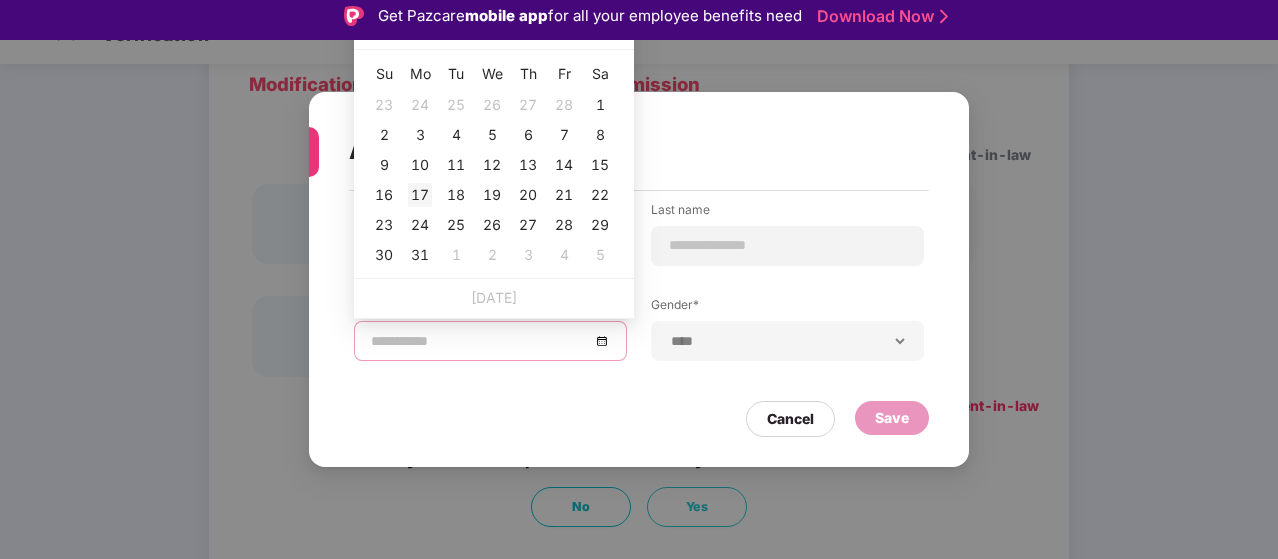 type on "**********" 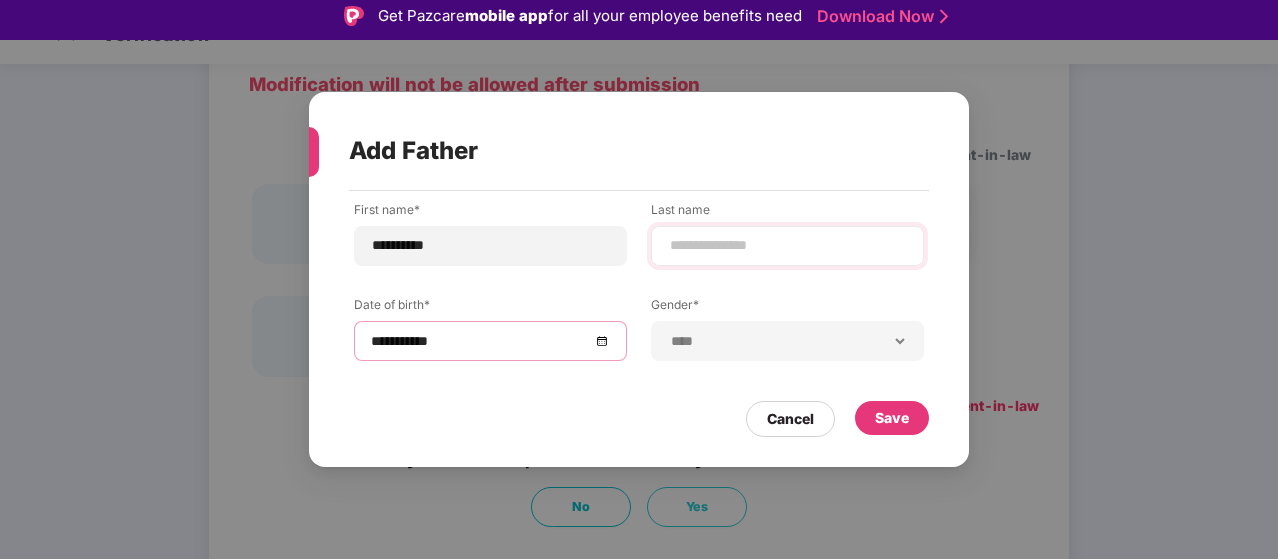 click at bounding box center (787, 246) 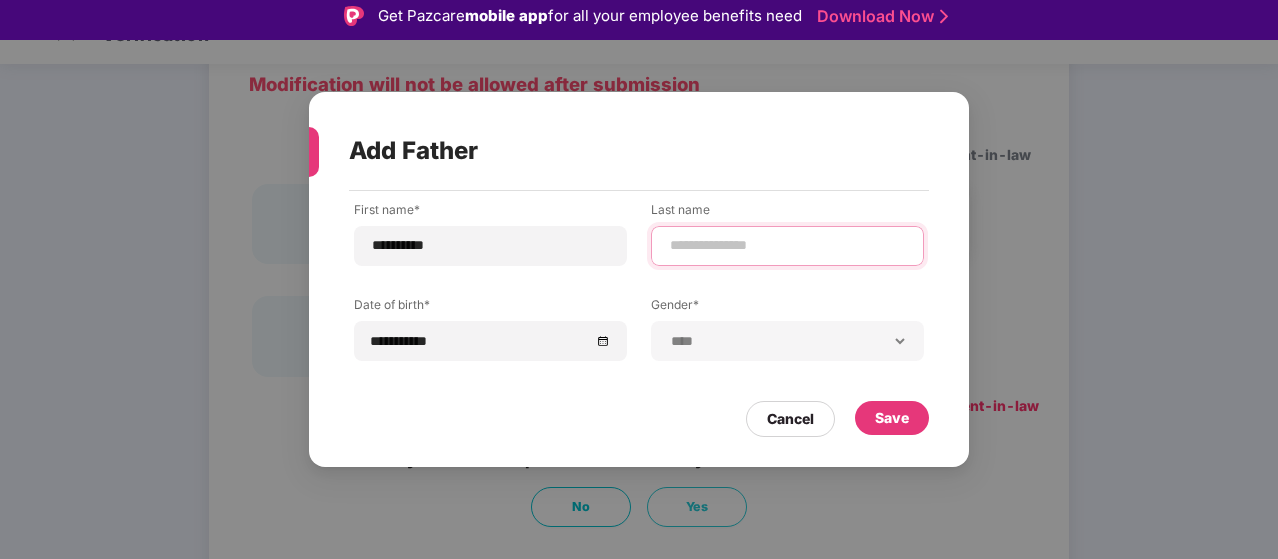 click at bounding box center [787, 245] 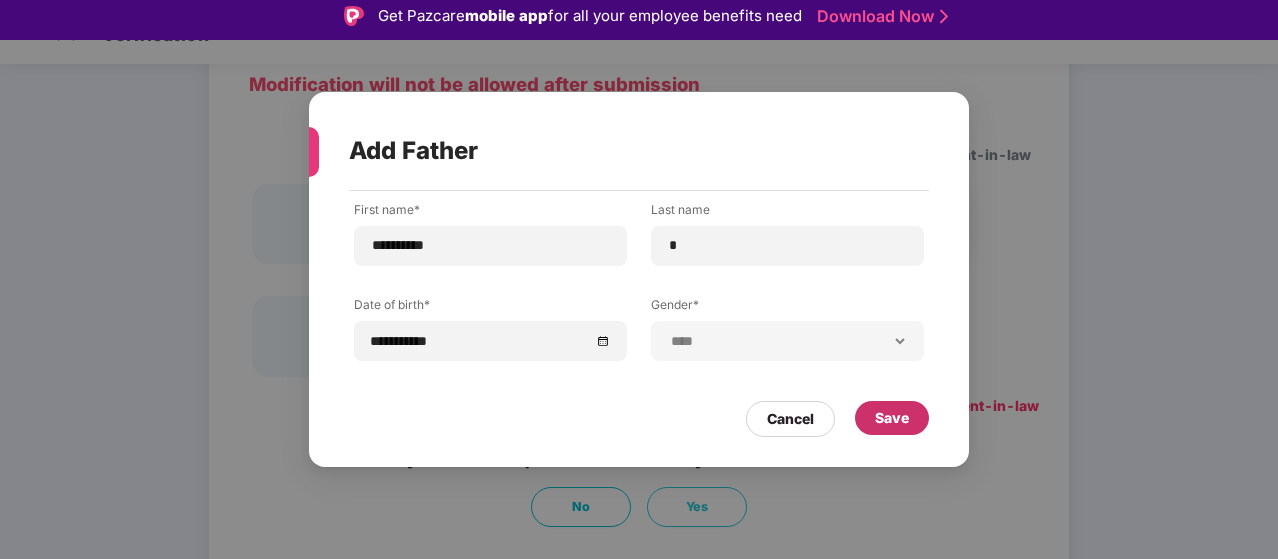click on "Save" at bounding box center (892, 418) 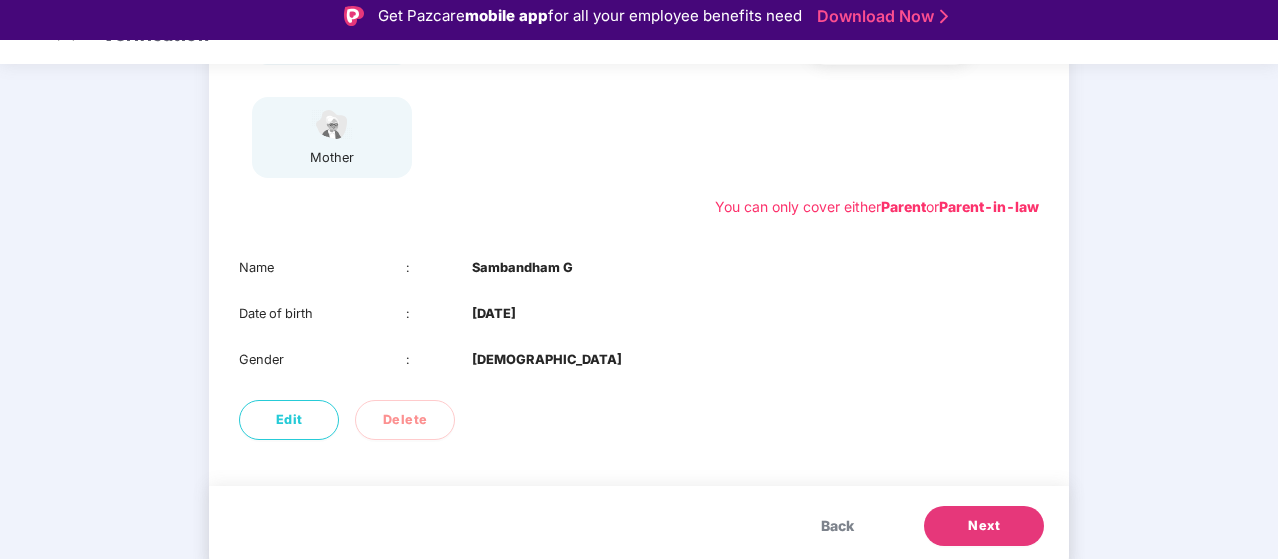 scroll, scrollTop: 349, scrollLeft: 0, axis: vertical 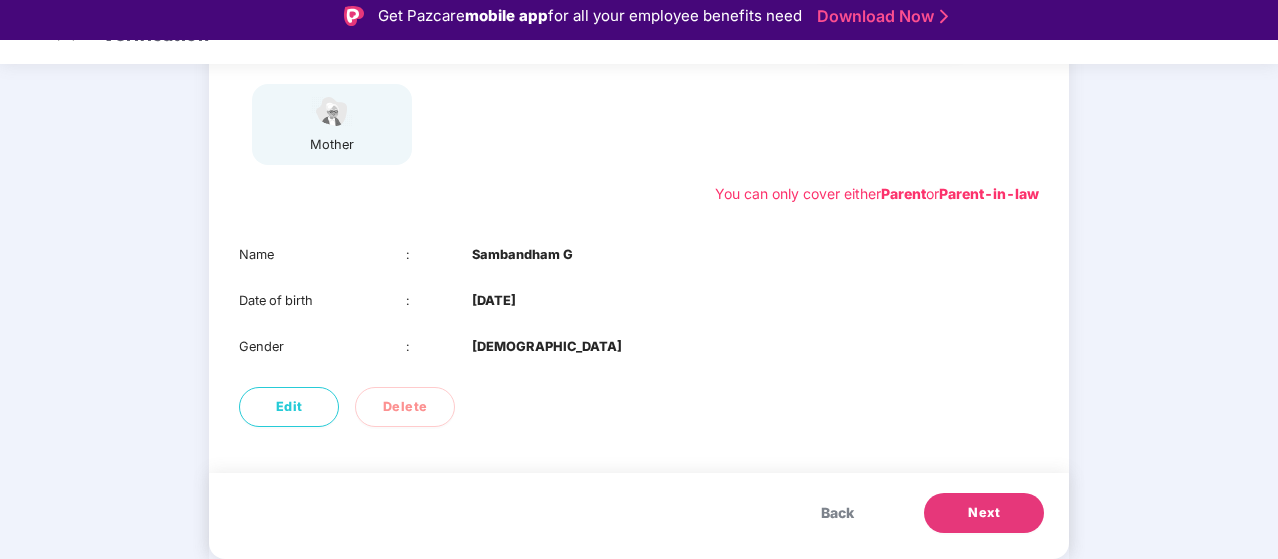 click on "Next" at bounding box center [984, 513] 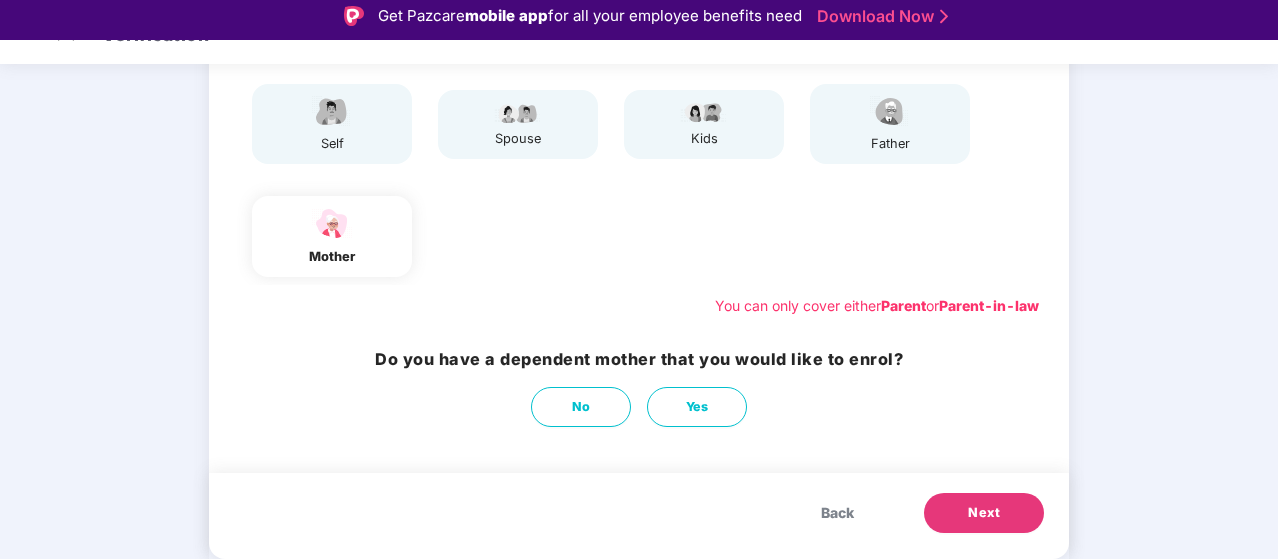scroll, scrollTop: 237, scrollLeft: 0, axis: vertical 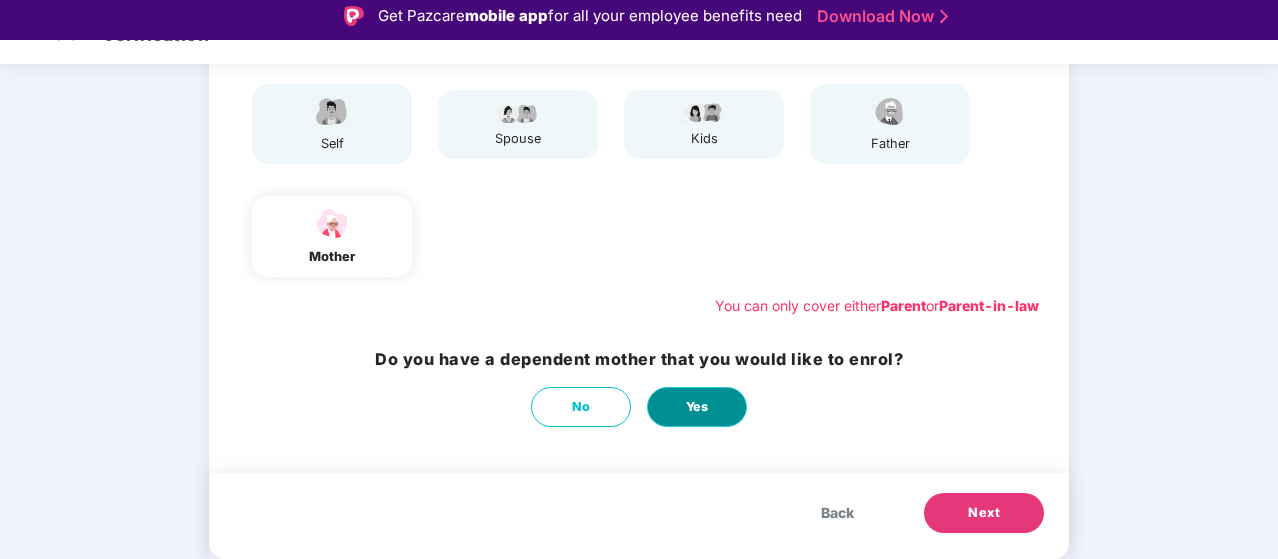click on "Yes" at bounding box center (697, 407) 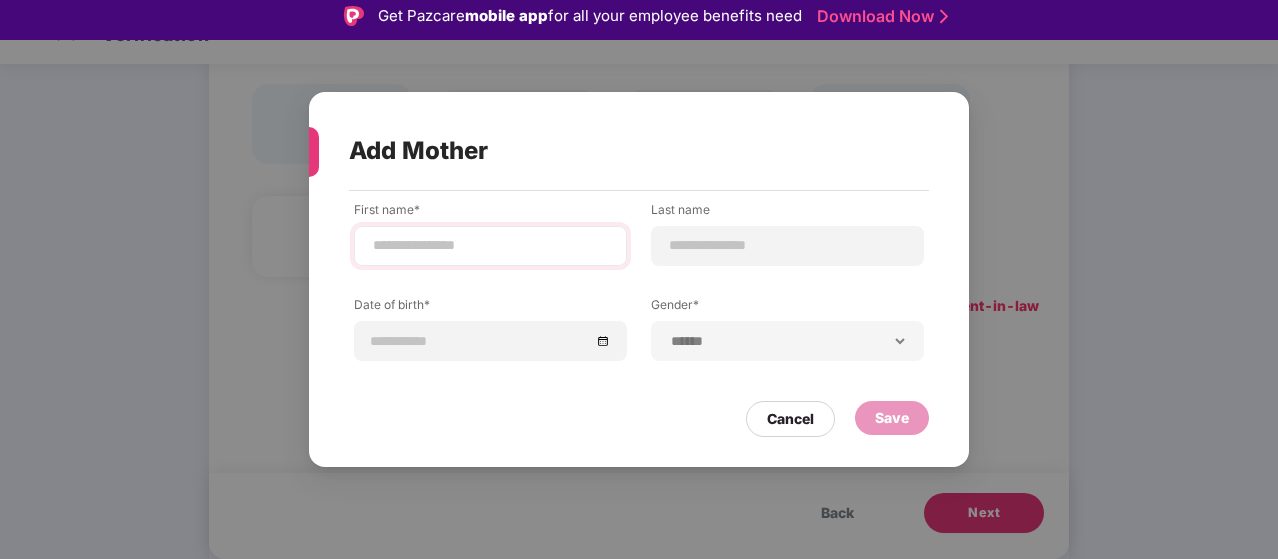 click at bounding box center (490, 246) 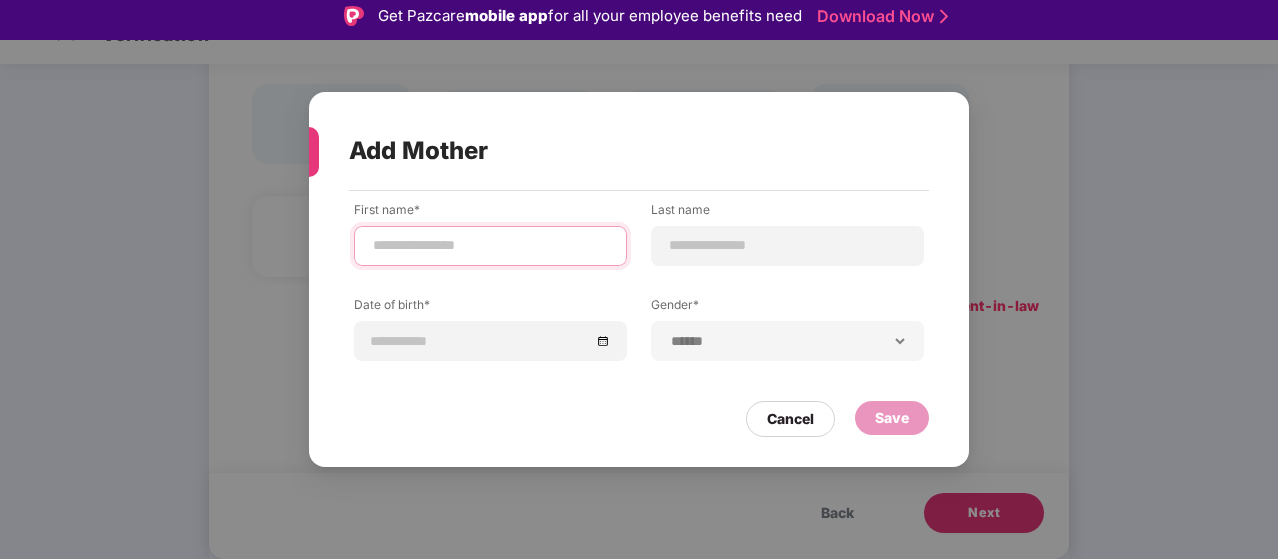 click at bounding box center [490, 245] 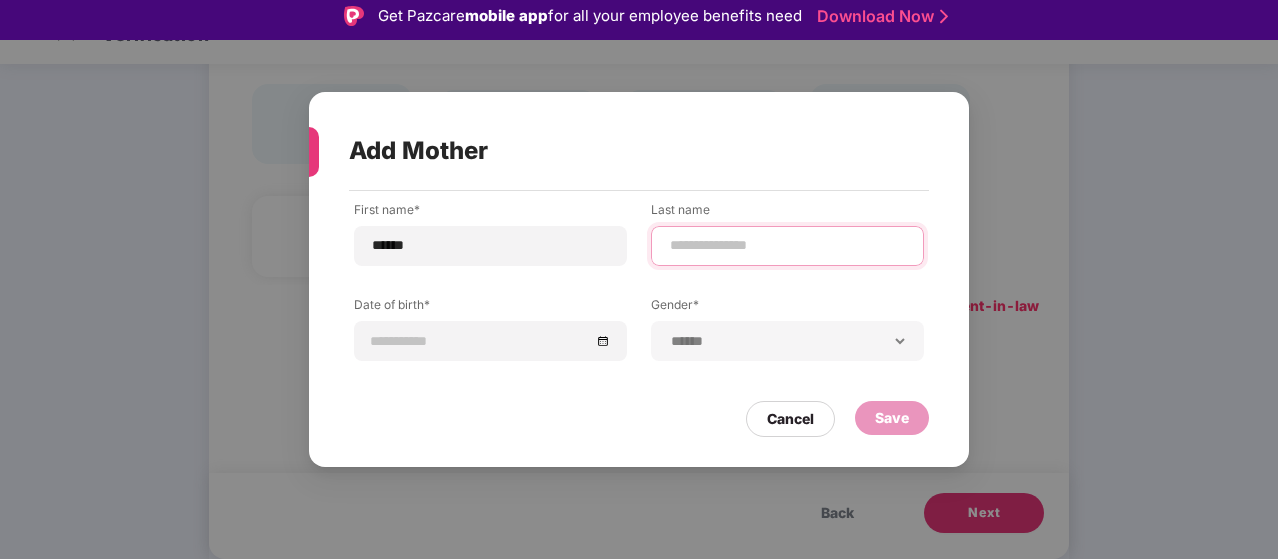 click at bounding box center (787, 245) 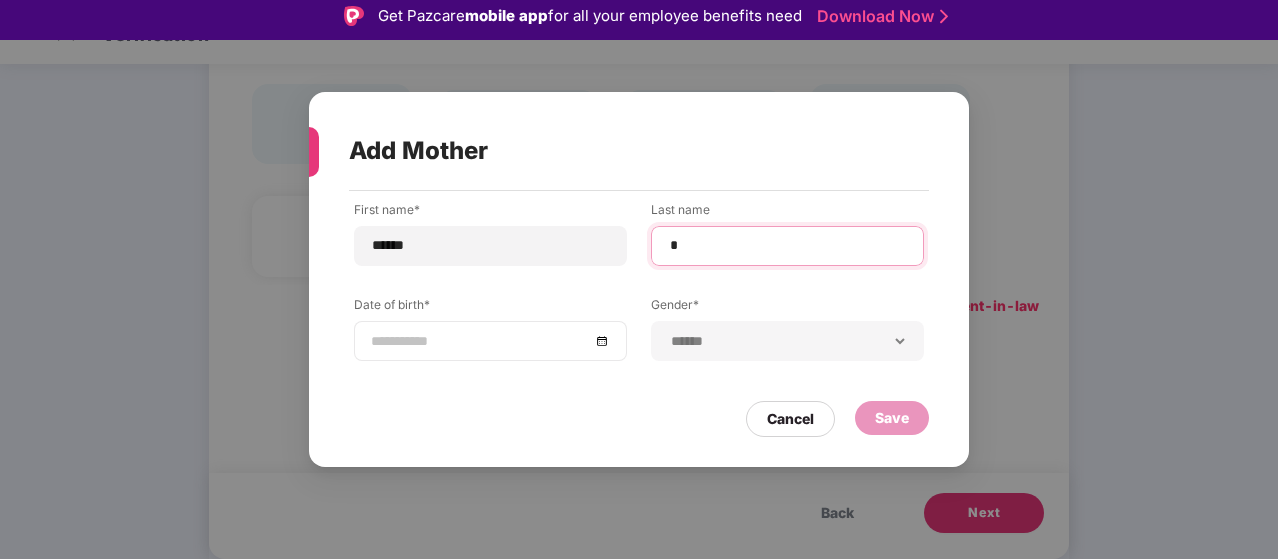 type on "*" 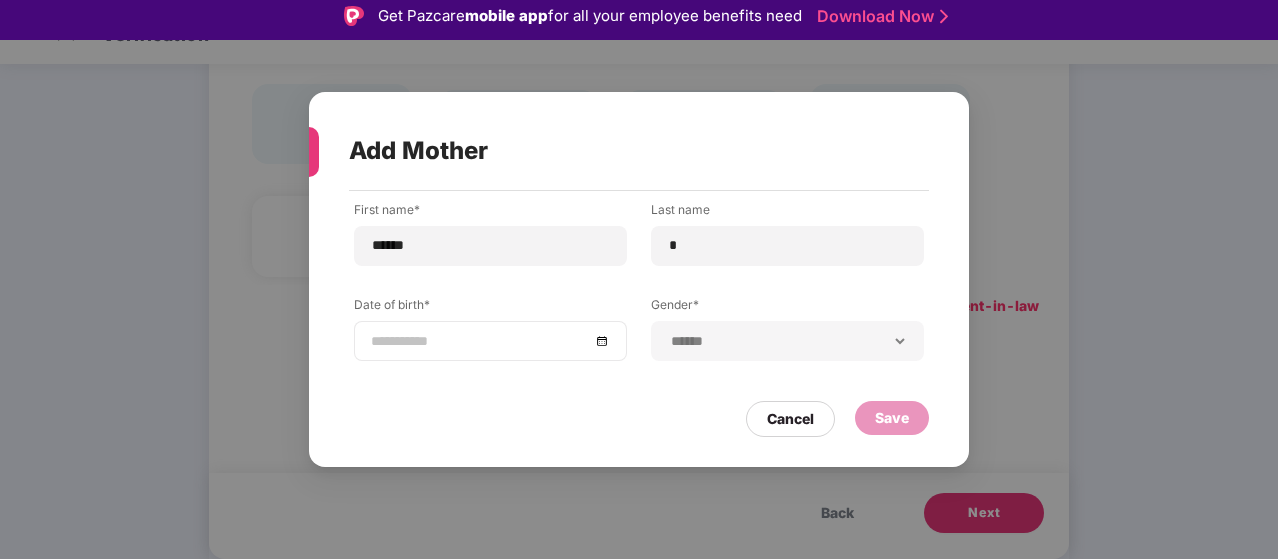 click at bounding box center (480, 341) 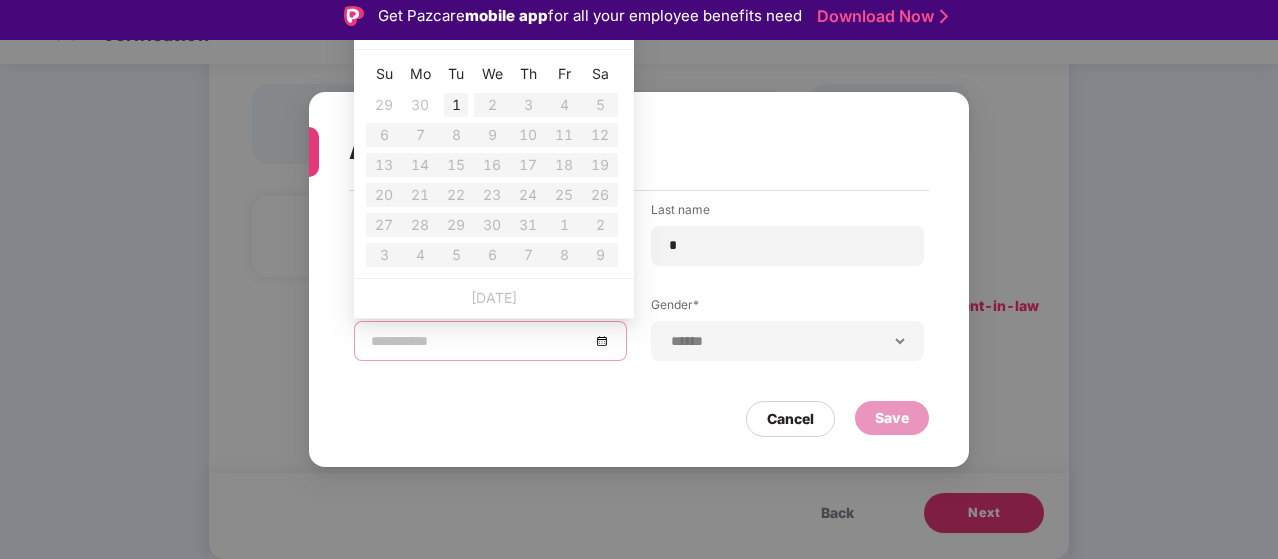 type on "**********" 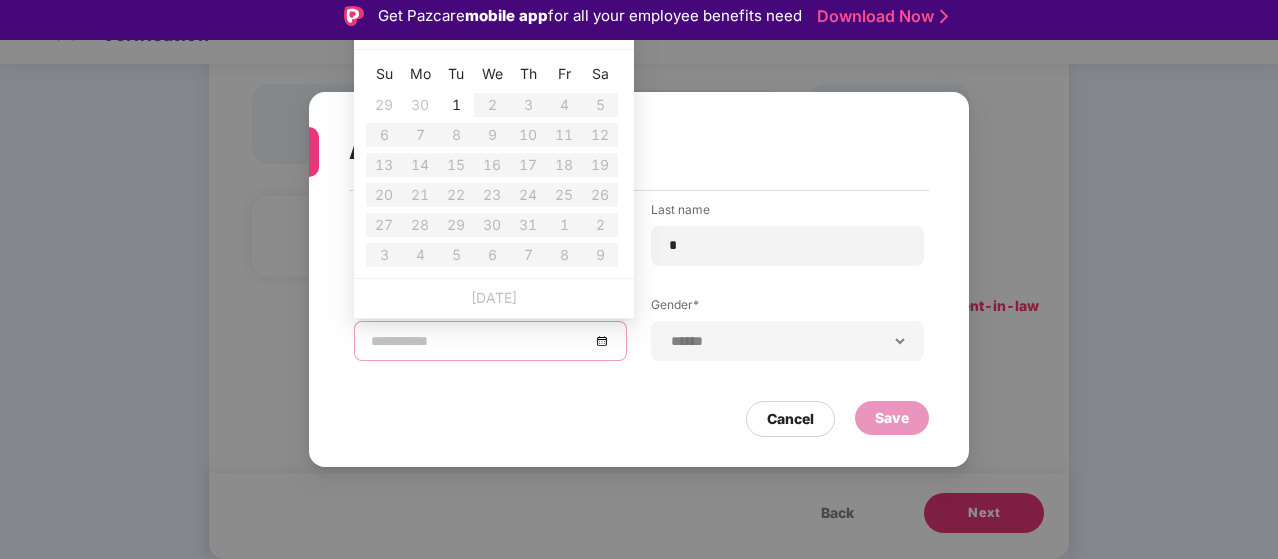 click at bounding box center (373, 29) 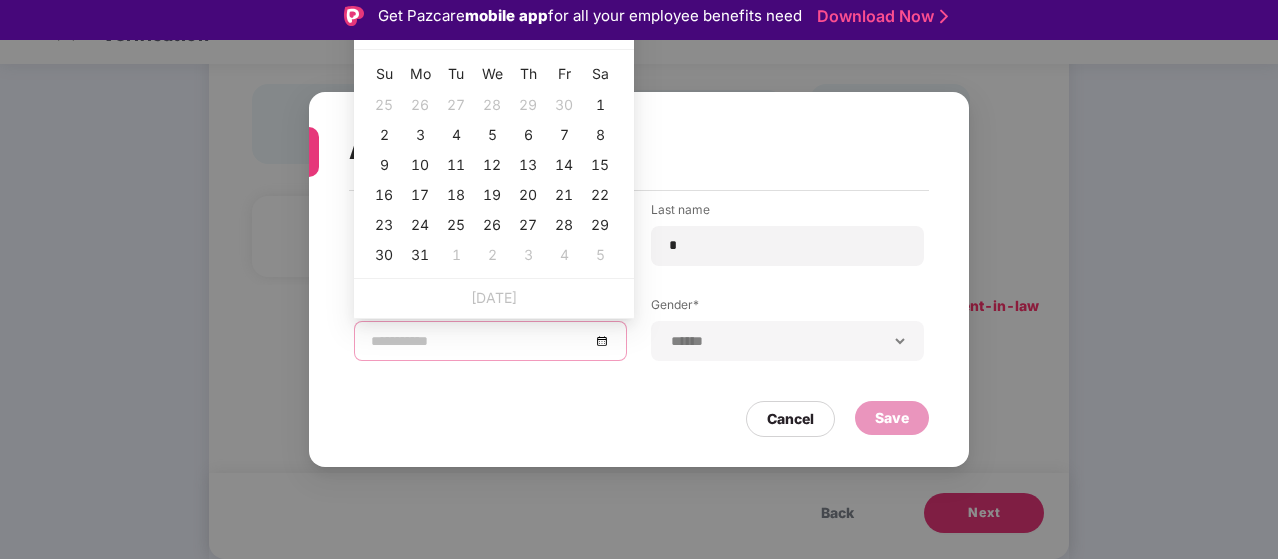 click at bounding box center [373, 29] 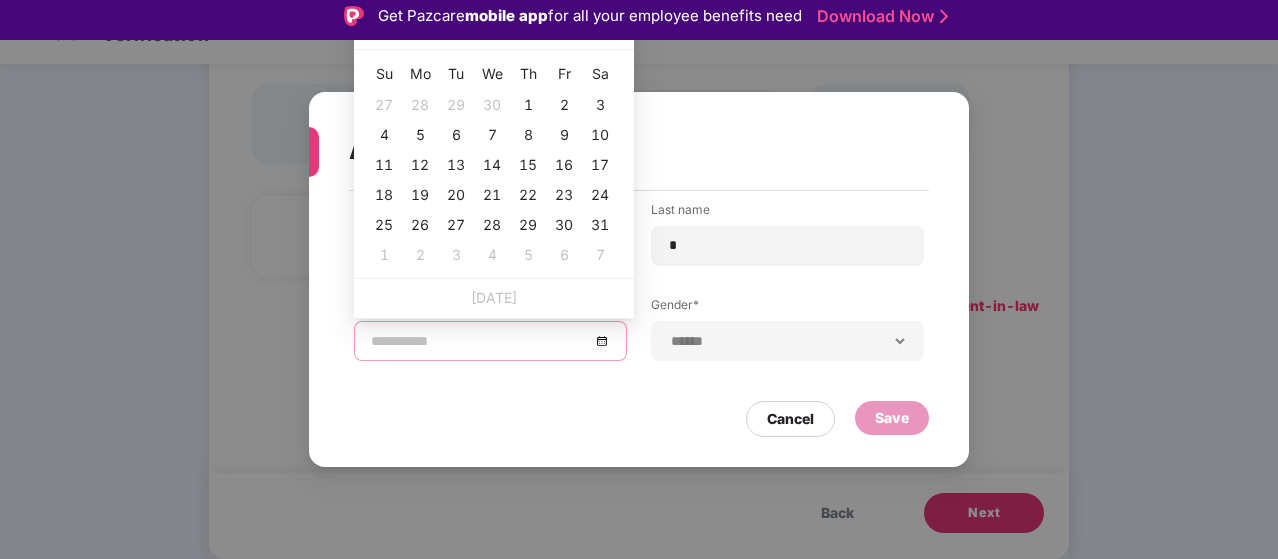 click at bounding box center [373, 29] 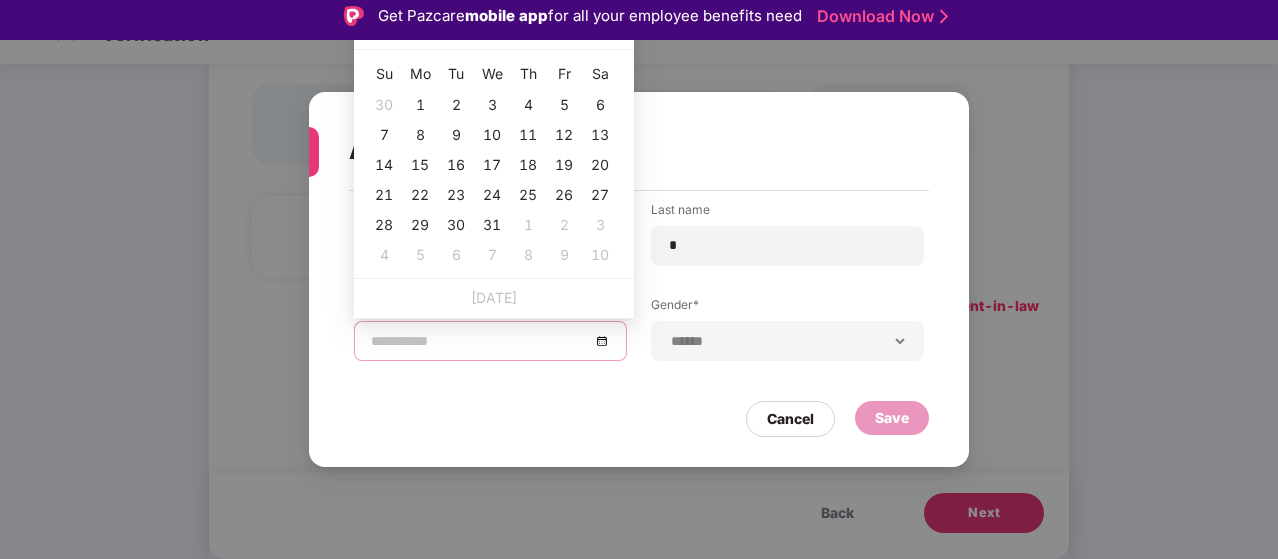 click at bounding box center [373, 29] 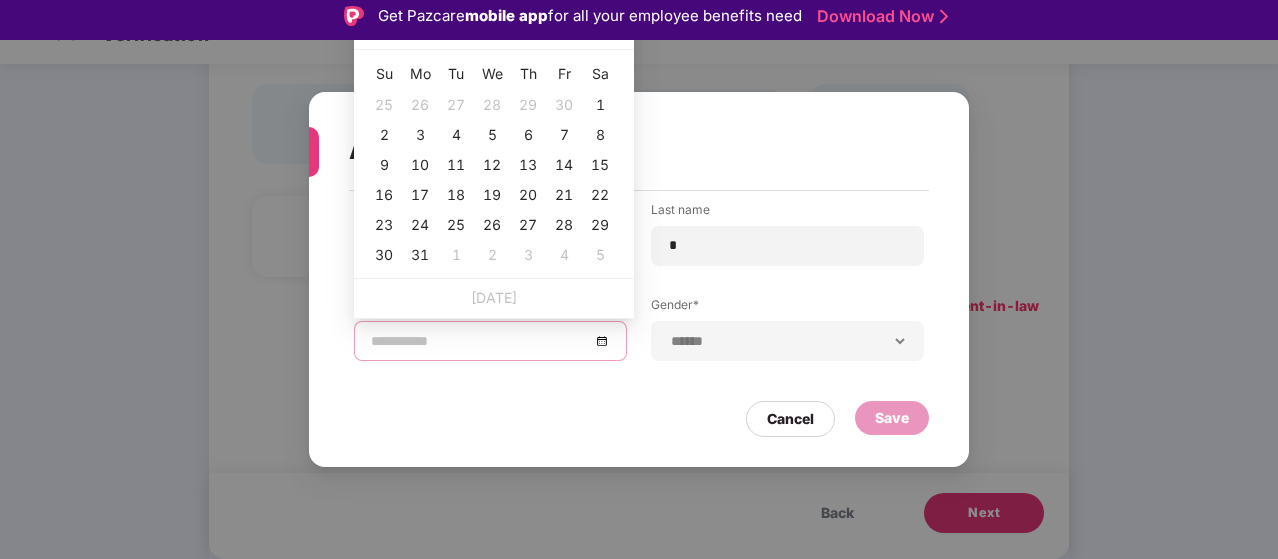 click at bounding box center [373, 29] 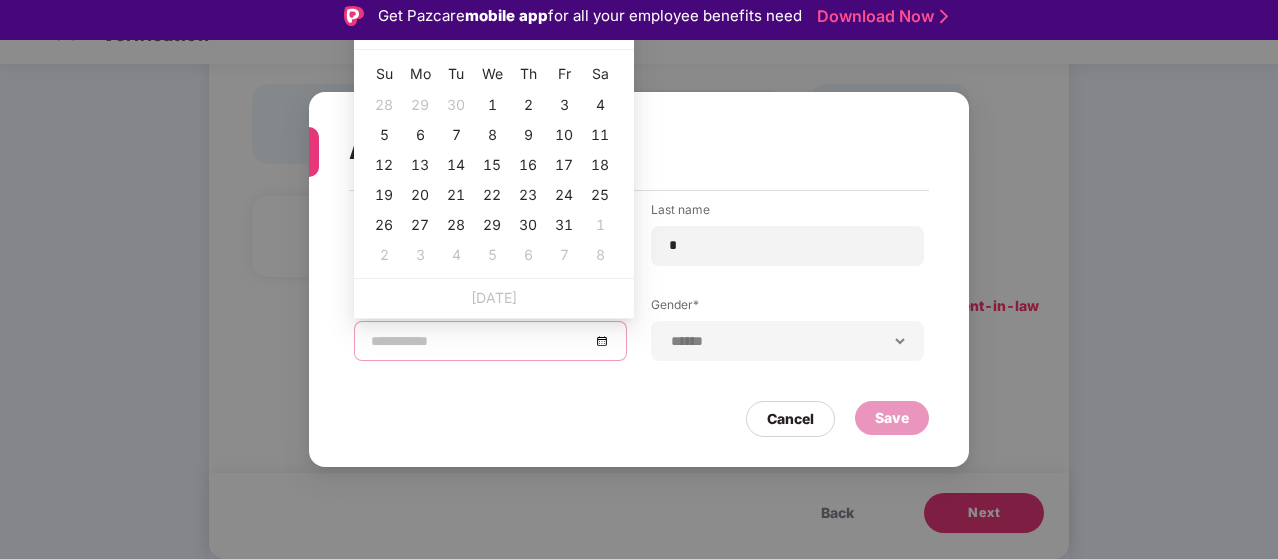 click at bounding box center [373, 29] 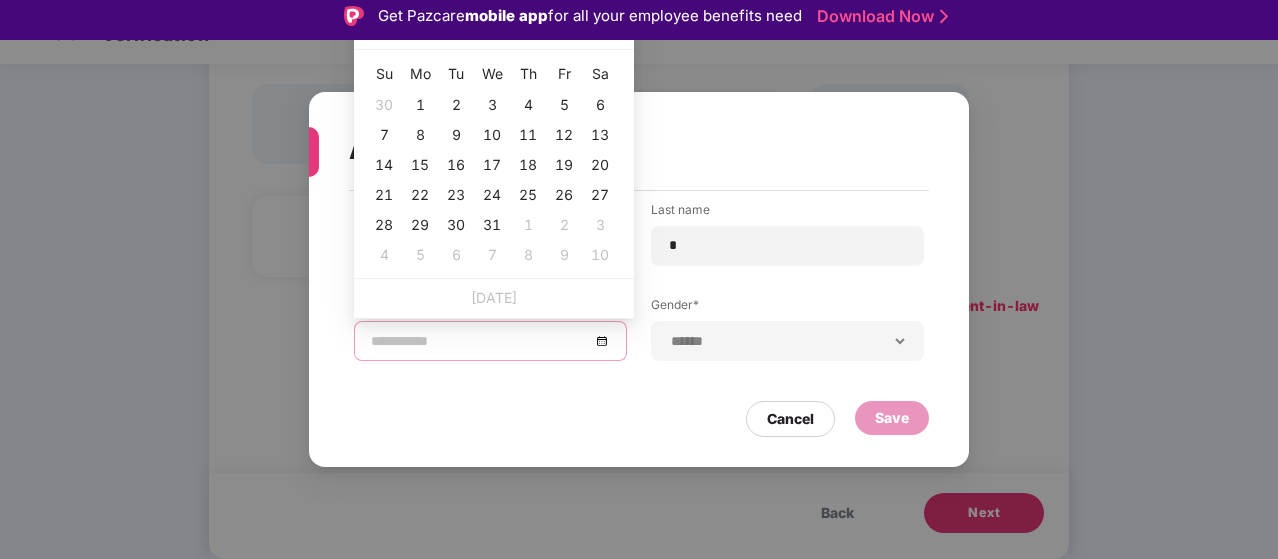 click at bounding box center (373, 29) 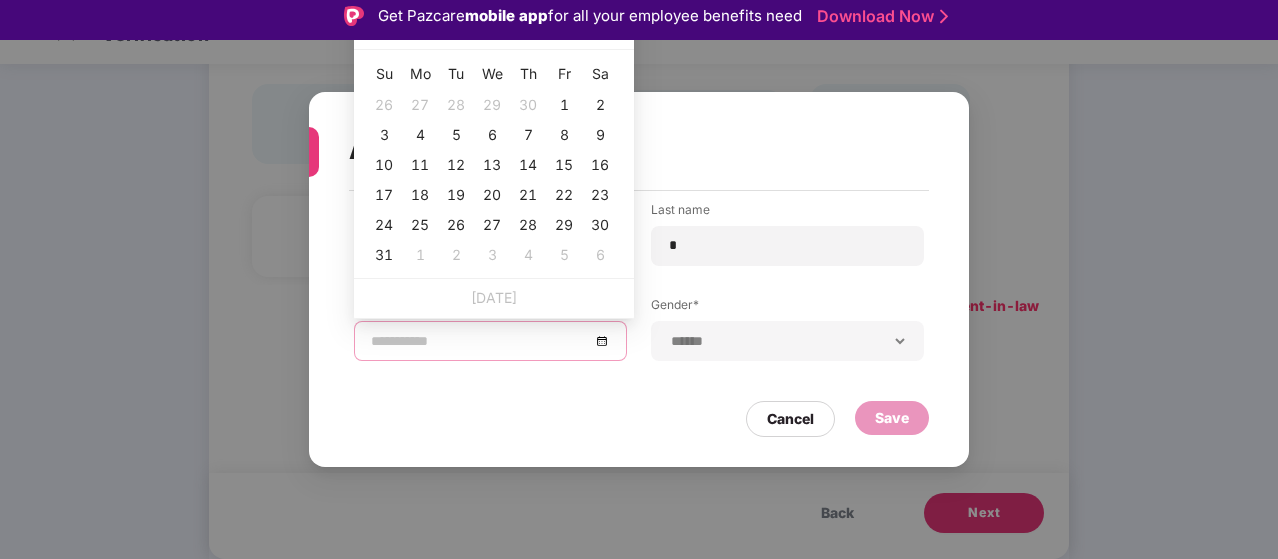 click at bounding box center (373, 29) 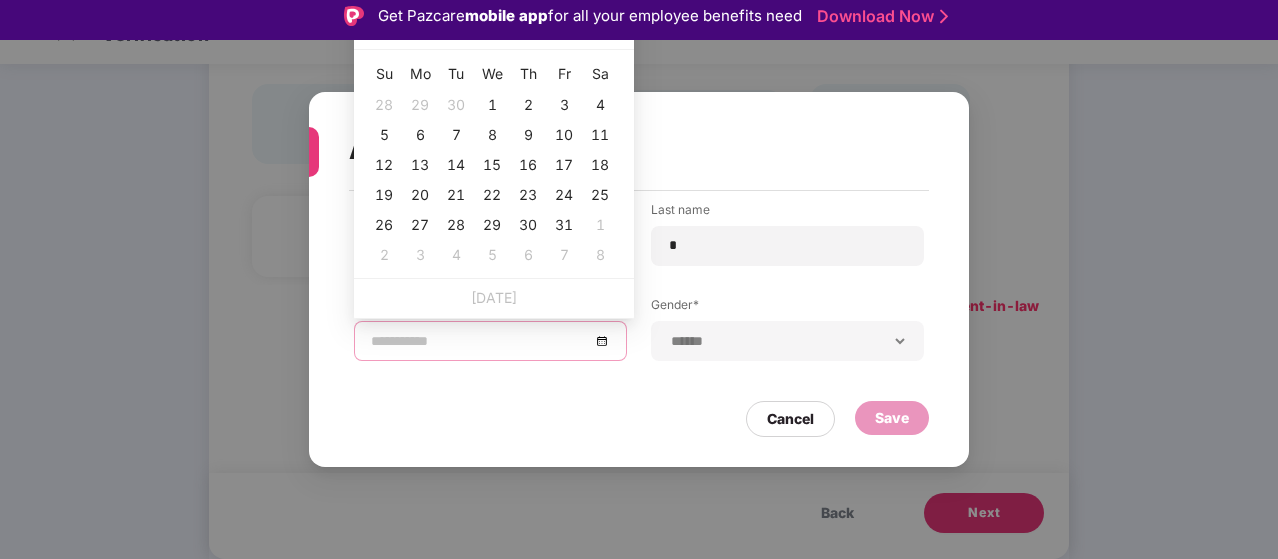 click at bounding box center (373, 29) 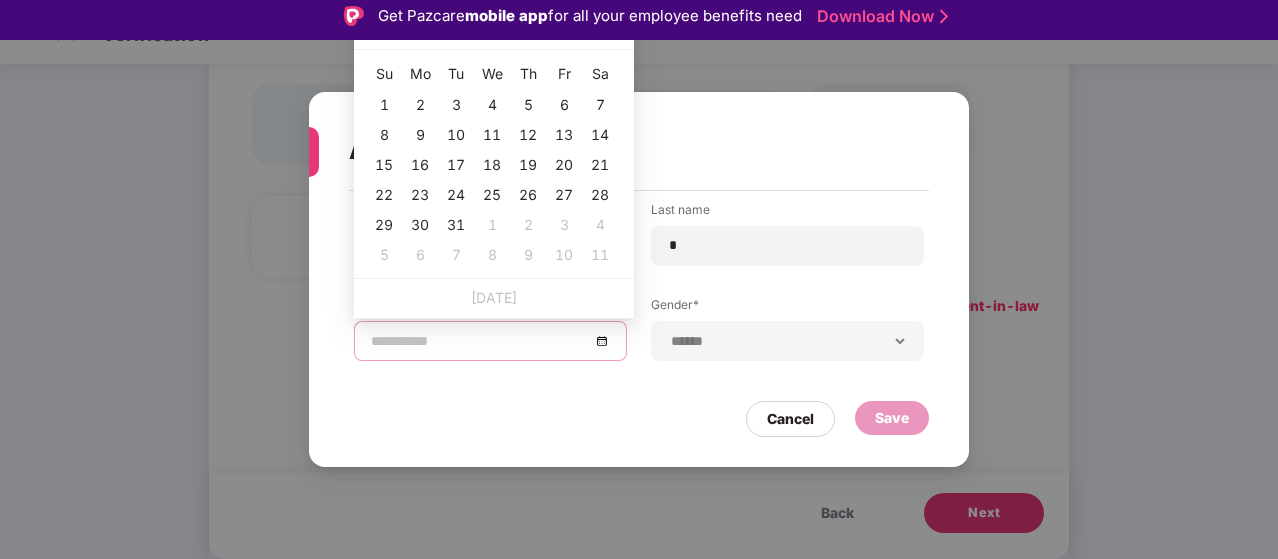 click at bounding box center (373, 29) 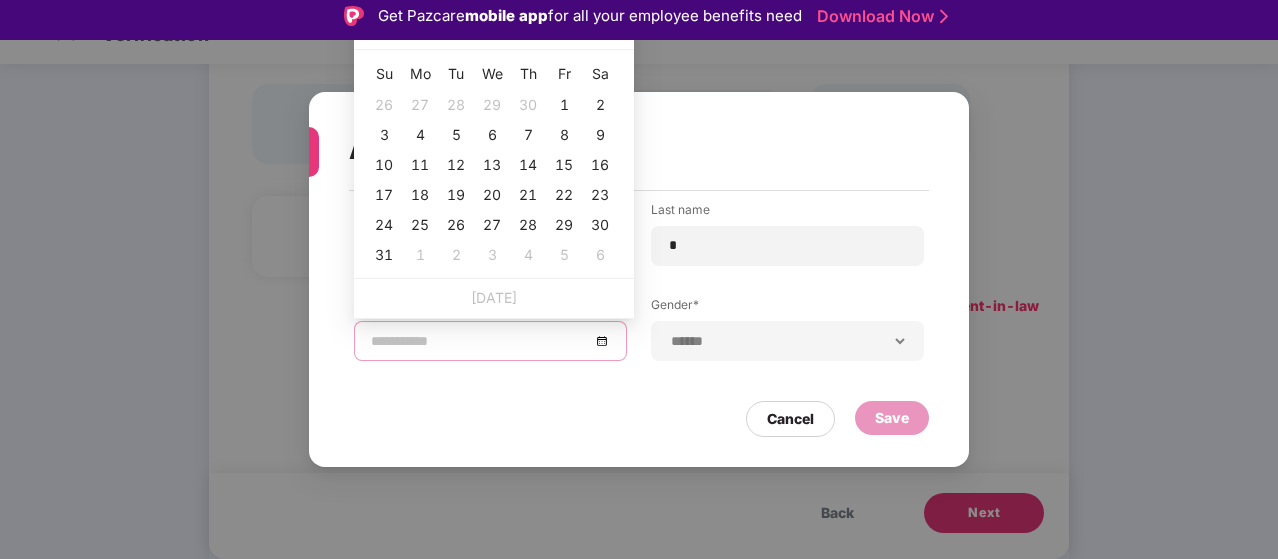 click at bounding box center (373, 29) 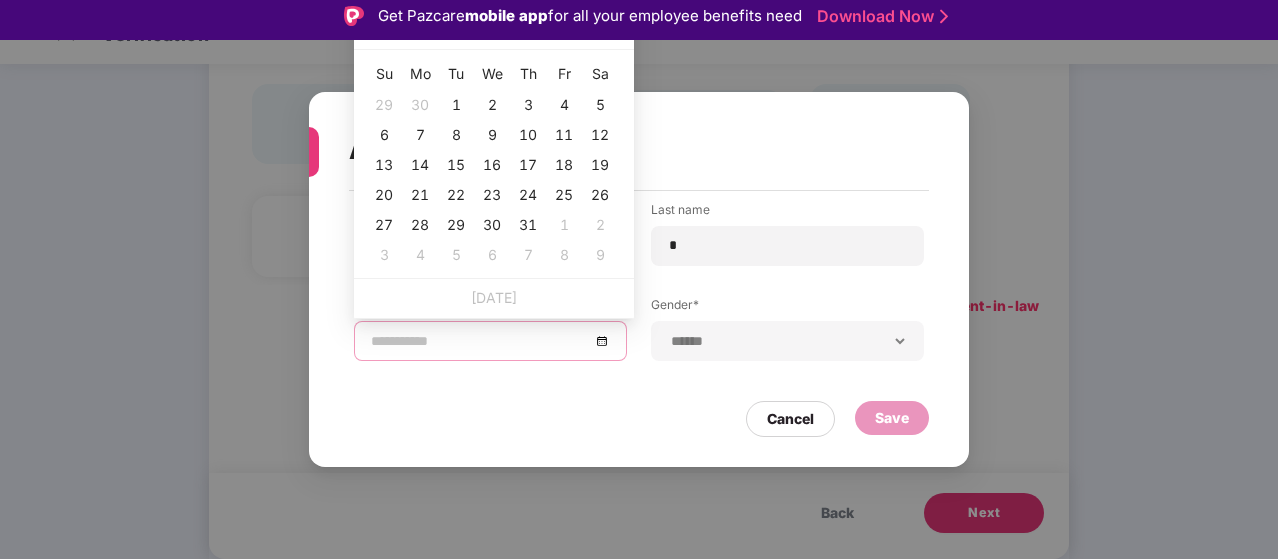 click at bounding box center [373, 29] 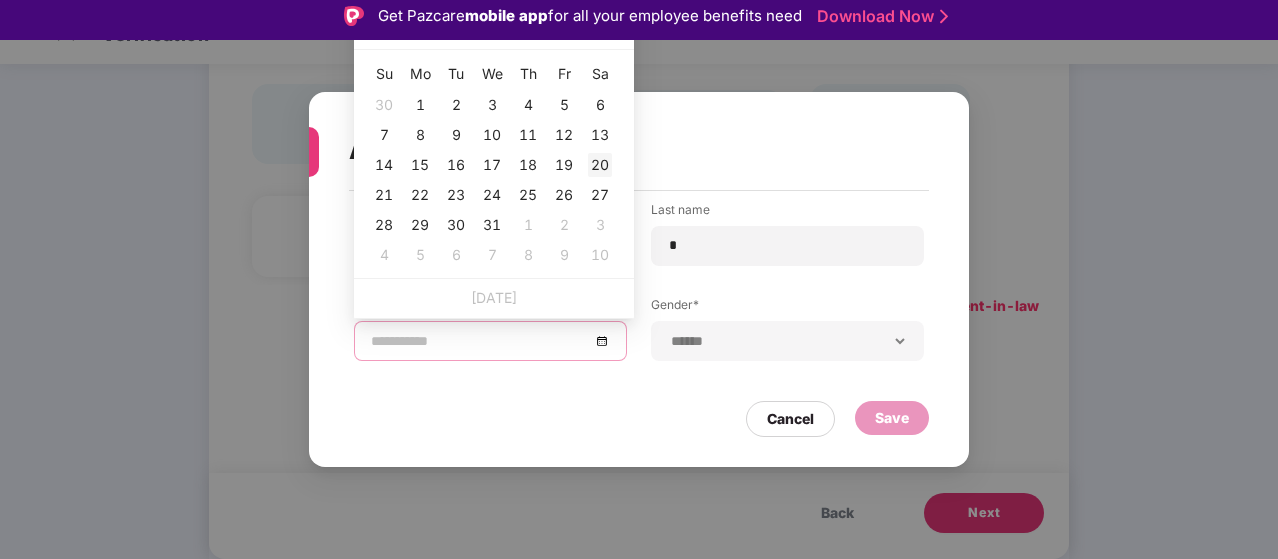 type on "**********" 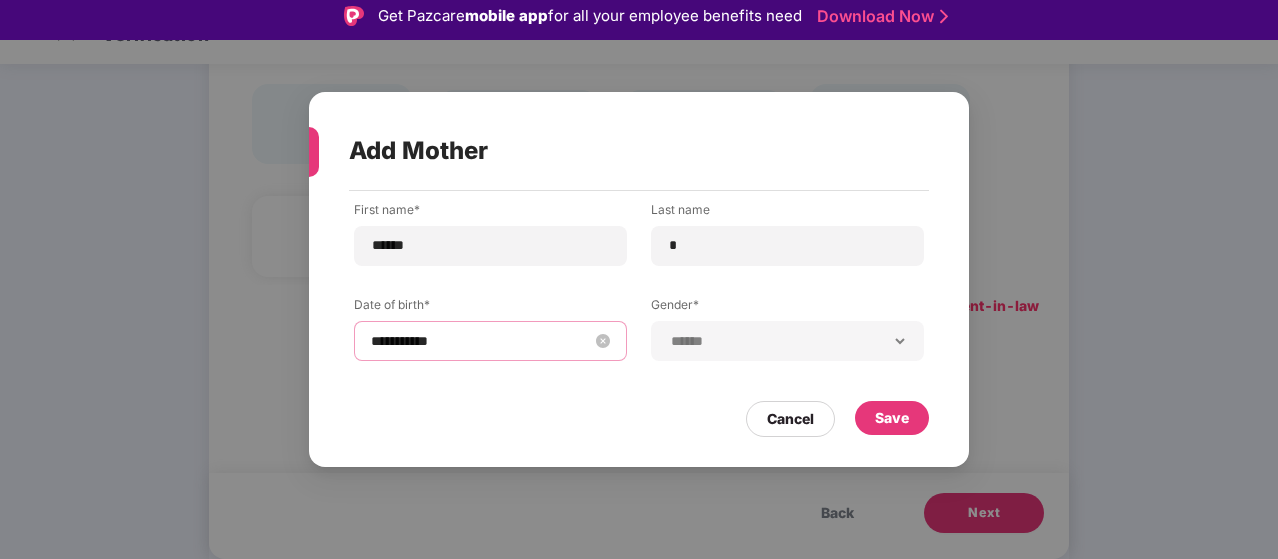 click on "**********" at bounding box center (480, 341) 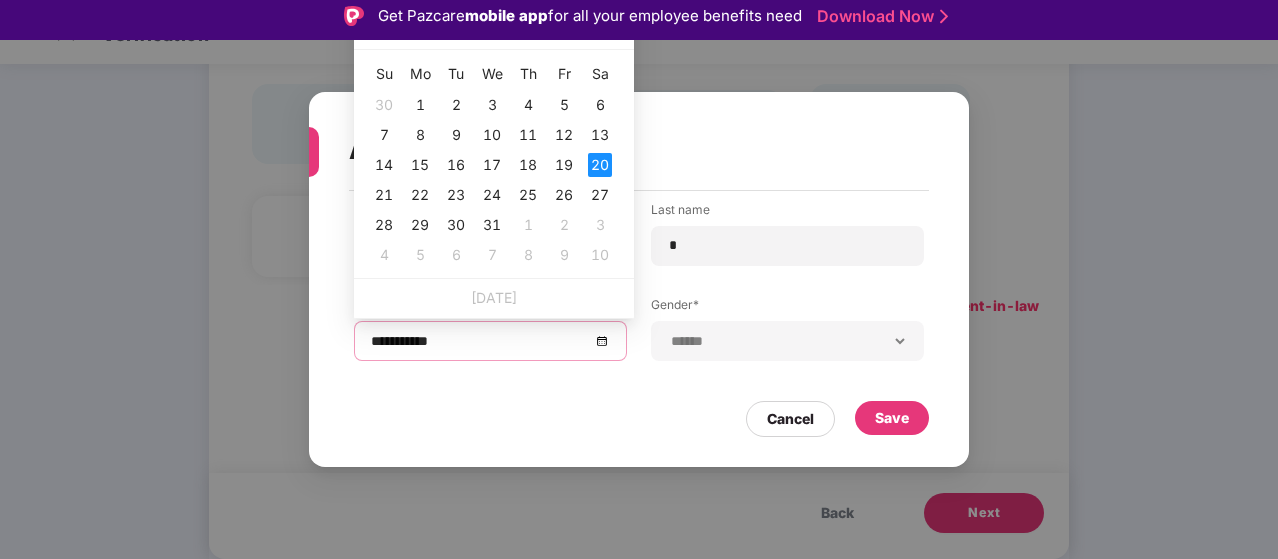click at bounding box center [395, 29] 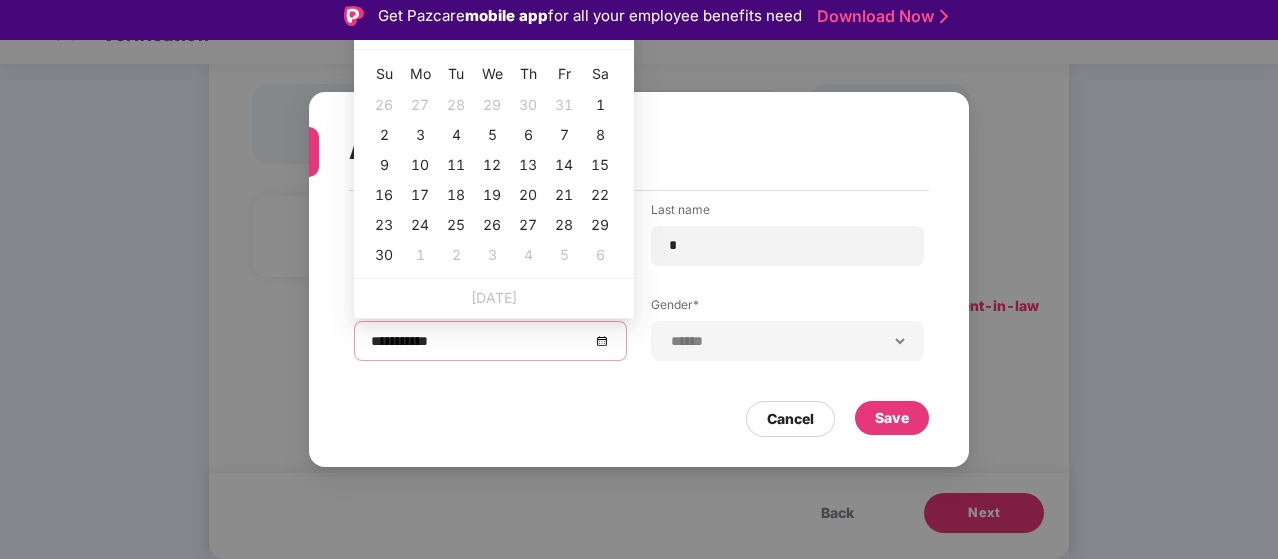 click at bounding box center [395, 29] 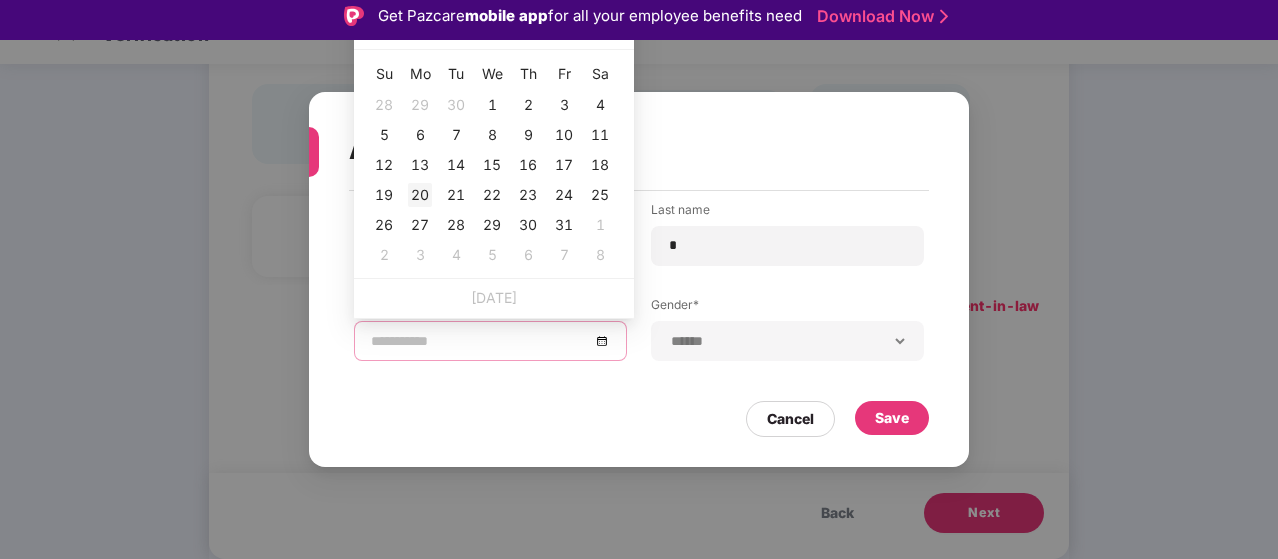 type on "**********" 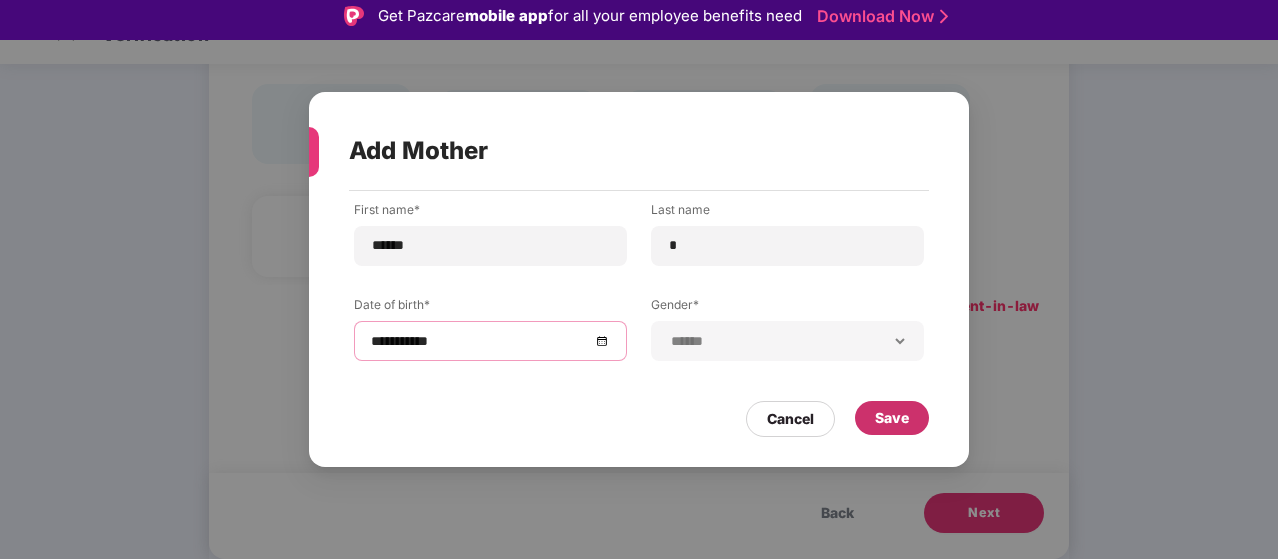 click on "Save" at bounding box center [892, 418] 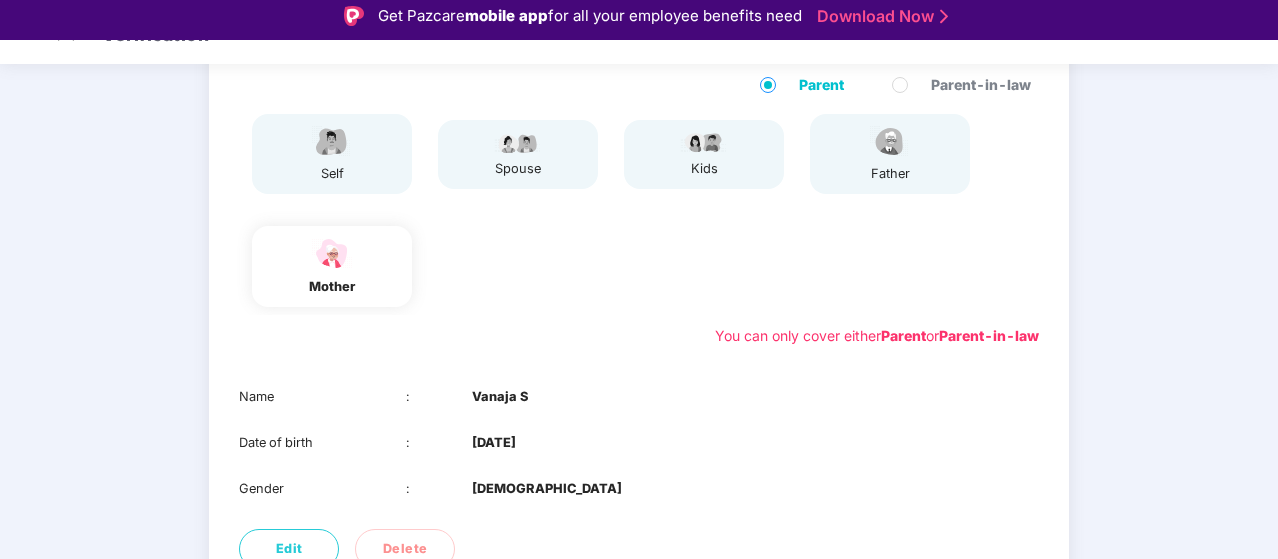 scroll, scrollTop: 199, scrollLeft: 0, axis: vertical 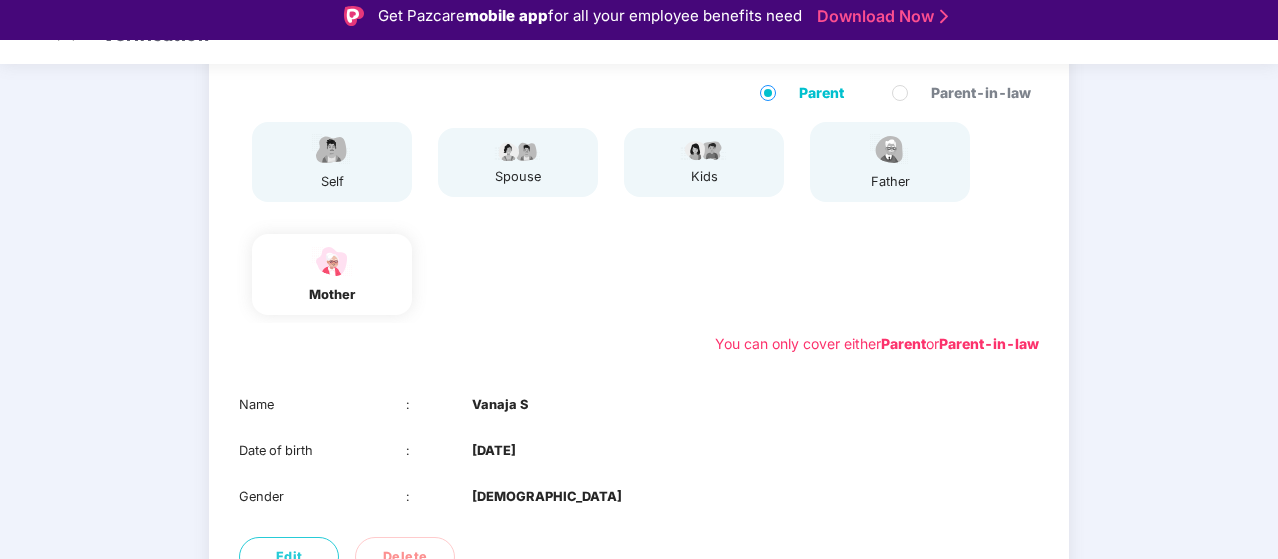 click at bounding box center [518, 150] 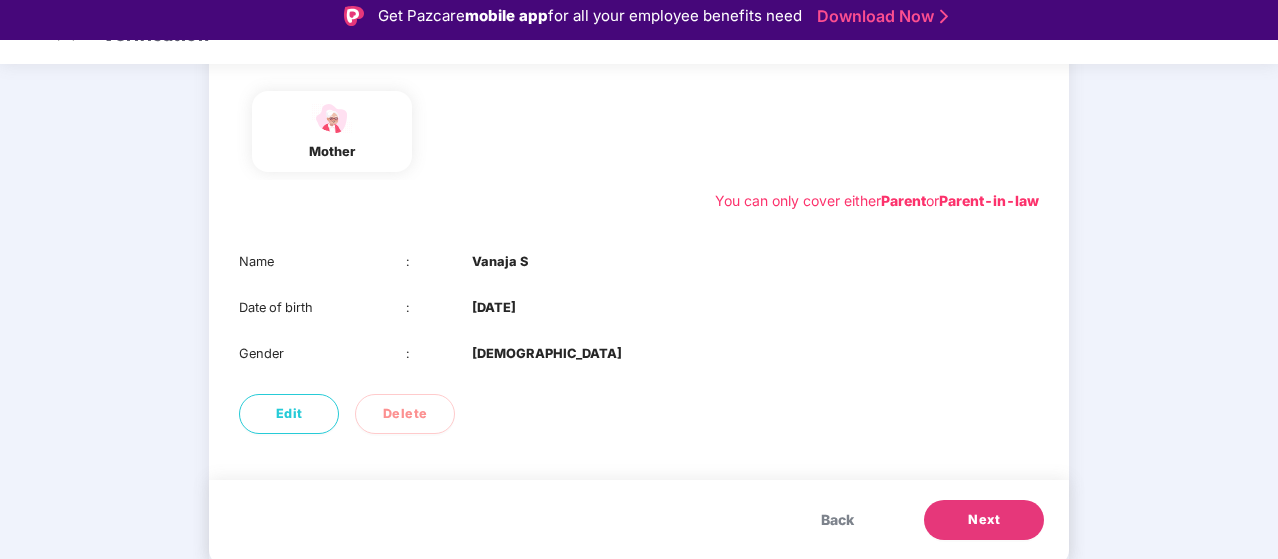 scroll, scrollTop: 349, scrollLeft: 0, axis: vertical 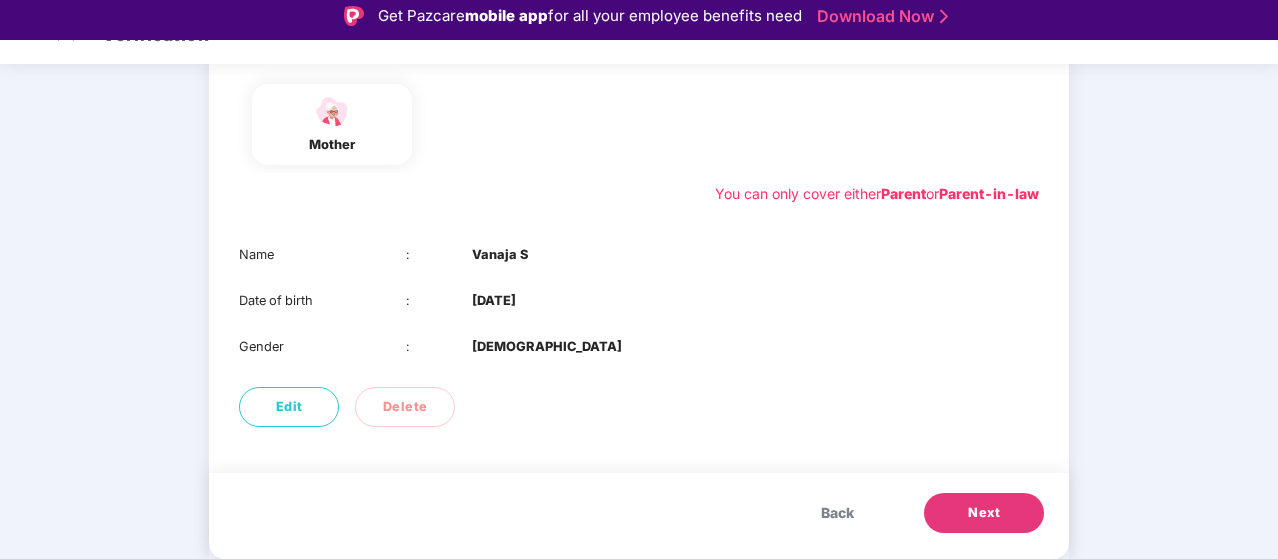 click on "Next" at bounding box center [984, 513] 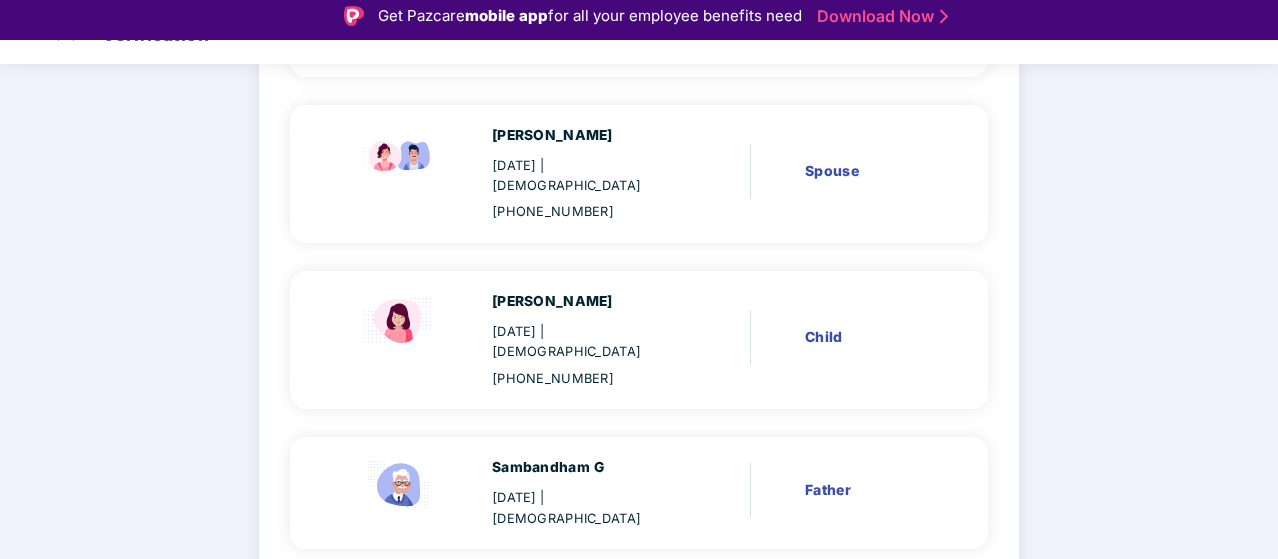 scroll, scrollTop: 333, scrollLeft: 0, axis: vertical 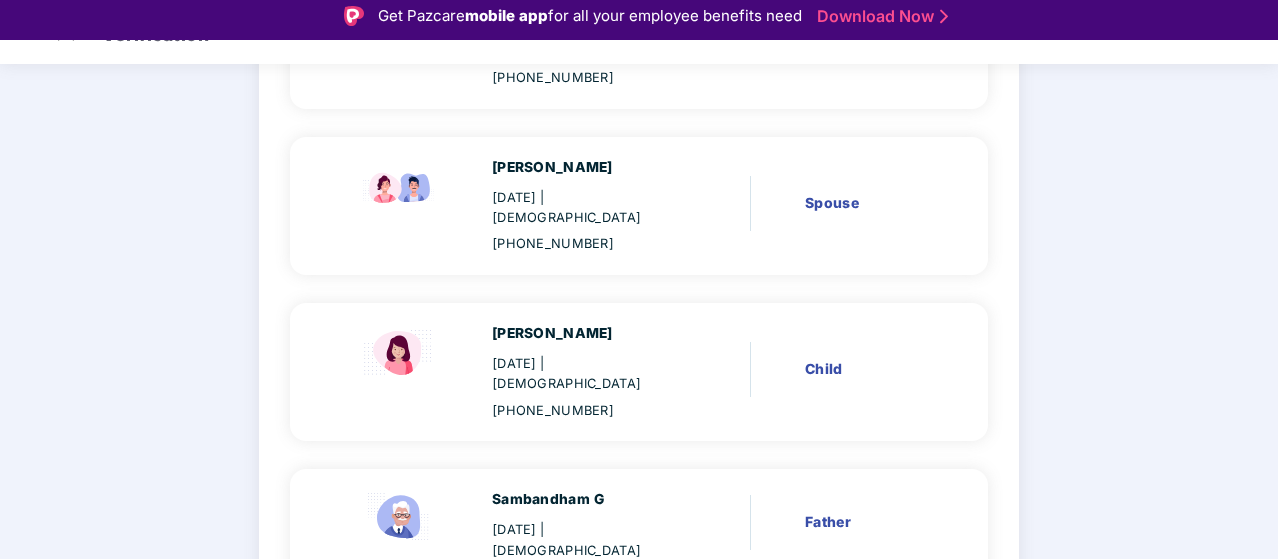 click on "Varunika" at bounding box center [585, 334] 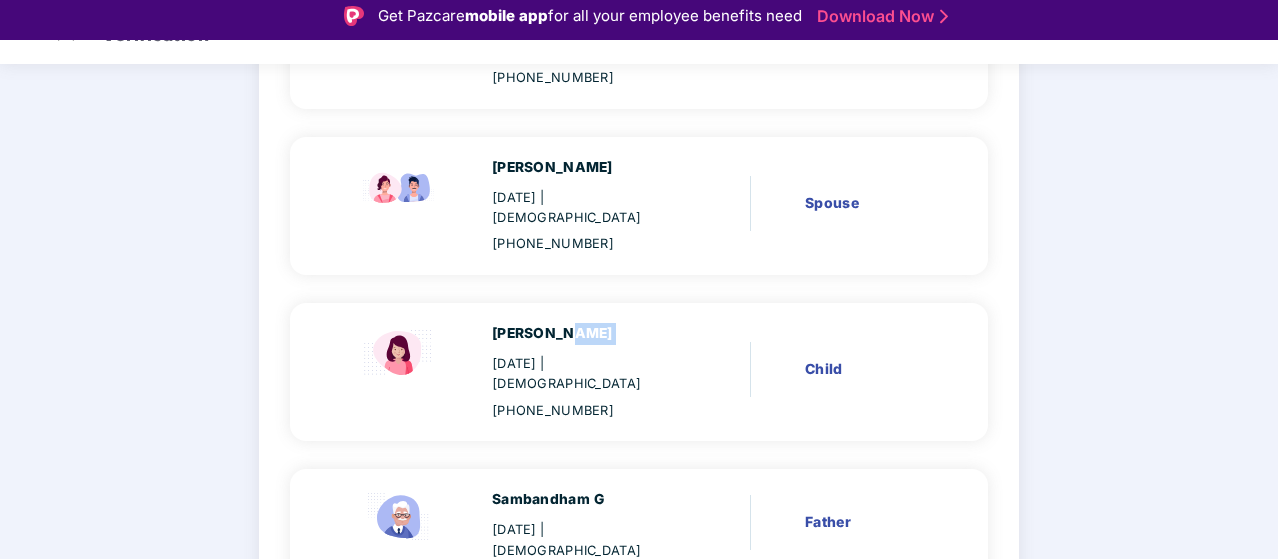 scroll, scrollTop: 300, scrollLeft: 0, axis: vertical 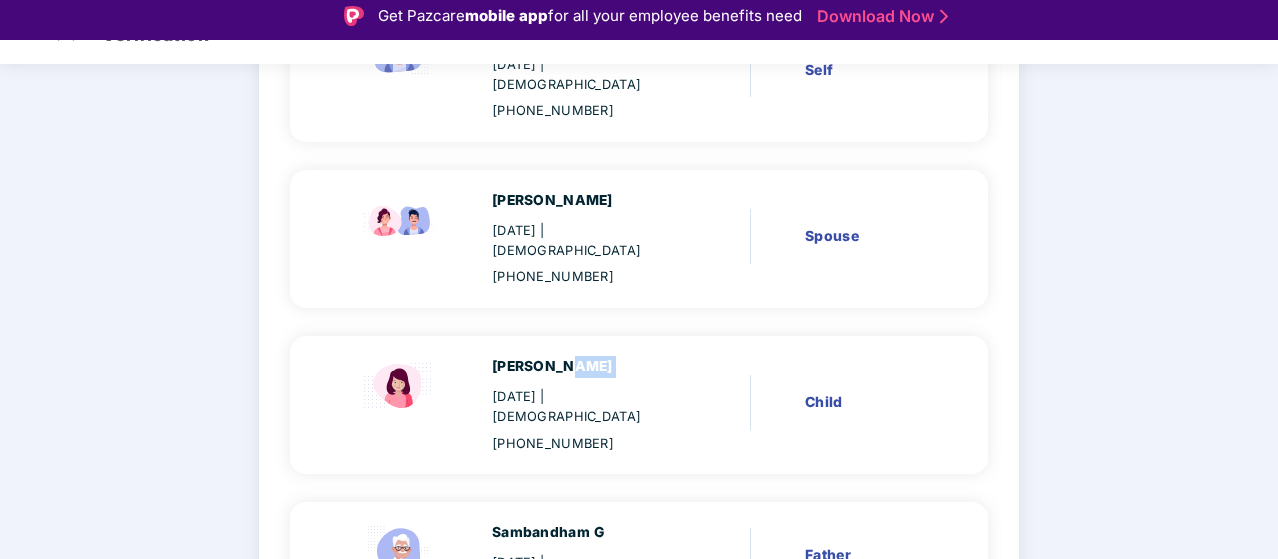click on "Spouse" at bounding box center (866, 236) 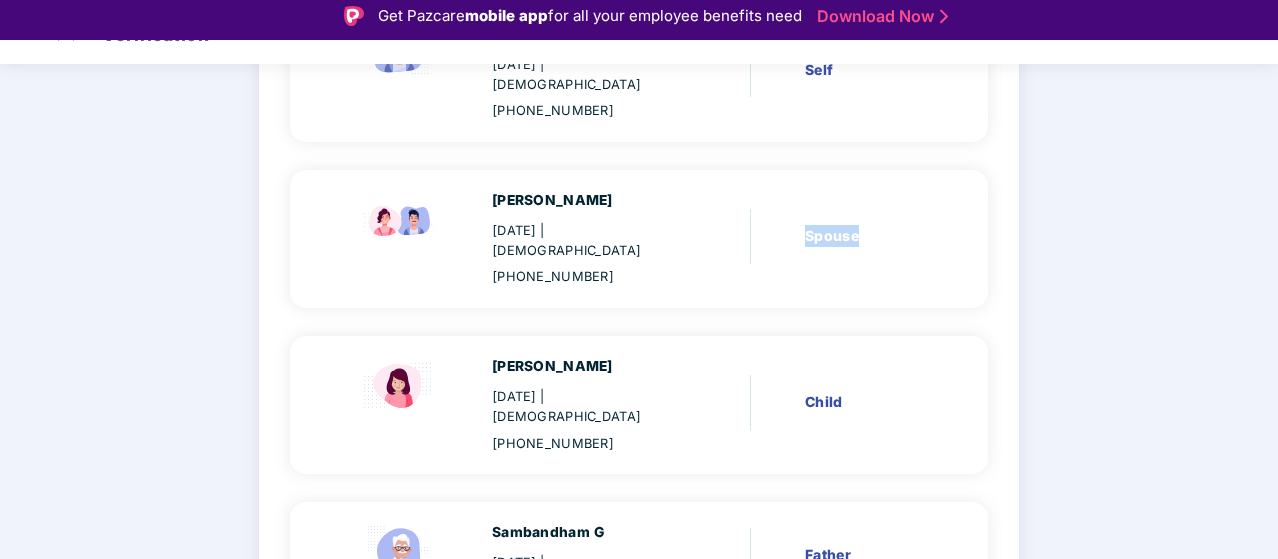click on "Spouse" at bounding box center [866, 236] 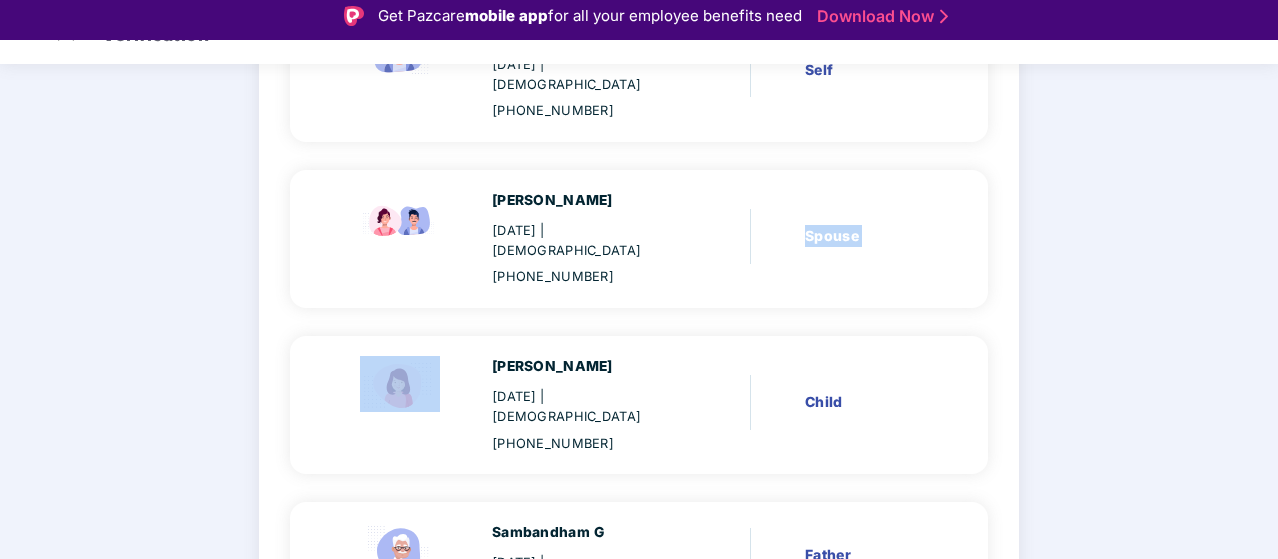 click on "Esther Rani" at bounding box center (585, 201) 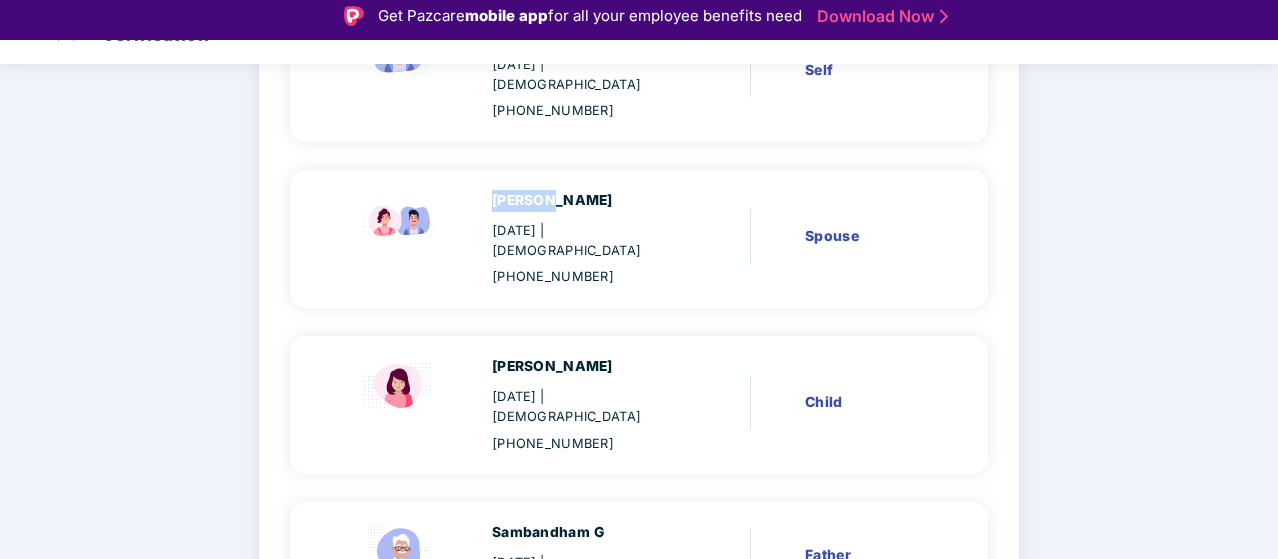 click on "Esther Rani" at bounding box center (585, 201) 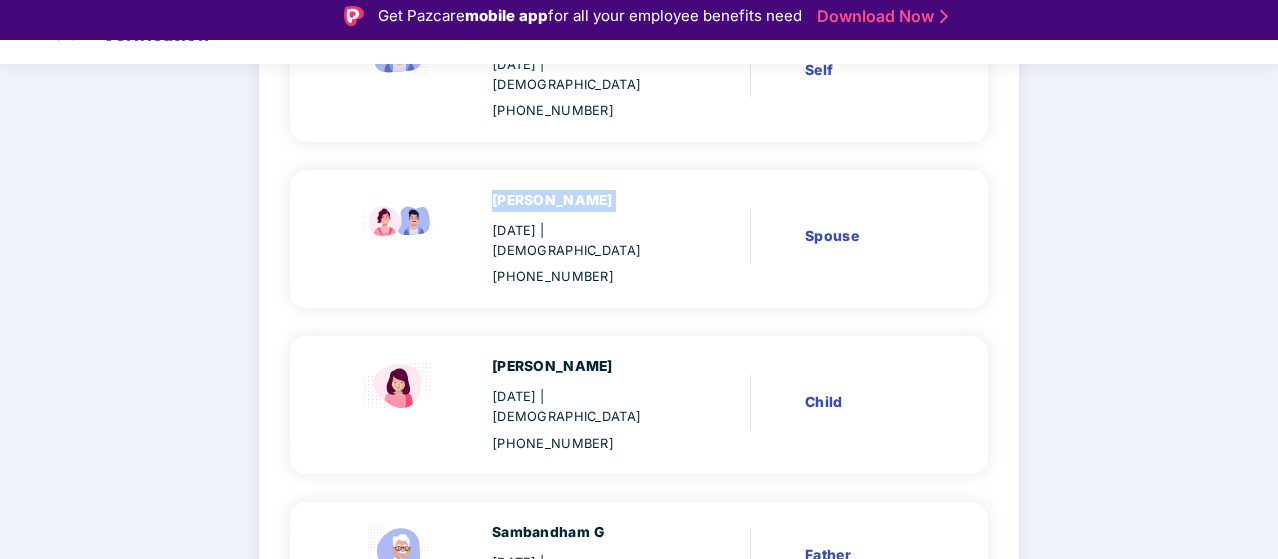 click on "Esther Rani" at bounding box center [585, 201] 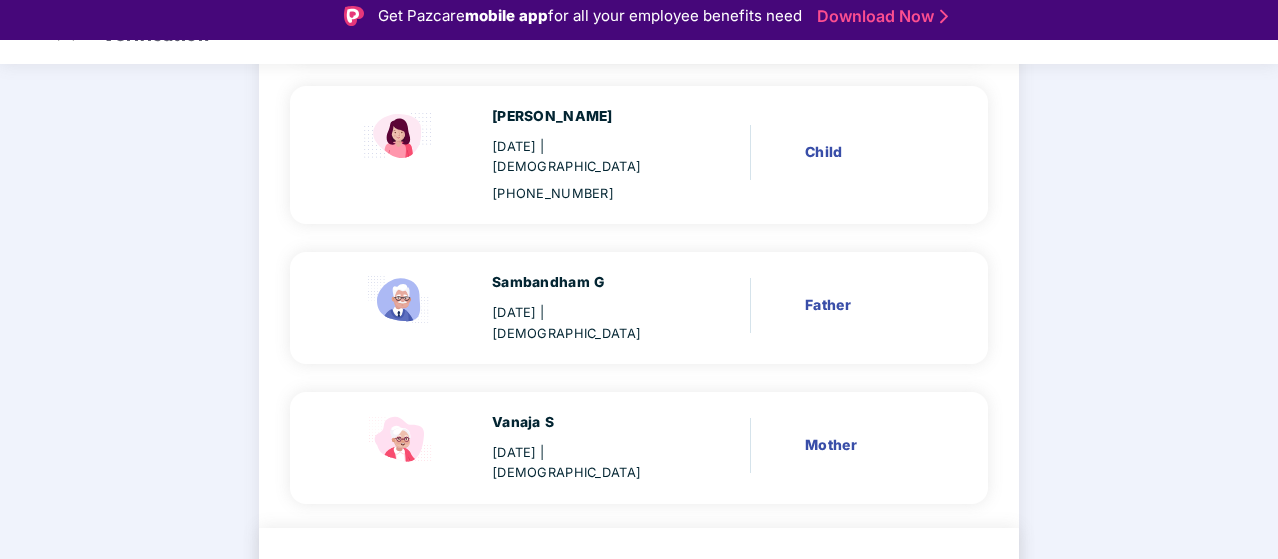 scroll, scrollTop: 555, scrollLeft: 0, axis: vertical 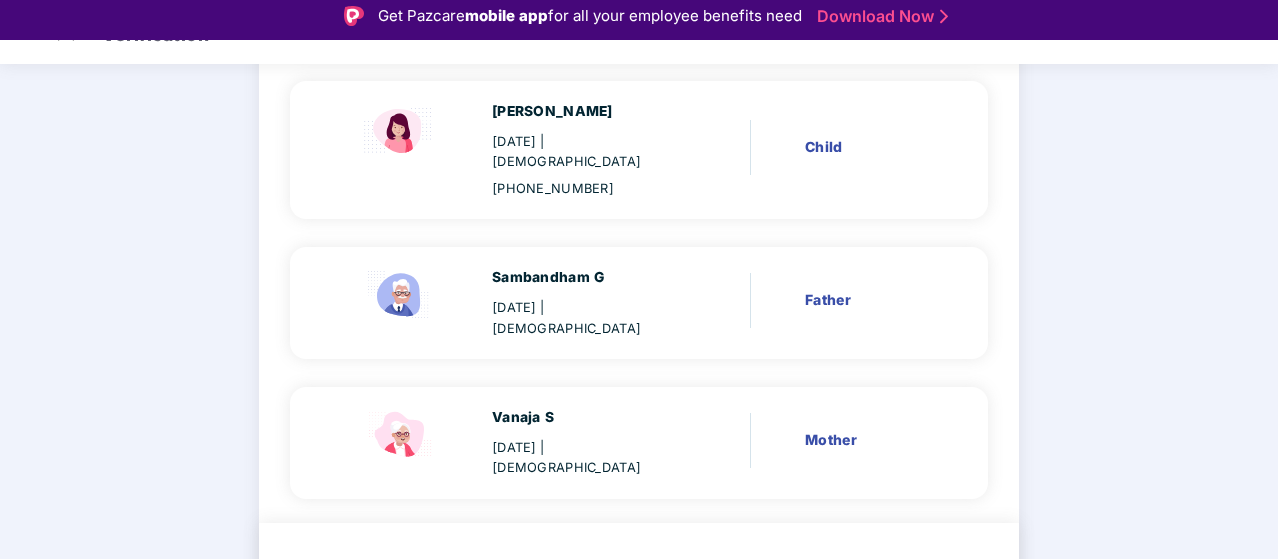 click on "Back" at bounding box center [789, 583] 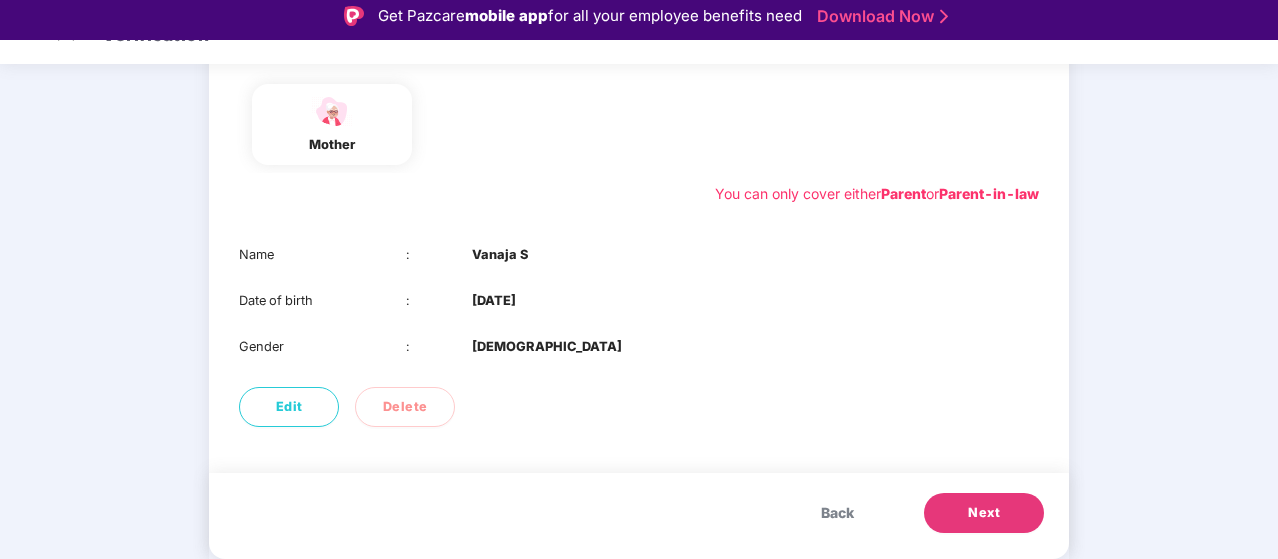 click on "Back" at bounding box center [837, 513] 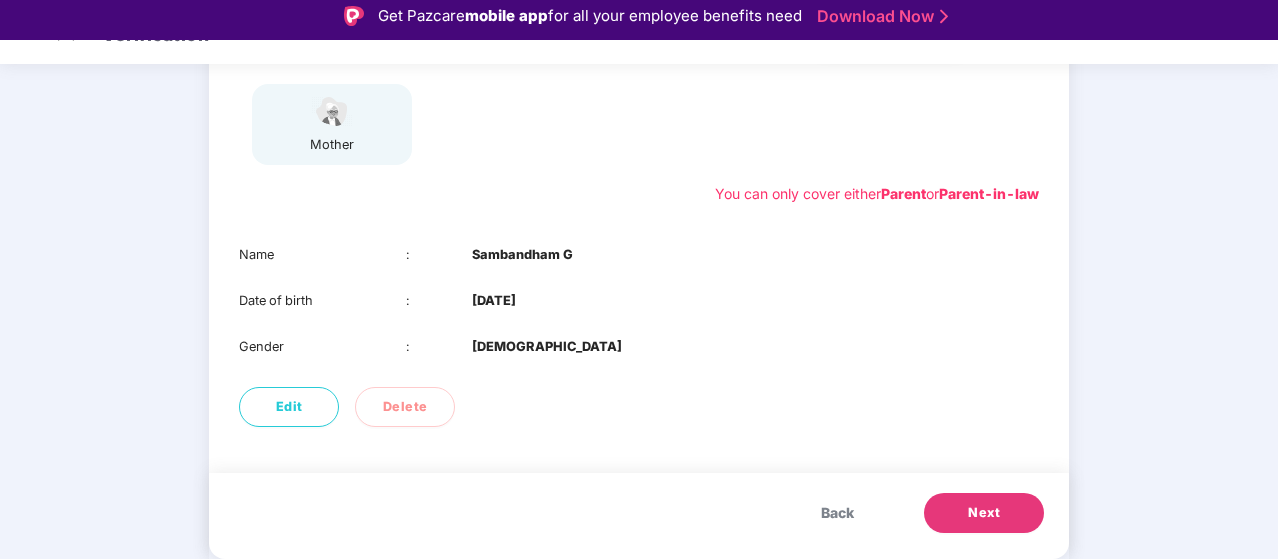 click on "Back" at bounding box center [837, 513] 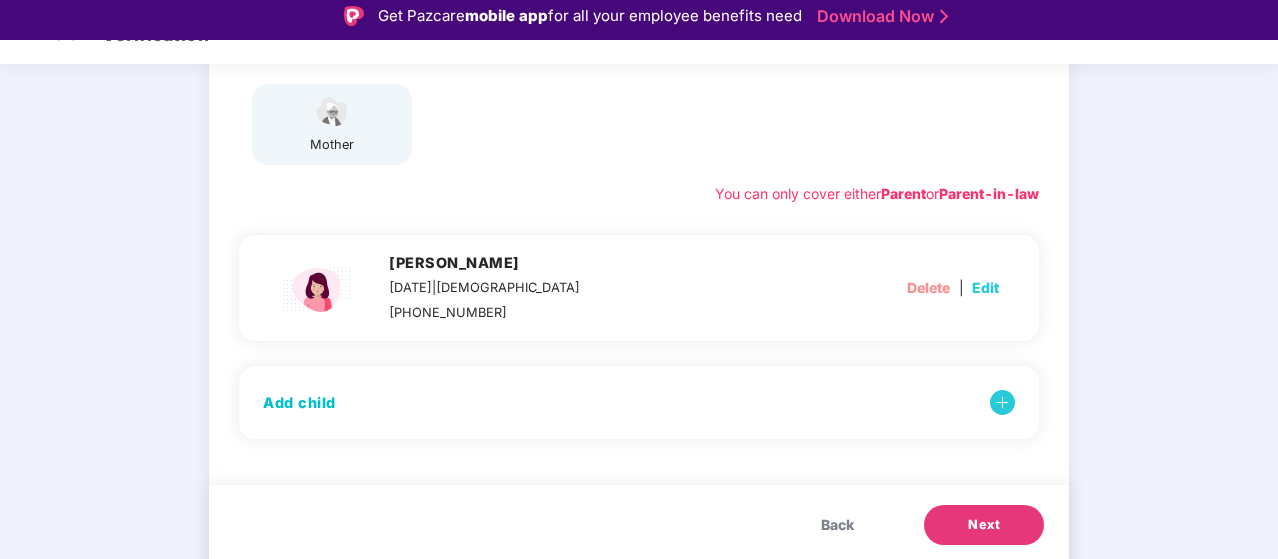 click on "Edit" at bounding box center (985, 288) 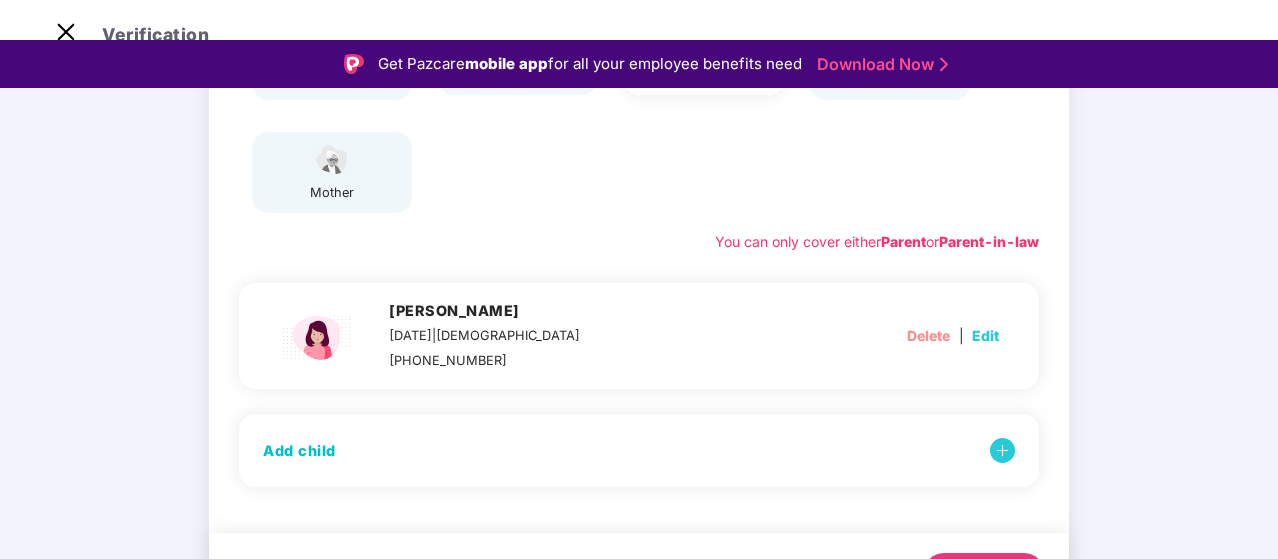 select on "******" 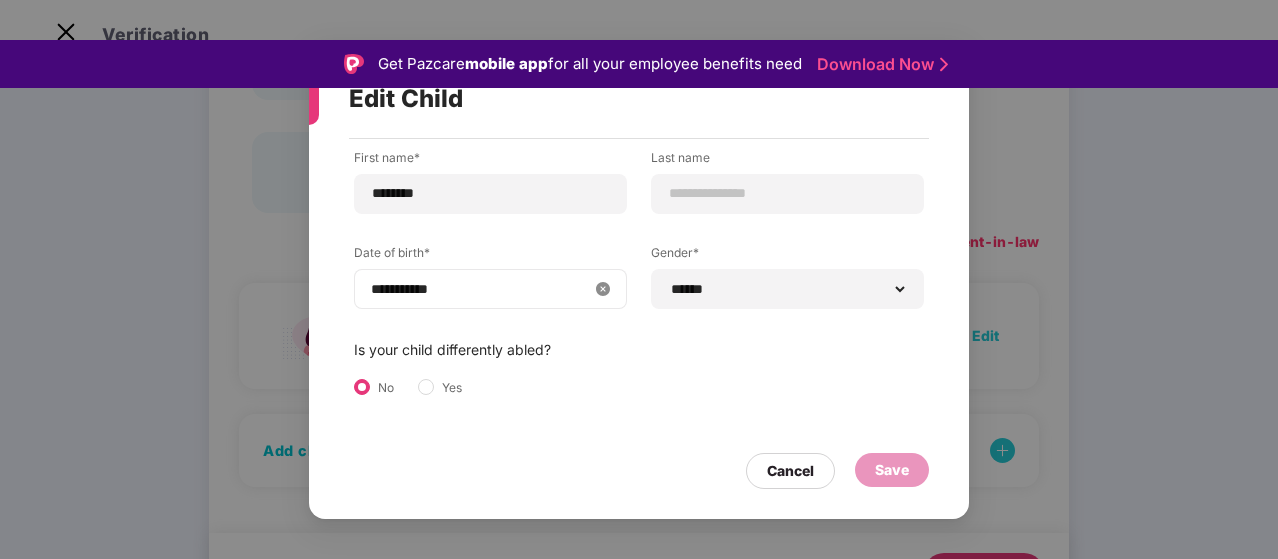 type 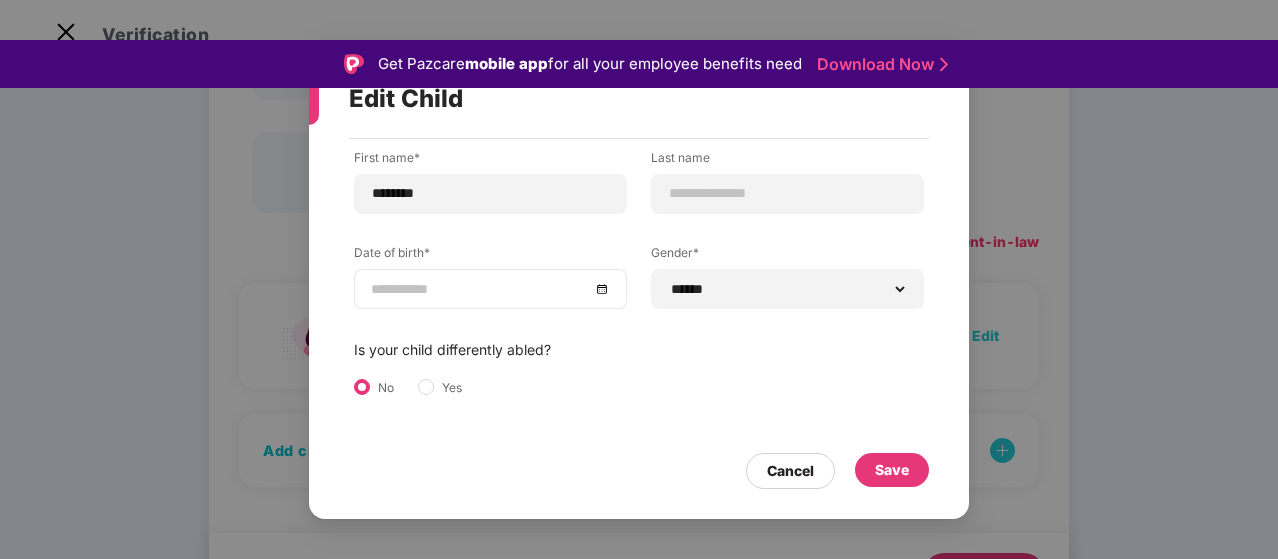 click at bounding box center (490, 289) 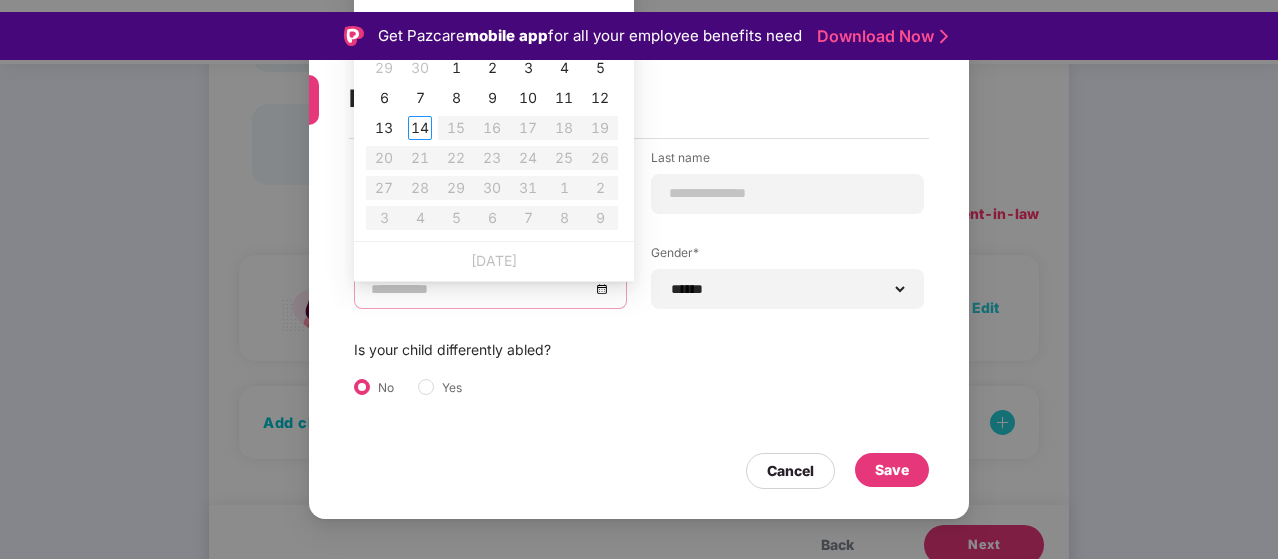 scroll, scrollTop: 48, scrollLeft: 0, axis: vertical 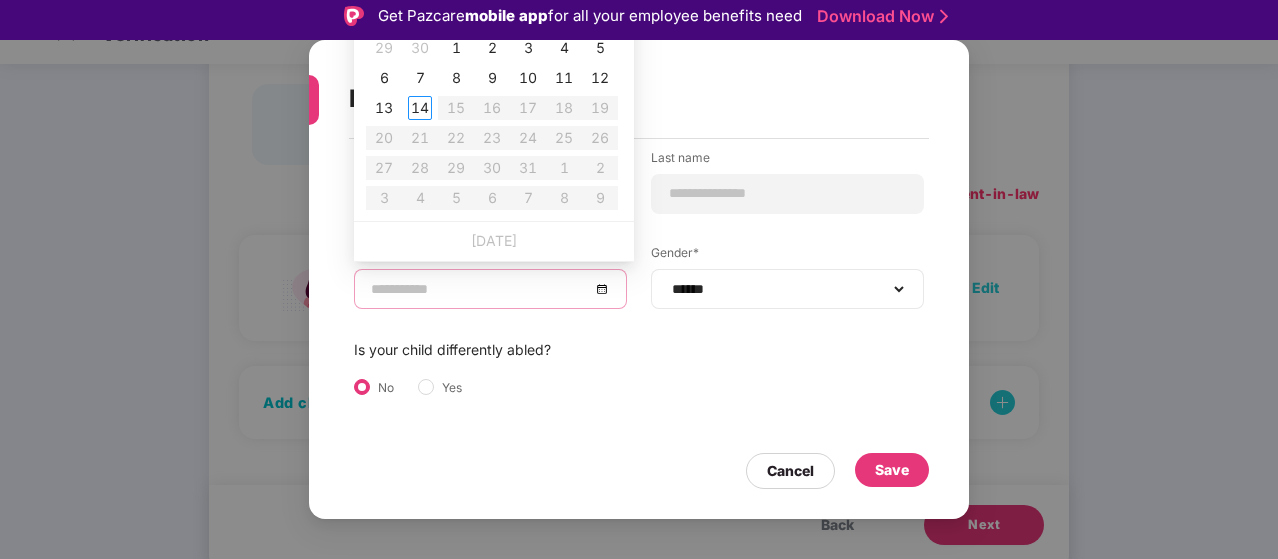 click on "**********" at bounding box center (639, 296) 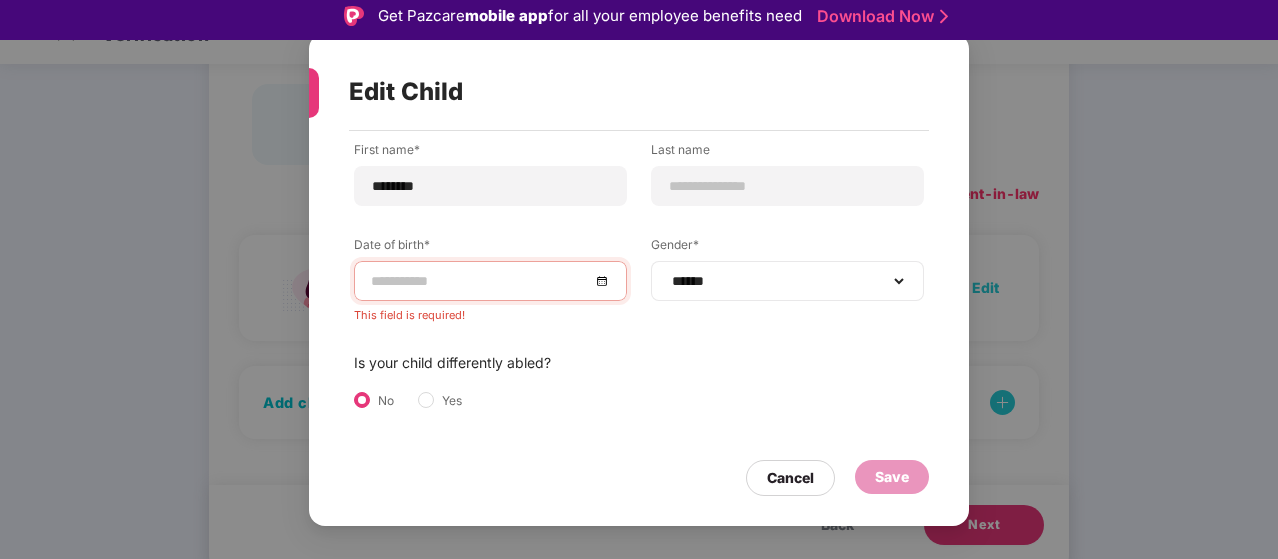 click on "**********" at bounding box center [639, 298] 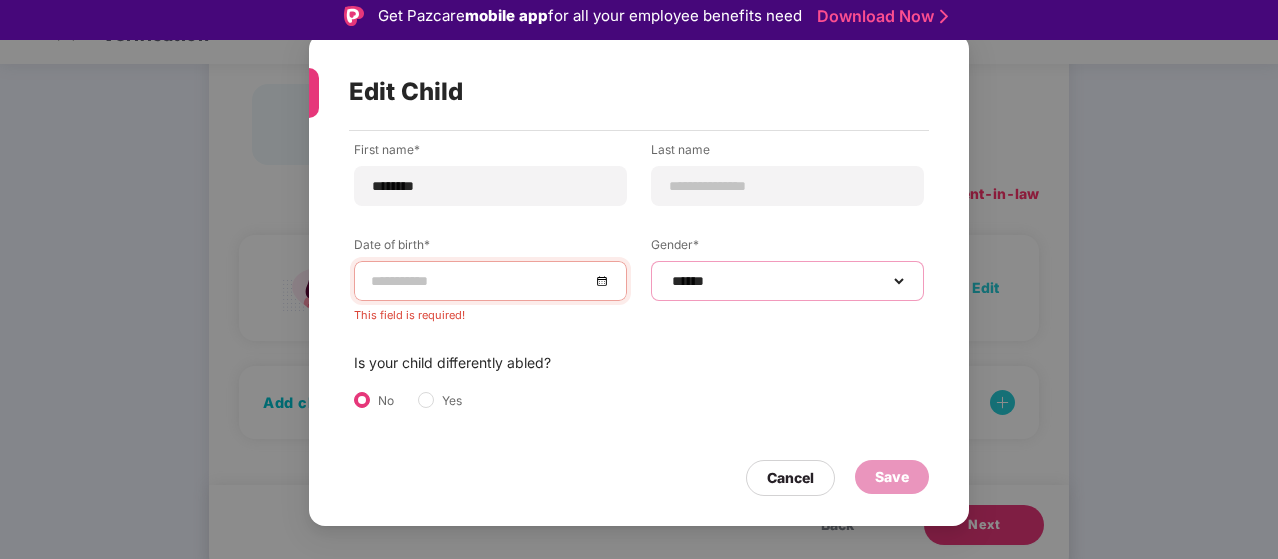click on "**********" at bounding box center [787, 281] 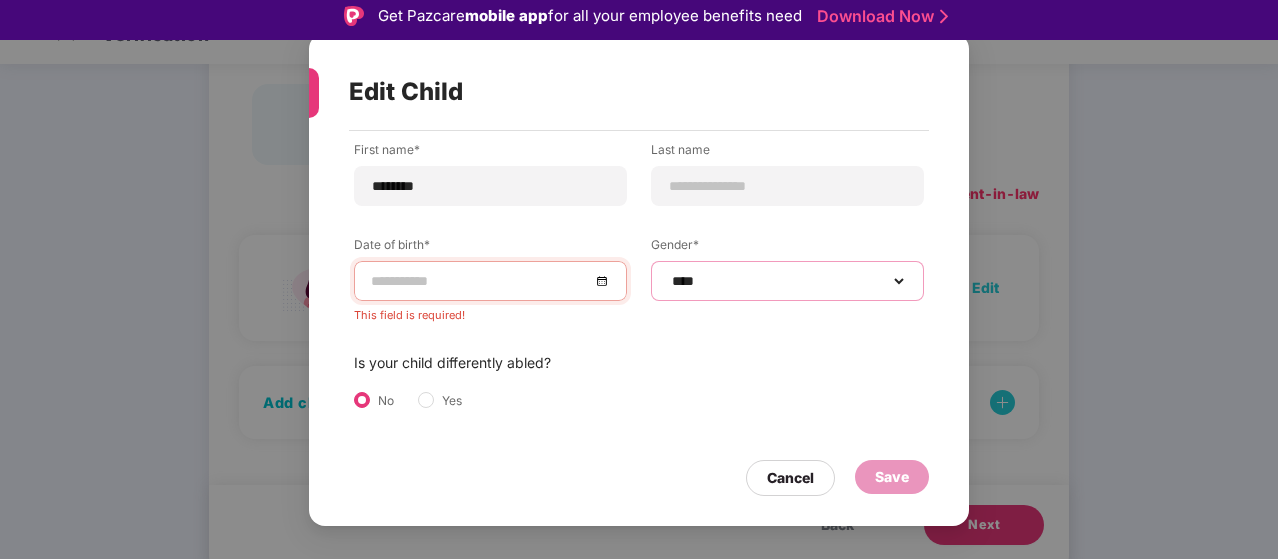 click on "**********" at bounding box center [787, 281] 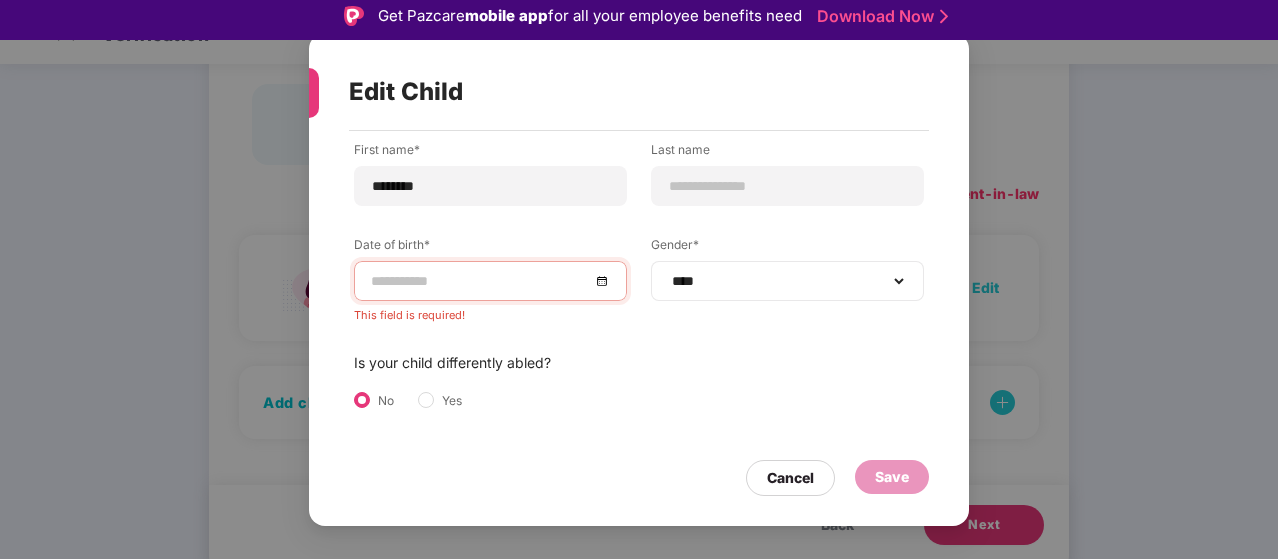 click on "**********" at bounding box center (787, 281) 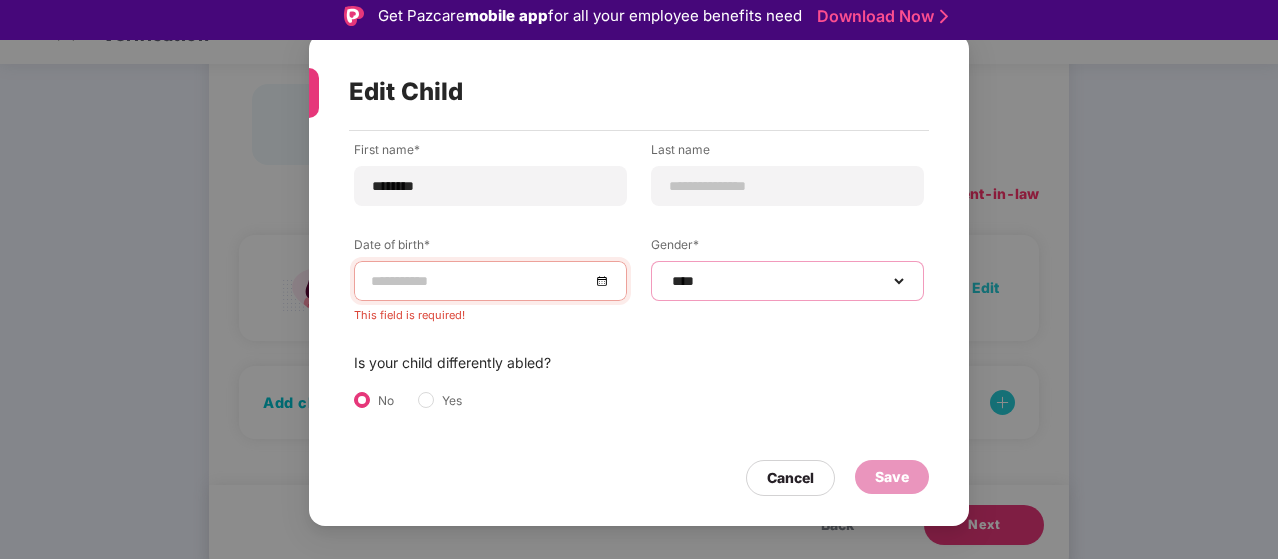 click on "**********" at bounding box center (787, 281) 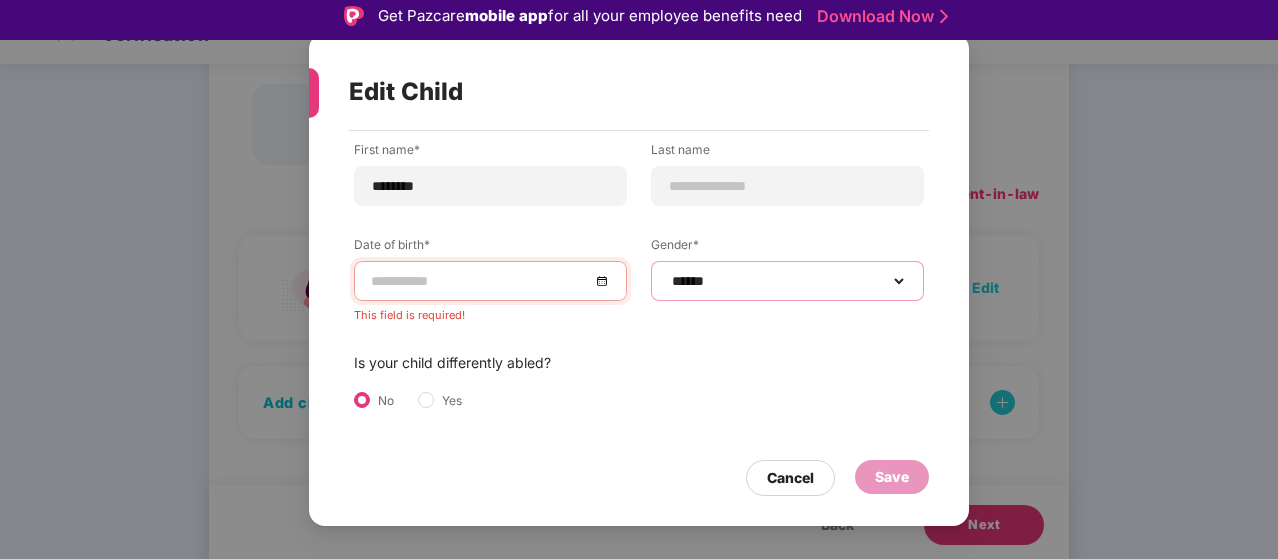click on "**********" at bounding box center [787, 281] 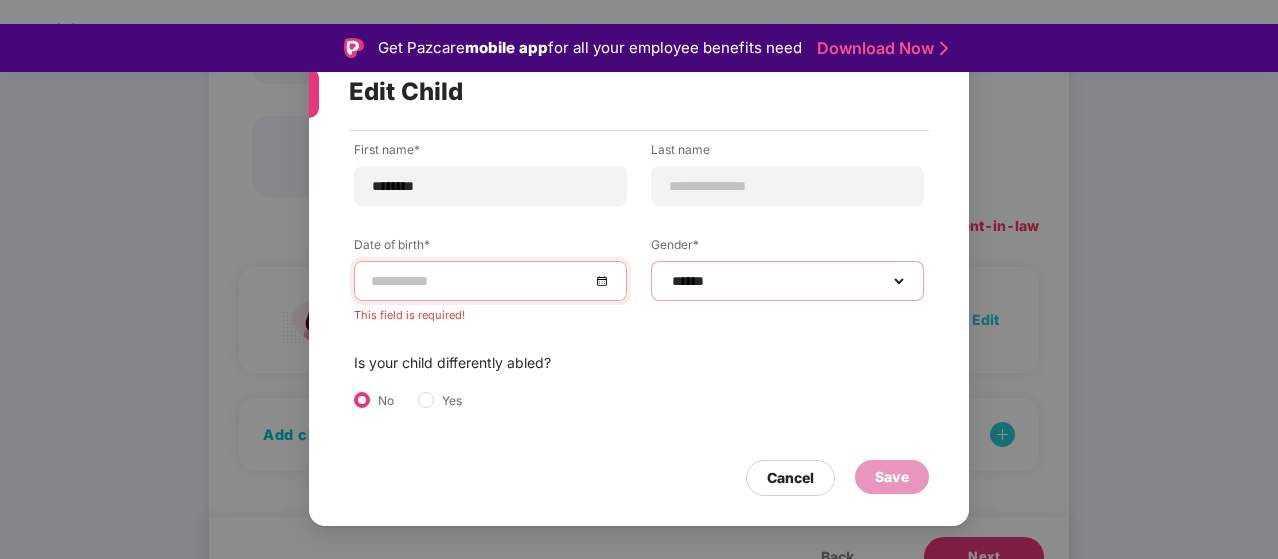 scroll, scrollTop: 0, scrollLeft: 0, axis: both 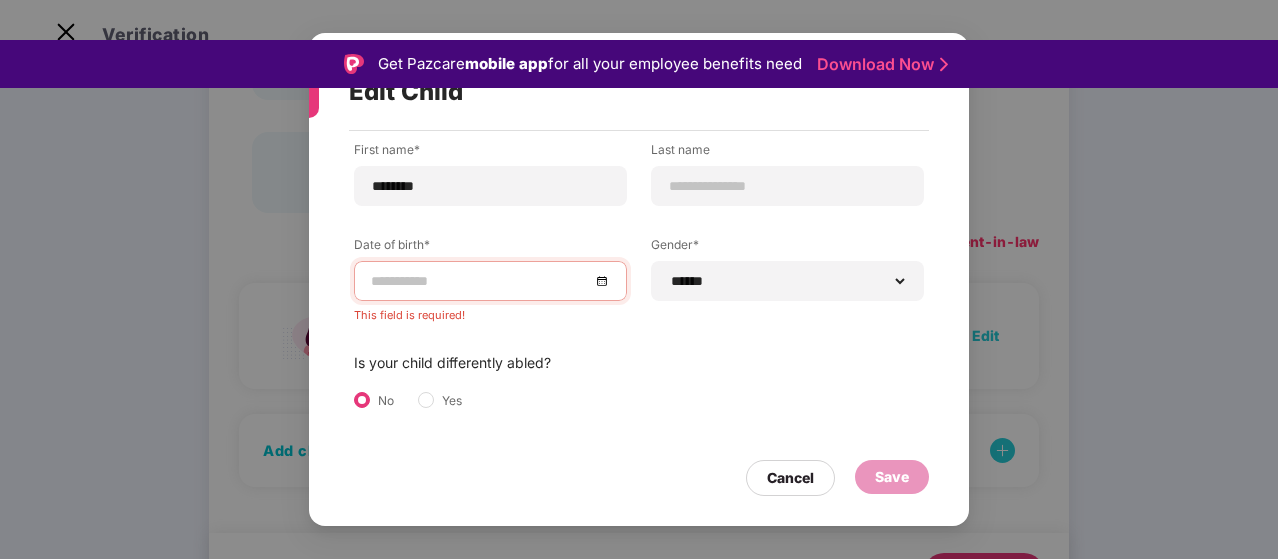 click at bounding box center [490, 281] 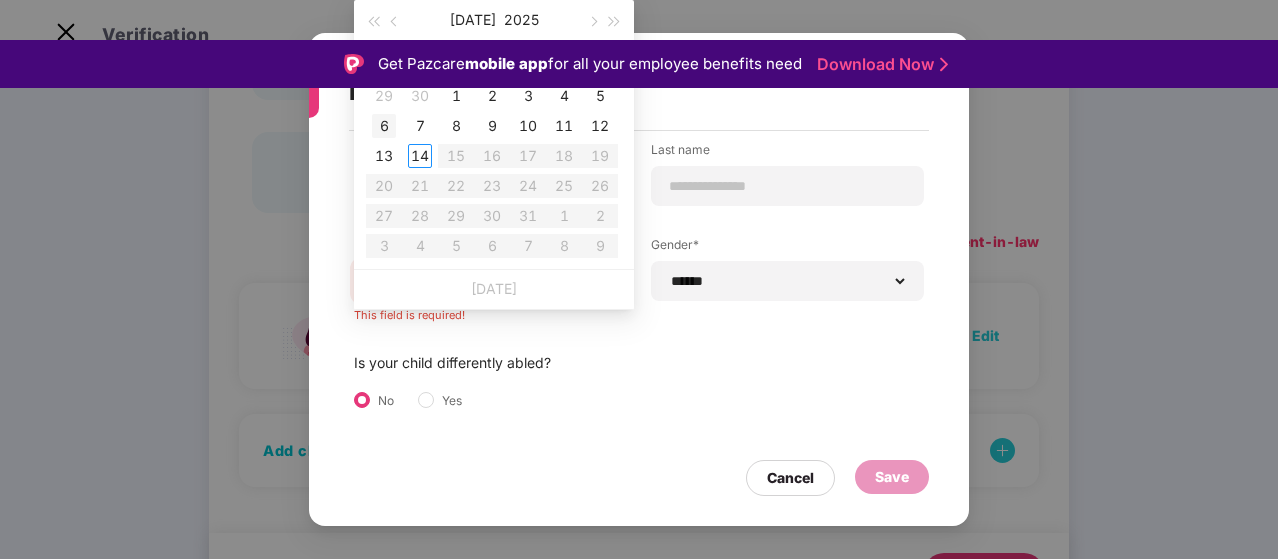 click on "6" at bounding box center (384, 126) 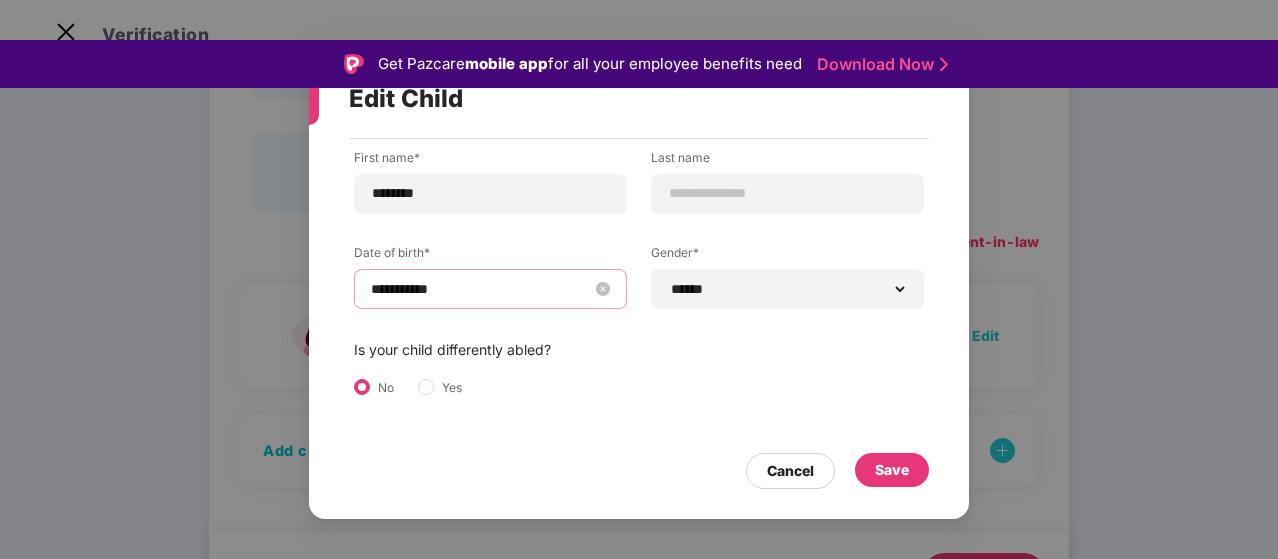 click on "**********" at bounding box center (490, 289) 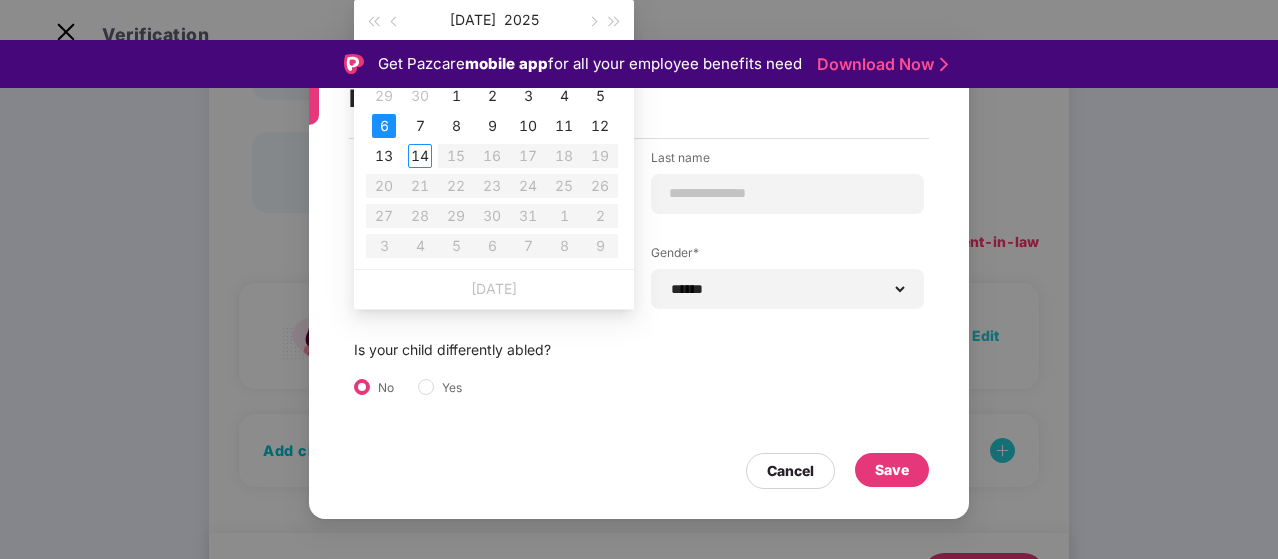 click on "Su" at bounding box center [384, 65] 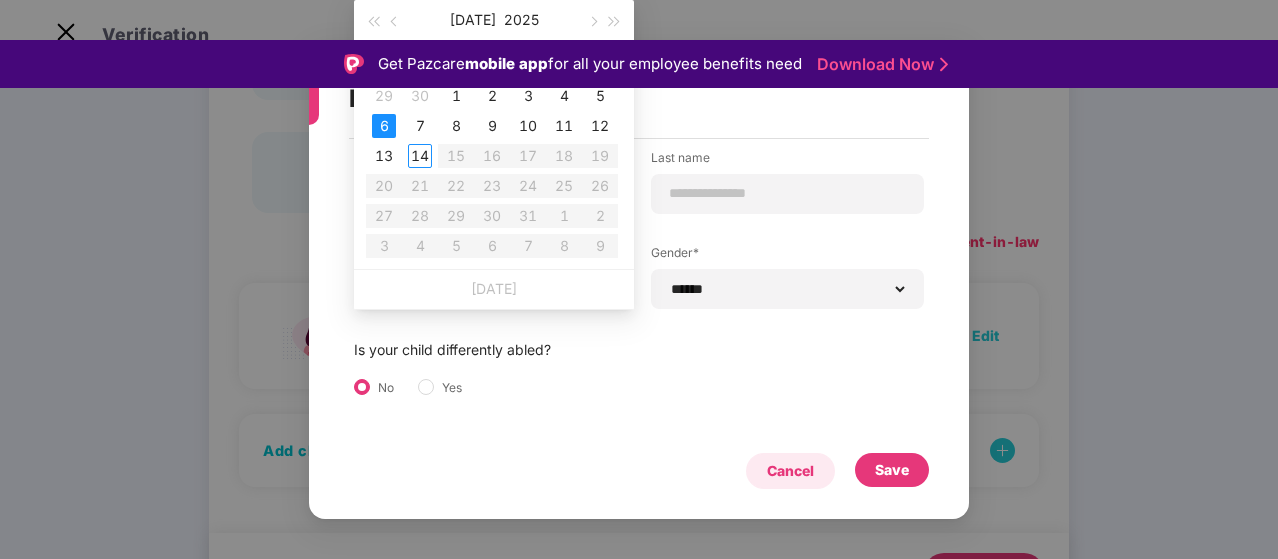 click on "Cancel" at bounding box center [790, 471] 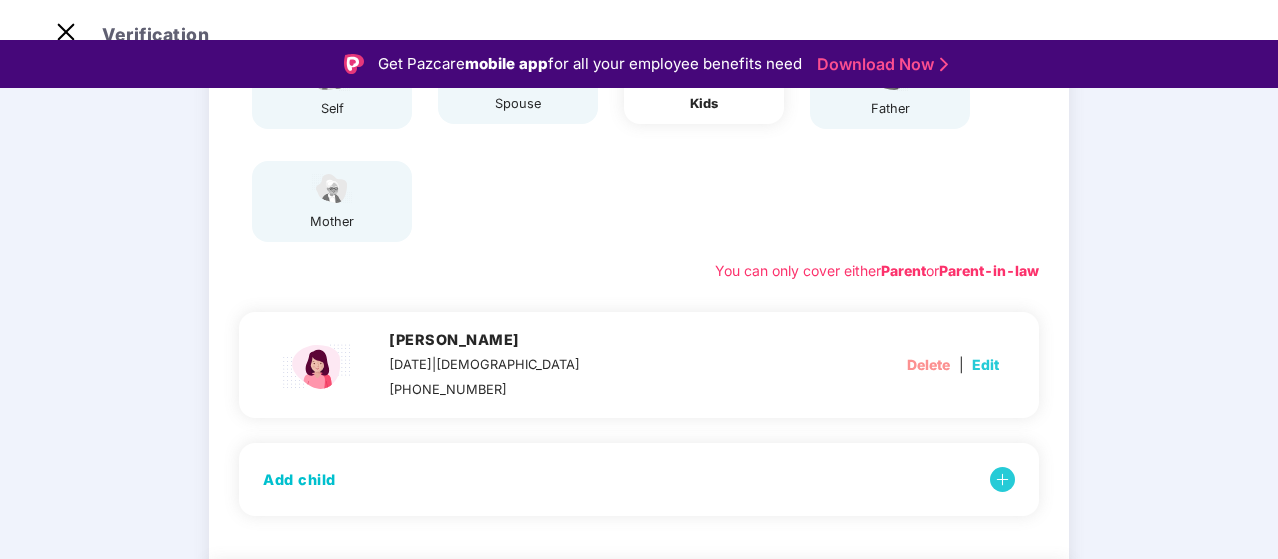 scroll, scrollTop: 361, scrollLeft: 0, axis: vertical 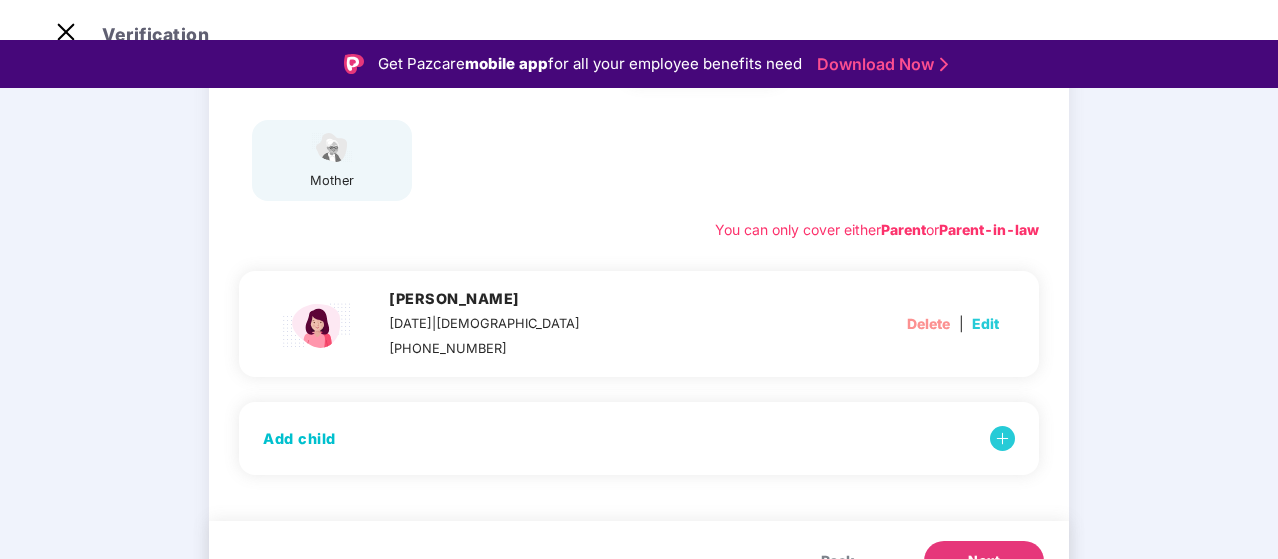 click on "Back" at bounding box center [837, 561] 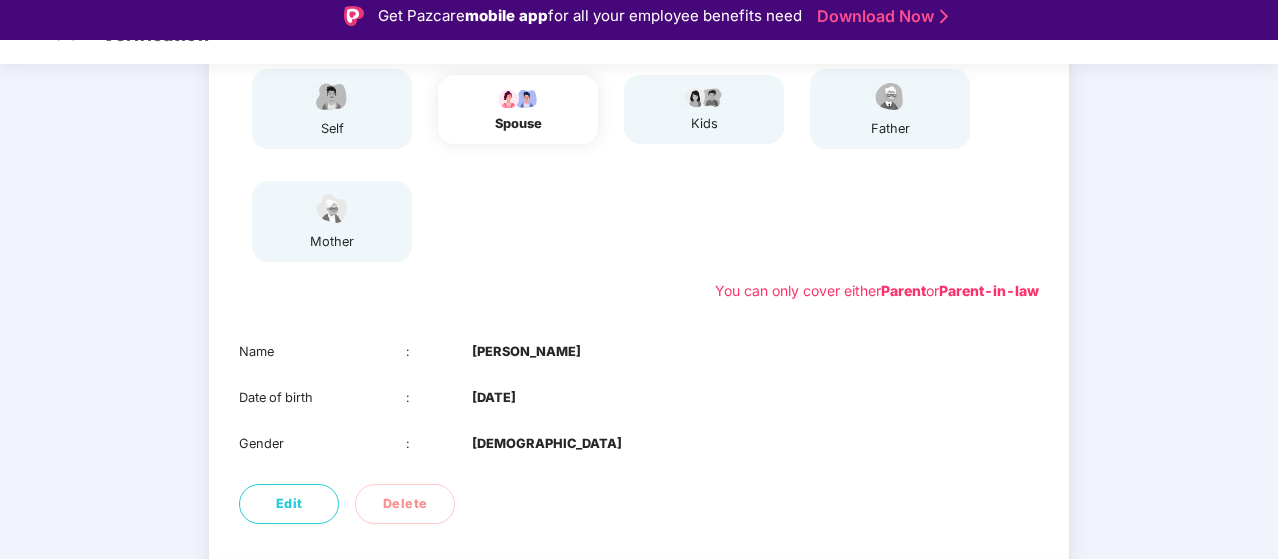 scroll, scrollTop: 349, scrollLeft: 0, axis: vertical 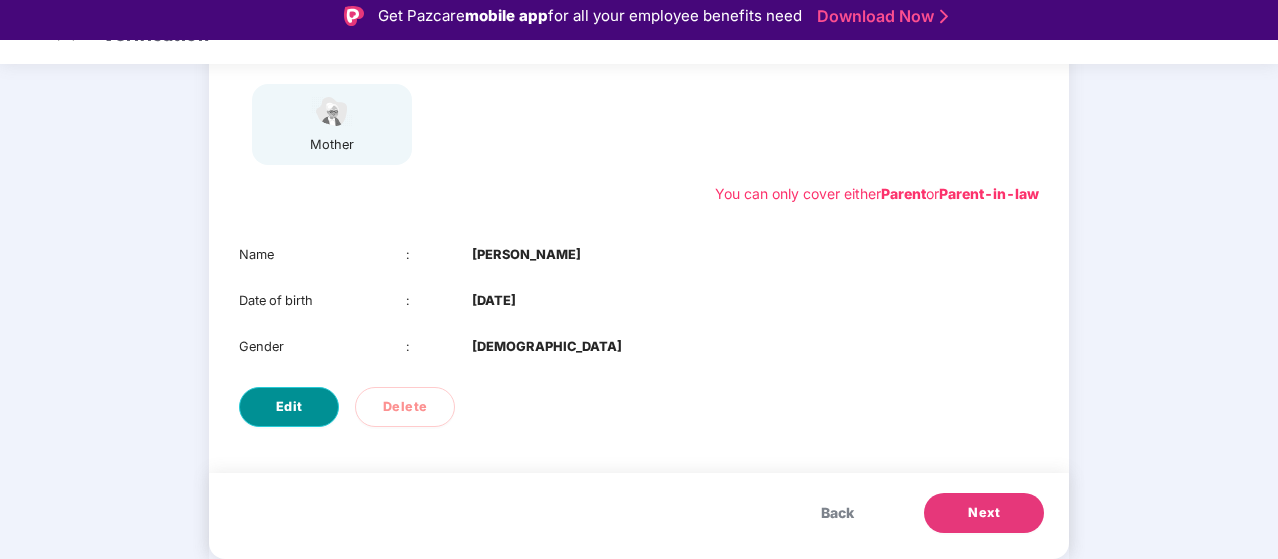 click on "Edit" at bounding box center [289, 407] 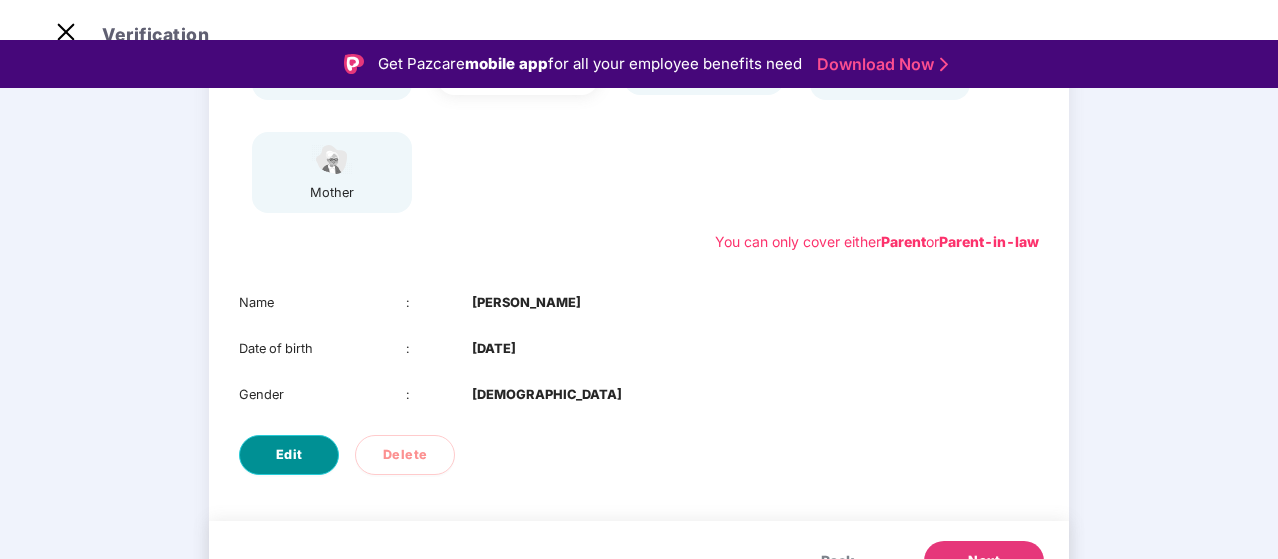 select on "******" 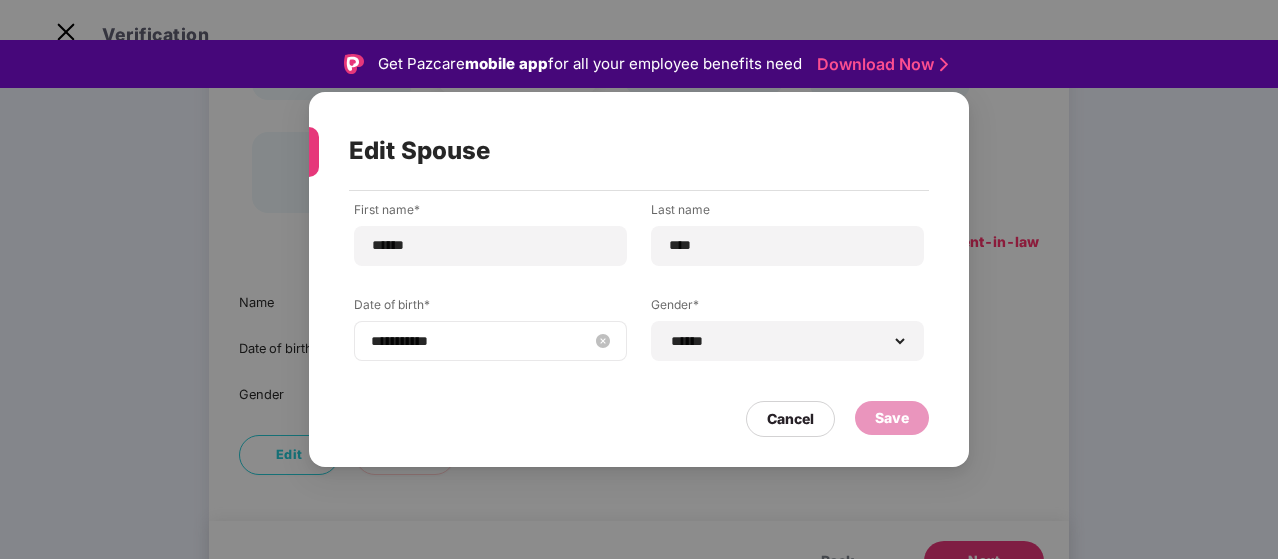 click on "**********" at bounding box center (480, 341) 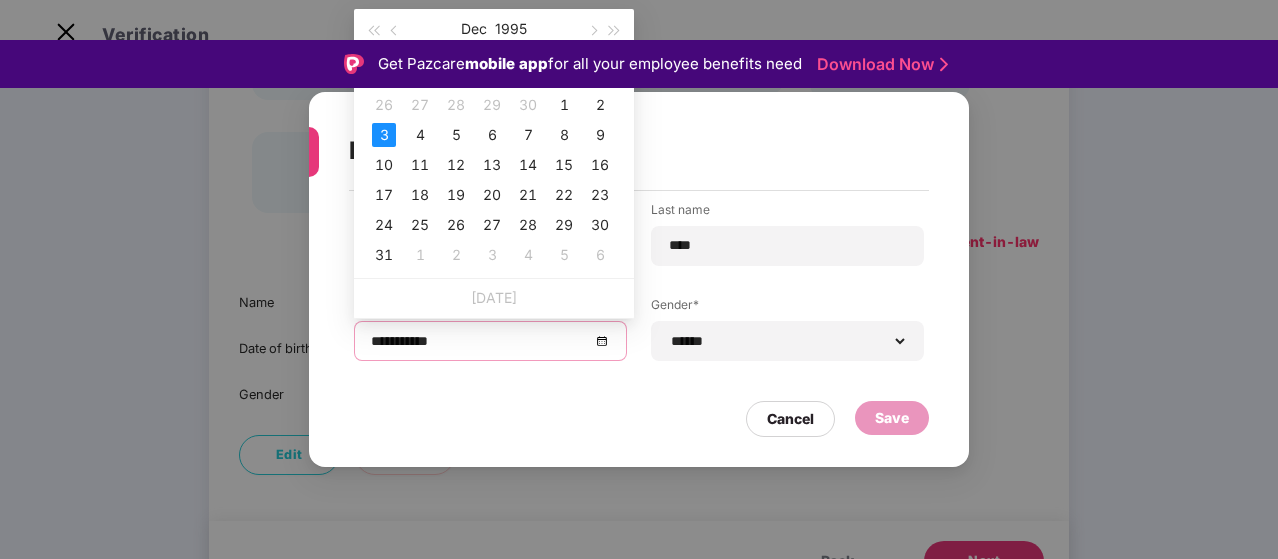 click on "Tu" at bounding box center (456, 74) 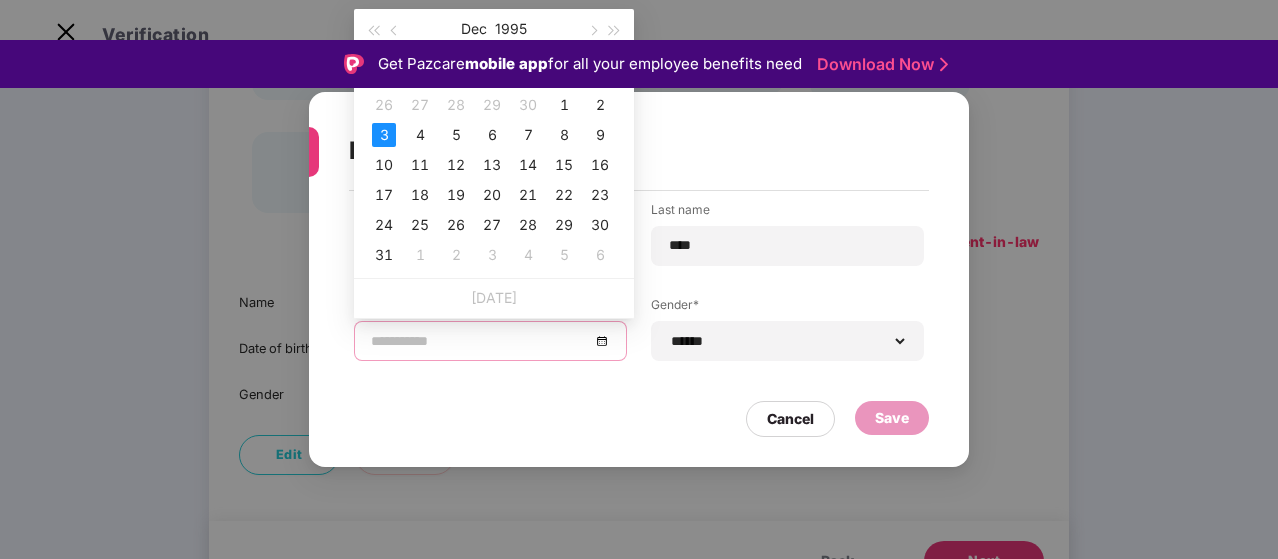 drag, startPoint x: 467, startPoint y: 59, endPoint x: 468, endPoint y: 299, distance: 240.00209 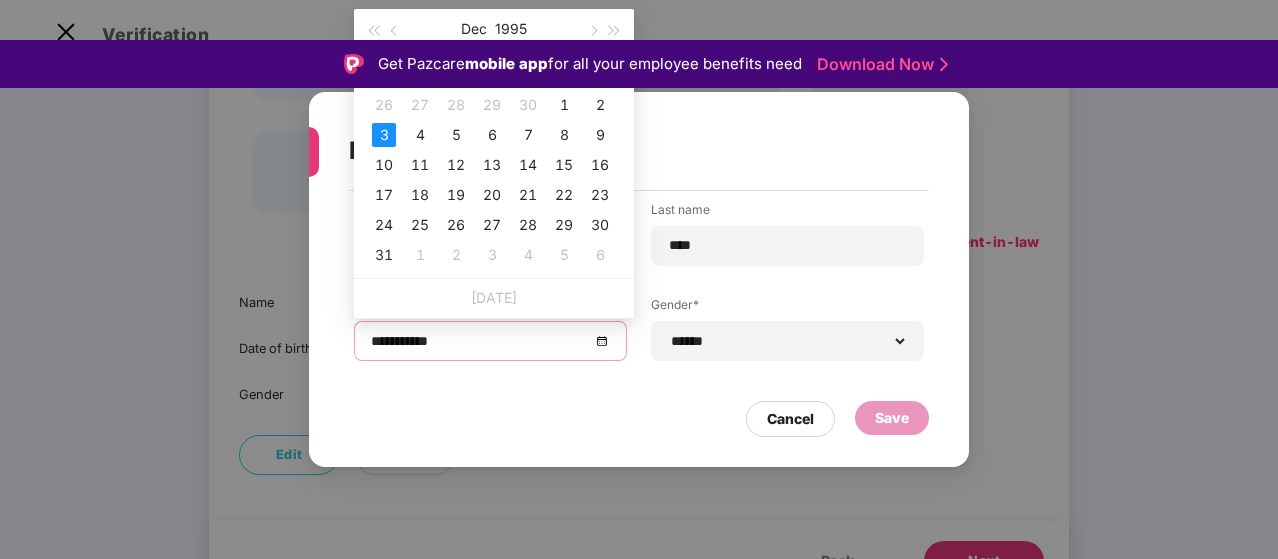 click on "Today" at bounding box center (494, 298) 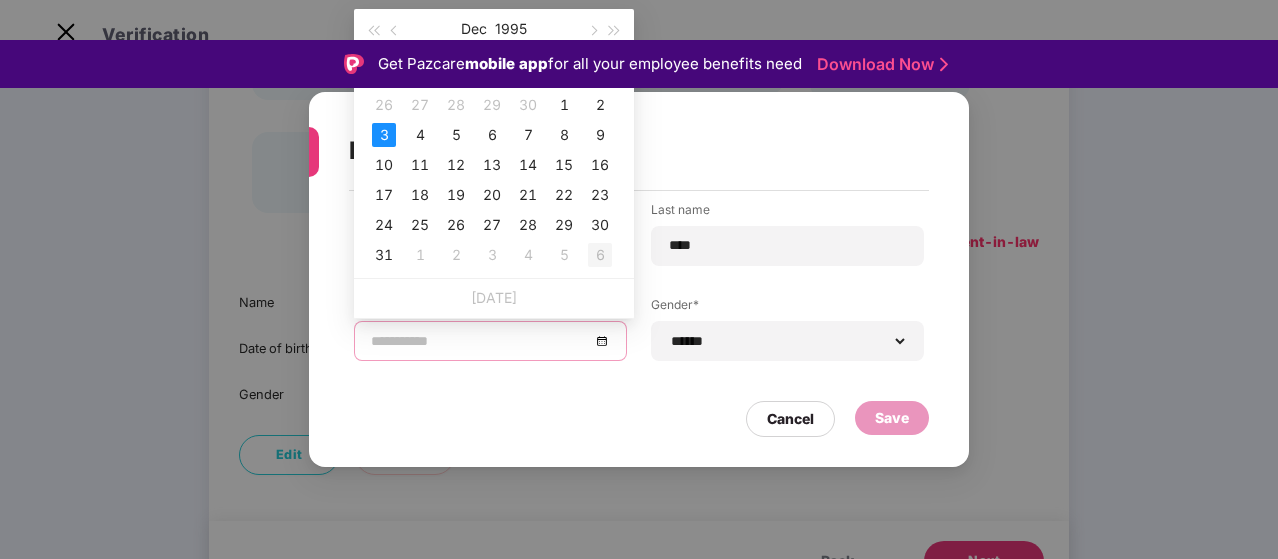 click on "6" at bounding box center (600, 255) 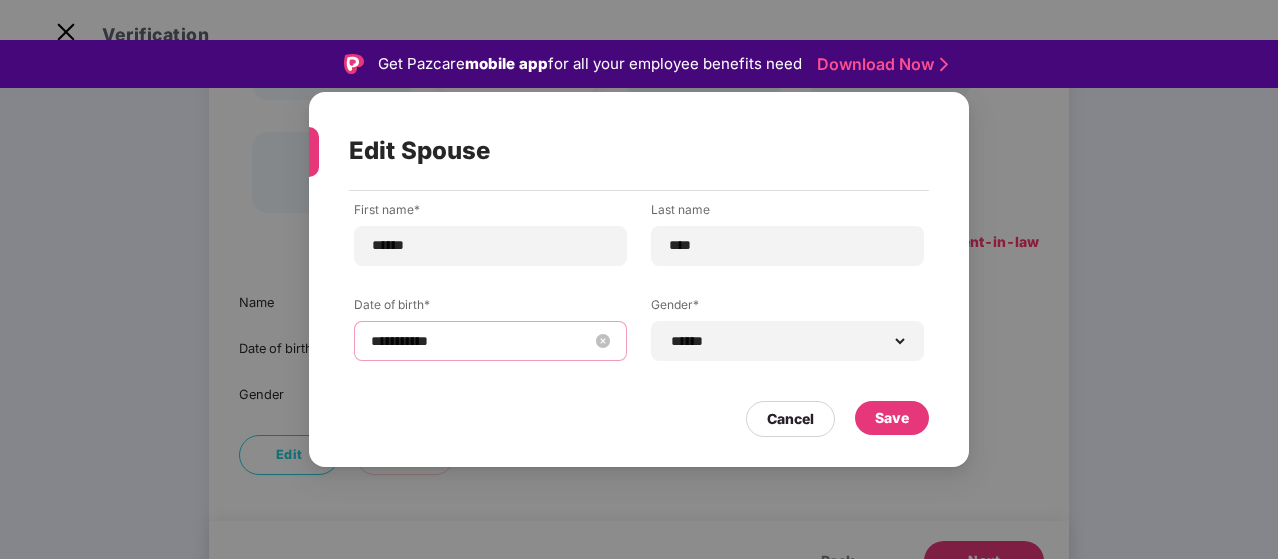 click on "**********" at bounding box center [480, 341] 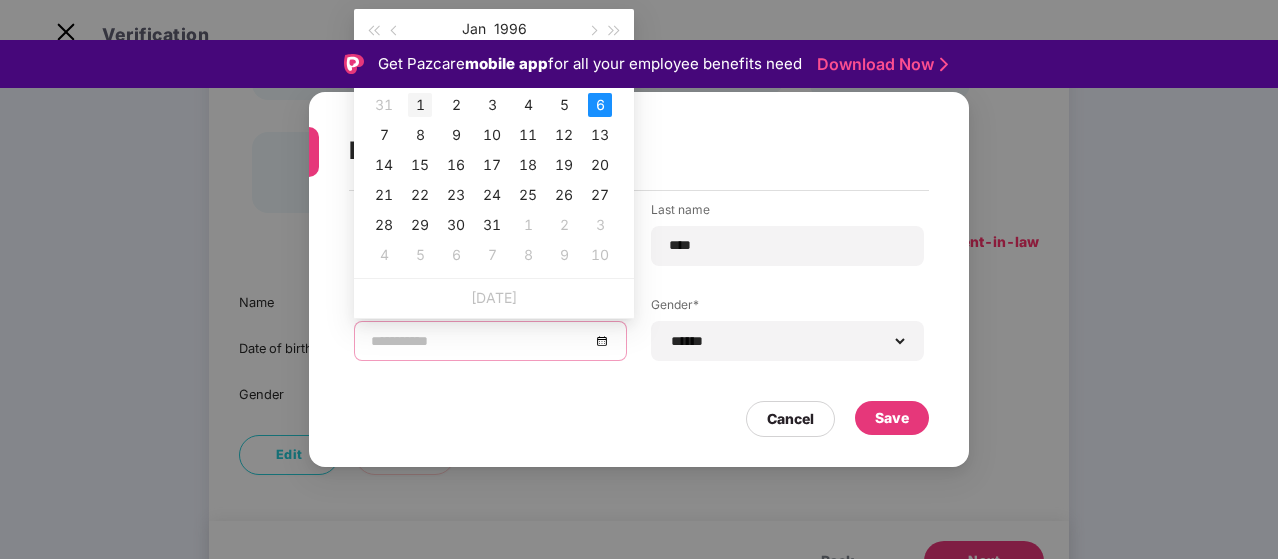 type on "**********" 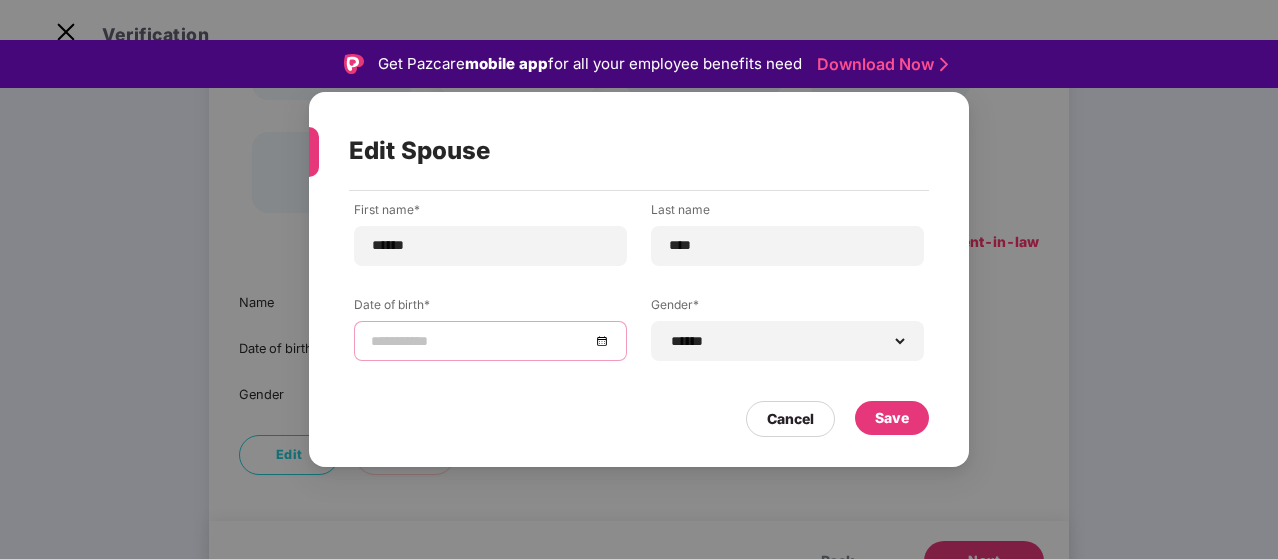 click at bounding box center [490, 341] 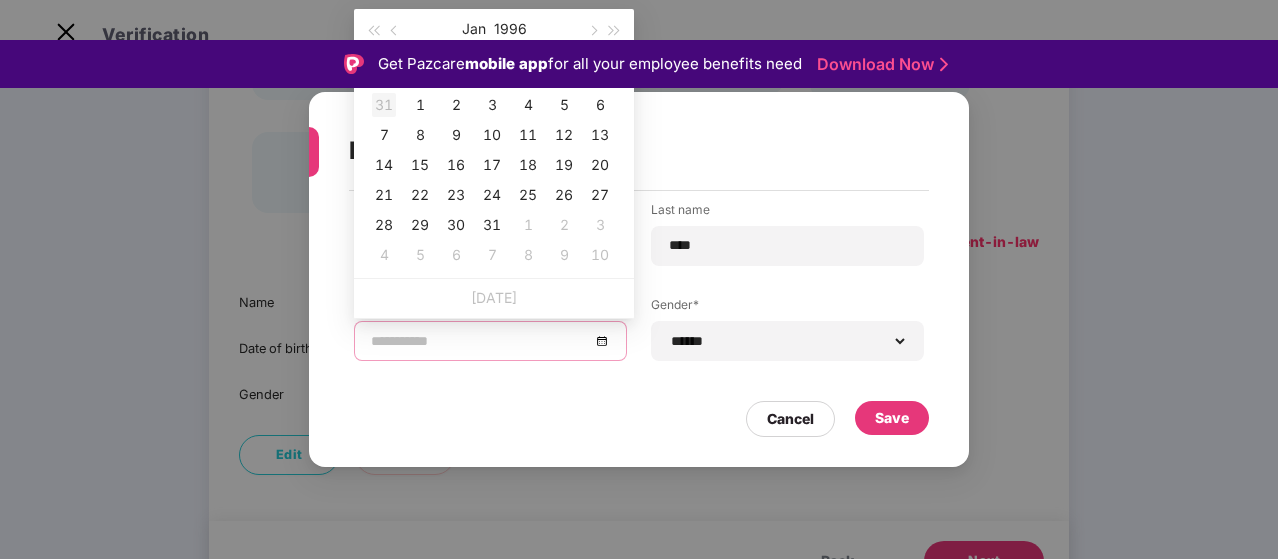 click on "31" at bounding box center (384, 105) 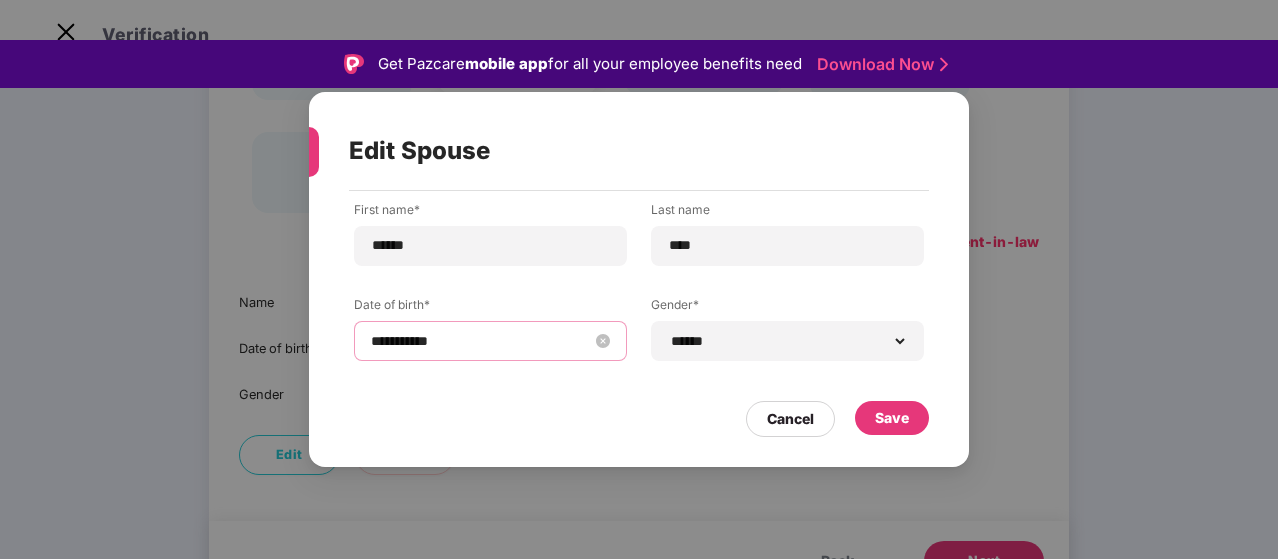 click on "**********" at bounding box center (480, 341) 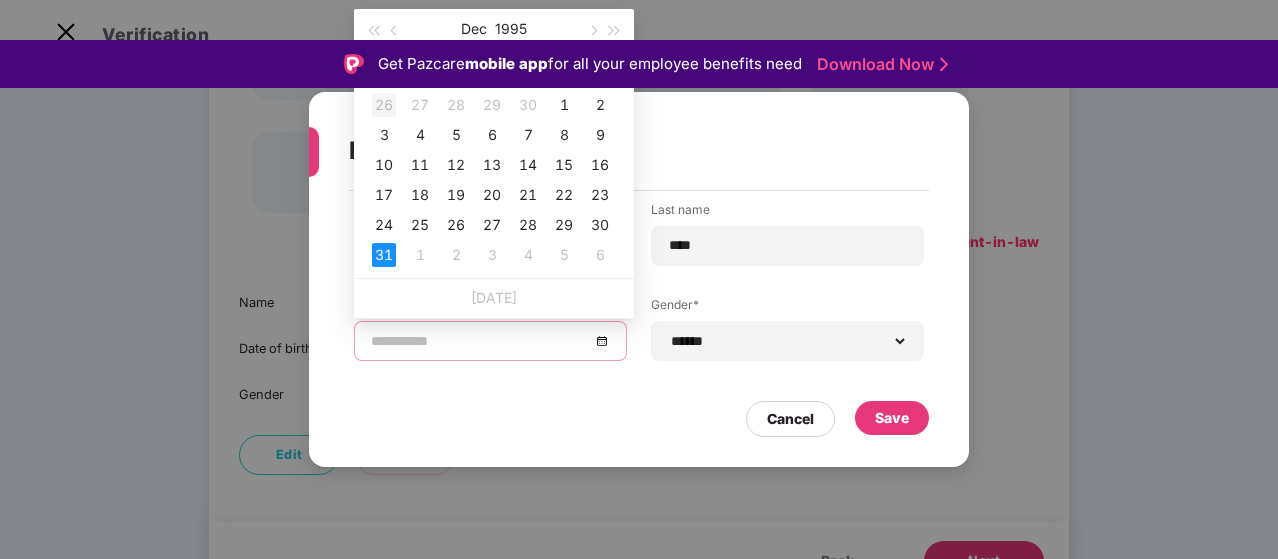 click on "26" at bounding box center [384, 105] 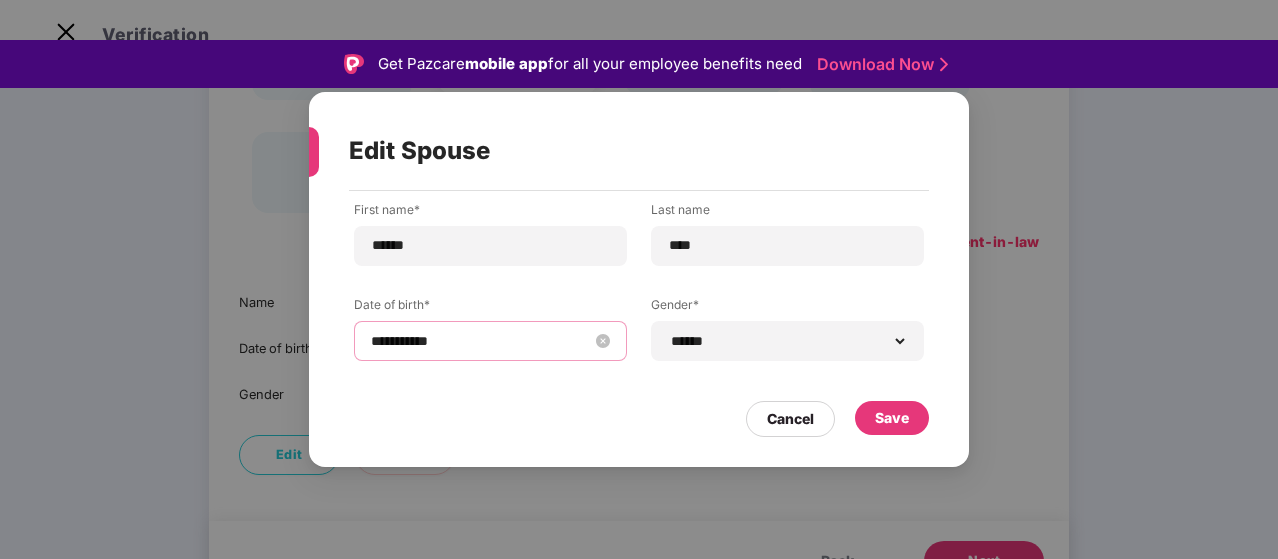 click on "**********" at bounding box center [480, 341] 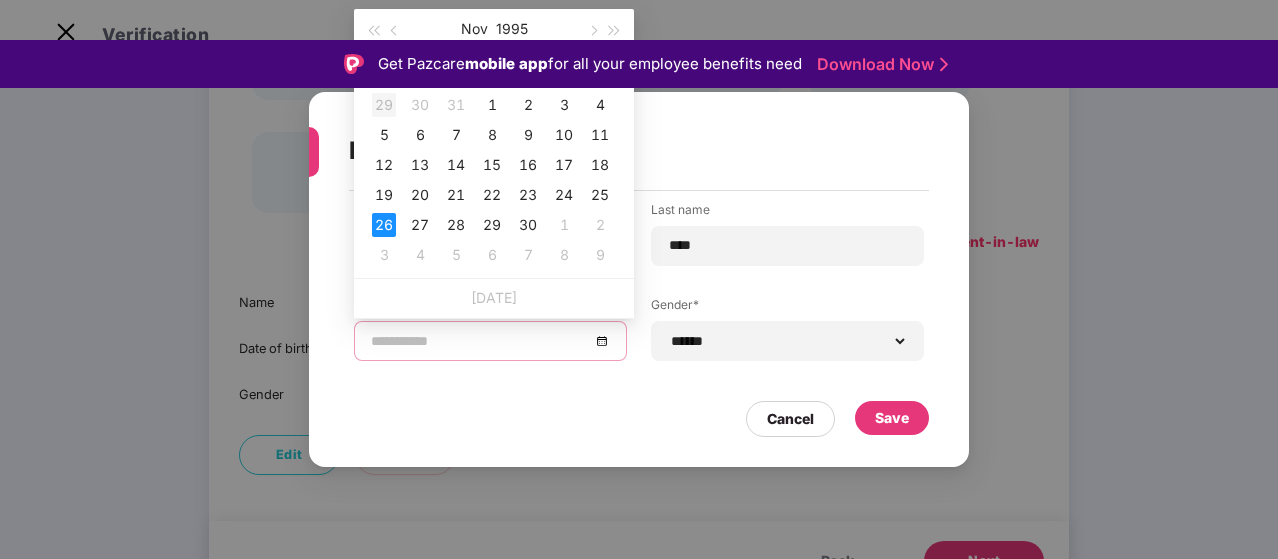 click on "29" at bounding box center [384, 105] 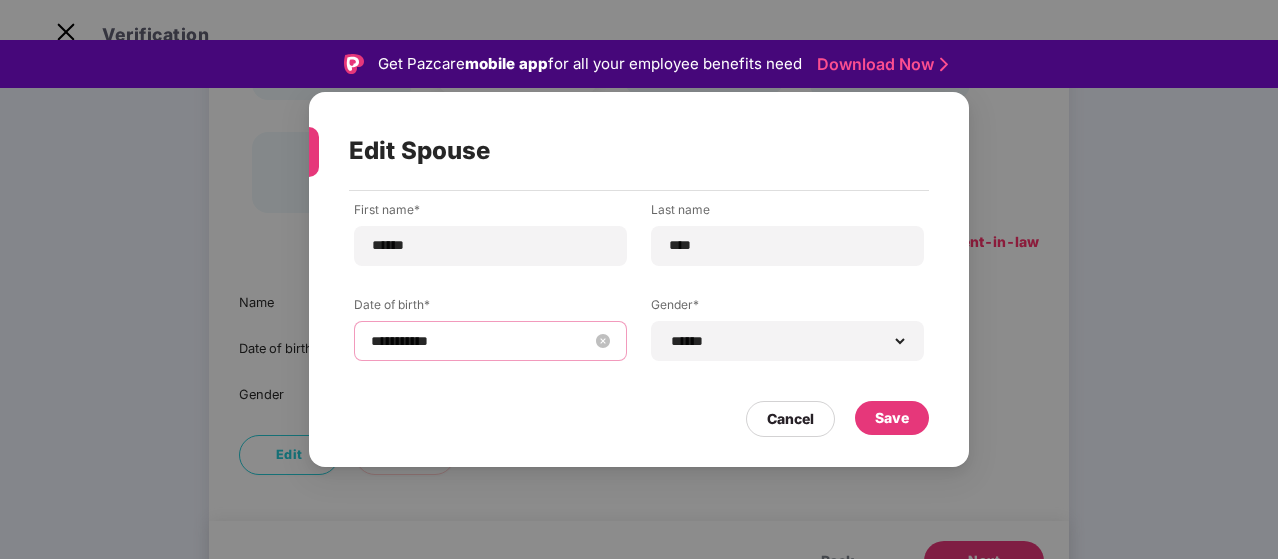 click on "**********" at bounding box center (480, 341) 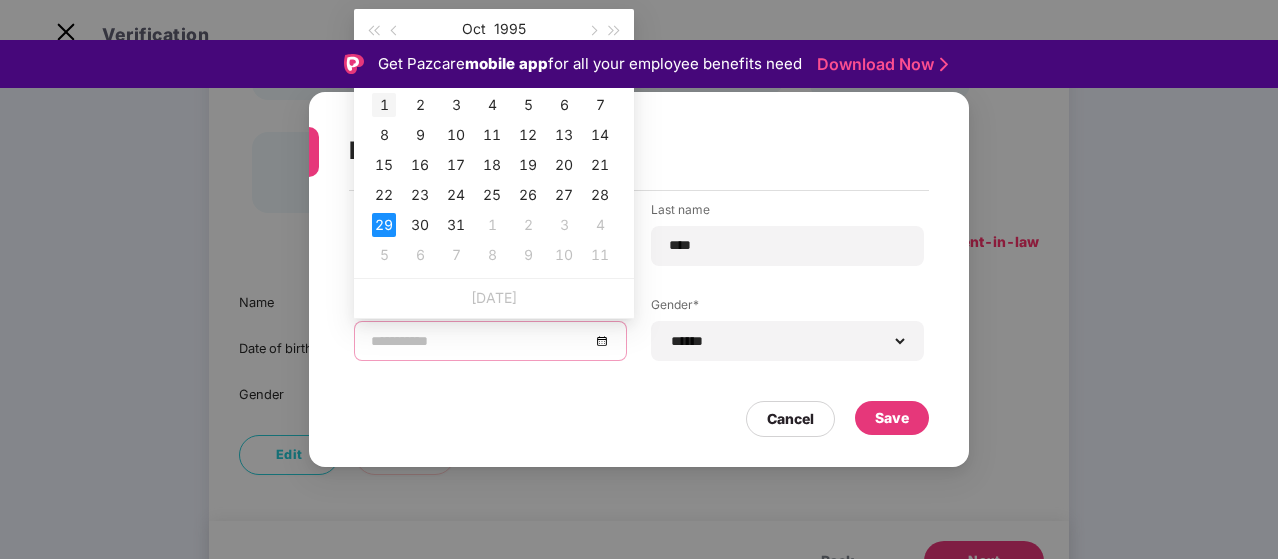 click on "1" at bounding box center [384, 105] 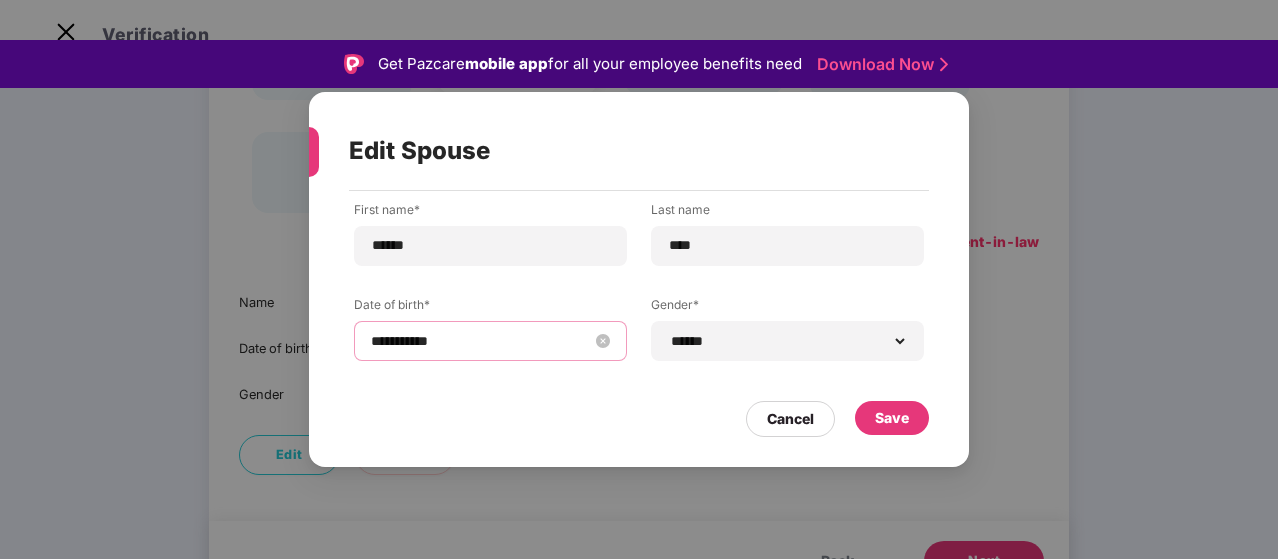 click on "**********" at bounding box center (480, 341) 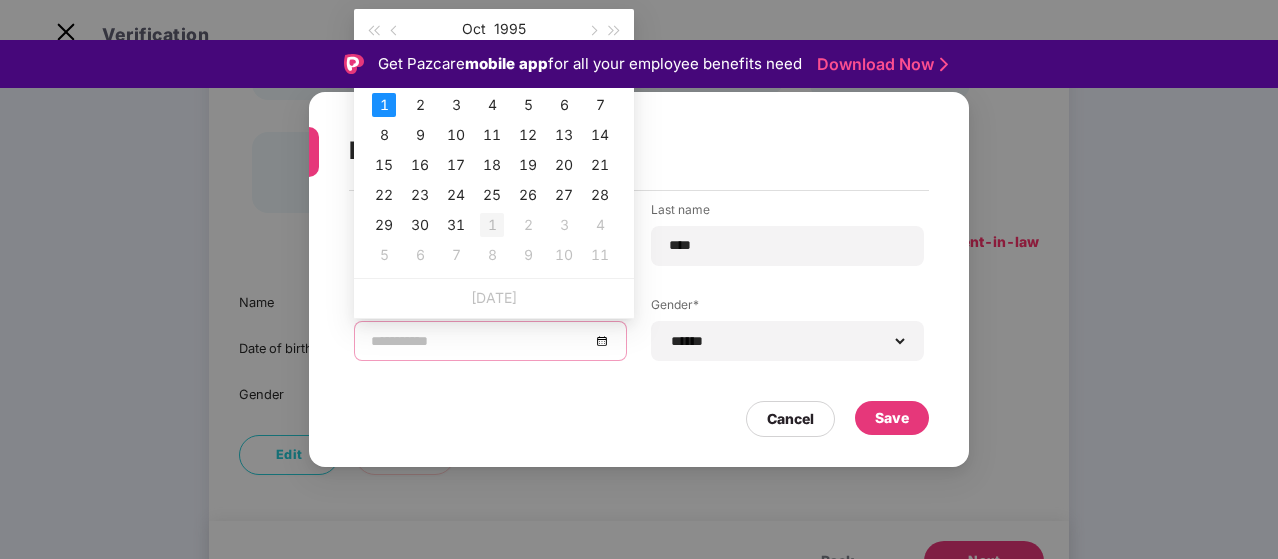 click on "1" at bounding box center [492, 225] 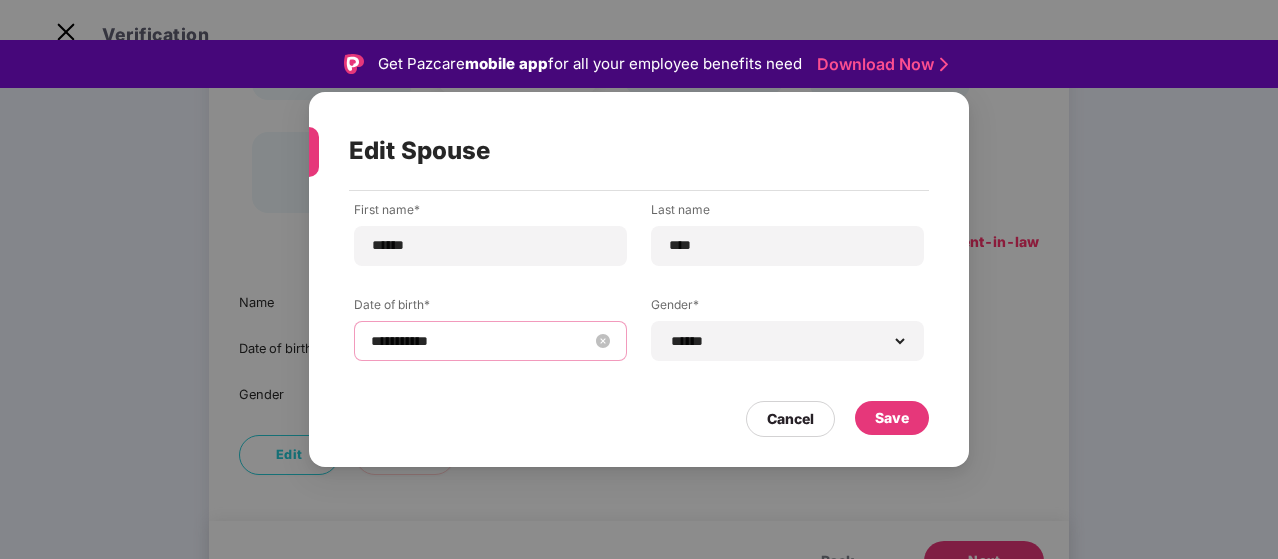 click on "**********" at bounding box center (480, 341) 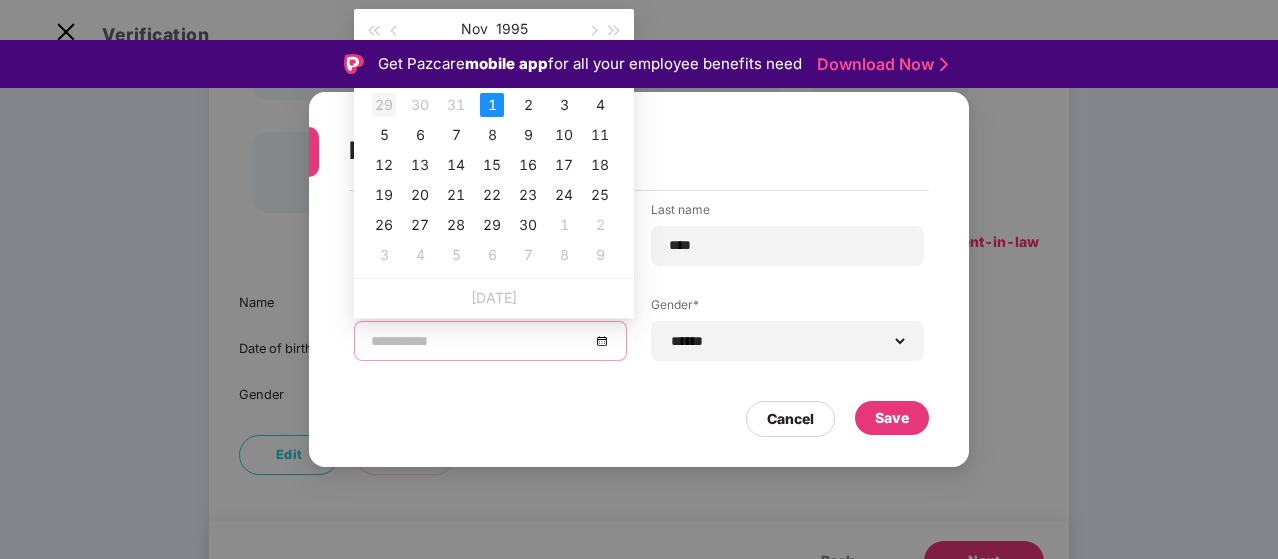 click on "29" at bounding box center (384, 105) 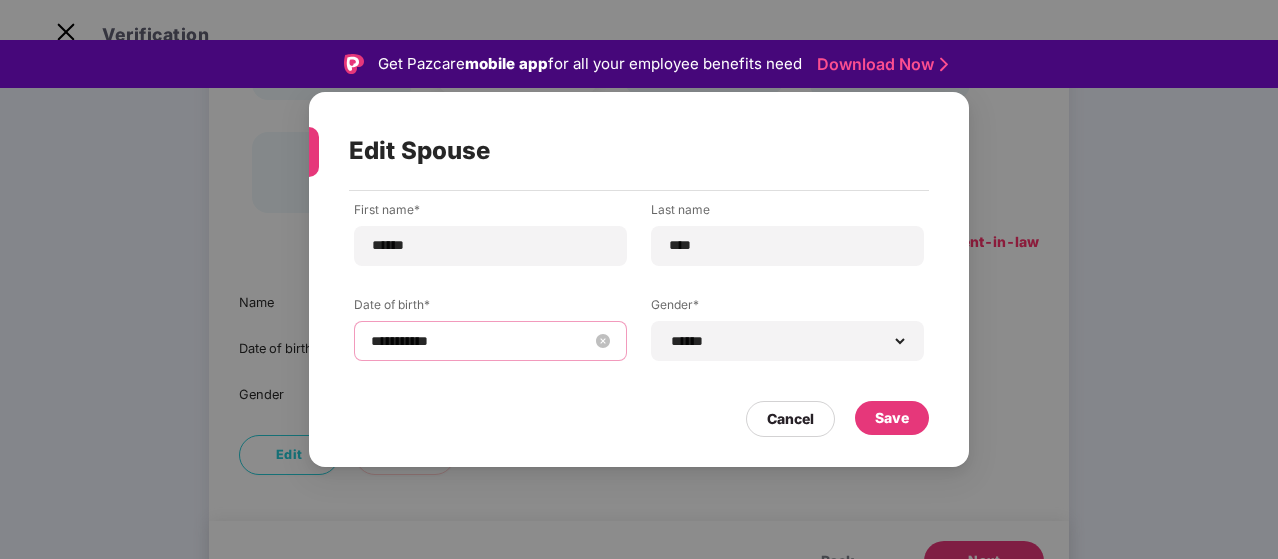 click on "**********" at bounding box center (480, 341) 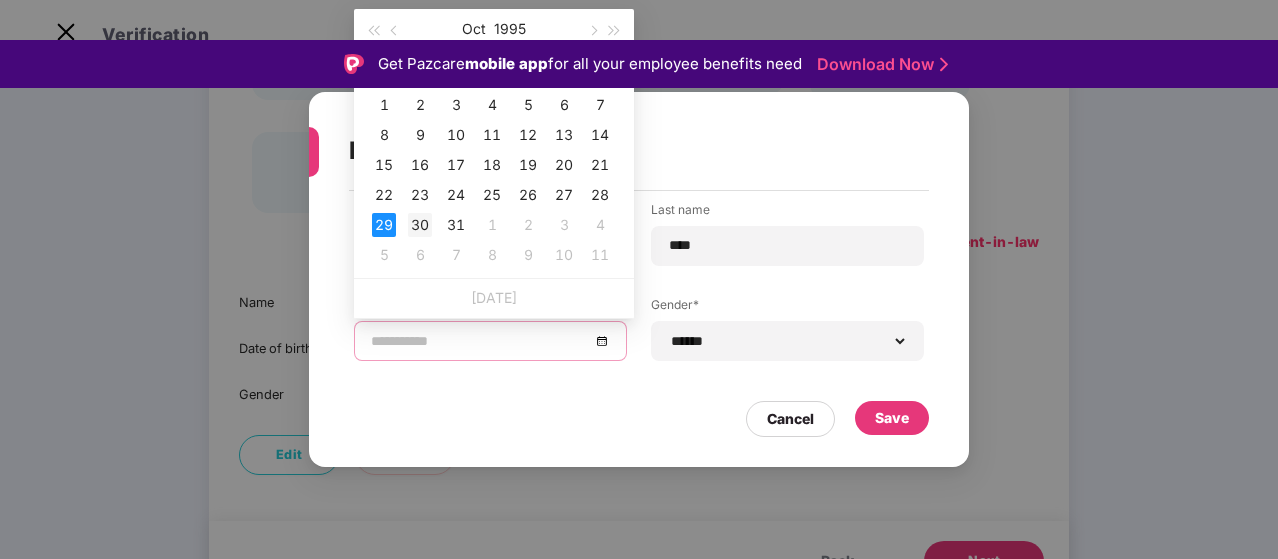 click on "30" at bounding box center (420, 225) 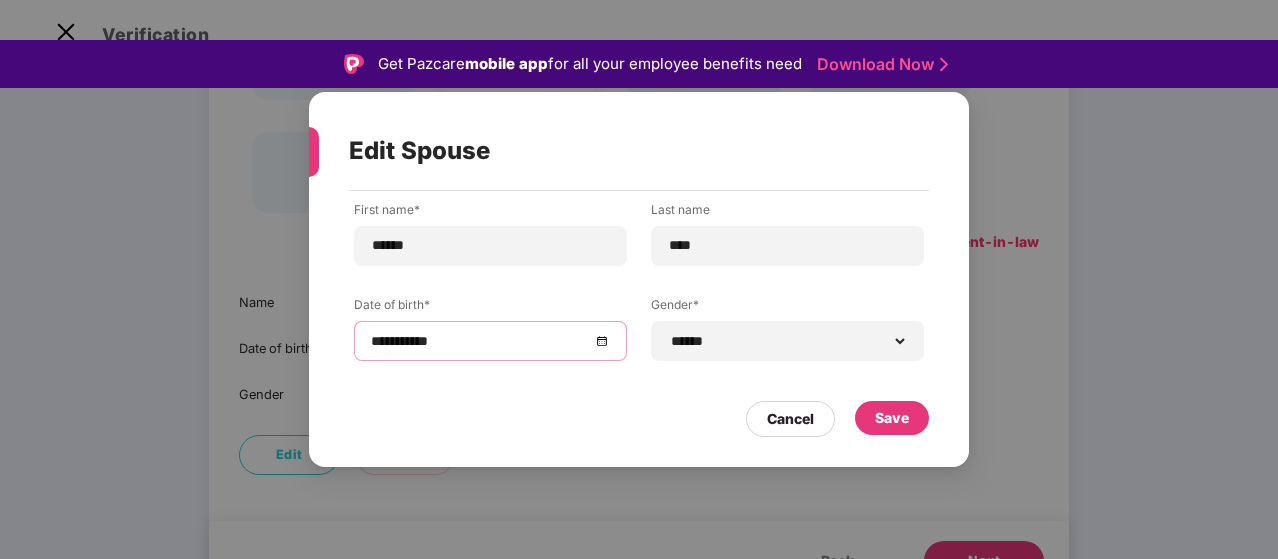 click on "**********" at bounding box center [490, 341] 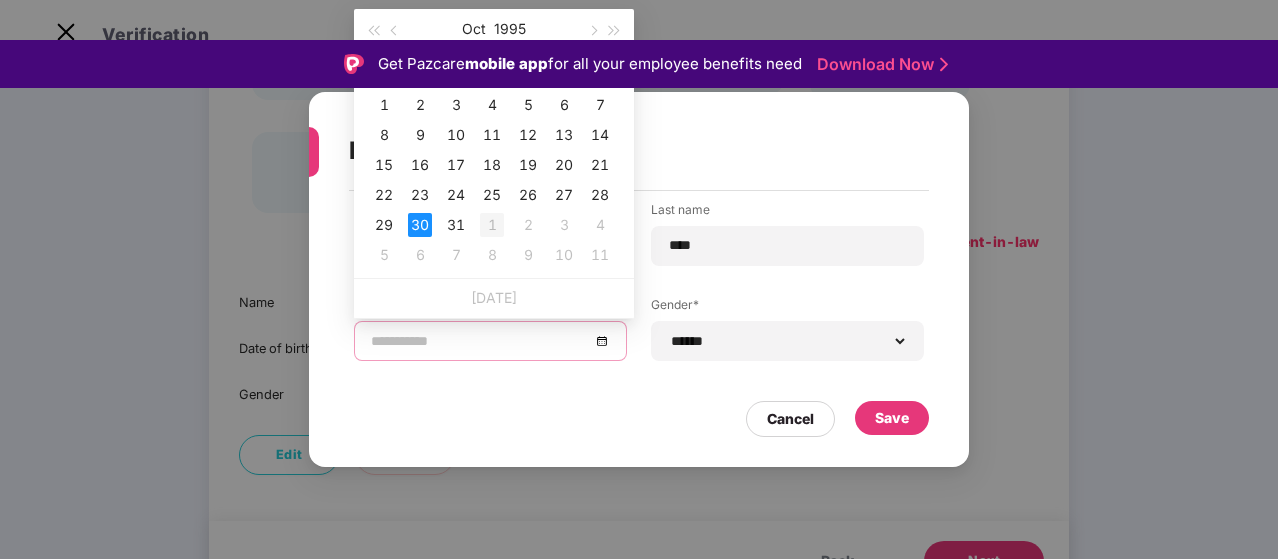 click on "1" at bounding box center (492, 225) 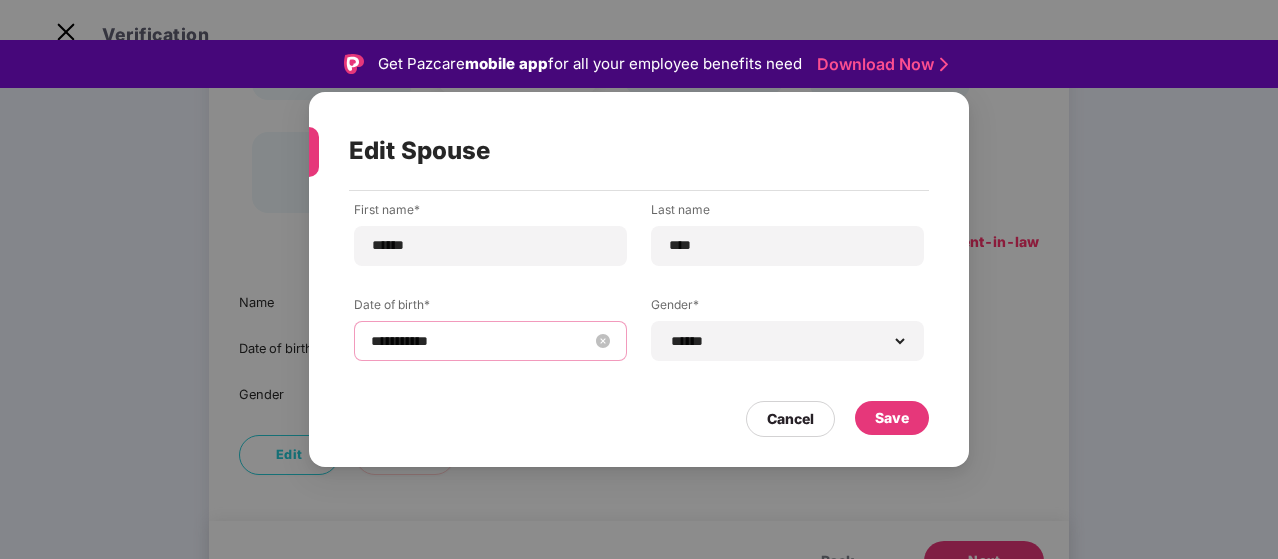click on "**********" at bounding box center (480, 341) 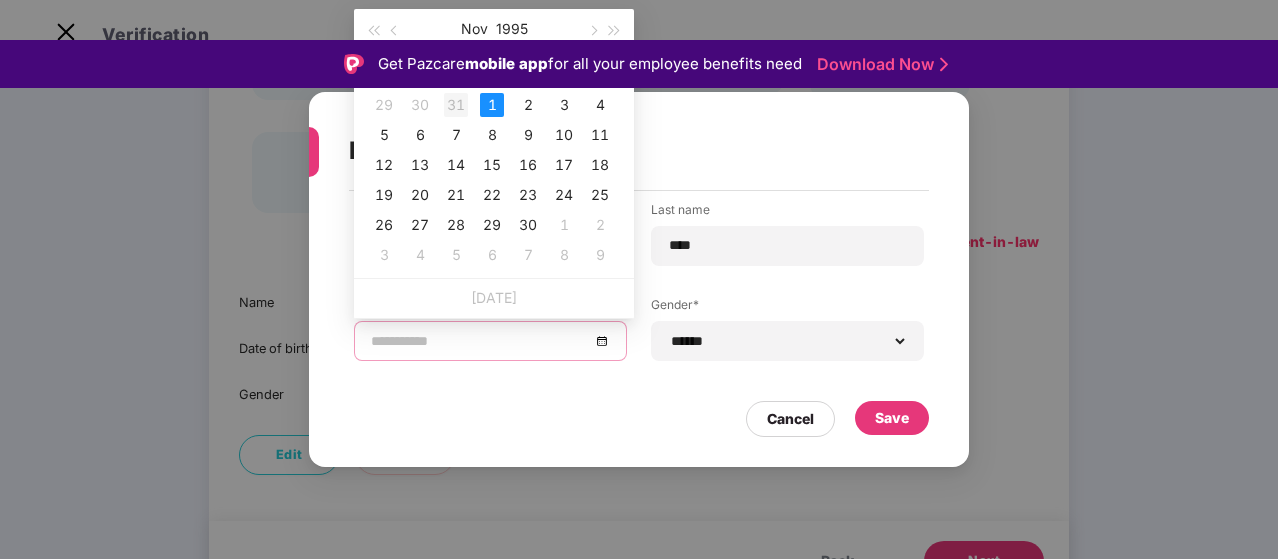 click on "31" at bounding box center (456, 105) 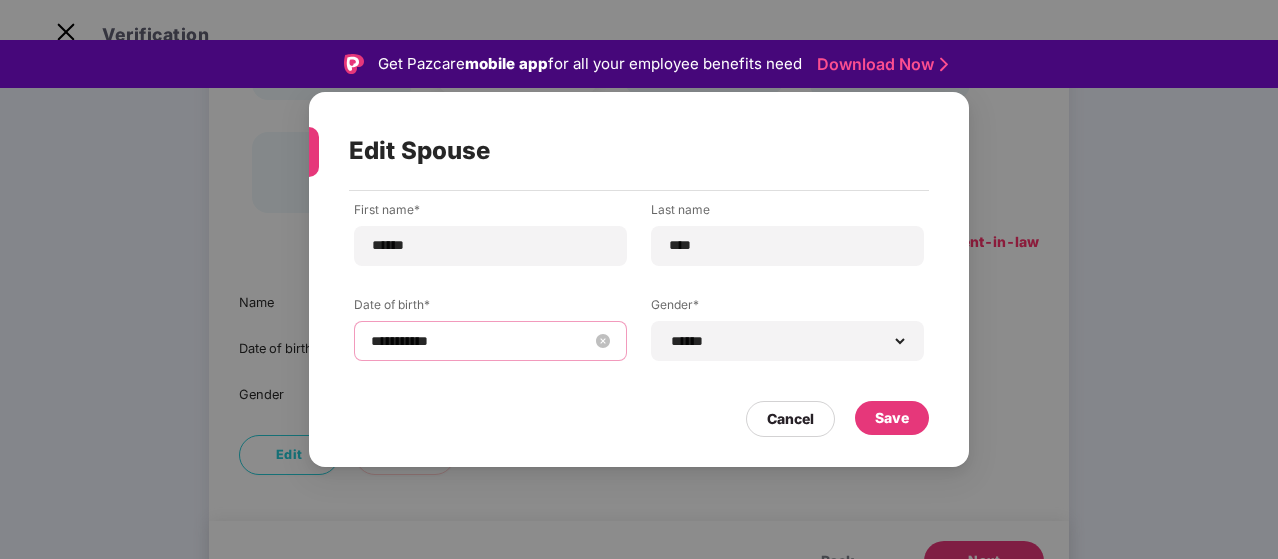 click on "**********" at bounding box center [480, 341] 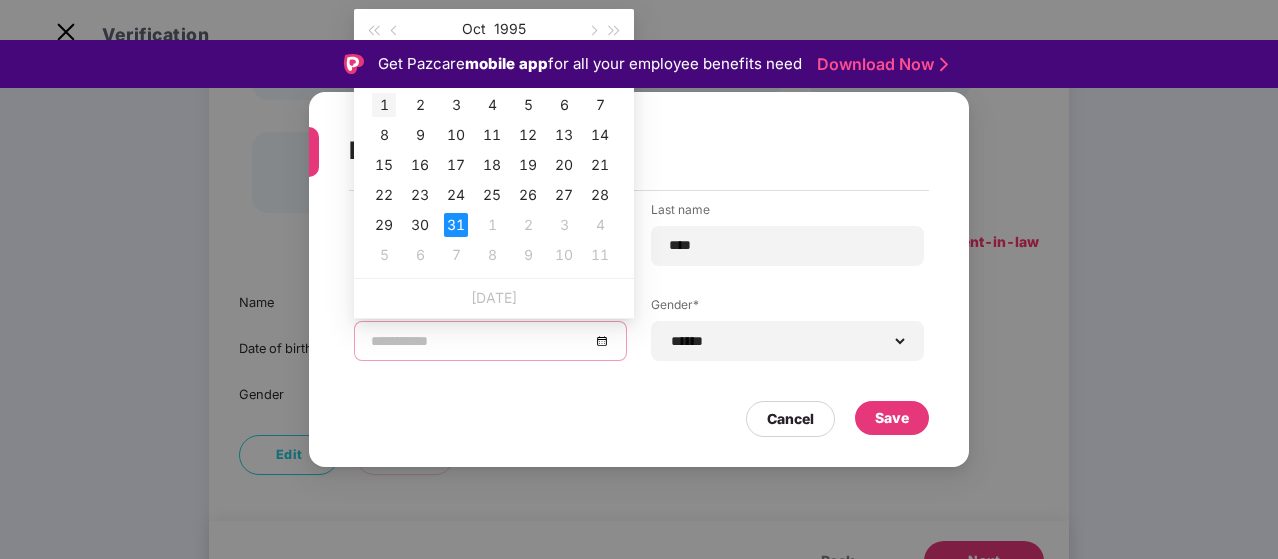 click on "1" at bounding box center (384, 105) 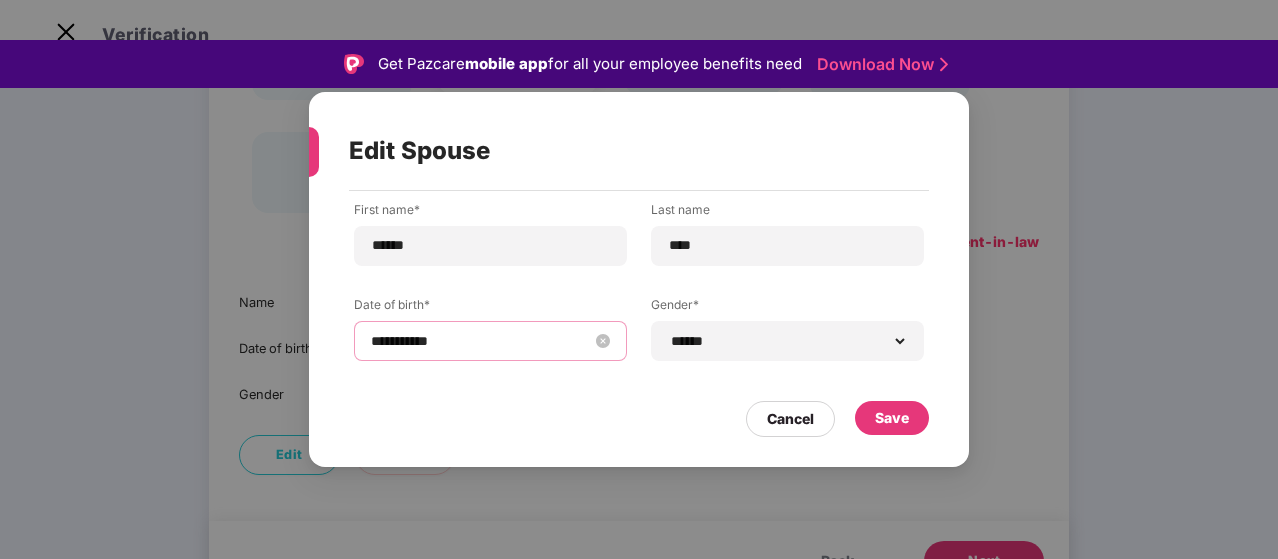 click on "**********" at bounding box center (480, 341) 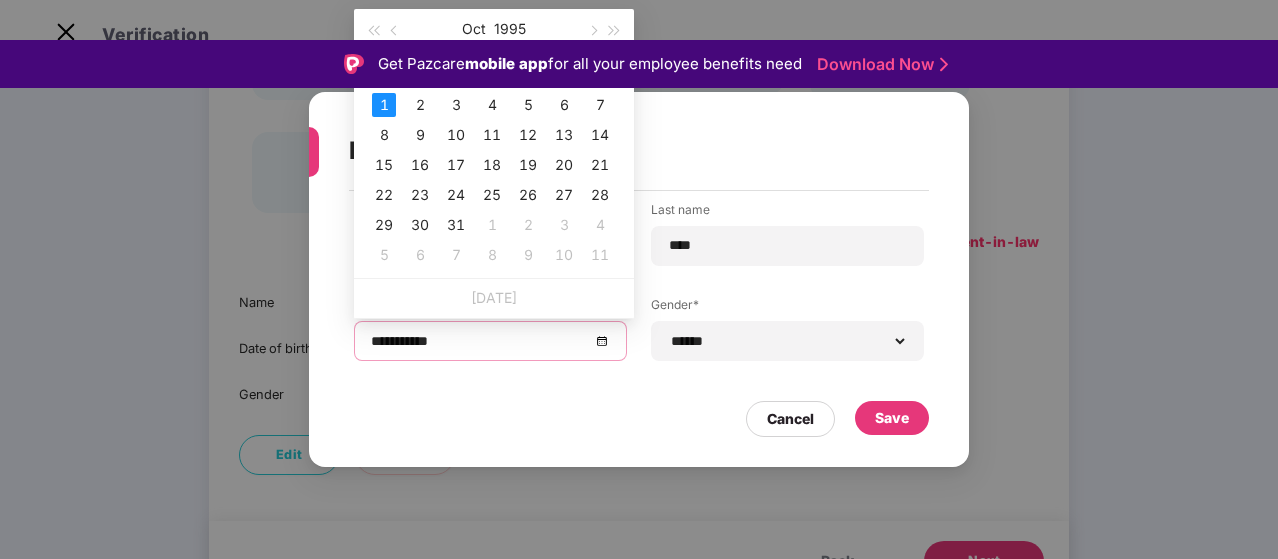click on "Su" at bounding box center (384, 74) 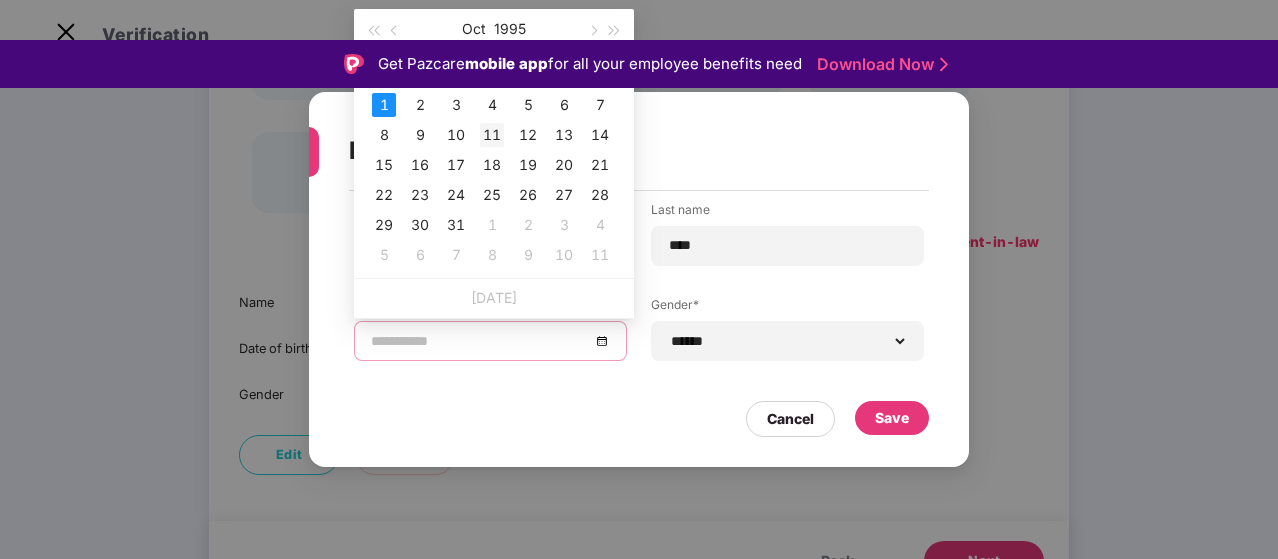 click on "11" at bounding box center [492, 135] 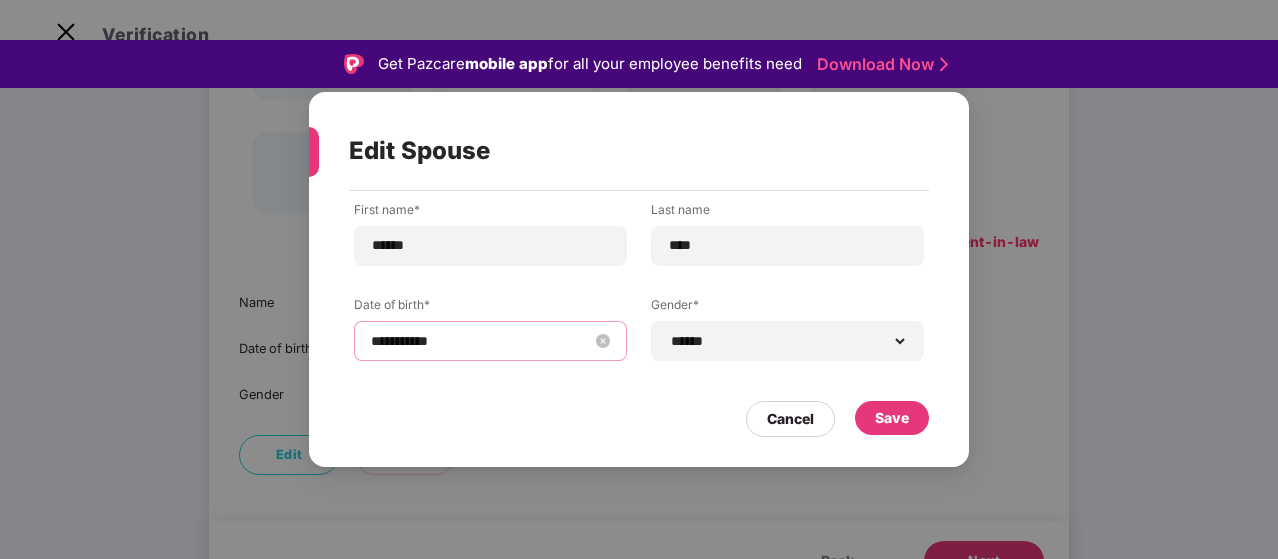 click on "**********" at bounding box center [490, 341] 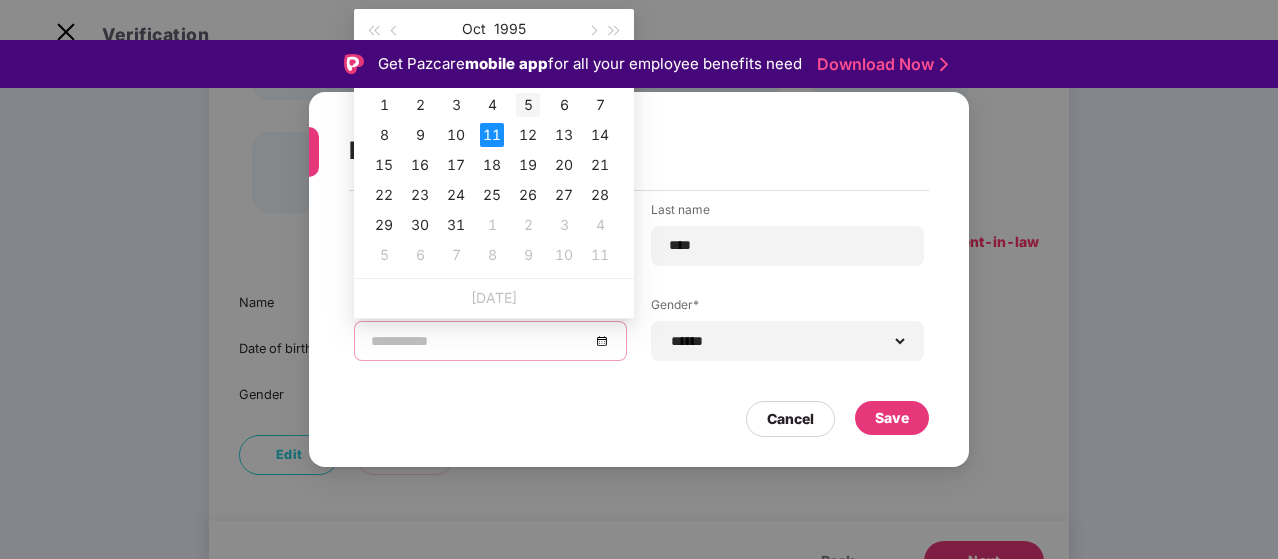click on "5" at bounding box center (528, 105) 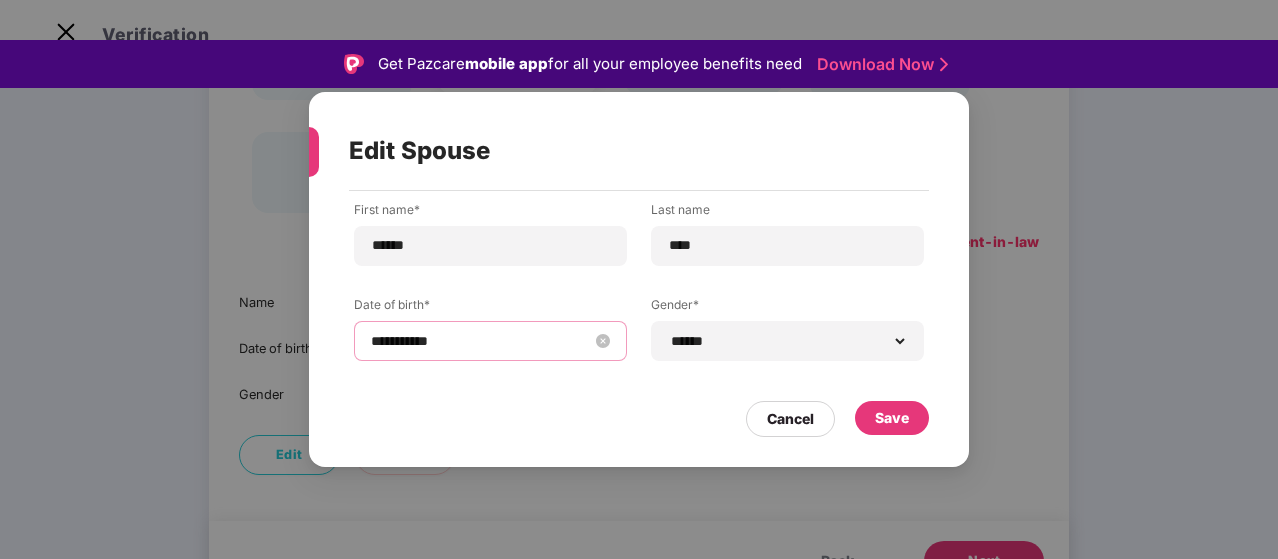 click on "**********" at bounding box center [480, 341] 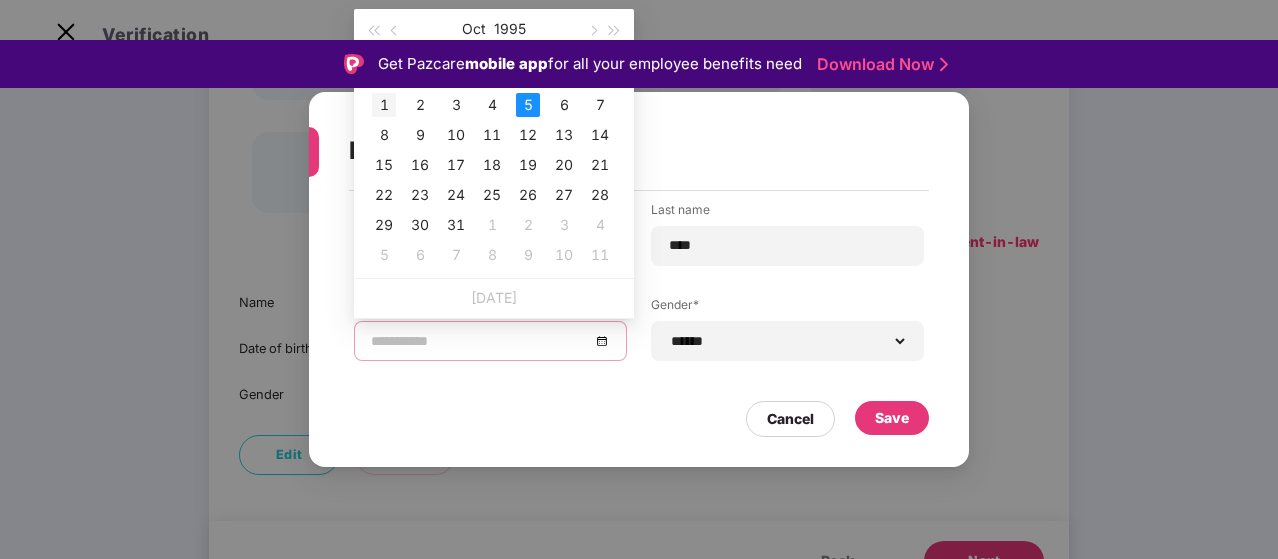 click on "1" at bounding box center (384, 105) 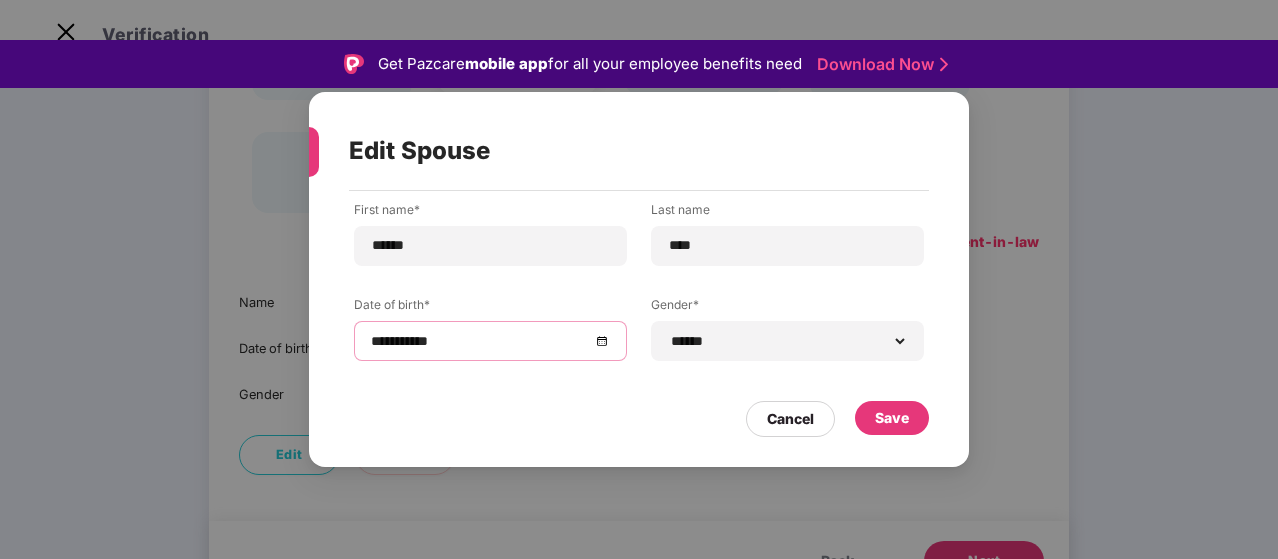 click on "**********" at bounding box center (490, 341) 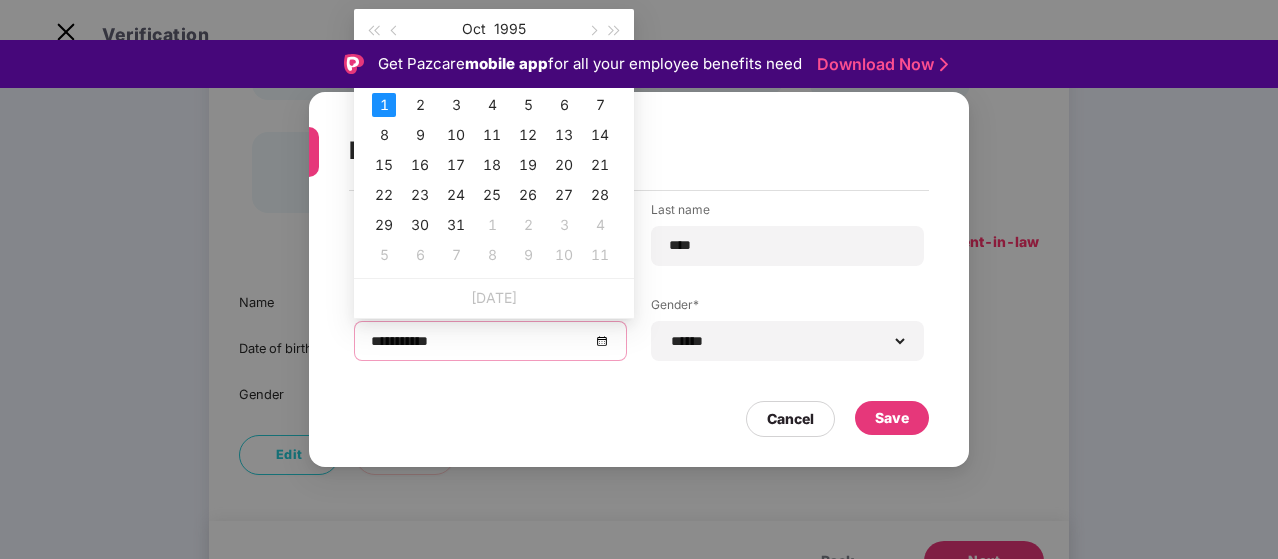 click on "Su" at bounding box center [384, 74] 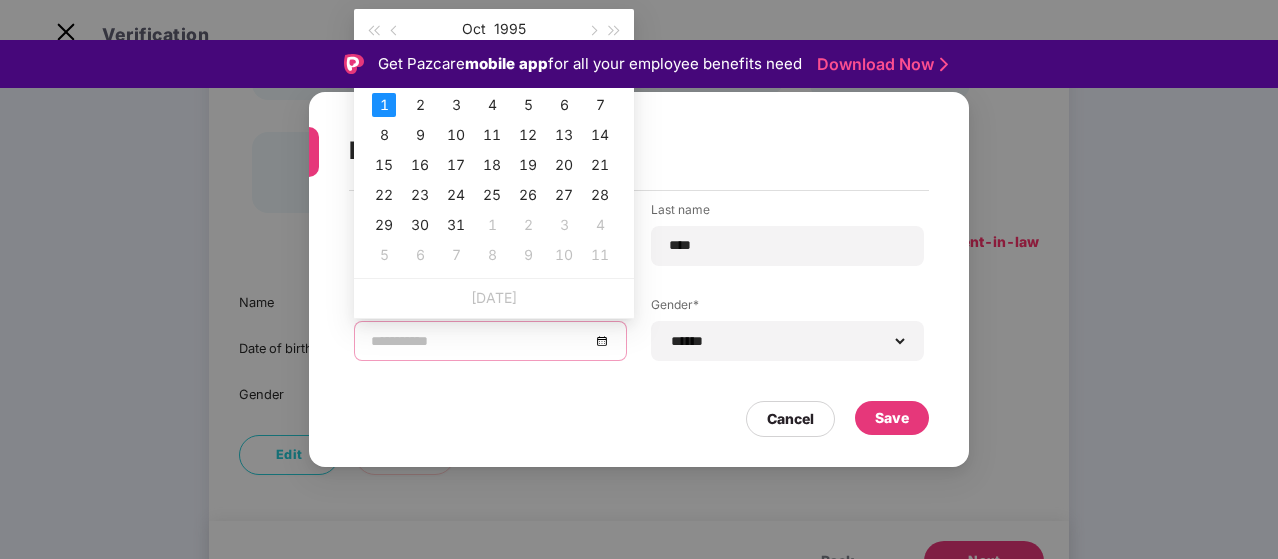 click on "1" at bounding box center [384, 105] 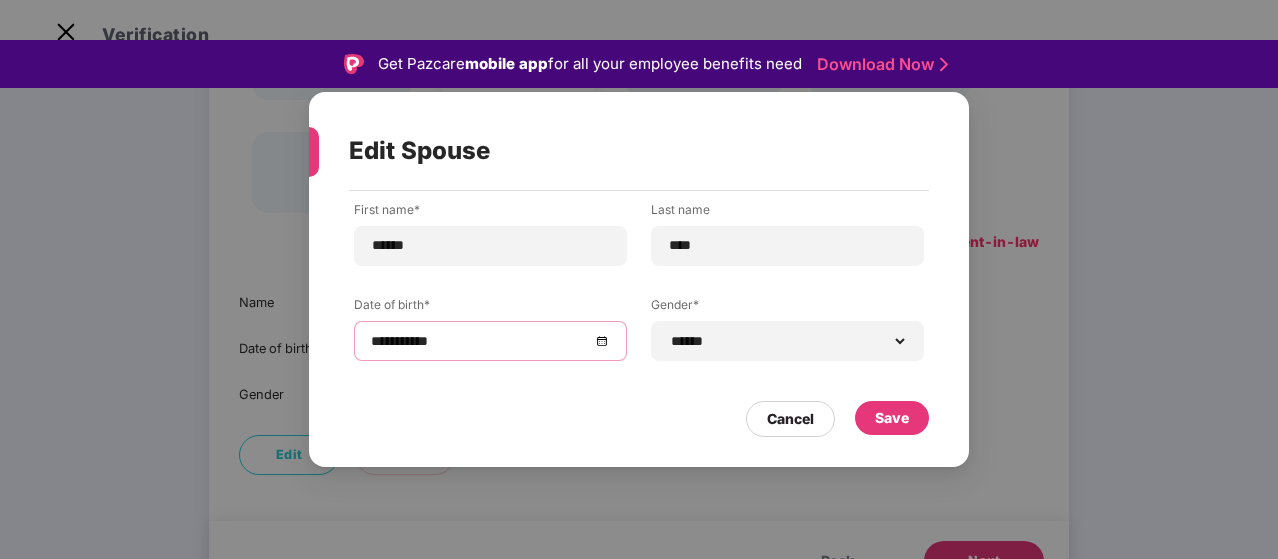 click on "**********" at bounding box center [639, 279] 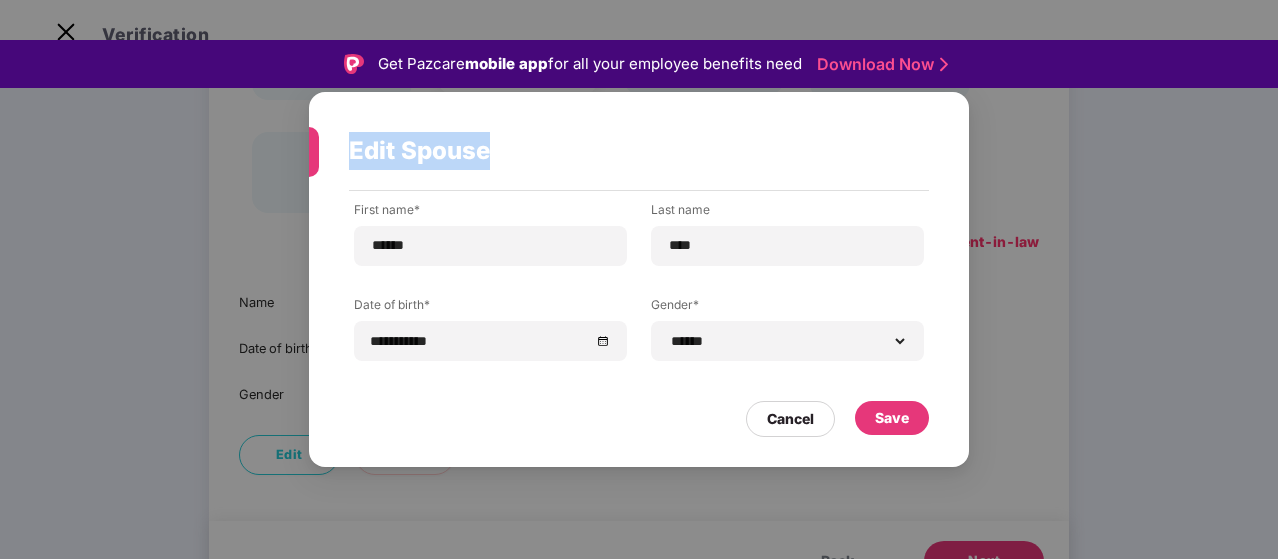 click on "**********" at bounding box center [639, 279] 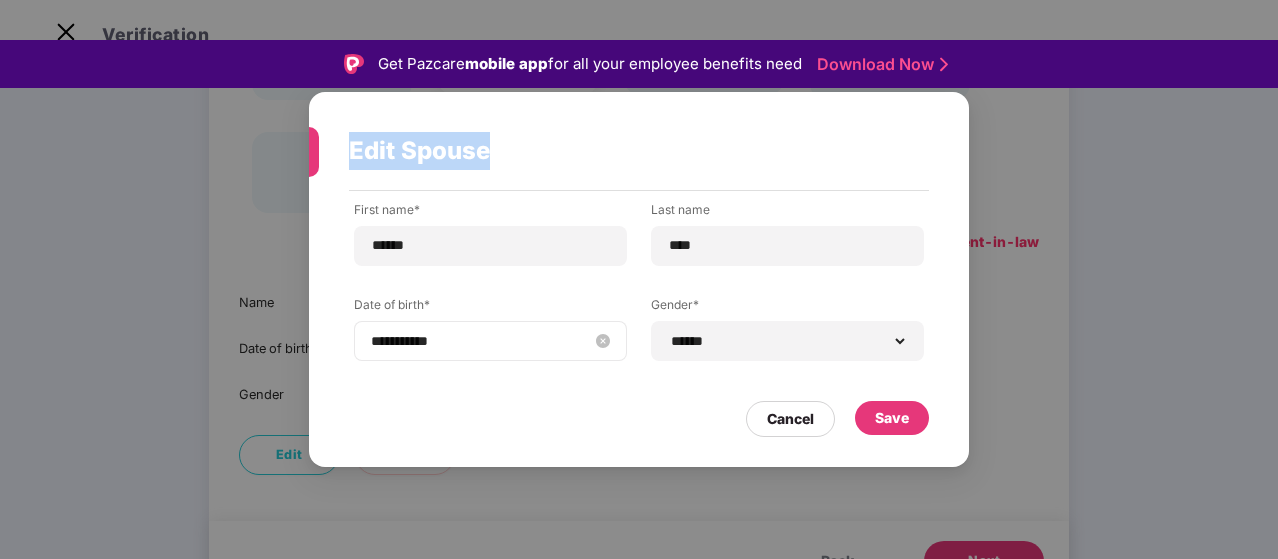 click on "**********" at bounding box center [480, 341] 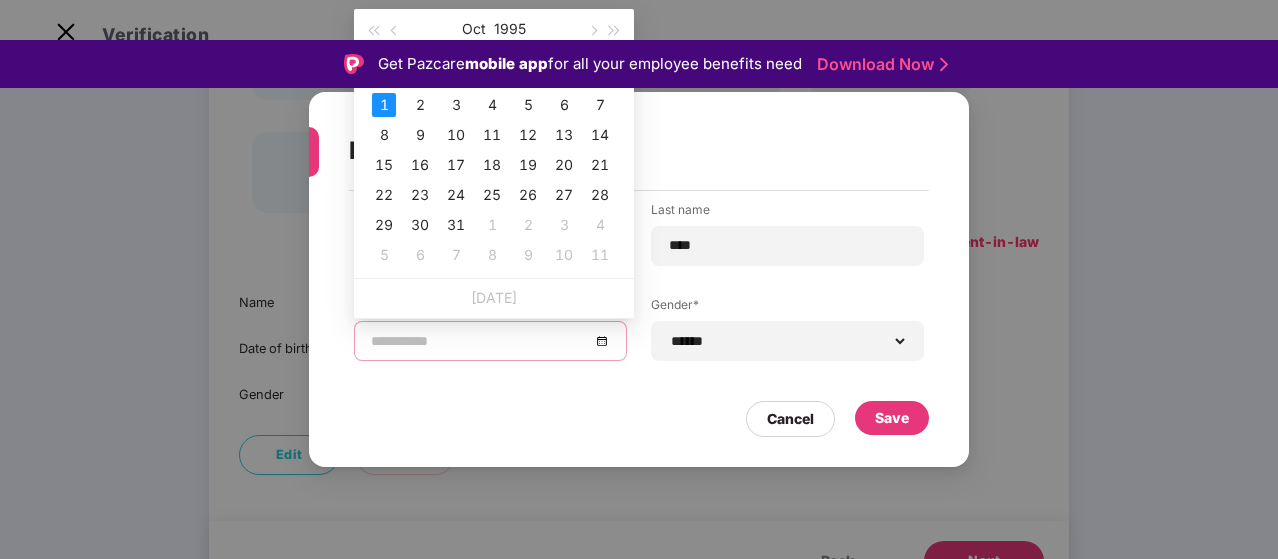 type on "**********" 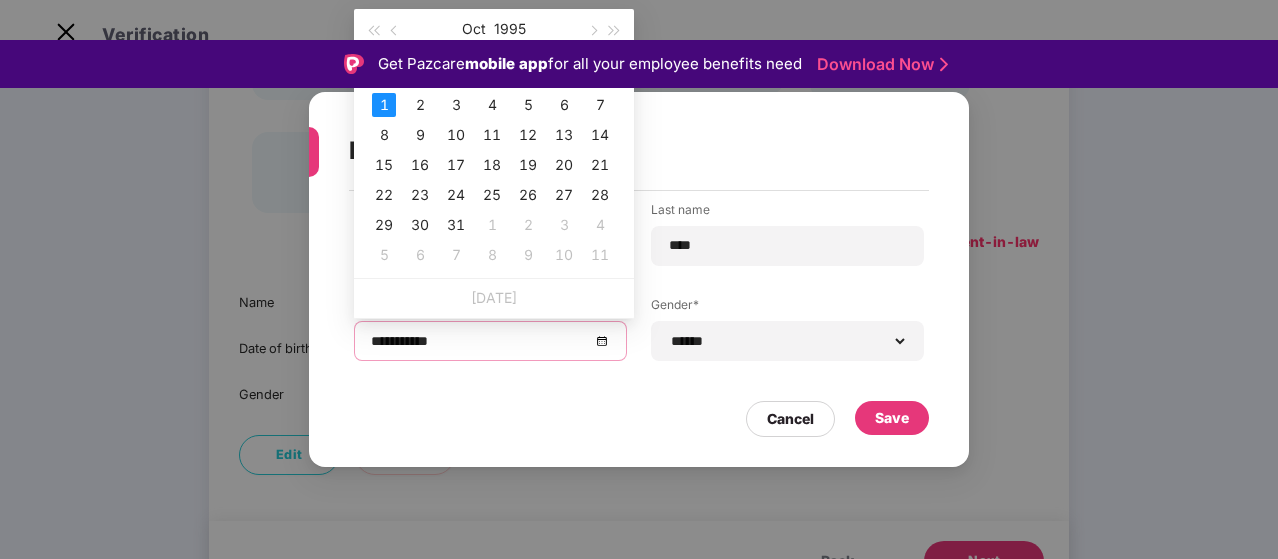 click on "Su Mo Tu We Th Fr Sa 1 2 3 4 5 6 7 8 9 10 11 12 13 14 15 16 17 18 19 20 21 22 23 24 25 26 27 28 29 30 31 1 2 3 4 5 6 7 8 9 10 11" at bounding box center (494, 164) 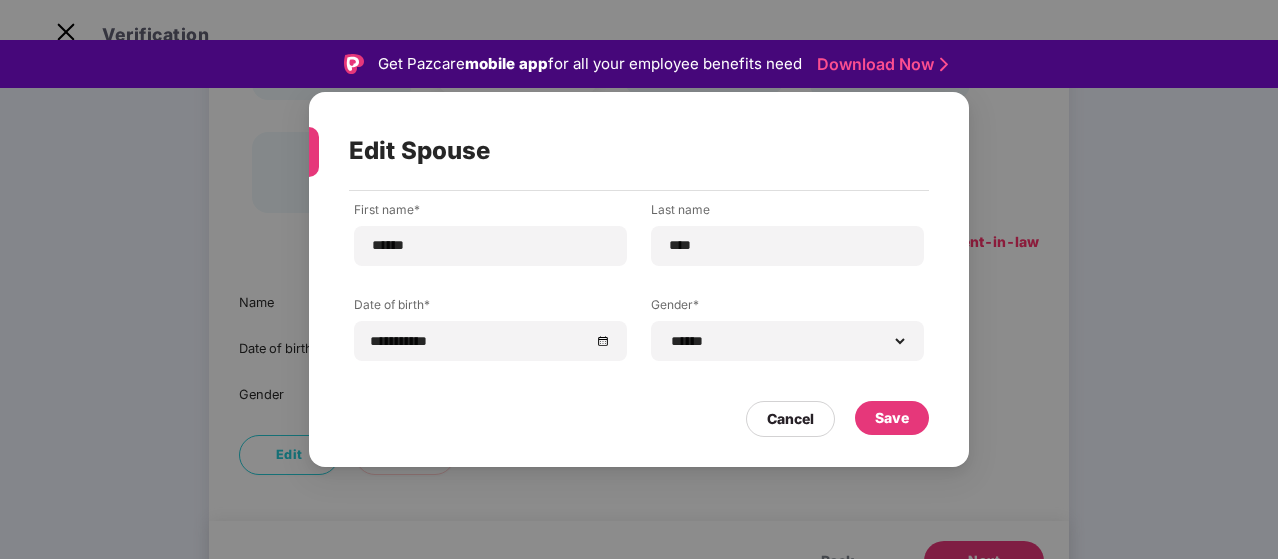 click on "**********" at bounding box center (639, 279) 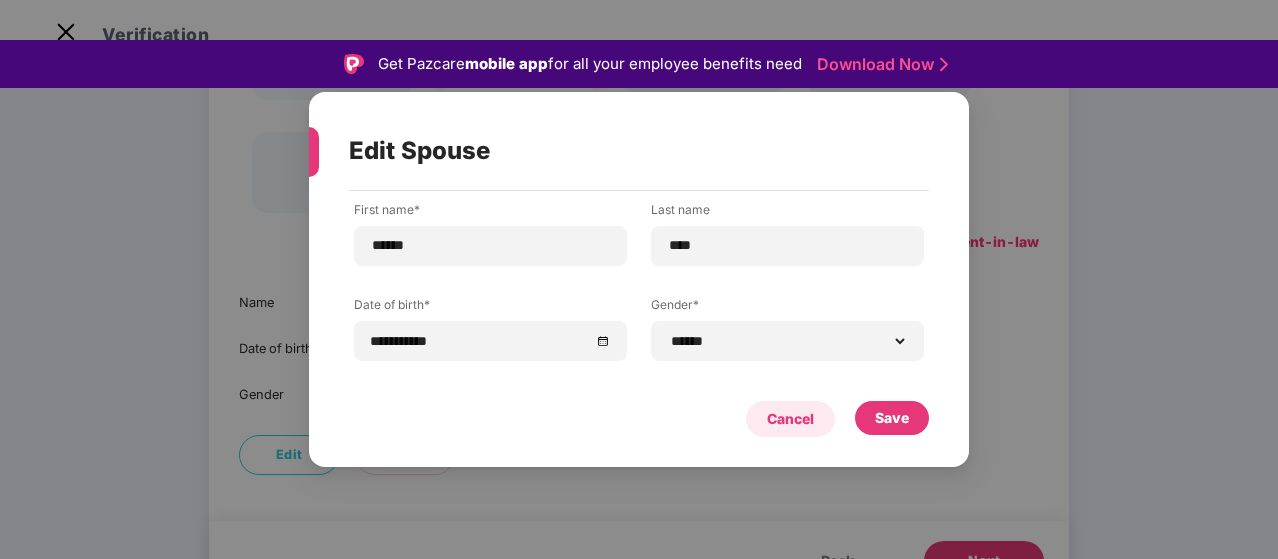 click on "Cancel" at bounding box center [790, 419] 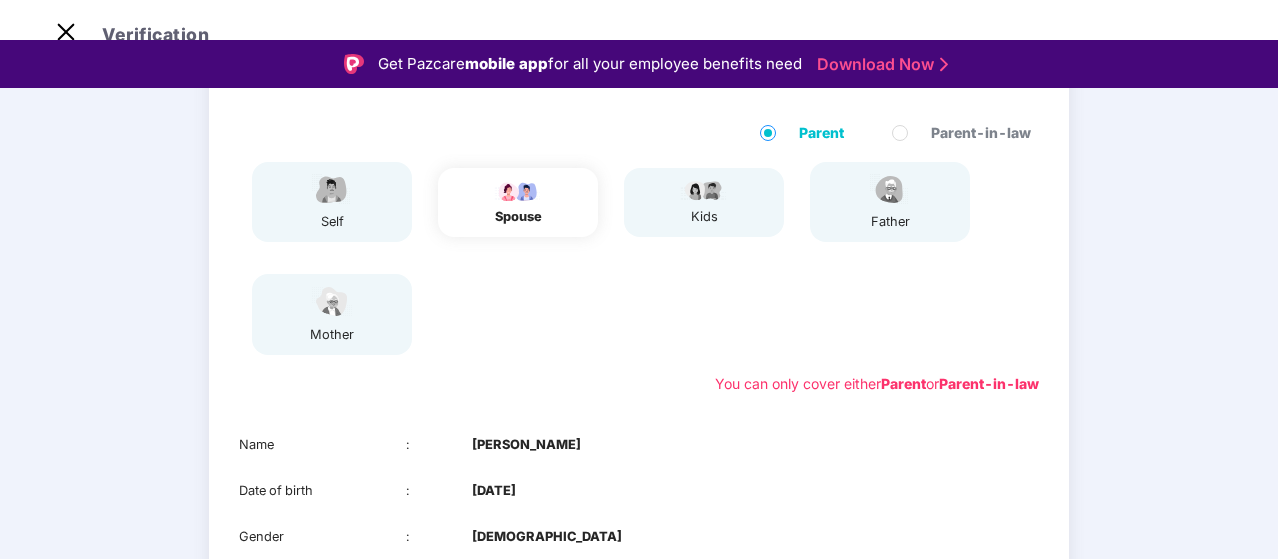 scroll, scrollTop: 216, scrollLeft: 0, axis: vertical 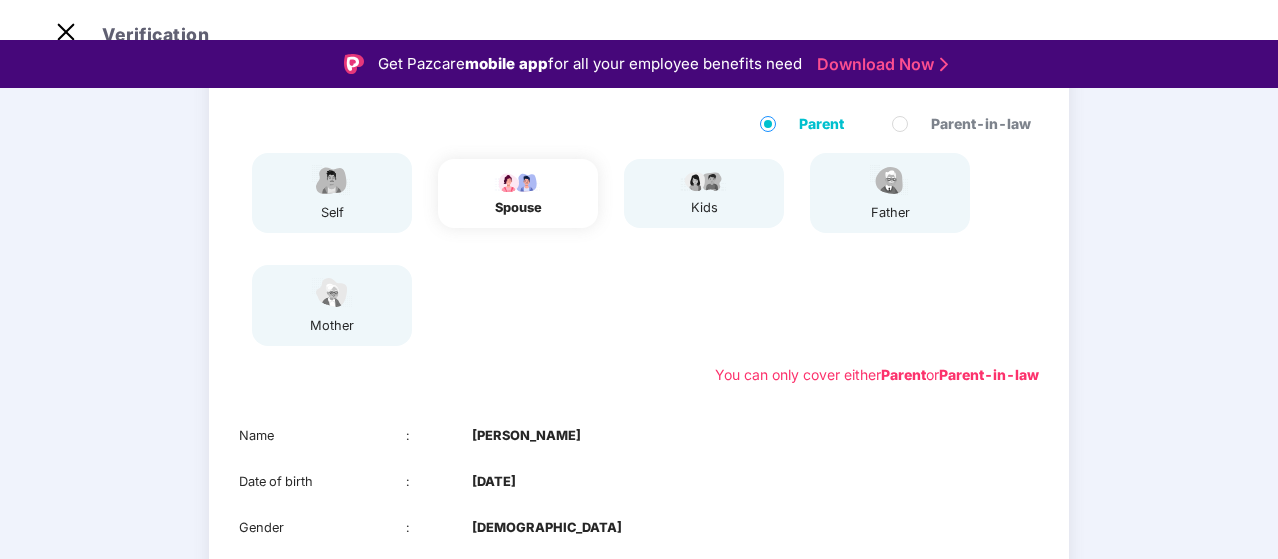click on "self" at bounding box center (332, 193) 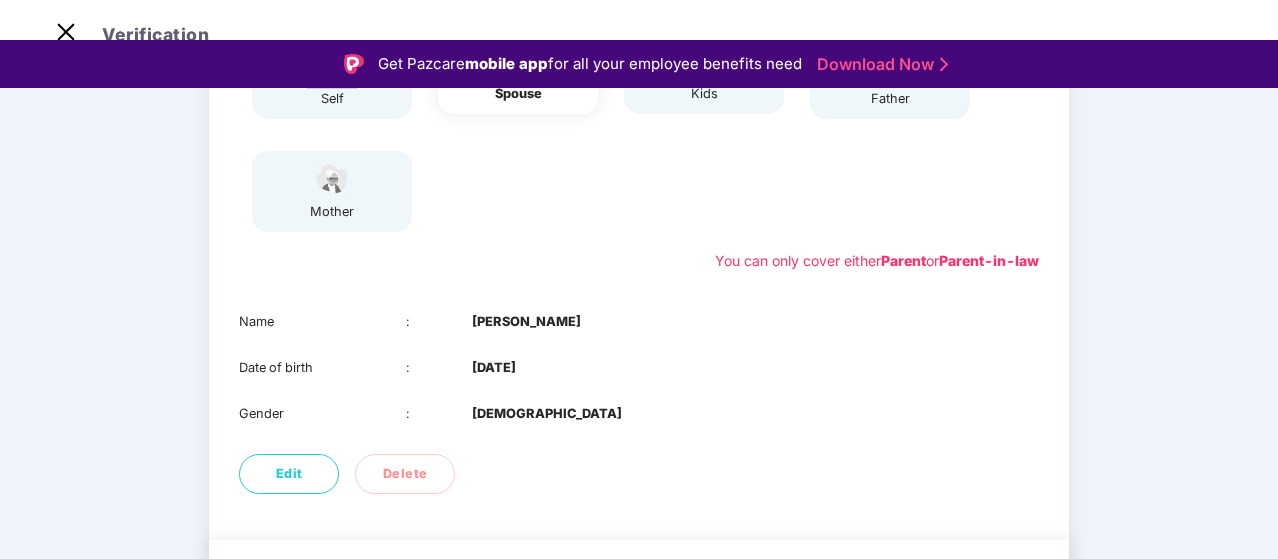 scroll, scrollTop: 349, scrollLeft: 0, axis: vertical 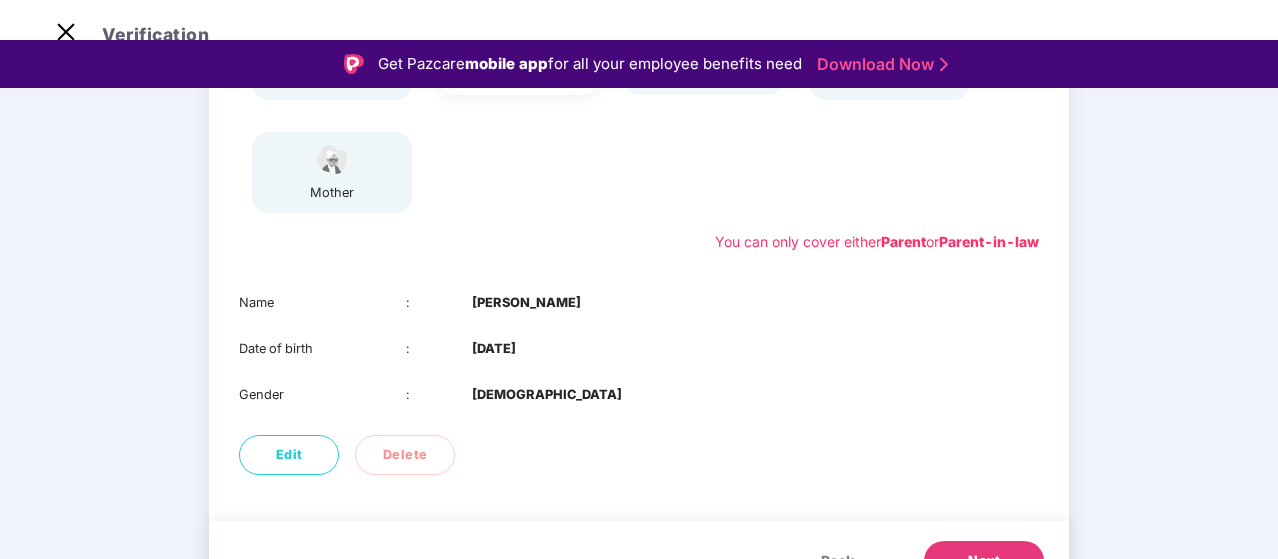 click on "Back" at bounding box center (837, 561) 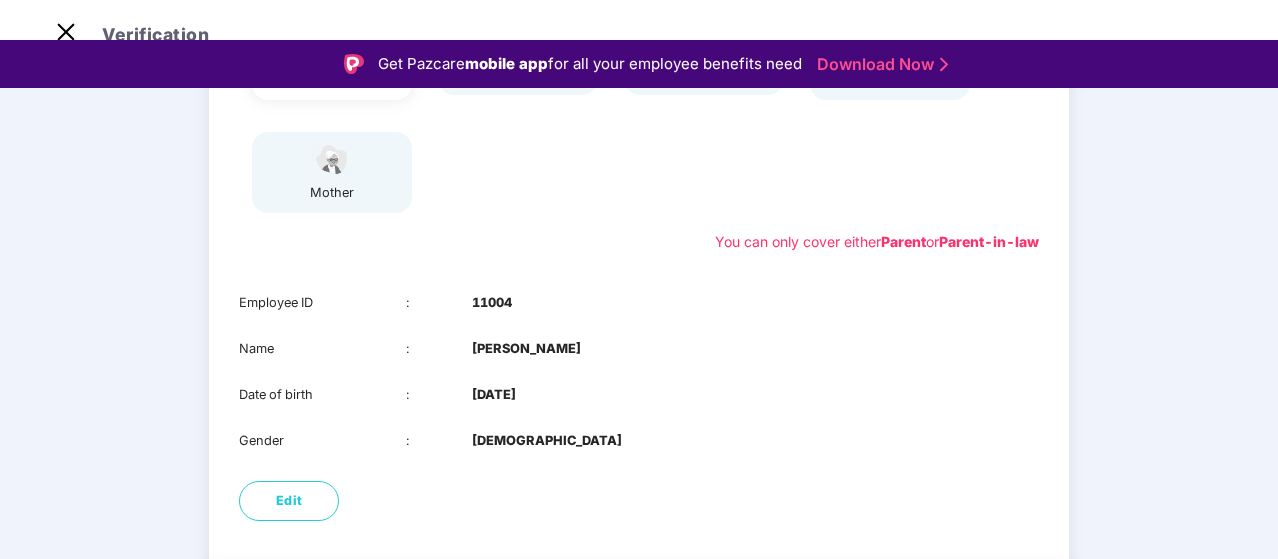 scroll, scrollTop: 48, scrollLeft: 0, axis: vertical 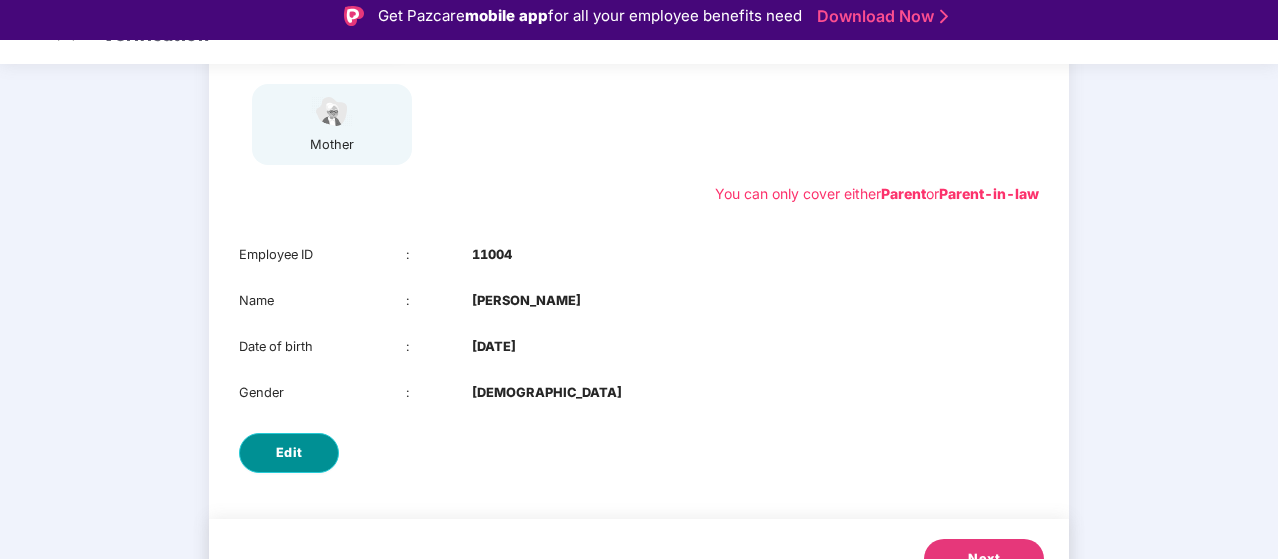 click on "Edit" at bounding box center (289, 453) 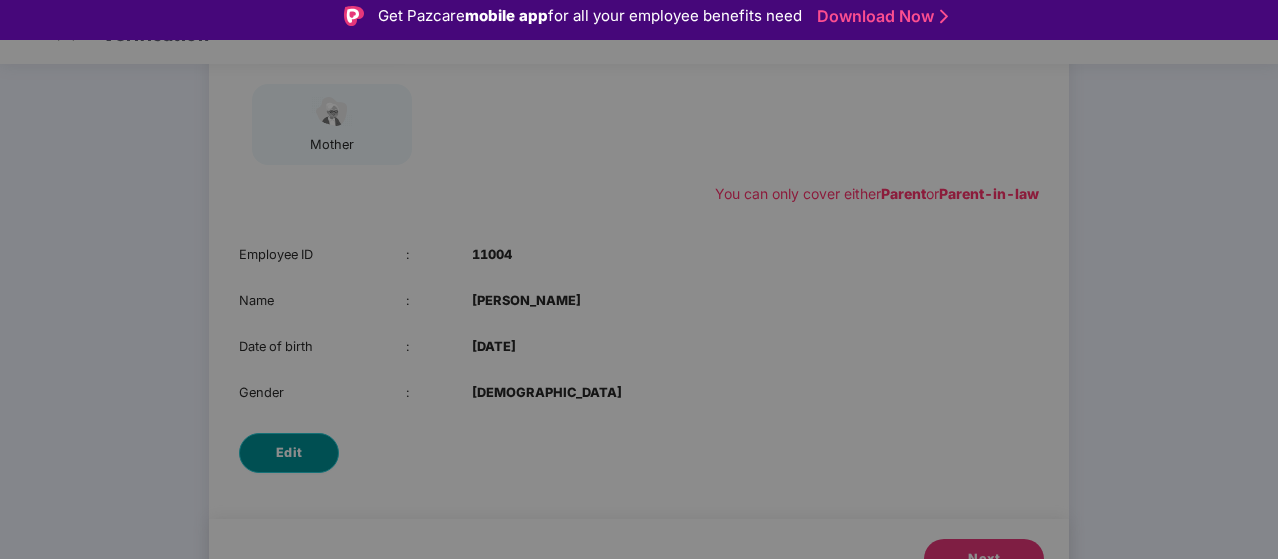 scroll, scrollTop: 0, scrollLeft: 0, axis: both 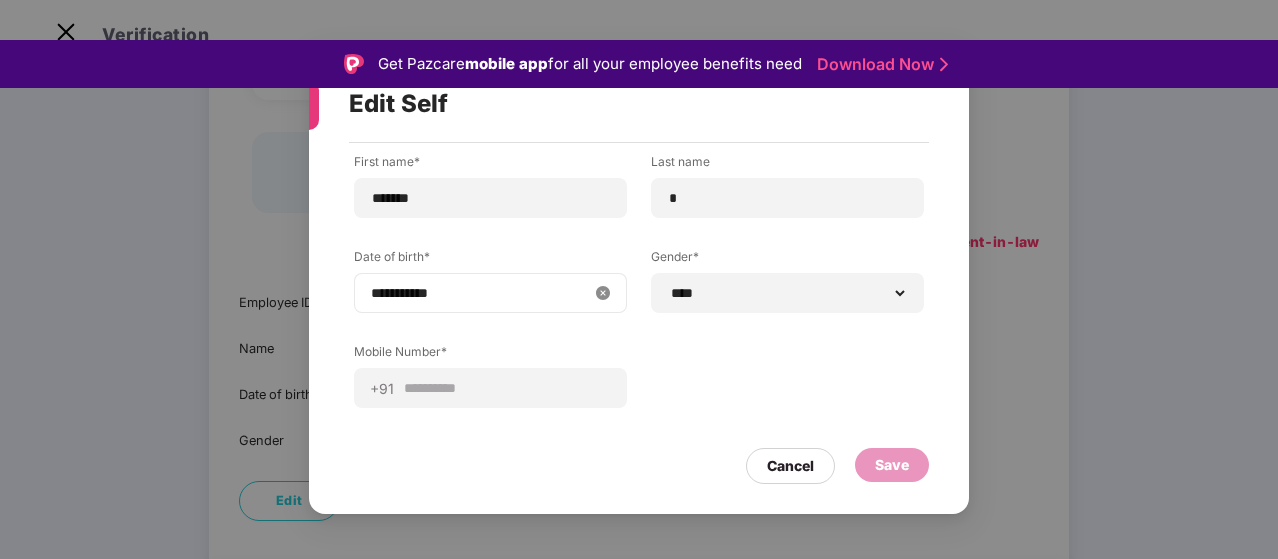 type 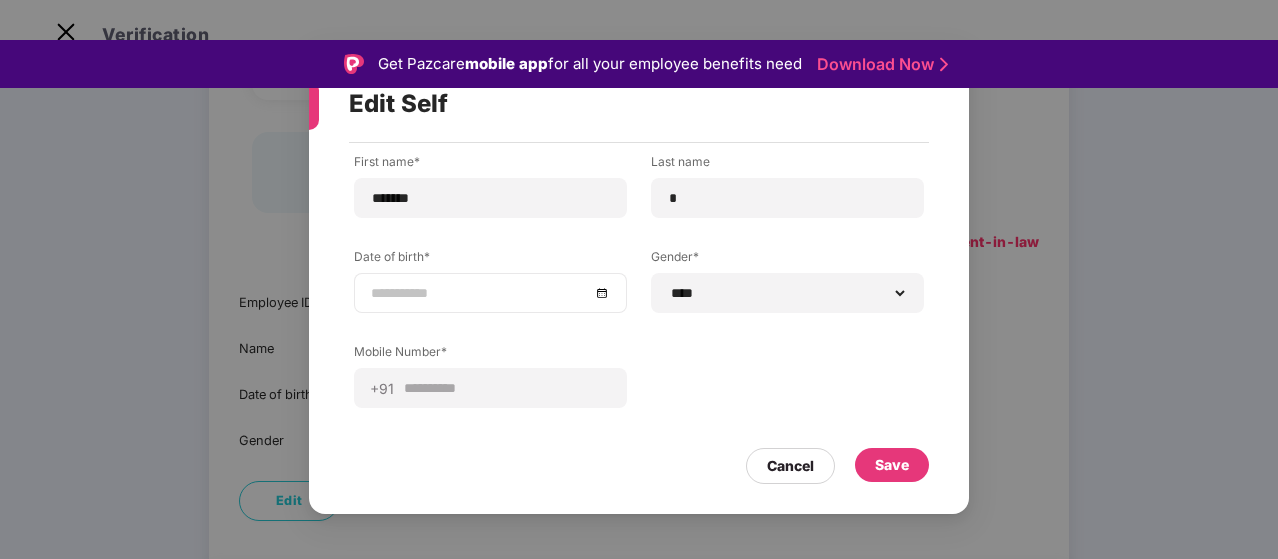 click at bounding box center (490, 293) 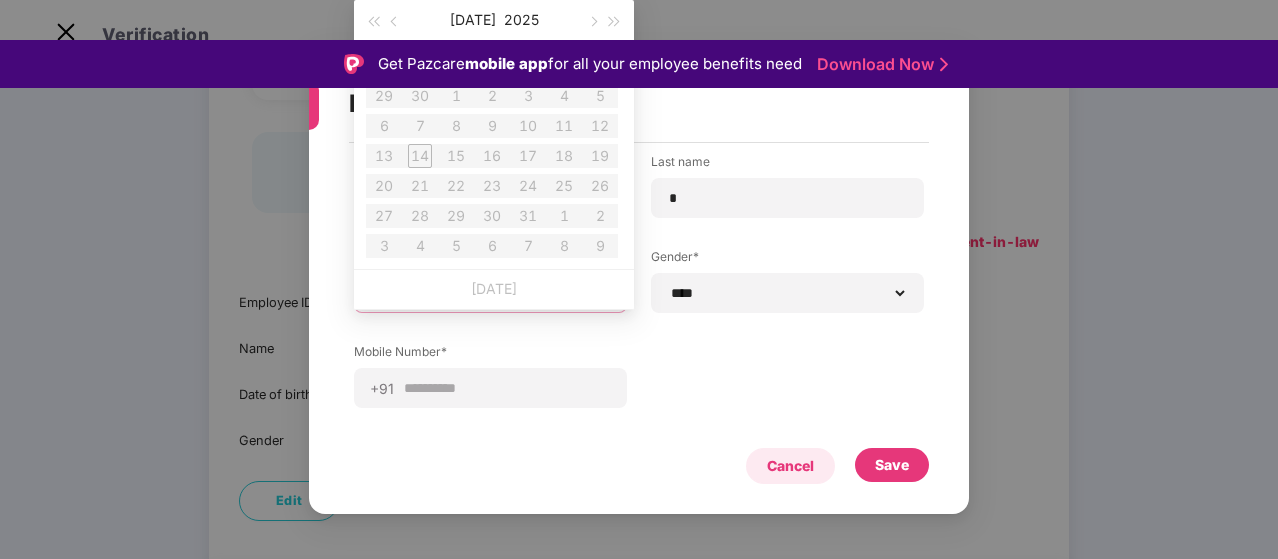 click on "Cancel" at bounding box center (790, 466) 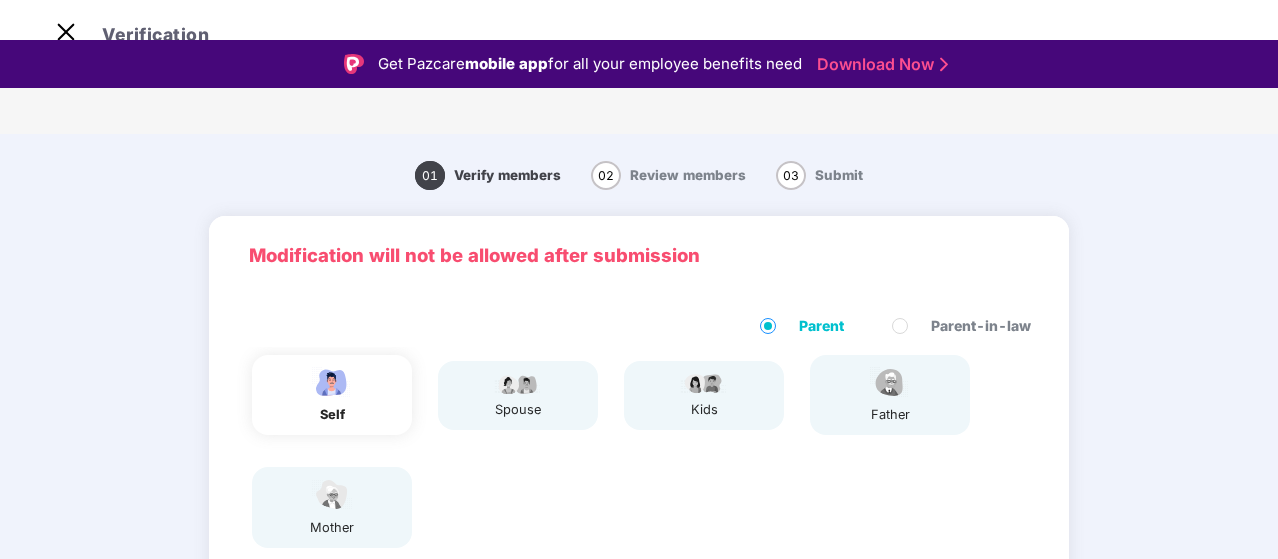 scroll, scrollTop: 0, scrollLeft: 0, axis: both 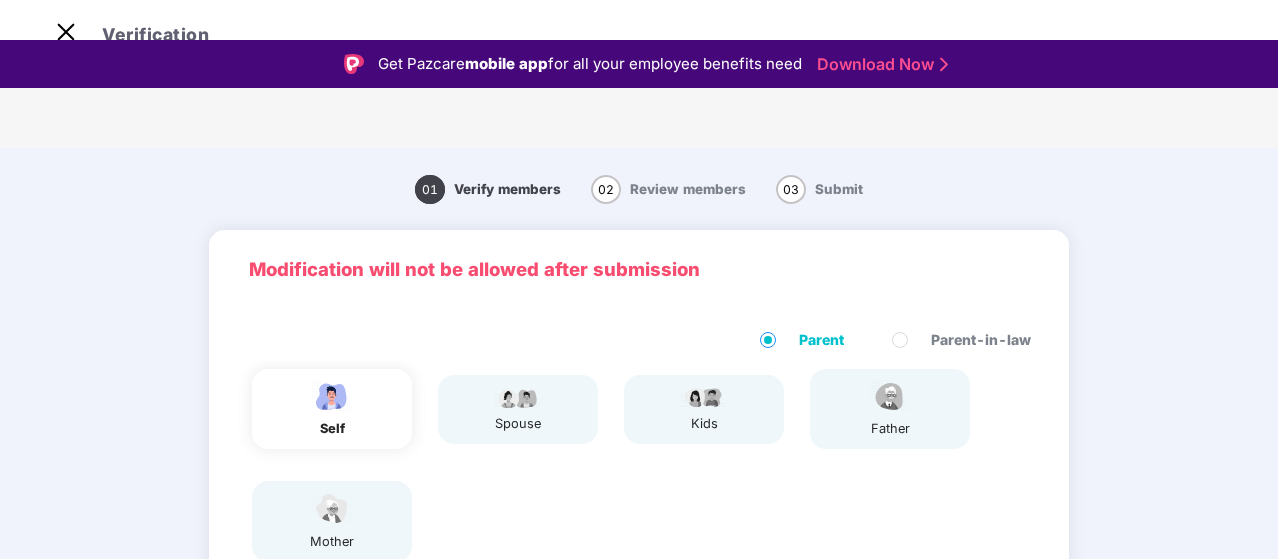 click on "spouse" at bounding box center [518, 409] 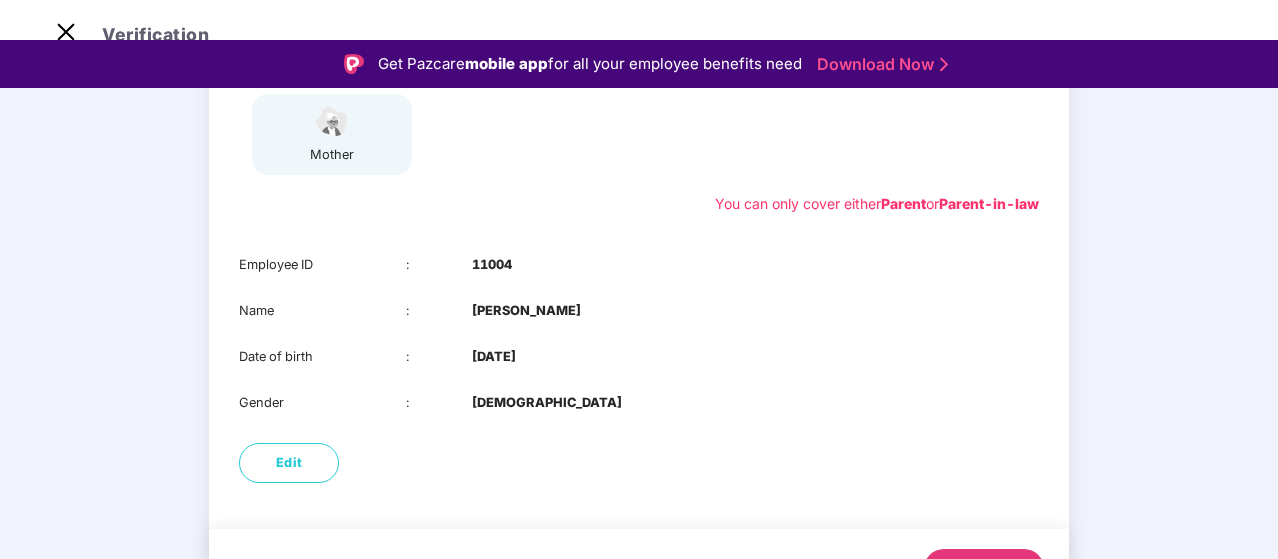 scroll, scrollTop: 395, scrollLeft: 0, axis: vertical 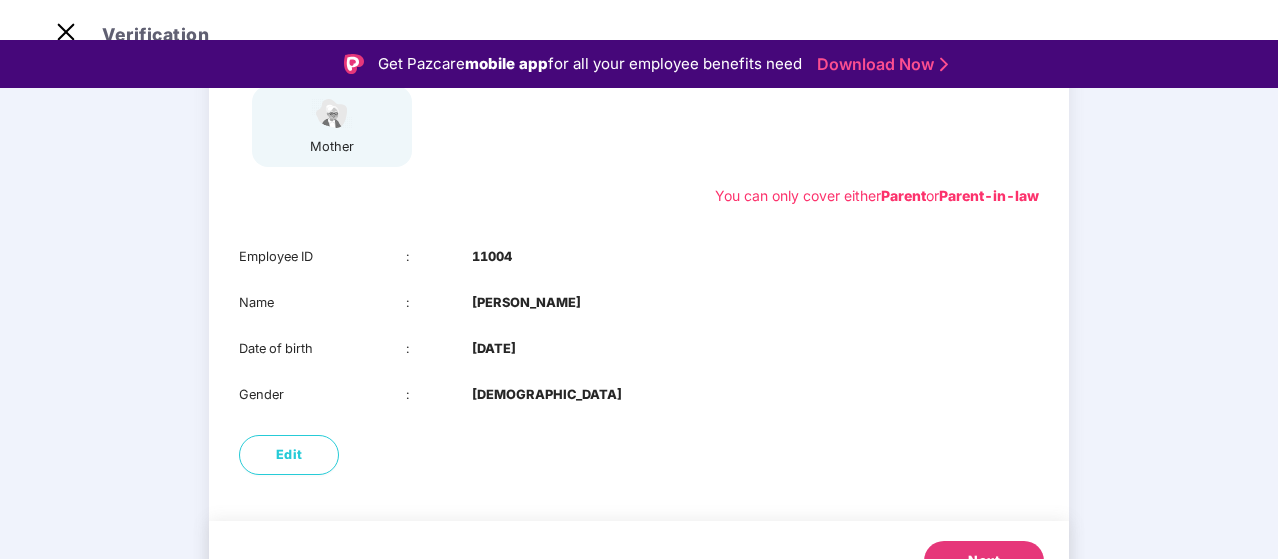 click on "Next" at bounding box center (984, 561) 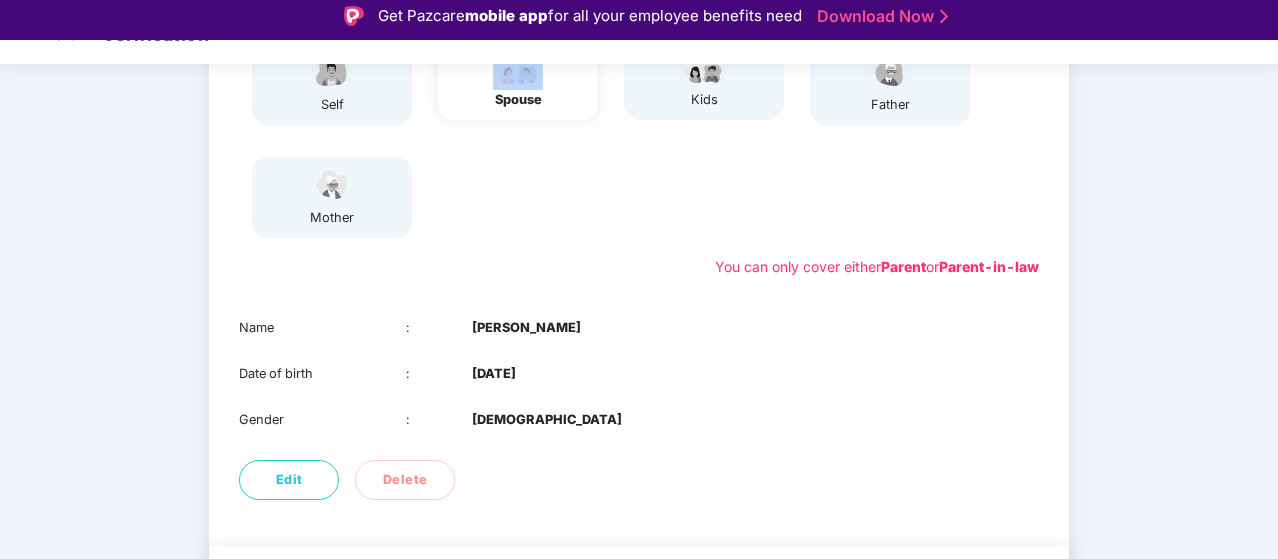 scroll, scrollTop: 333, scrollLeft: 0, axis: vertical 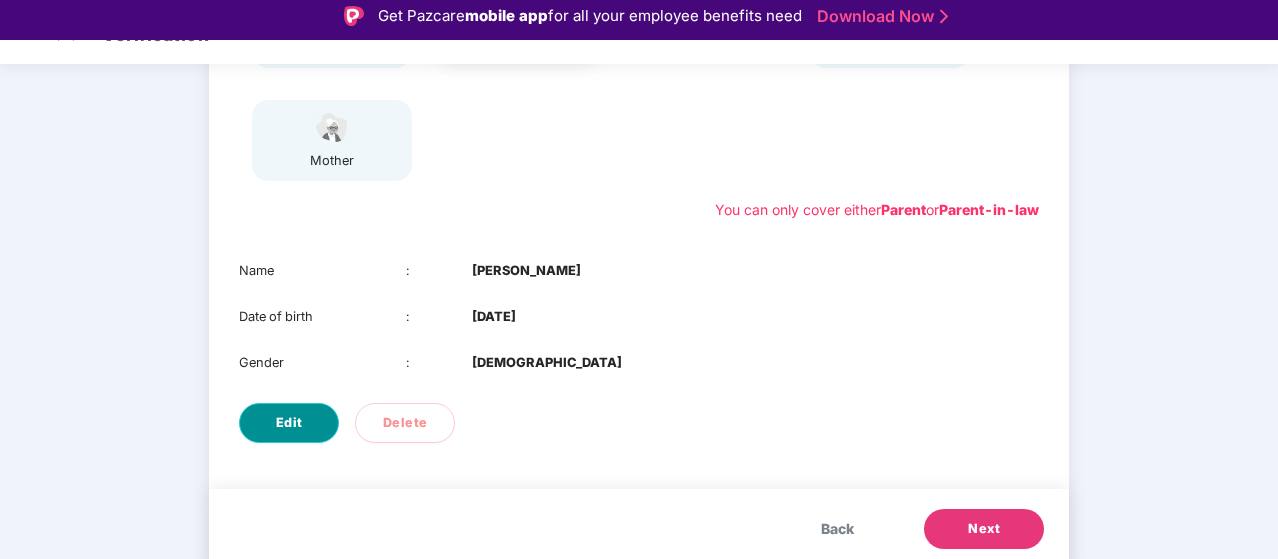 click on "Edit" at bounding box center (289, 423) 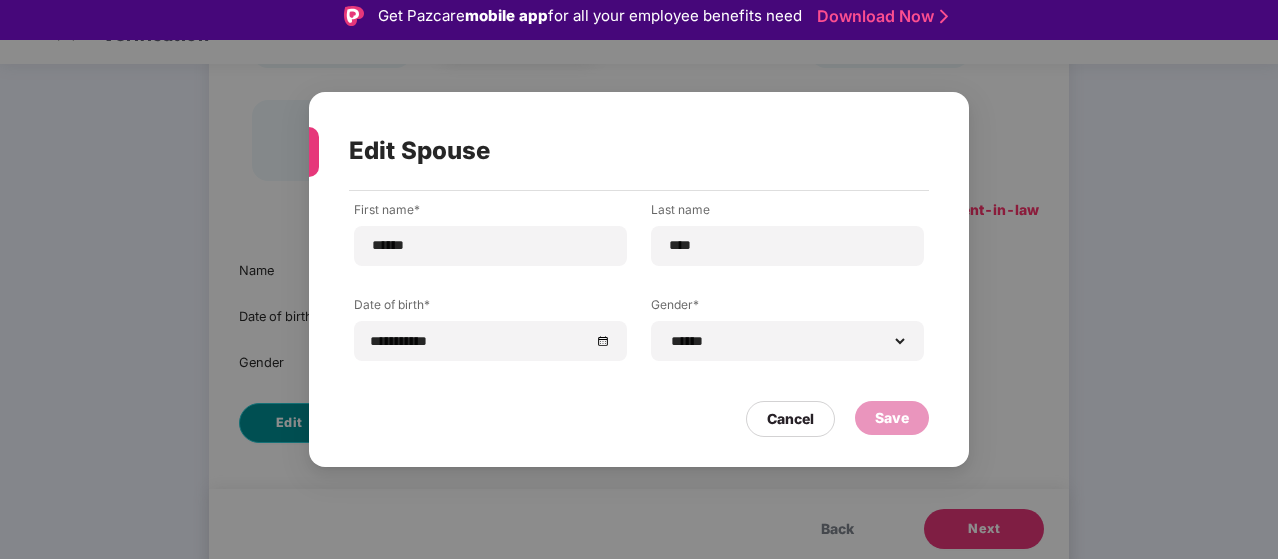 scroll, scrollTop: 0, scrollLeft: 0, axis: both 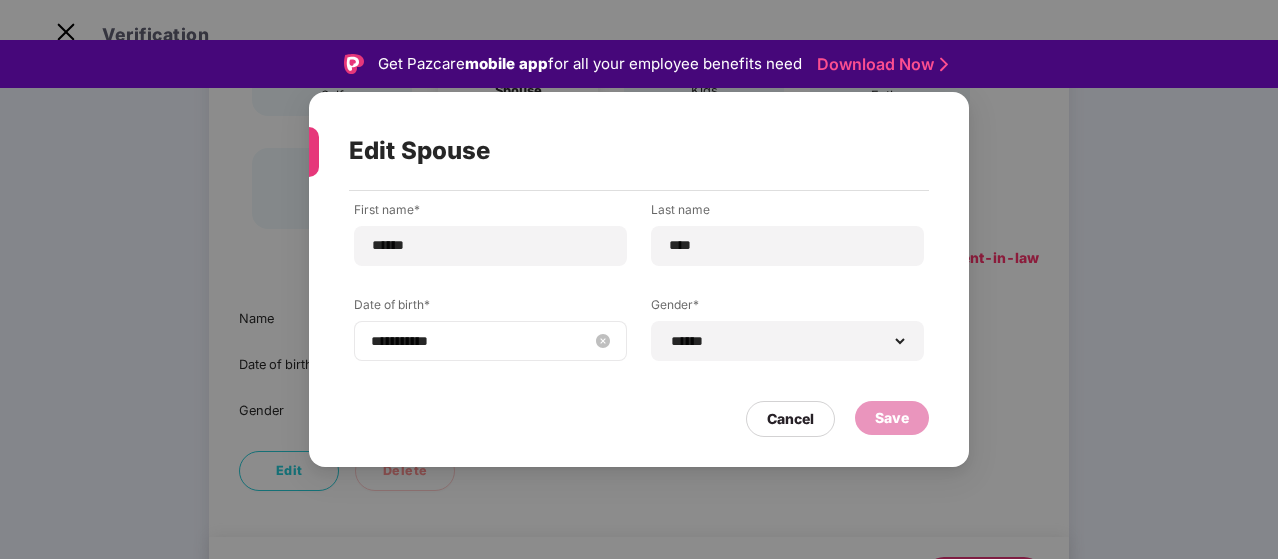 drag, startPoint x: 532, startPoint y: 317, endPoint x: 501, endPoint y: 351, distance: 46.010868 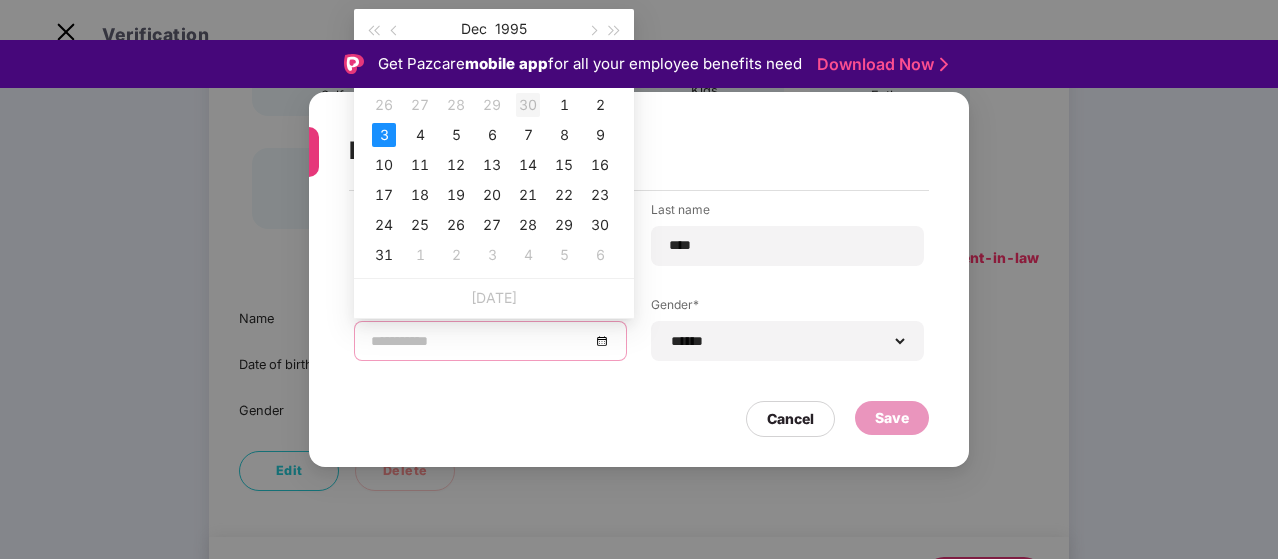 click on "30" at bounding box center [528, 105] 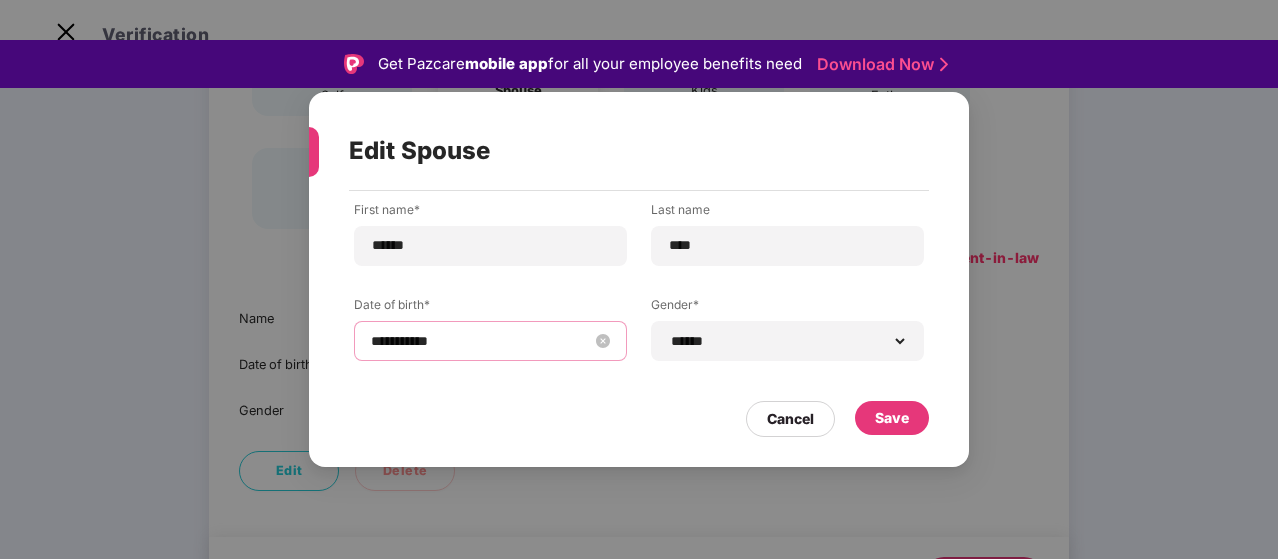 click on "**********" at bounding box center [480, 341] 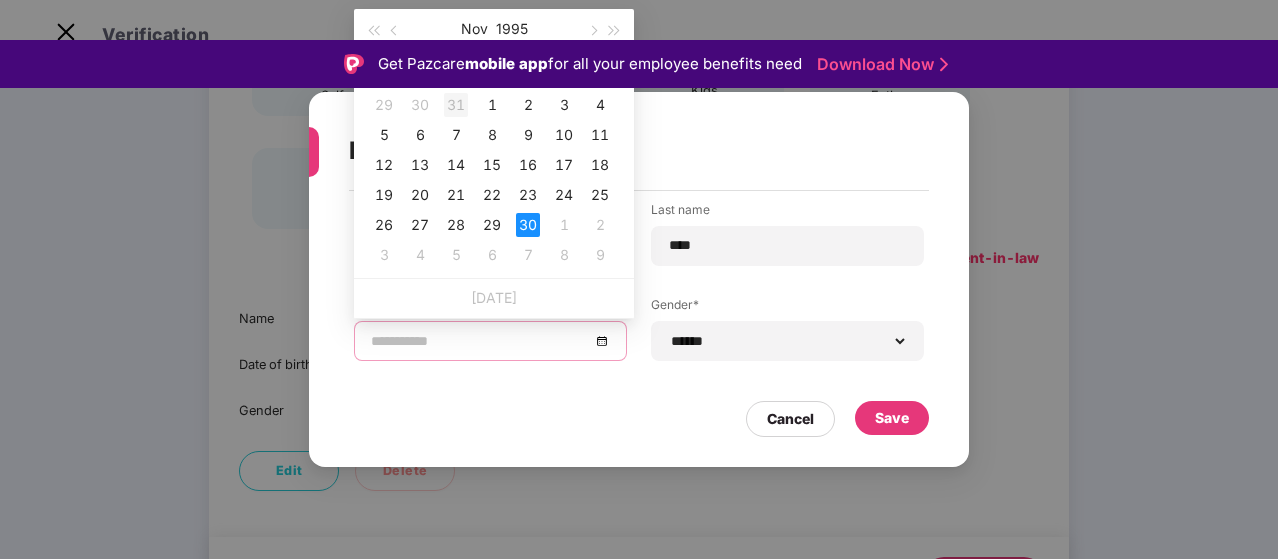 click on "31" at bounding box center (456, 105) 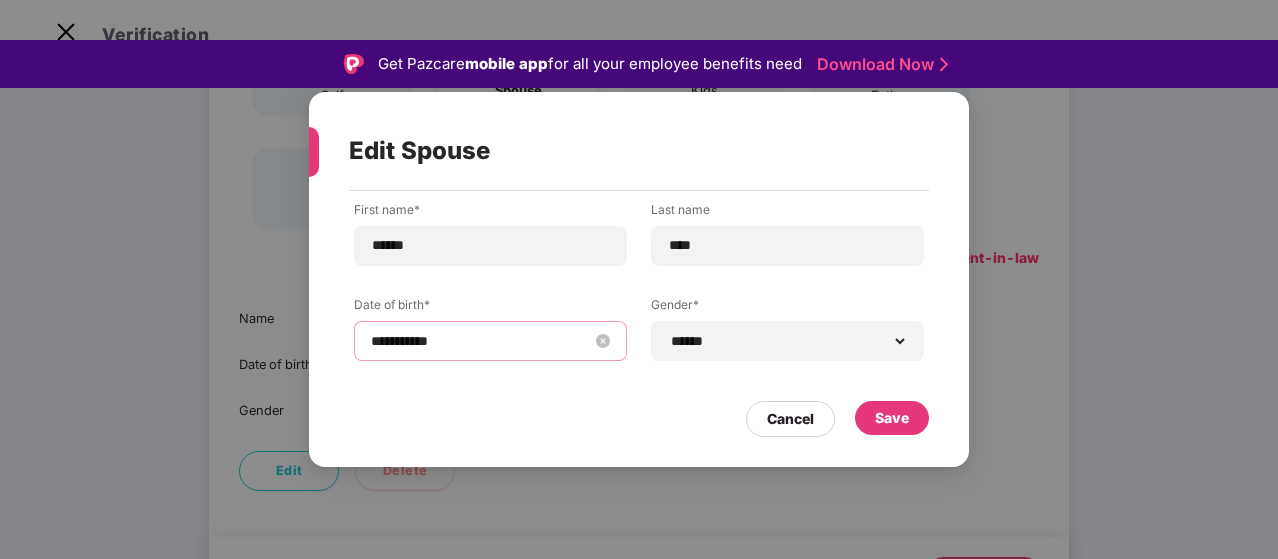 click on "**********" at bounding box center (480, 341) 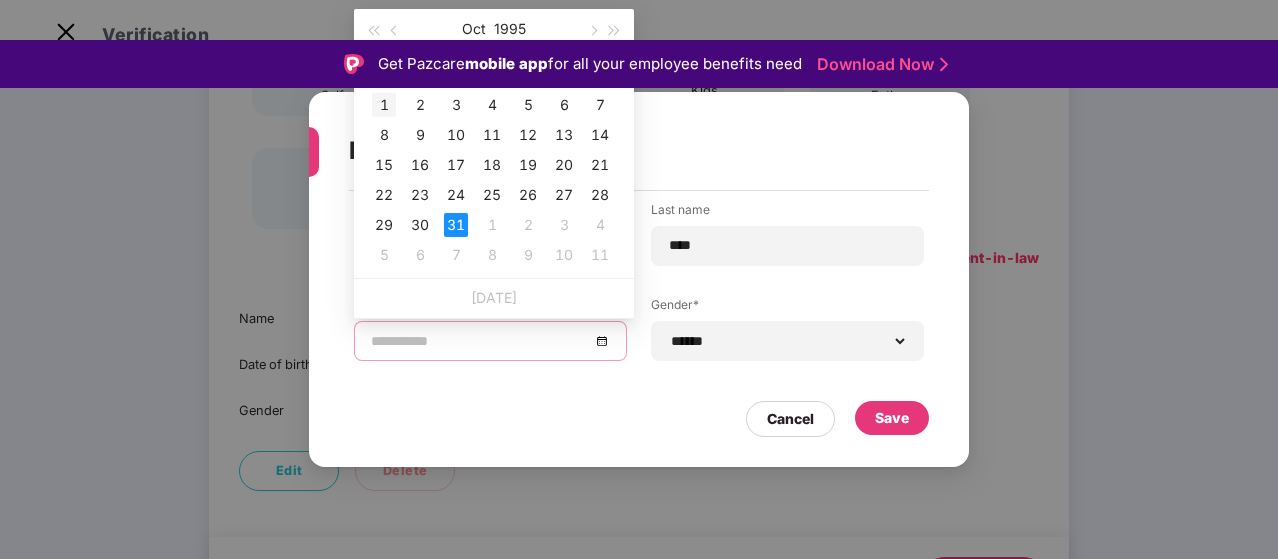 click on "1" at bounding box center [384, 105] 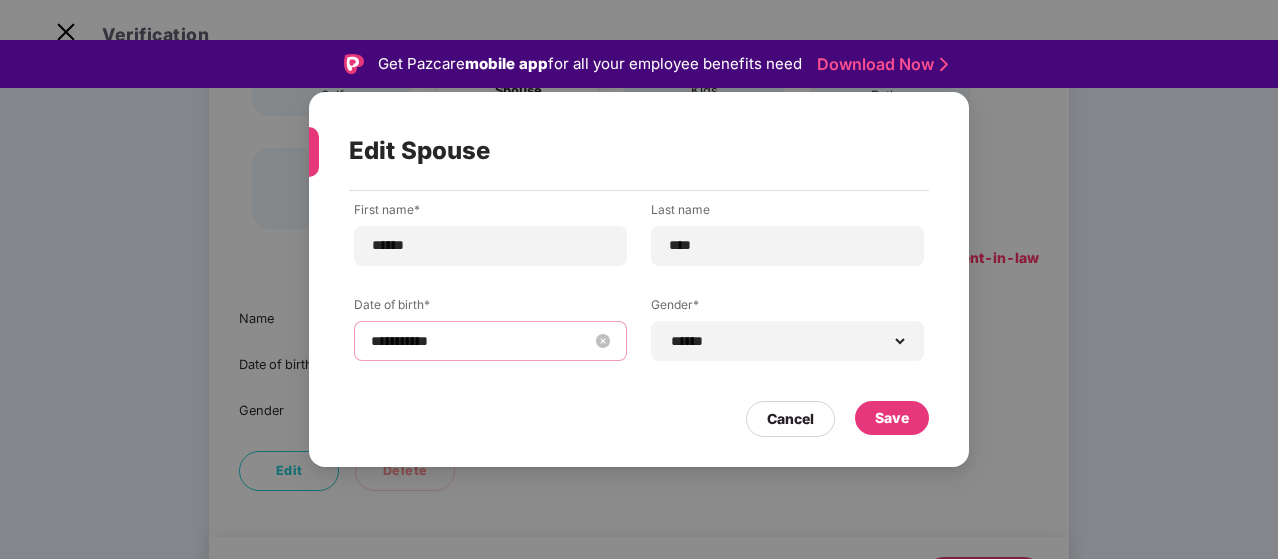click on "**********" at bounding box center (480, 341) 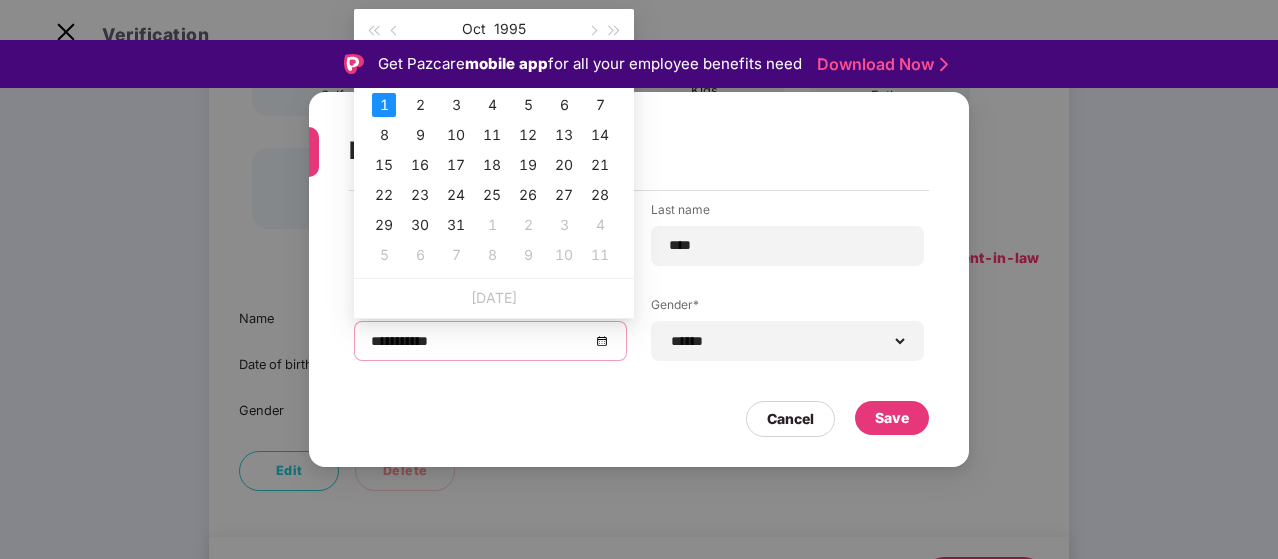 click on "Su" at bounding box center [384, 74] 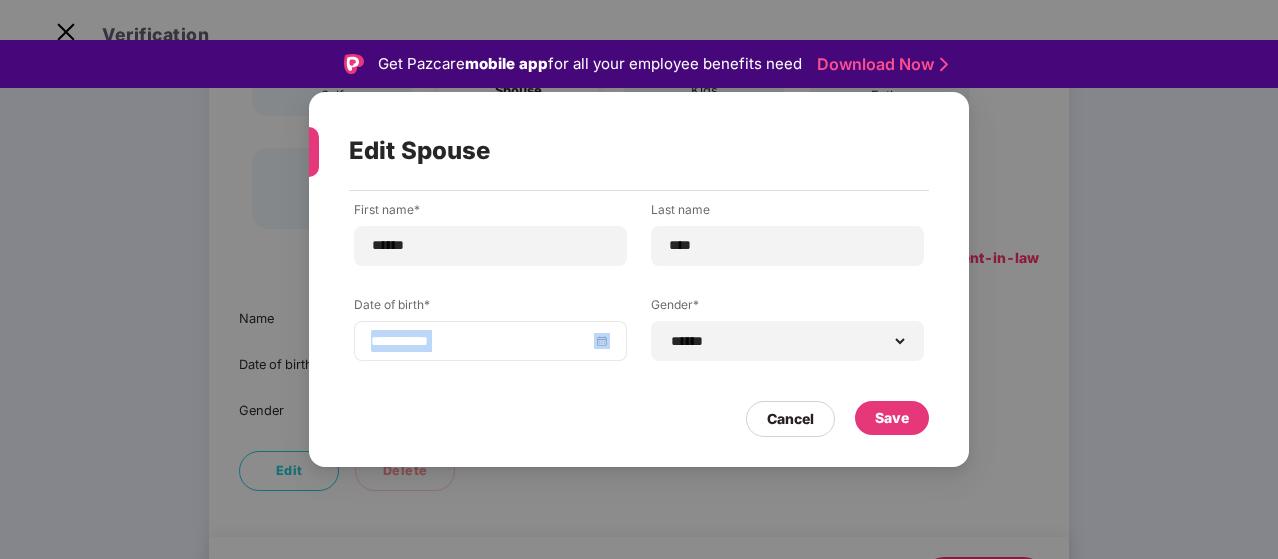 drag, startPoint x: 578, startPoint y: 369, endPoint x: 597, endPoint y: 353, distance: 24.839485 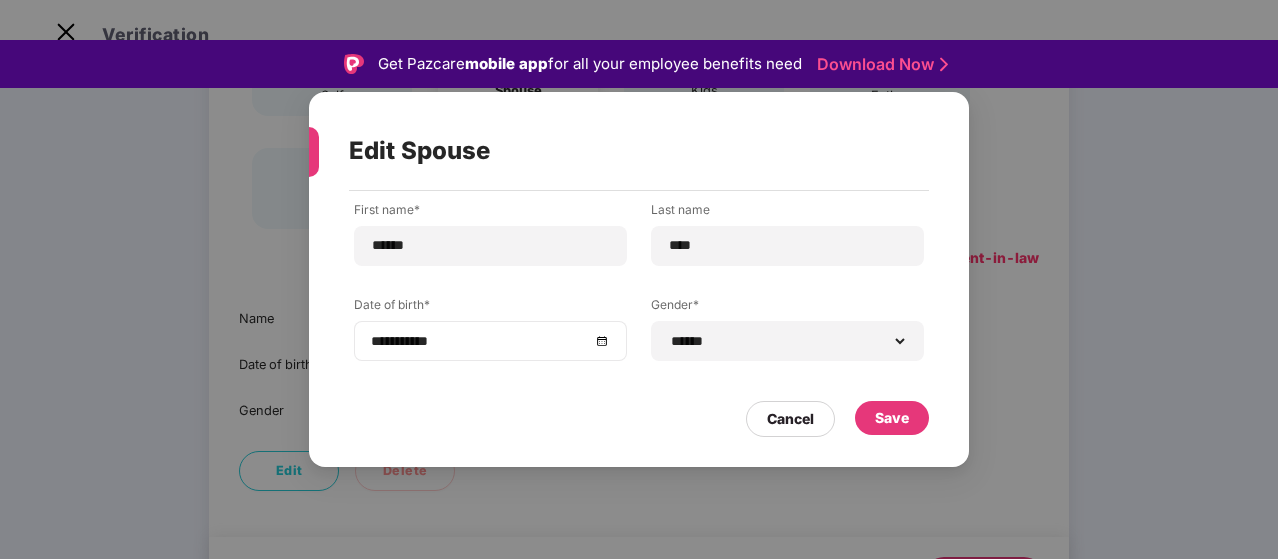 click on "**********" at bounding box center (490, 341) 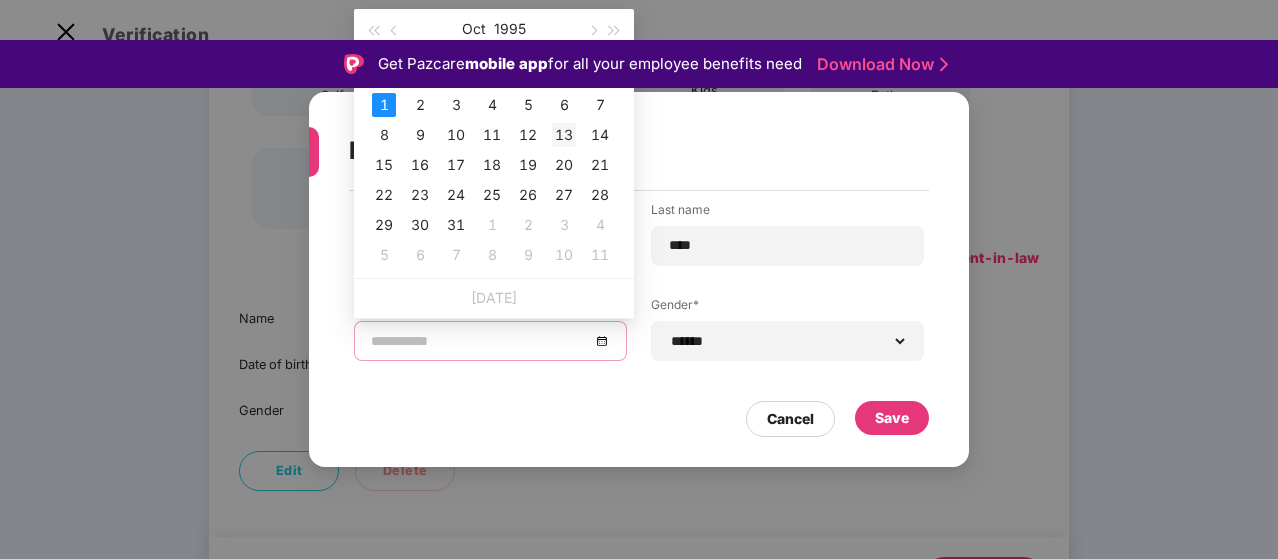 type on "**********" 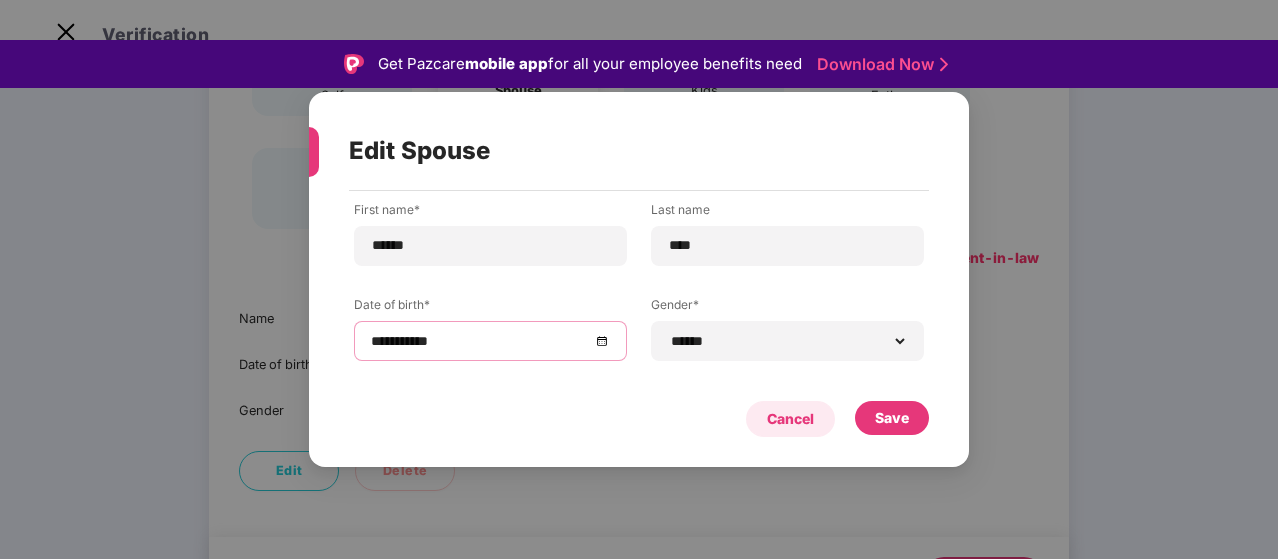 click on "Cancel" at bounding box center [790, 419] 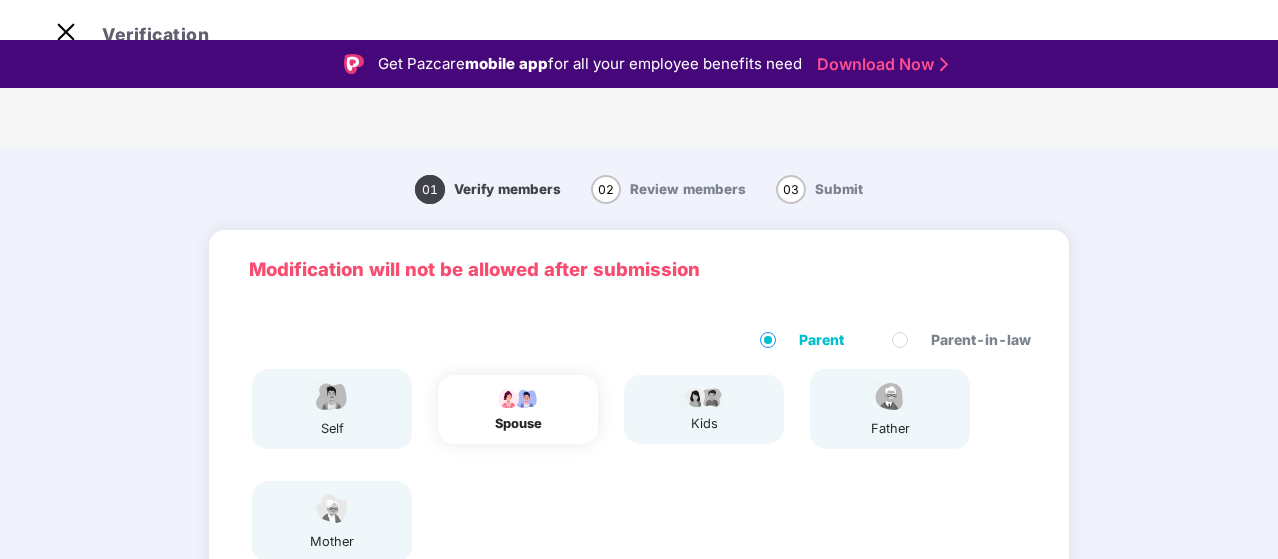 scroll, scrollTop: 349, scrollLeft: 0, axis: vertical 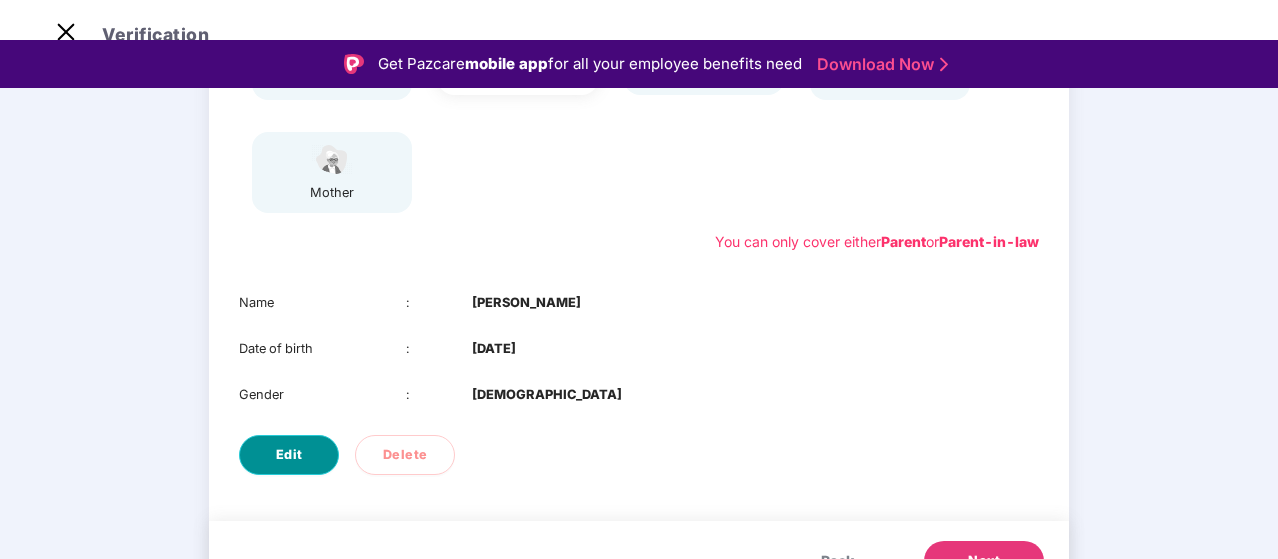 click on "Edit" at bounding box center (289, 455) 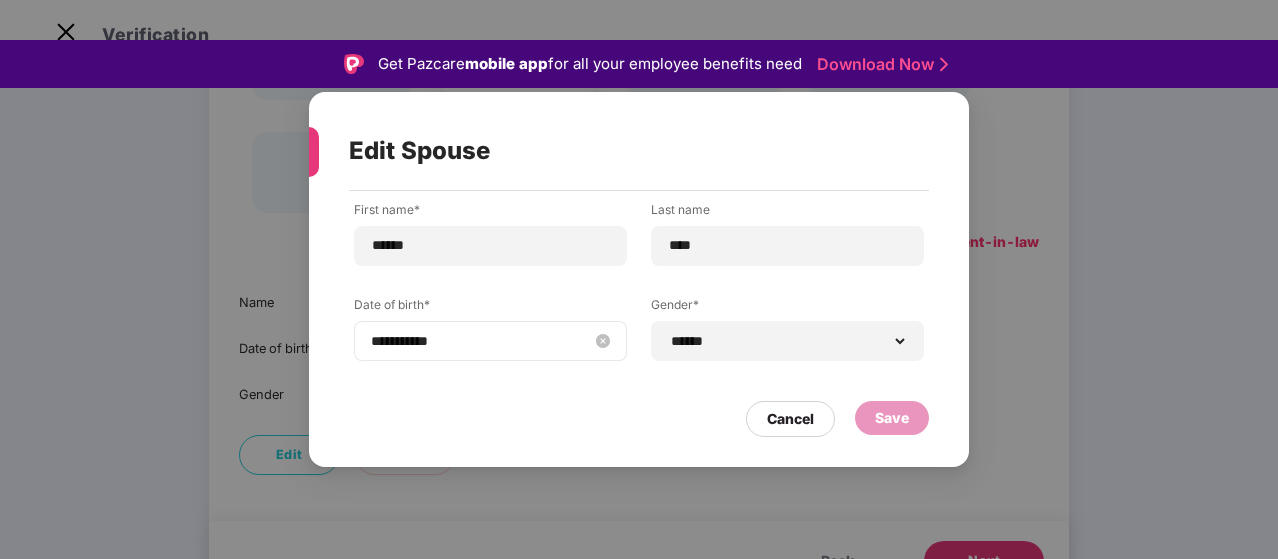 click on "**********" at bounding box center [480, 341] 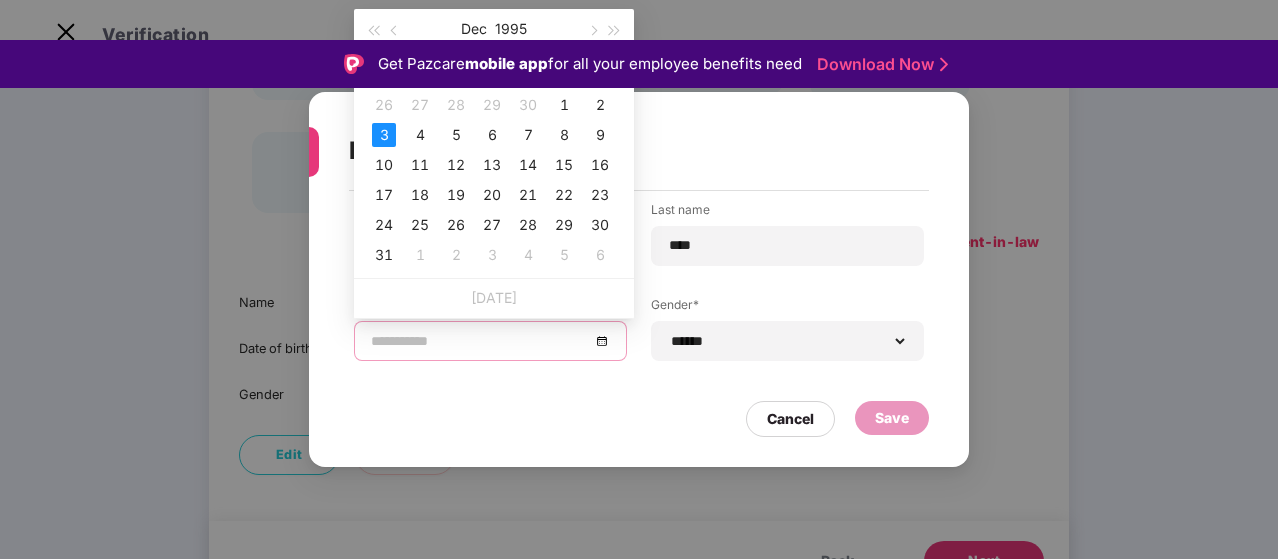 type on "**********" 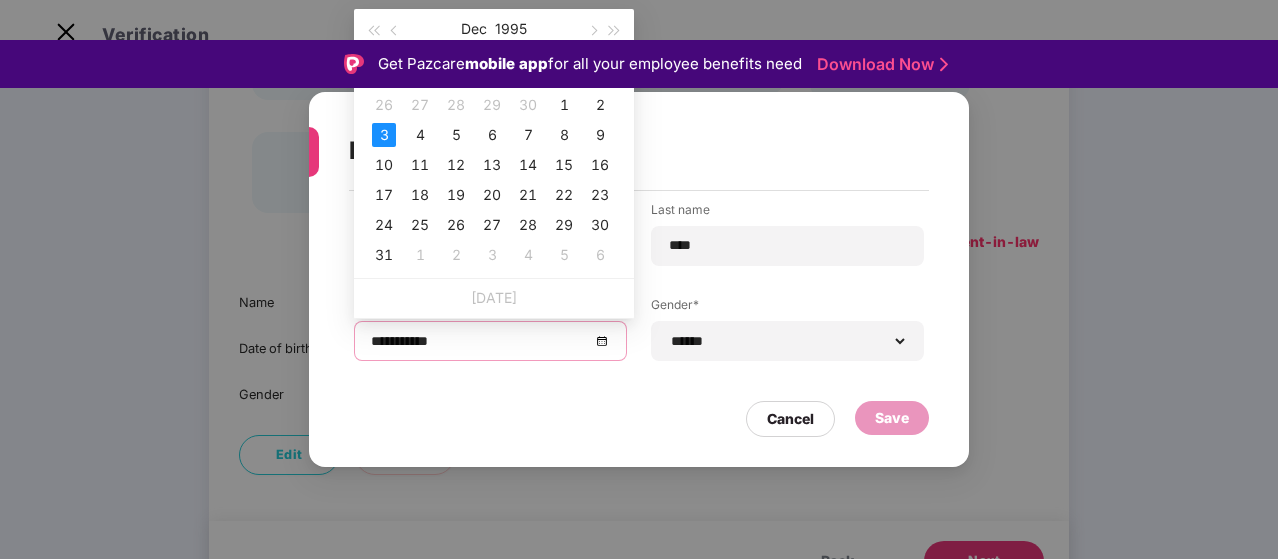 click on "**********" at bounding box center (639, 279) 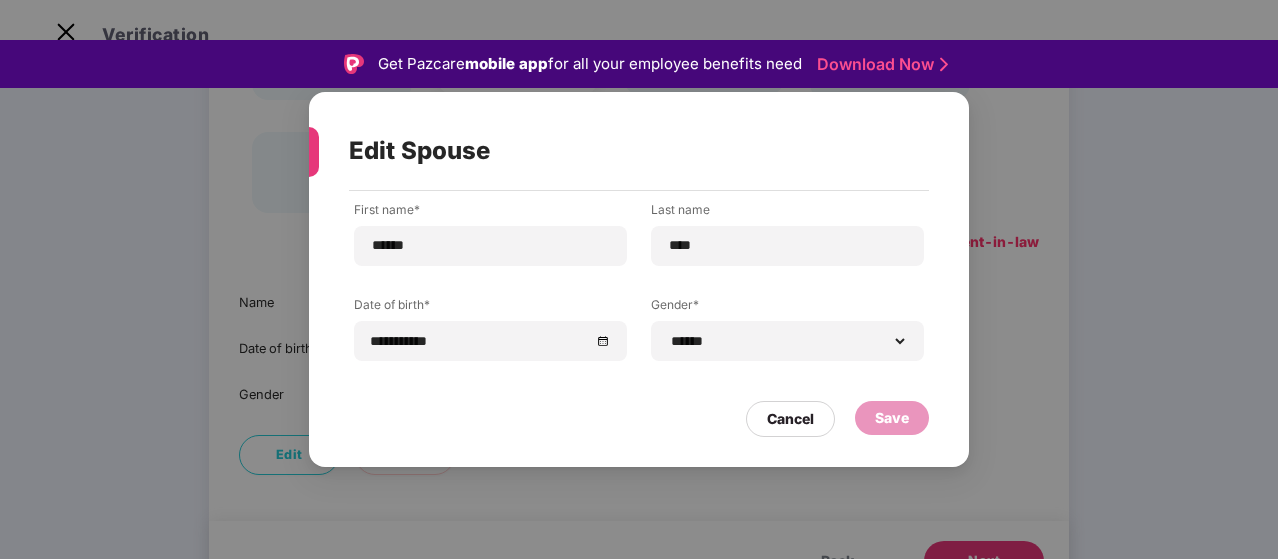 click on "**********" at bounding box center (639, 279) 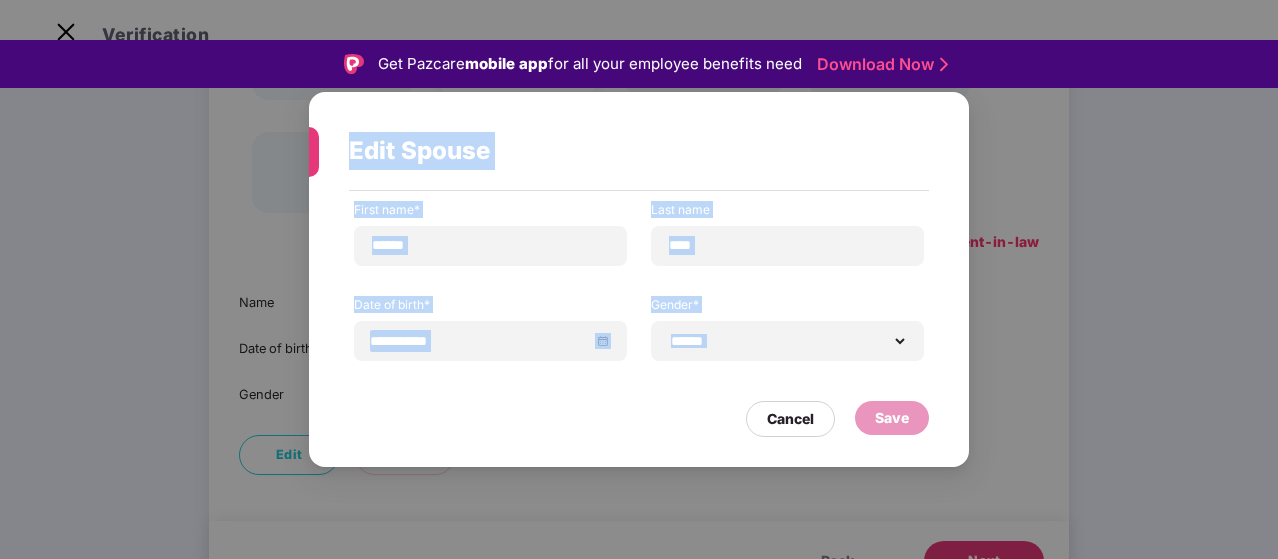 drag, startPoint x: 261, startPoint y: 489, endPoint x: 626, endPoint y: 411, distance: 373.2412 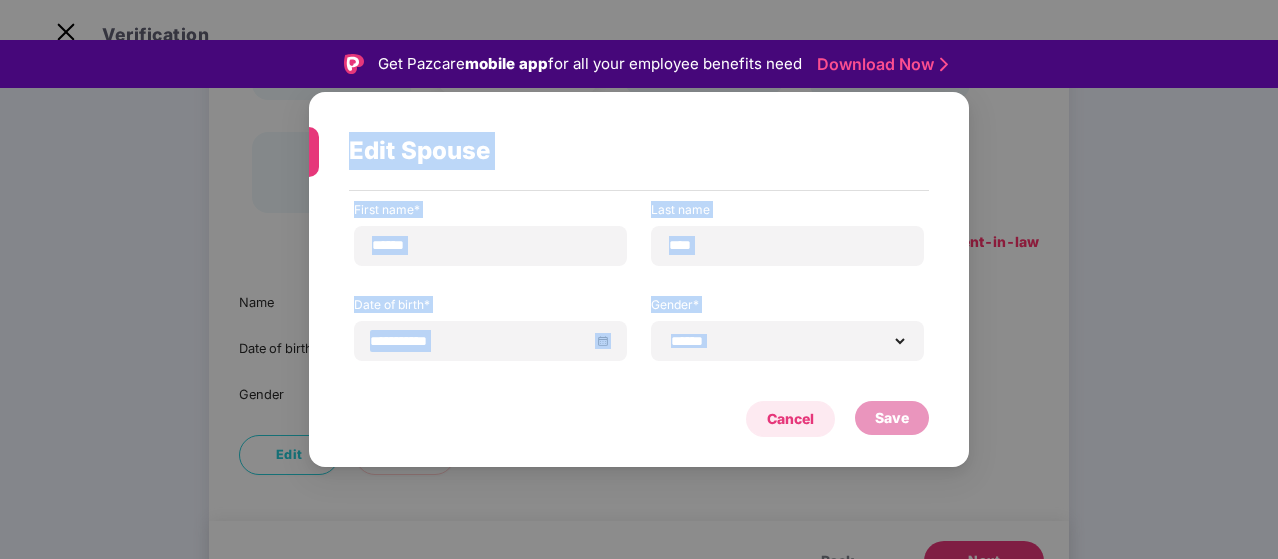 click on "Cancel" at bounding box center [790, 419] 